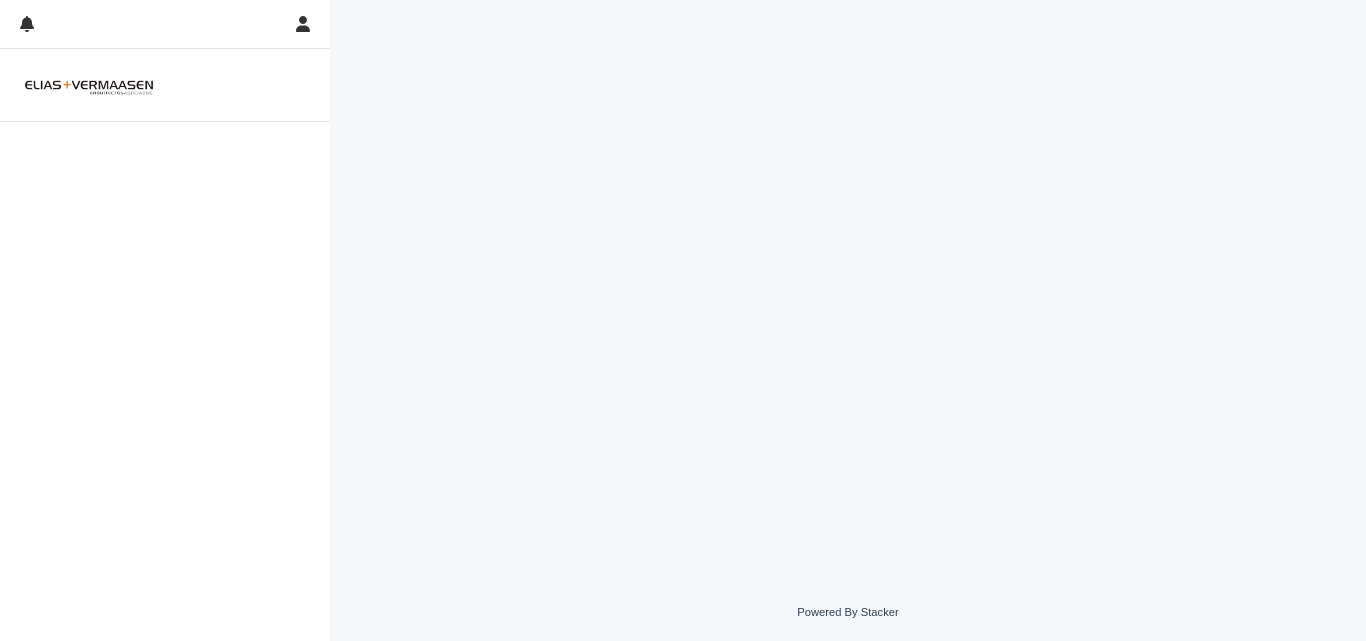 scroll, scrollTop: 0, scrollLeft: 0, axis: both 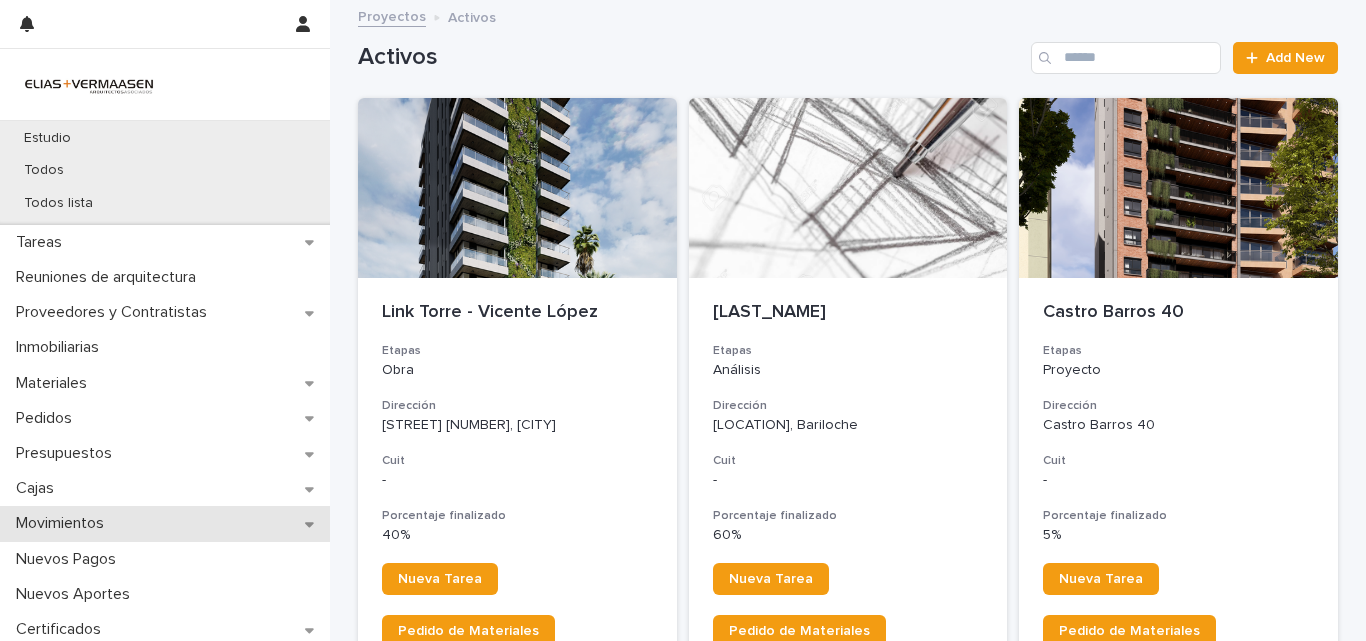 click on "Movimientos" at bounding box center (64, 523) 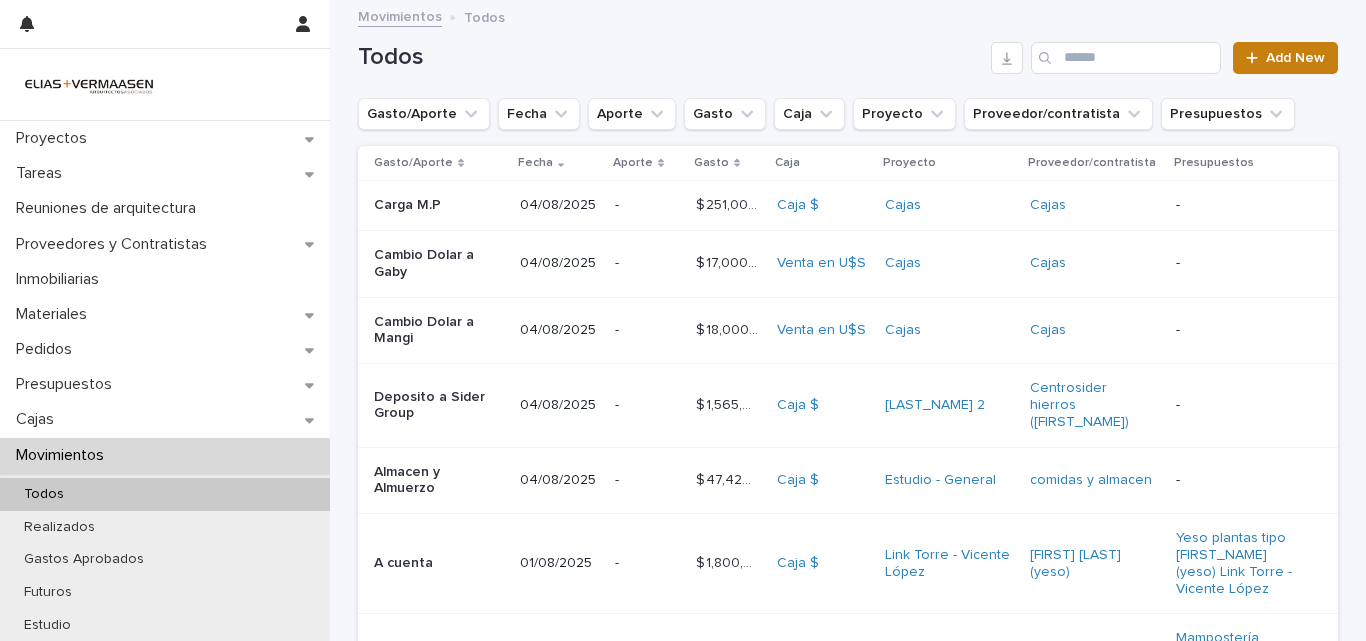 click on "Add New" at bounding box center [1295, 58] 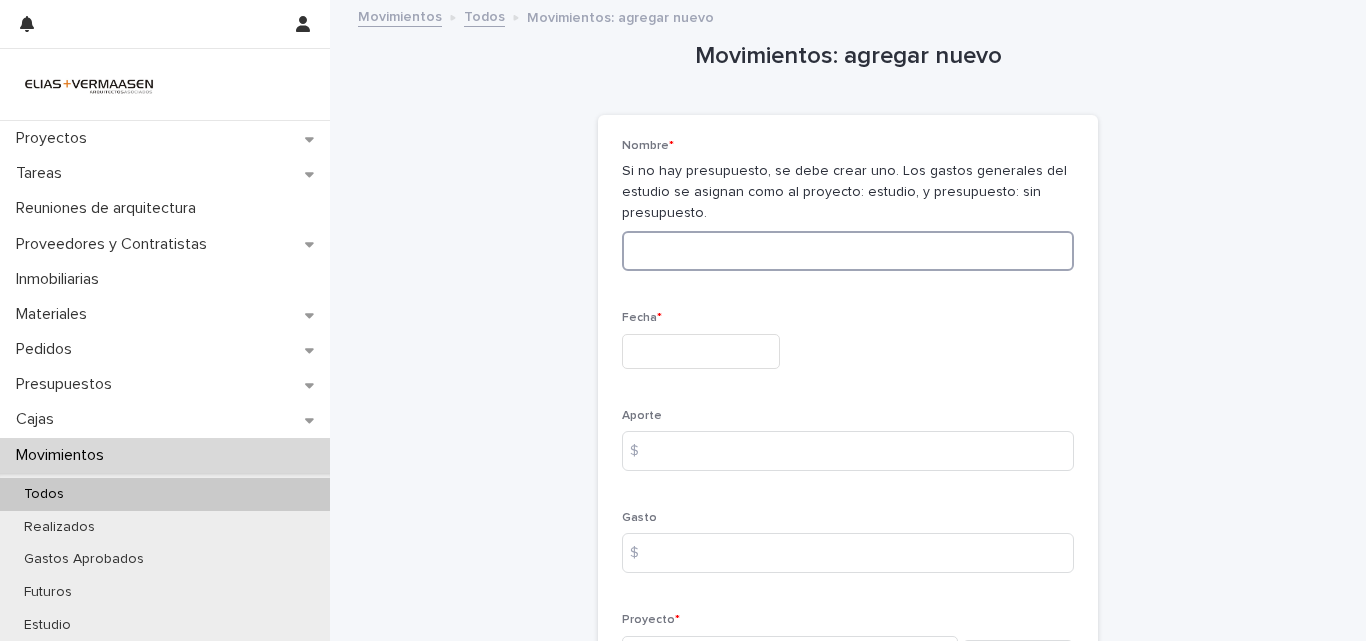 click at bounding box center (848, 251) 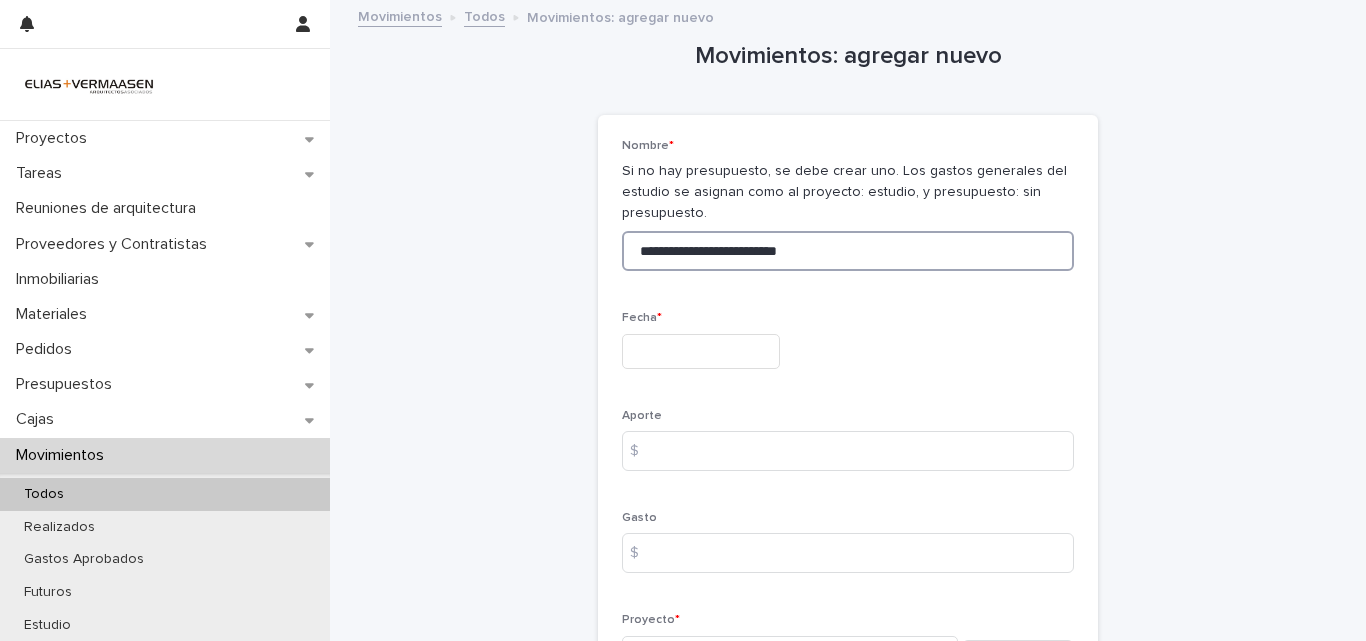 type on "**********" 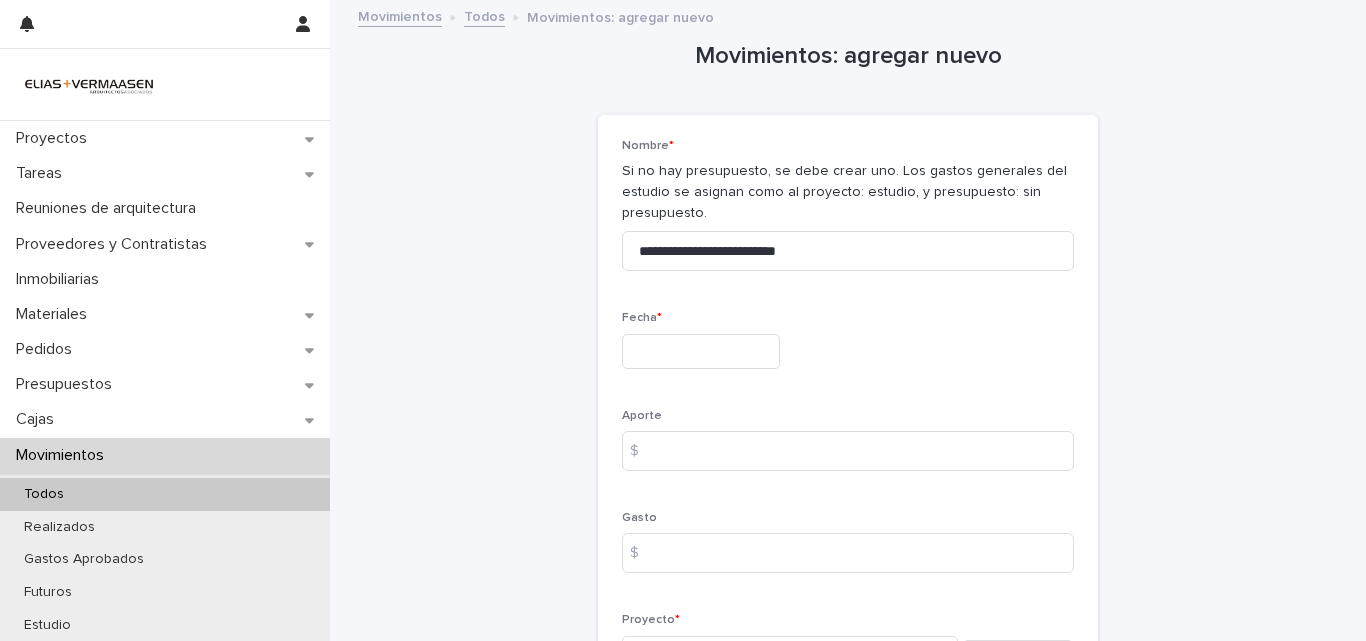 click at bounding box center [701, 351] 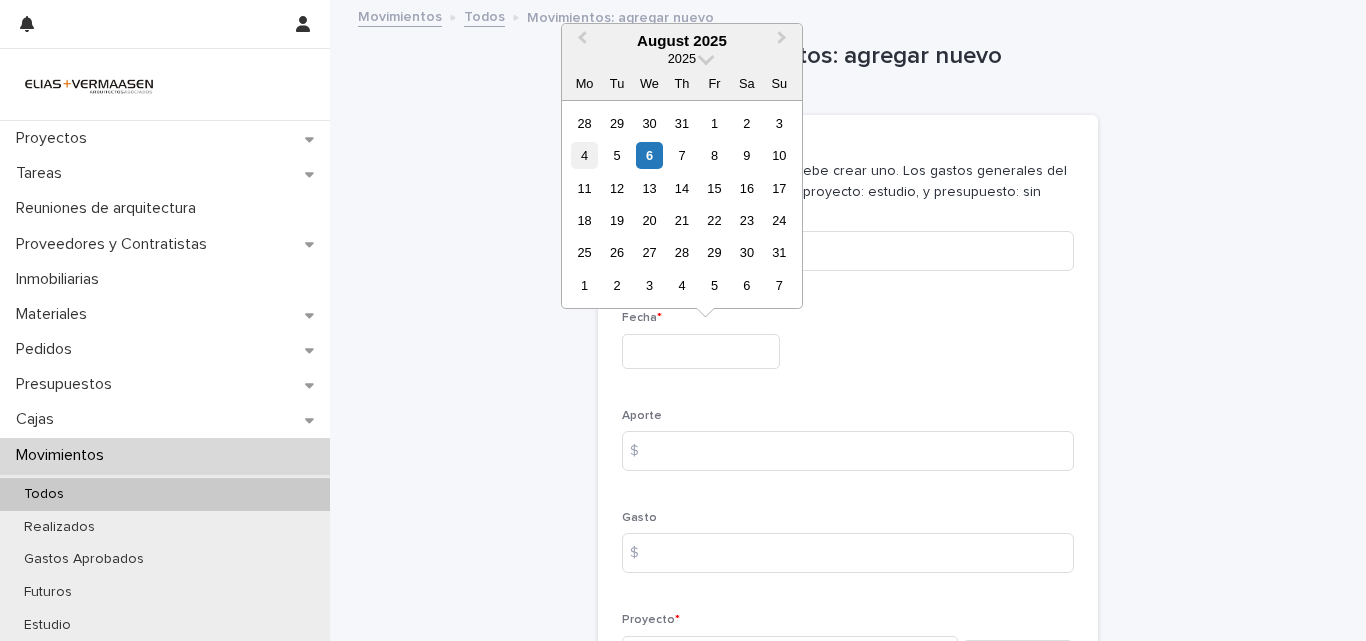 click on "4" at bounding box center (584, 155) 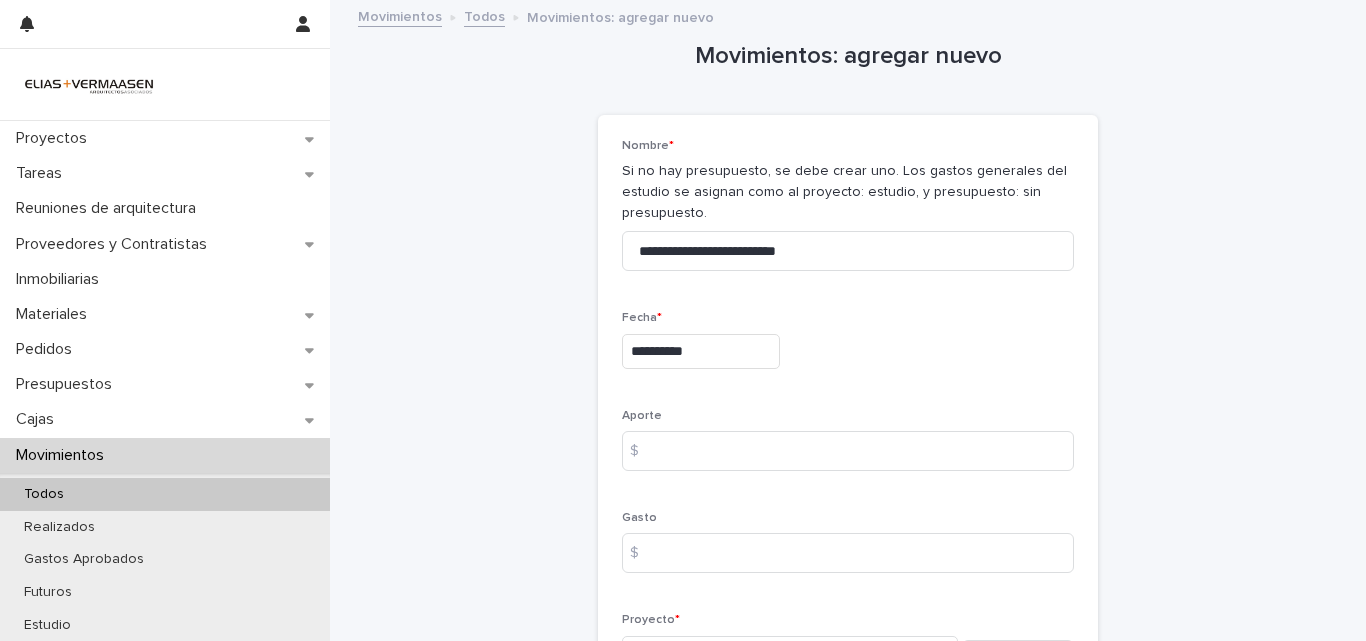 click on "**********" at bounding box center [848, 760] 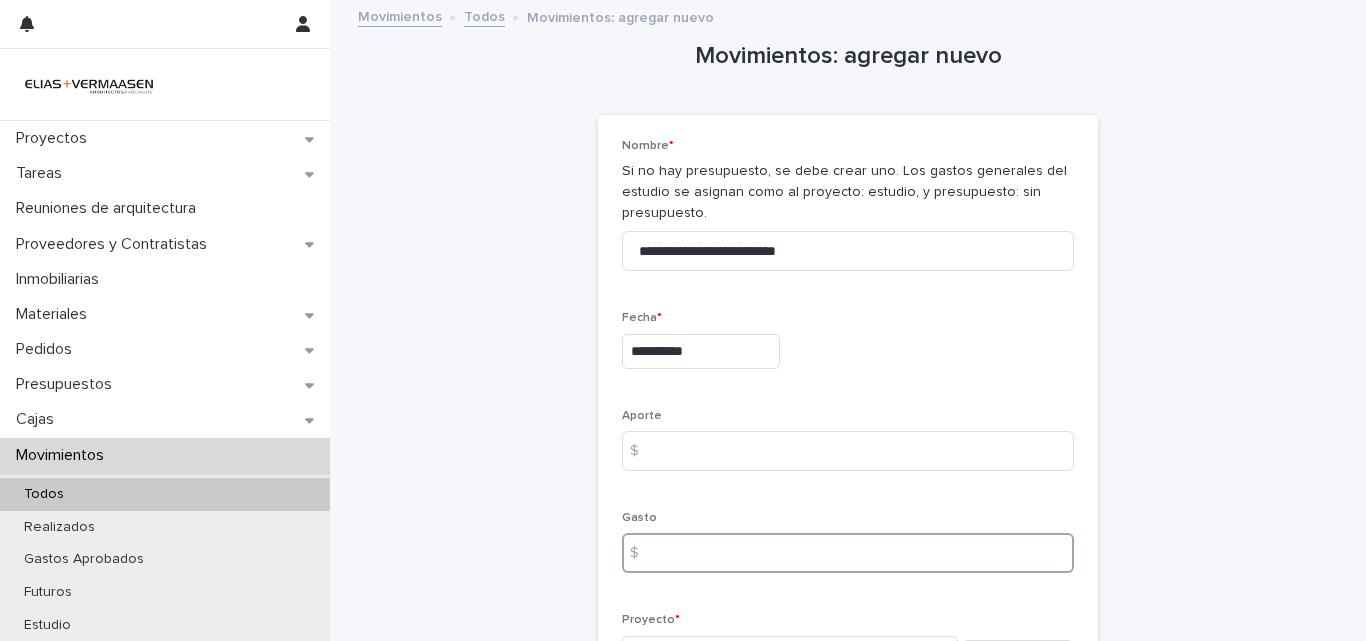 click at bounding box center (848, 553) 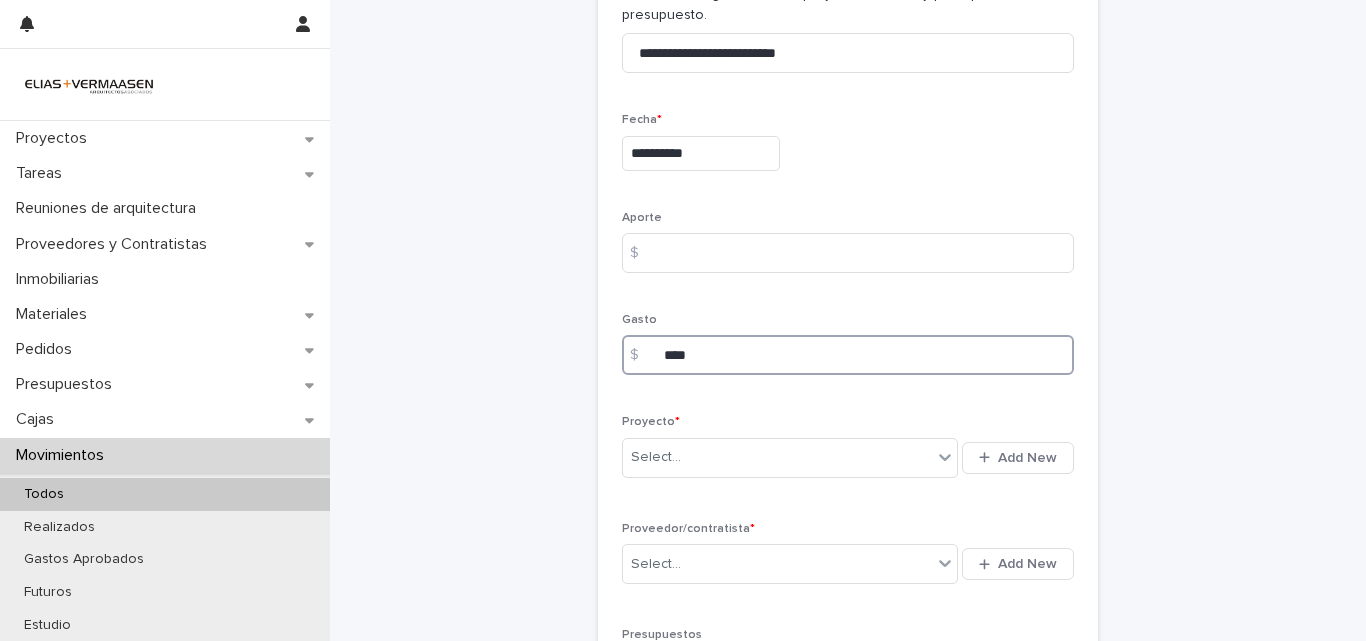 scroll, scrollTop: 238, scrollLeft: 0, axis: vertical 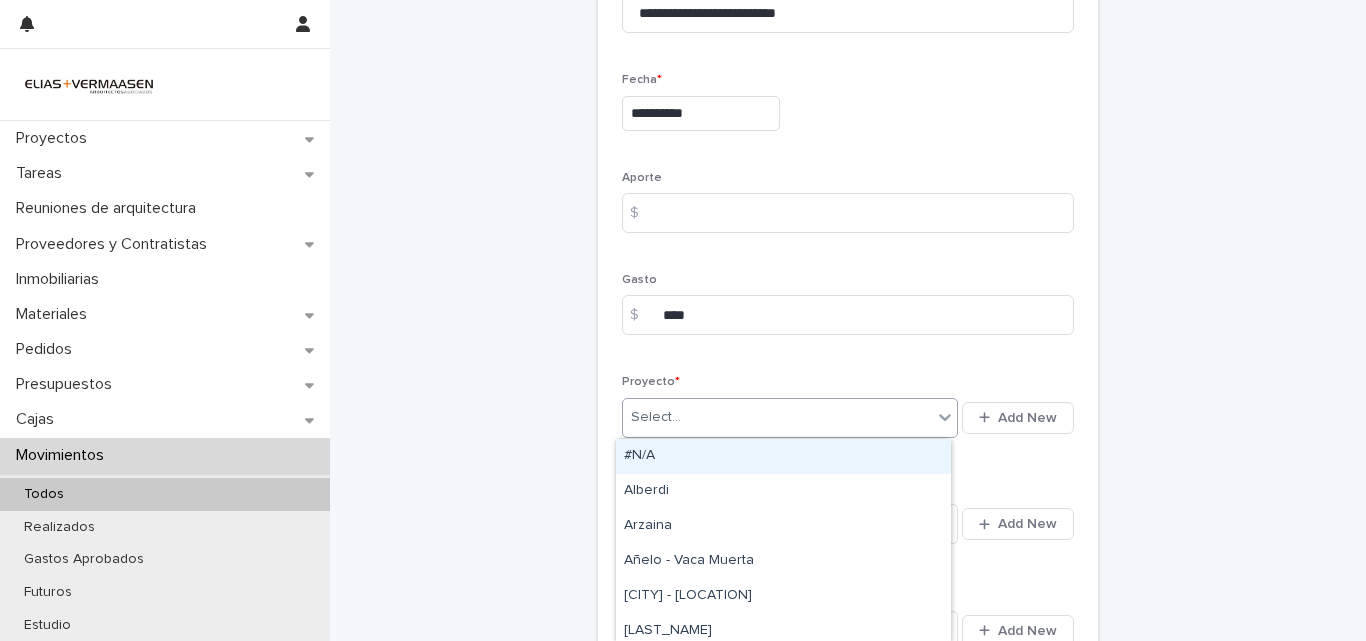 click on "Select..." at bounding box center (777, 417) 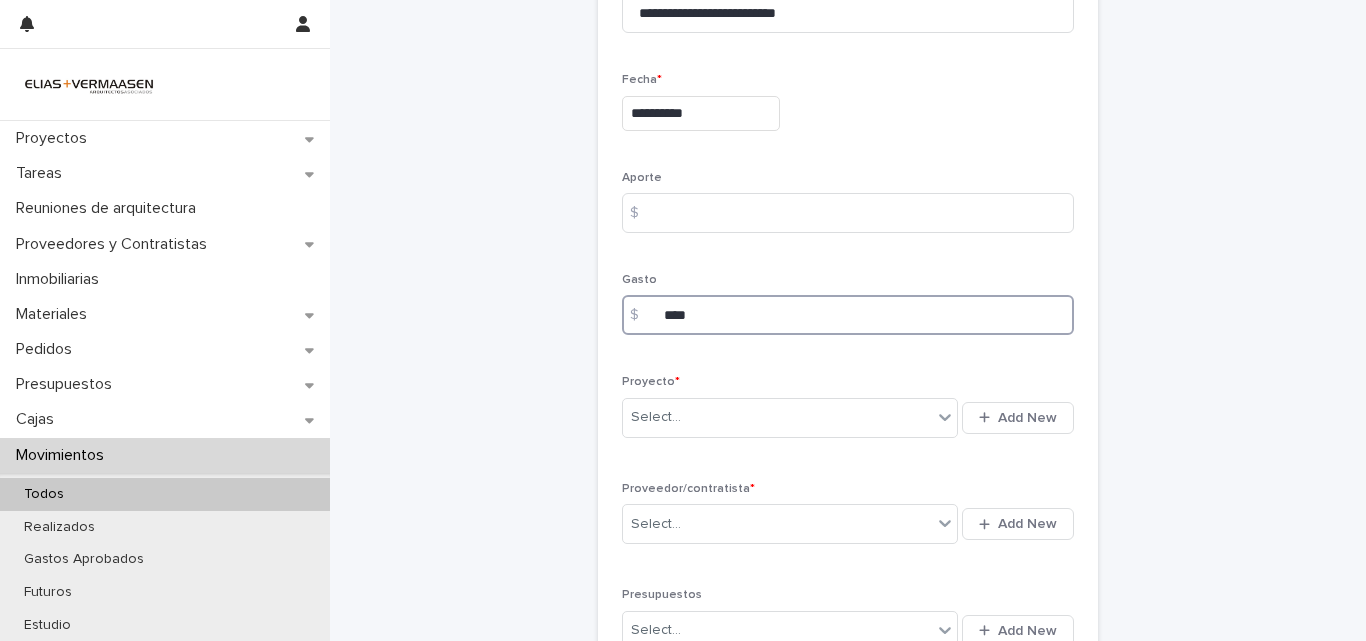 click on "****" at bounding box center (848, 315) 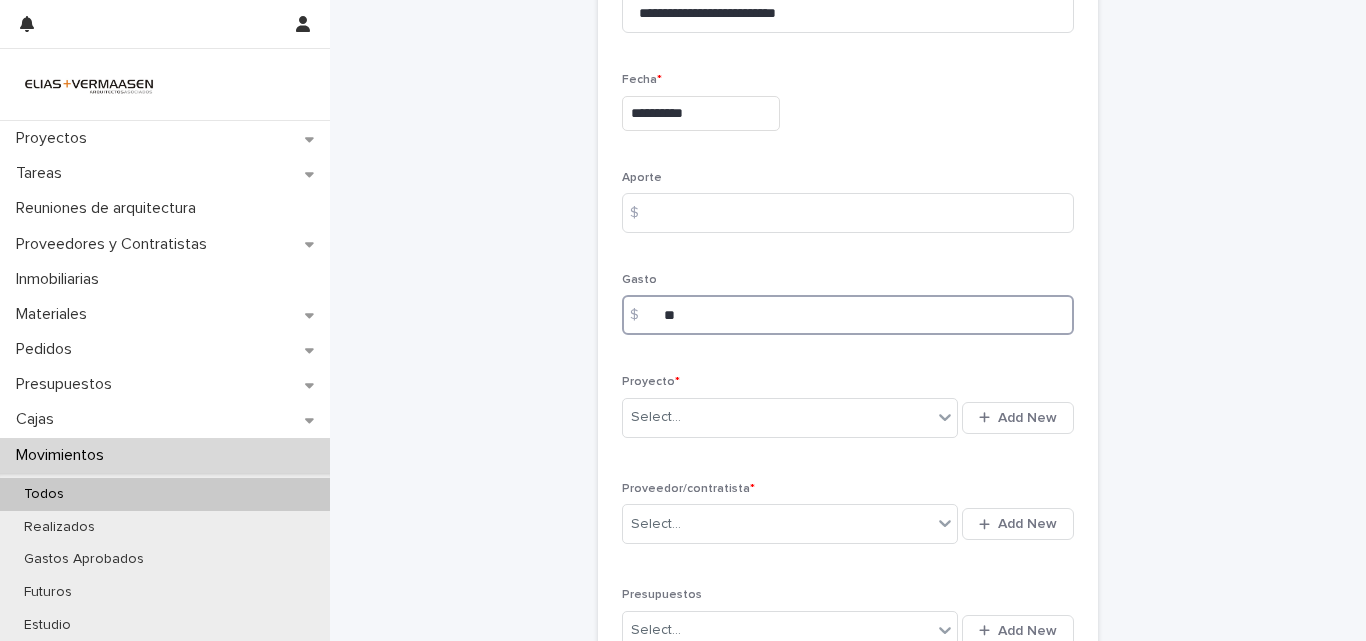 type on "*" 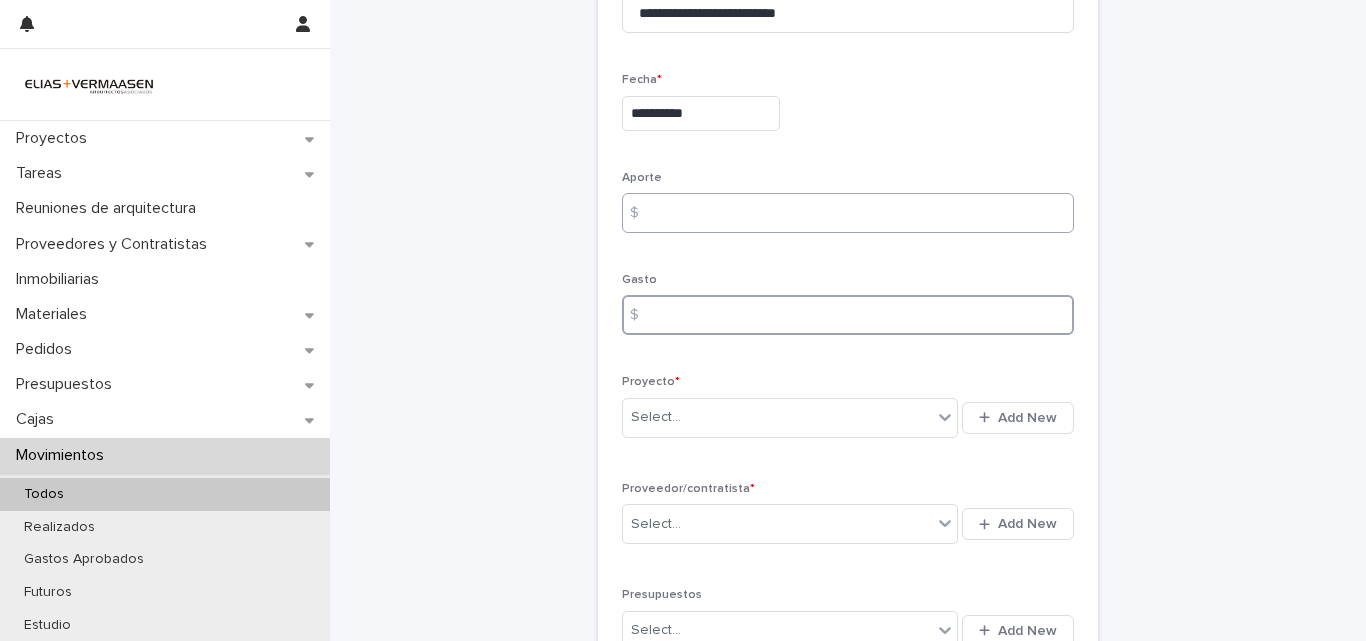 type 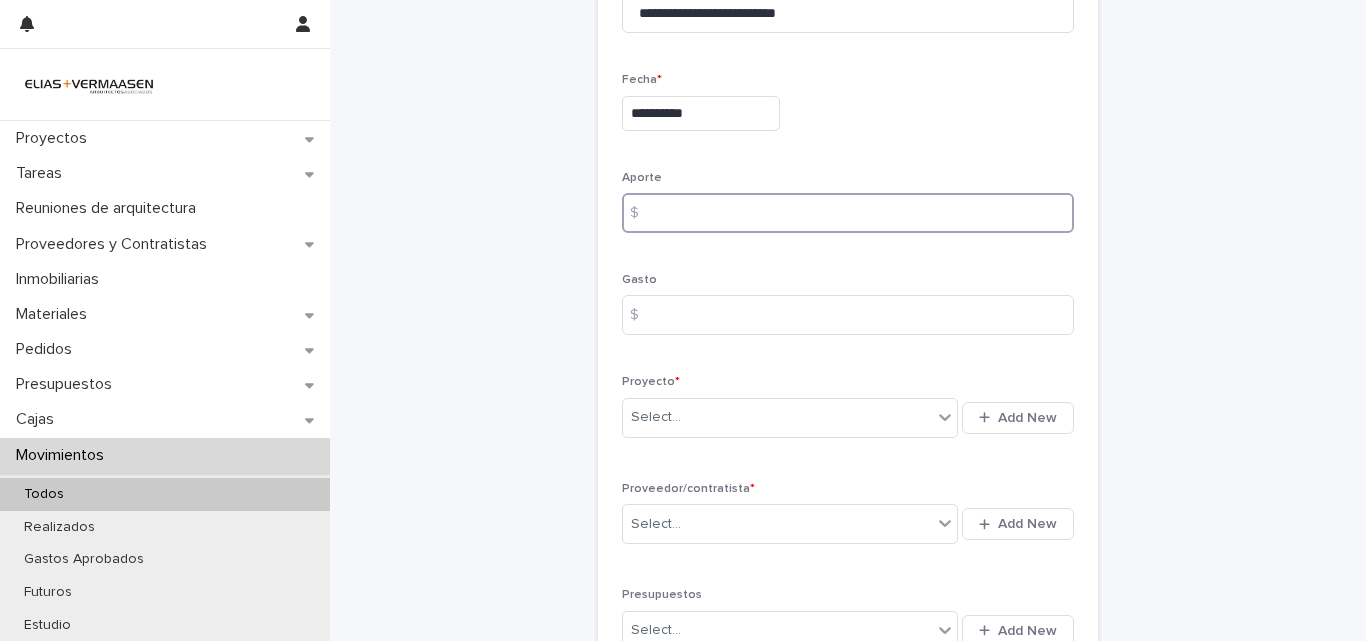 click at bounding box center (848, 213) 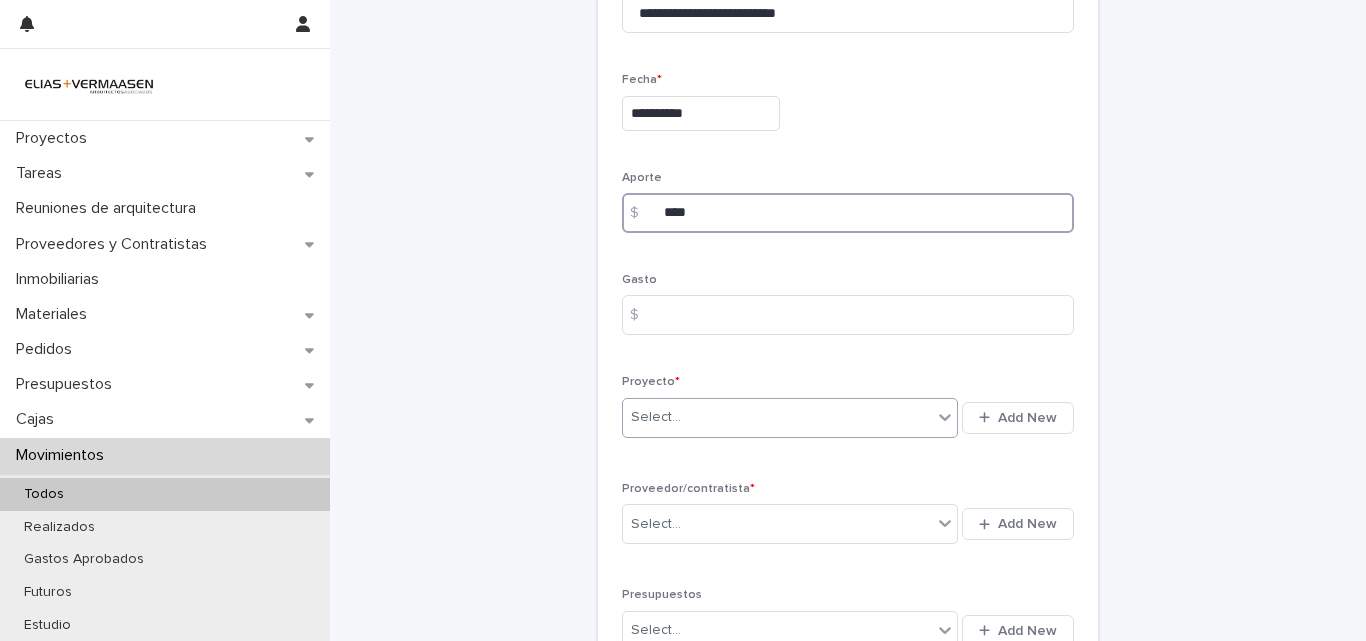 type on "****" 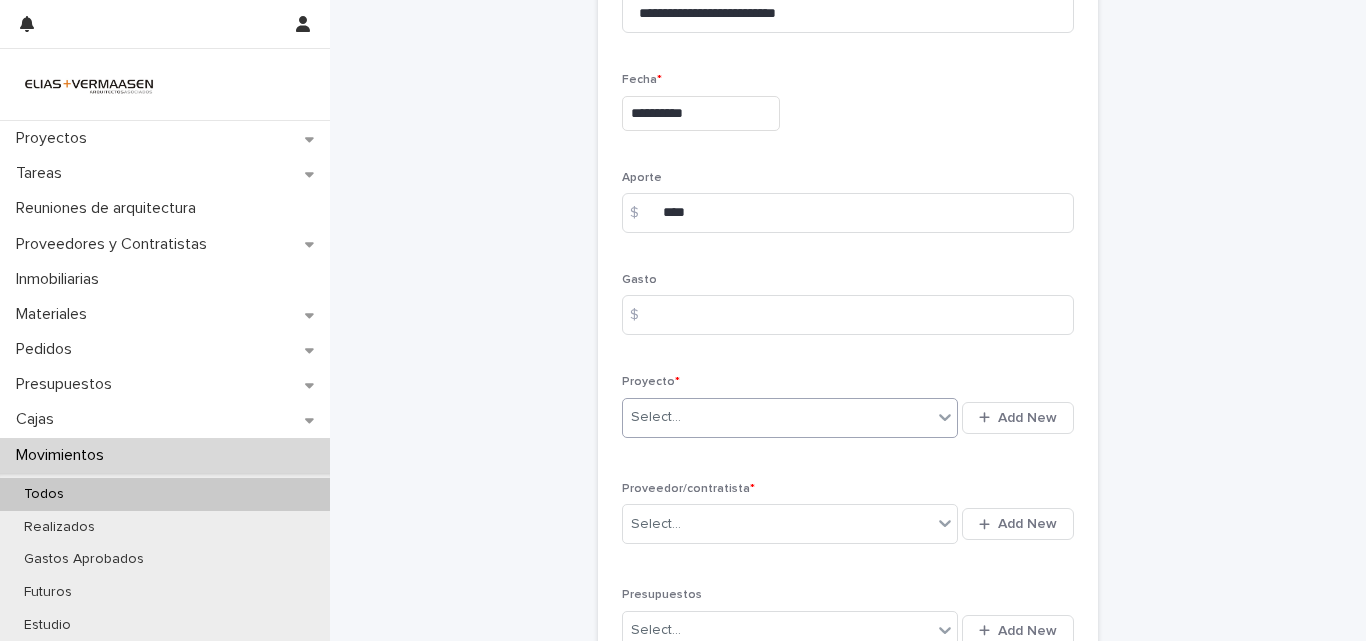 click on "Select..." at bounding box center [777, 417] 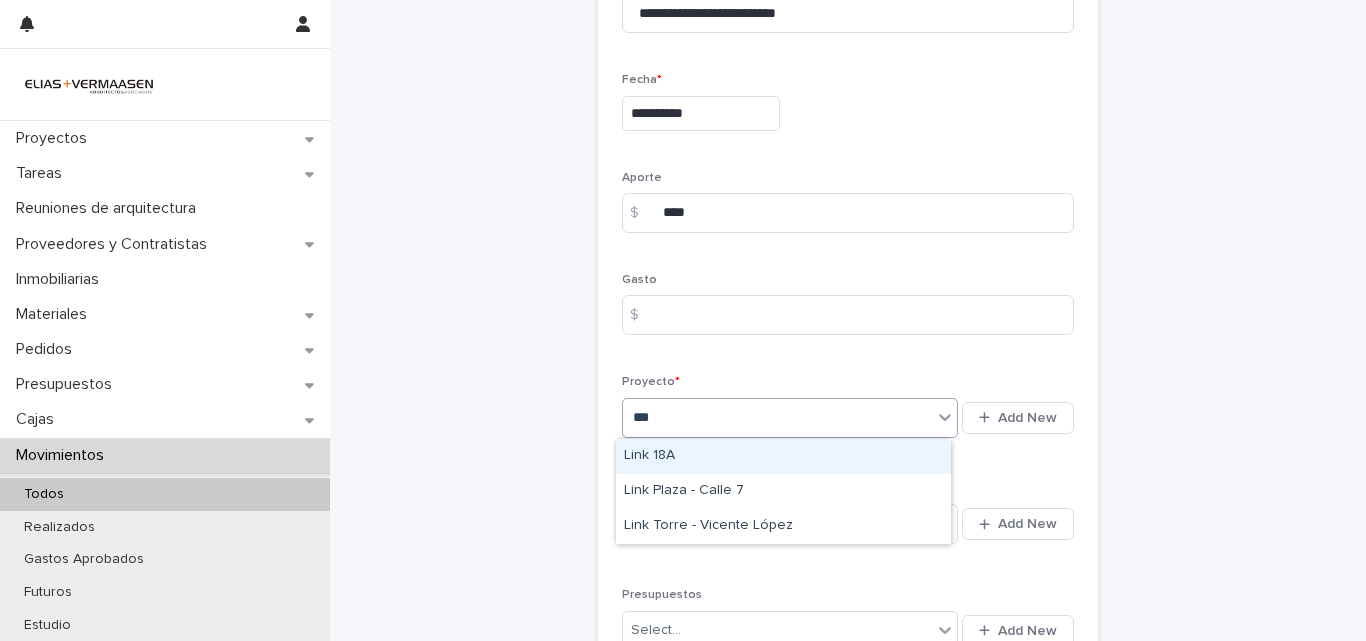 type on "****" 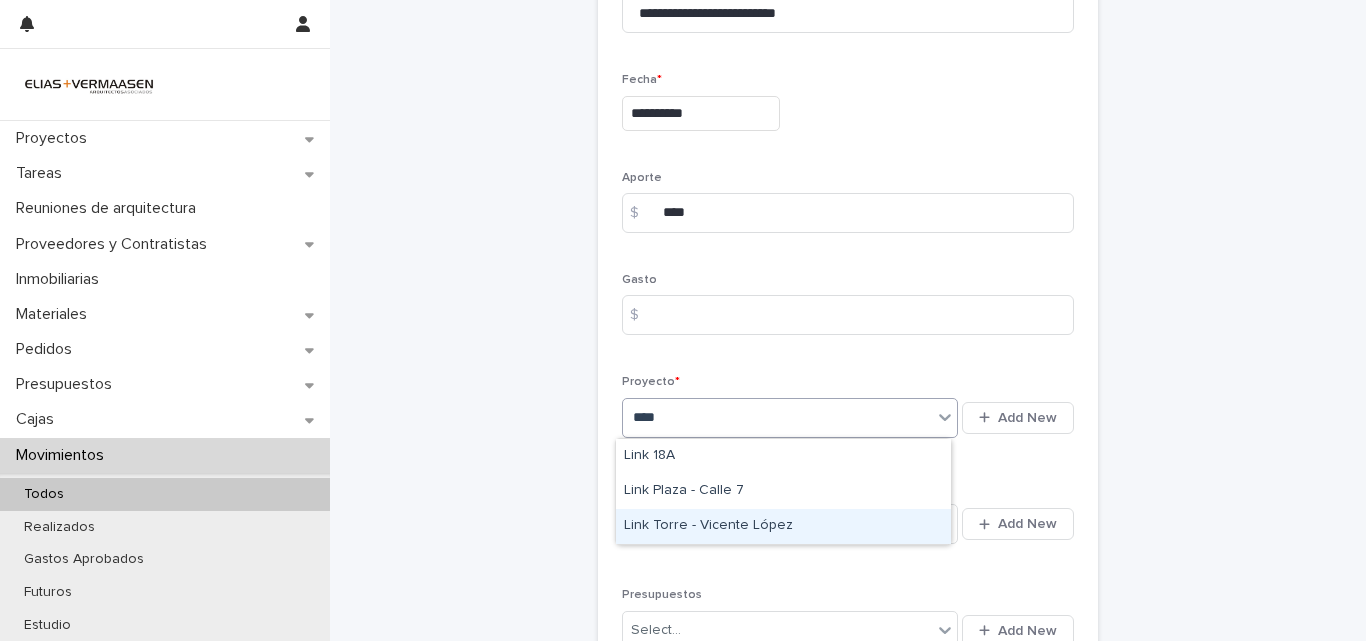 click on "Link Torre - Vicente López" at bounding box center (783, 526) 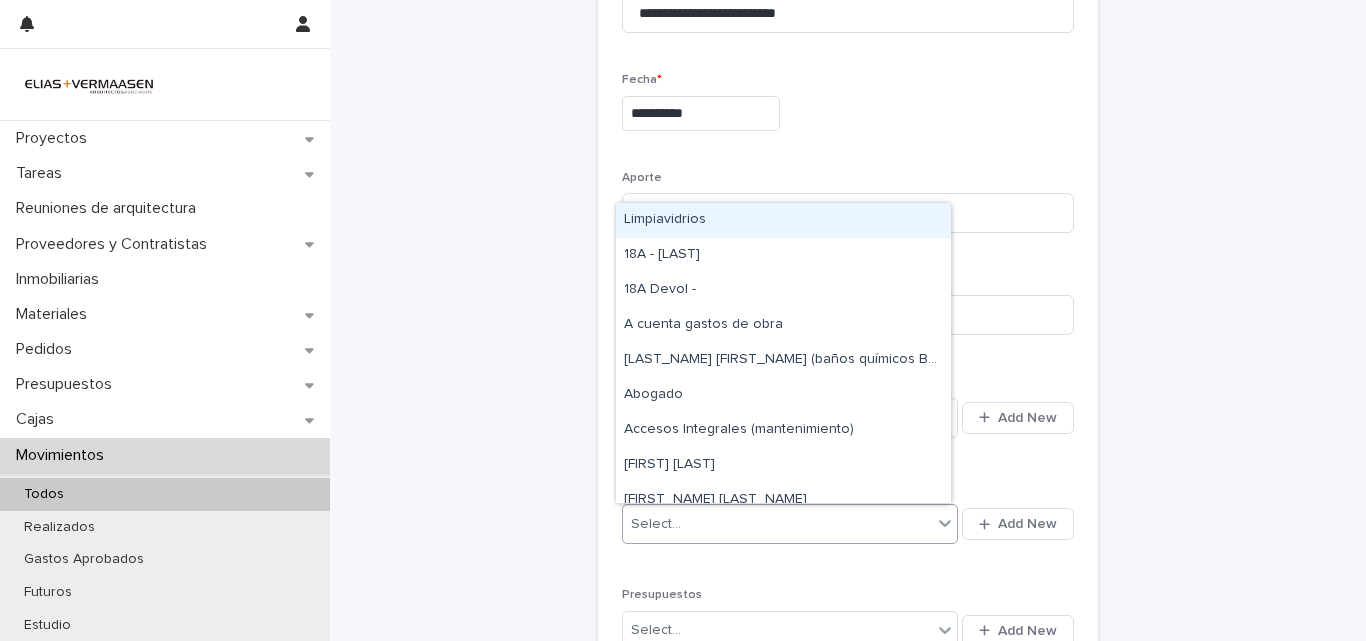 click on "Select..." at bounding box center (777, 524) 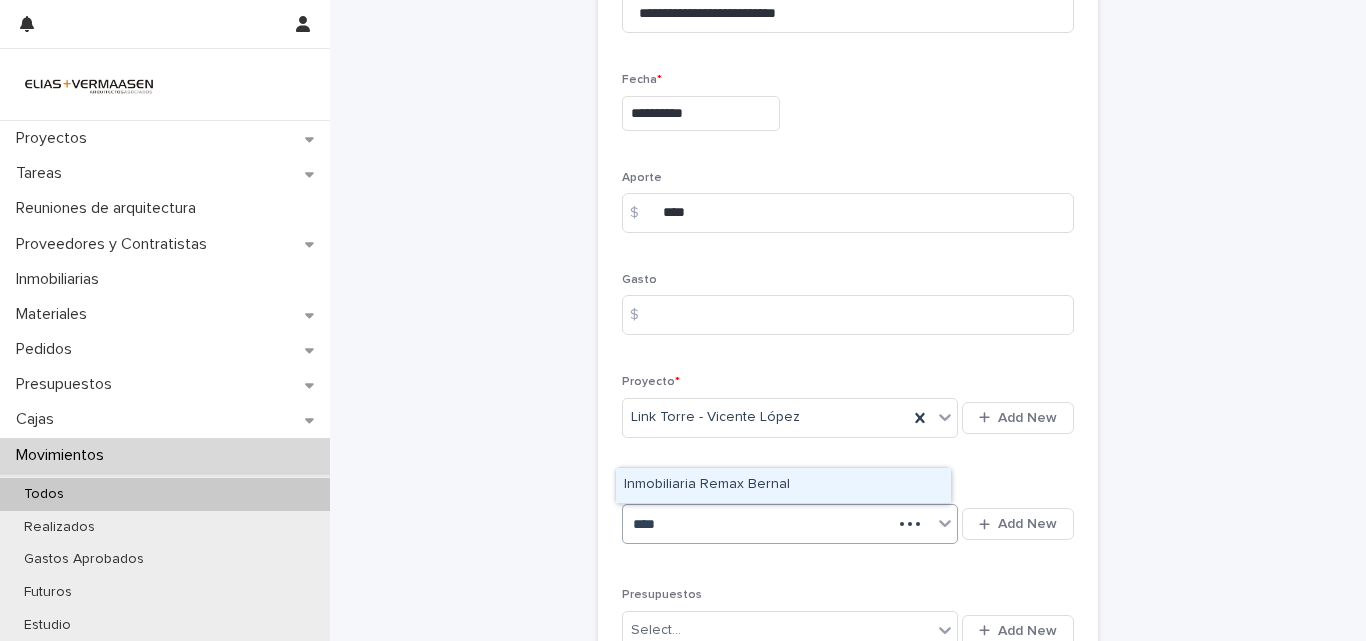 type on "*****" 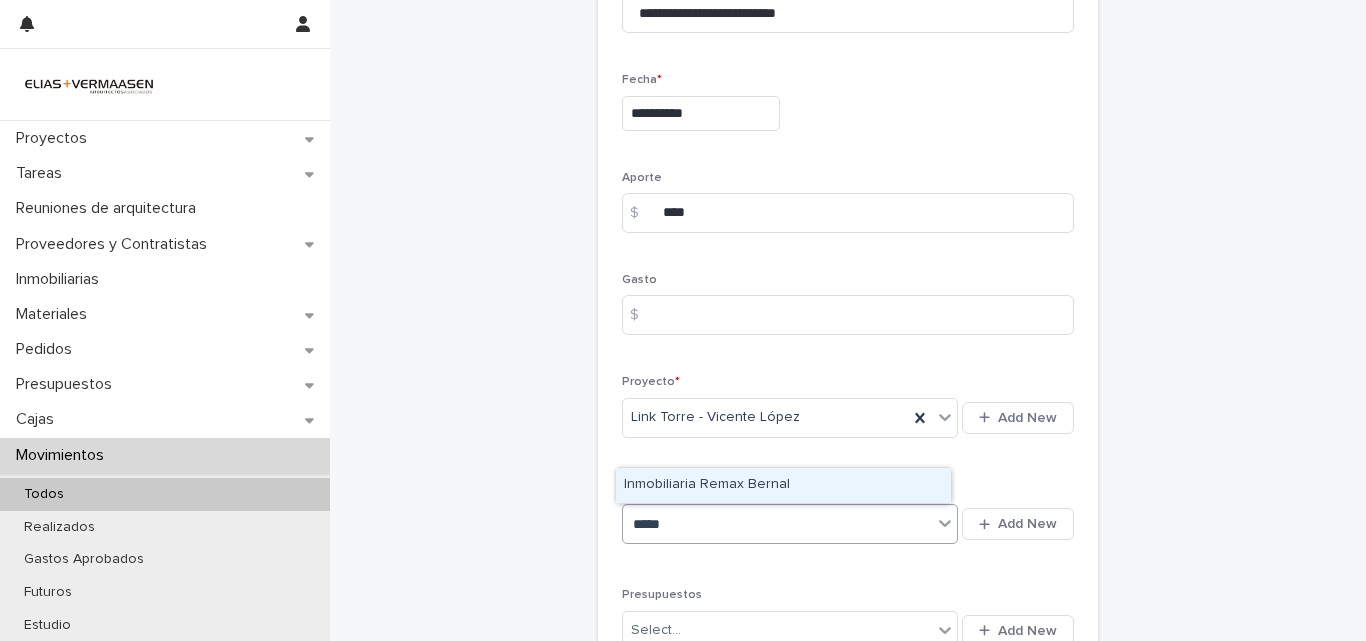 click on "Inmobiliaria Remax Bernal" at bounding box center (783, 485) 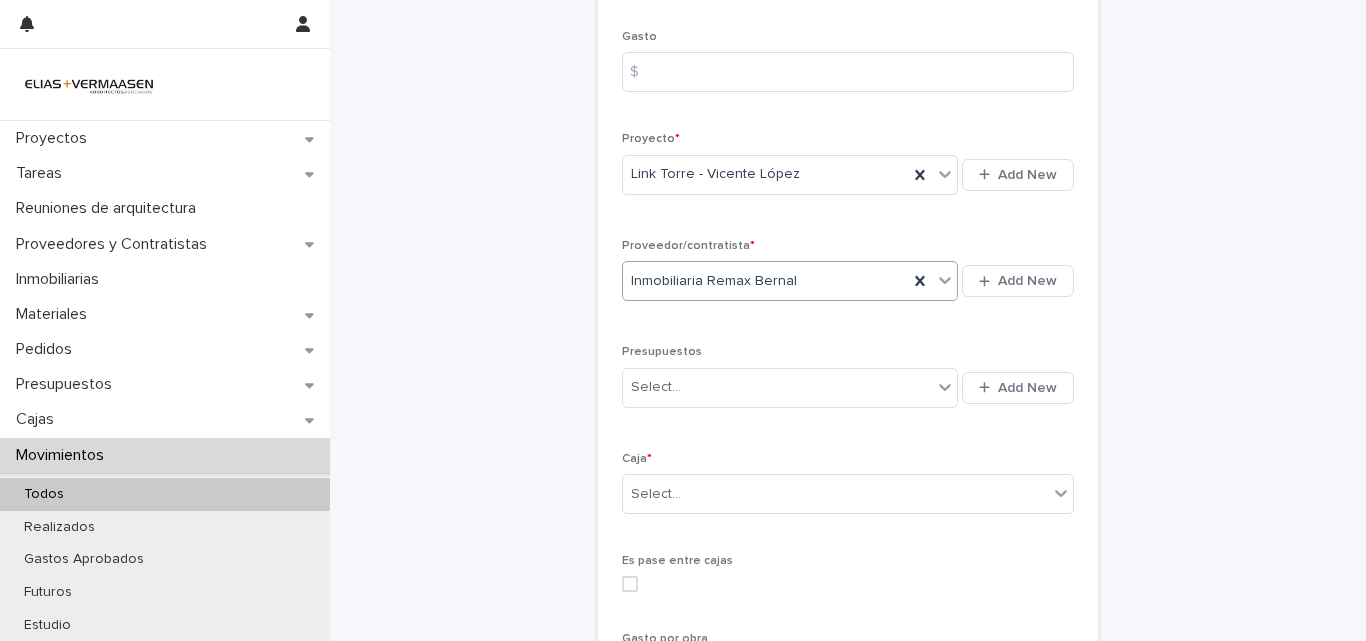 scroll, scrollTop: 524, scrollLeft: 0, axis: vertical 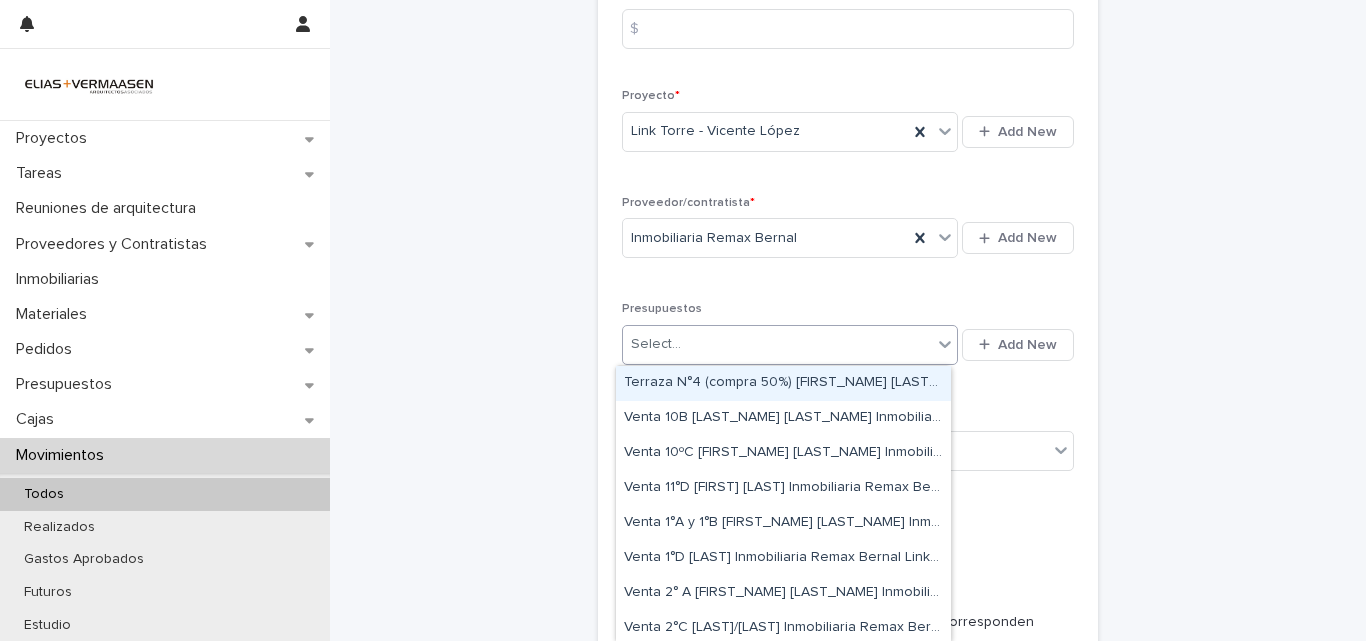 click on "Select..." at bounding box center (777, 344) 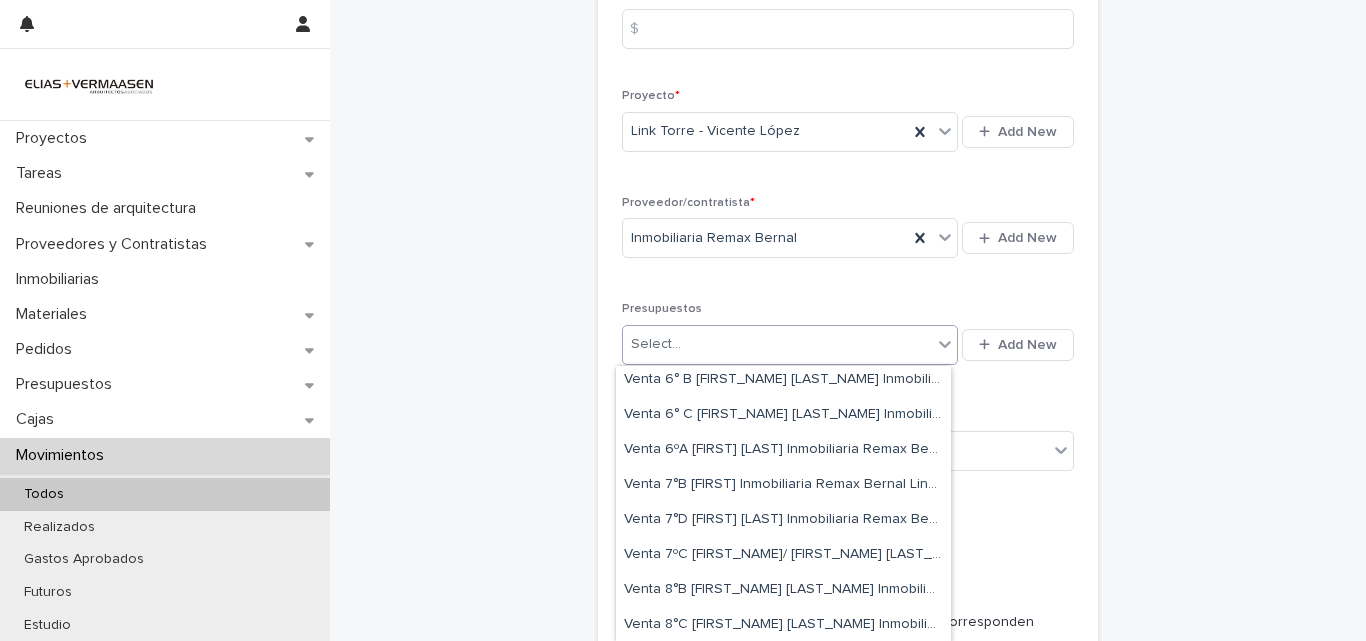 scroll, scrollTop: 537, scrollLeft: 0, axis: vertical 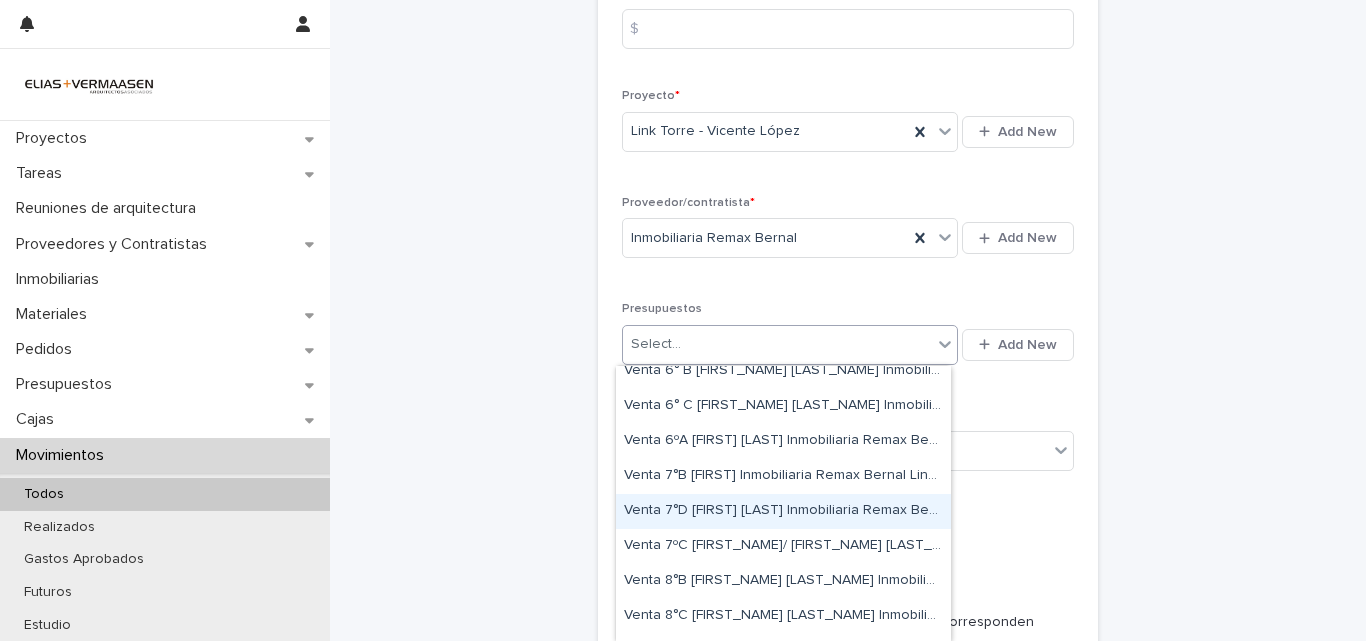 drag, startPoint x: 776, startPoint y: 529, endPoint x: 766, endPoint y: 524, distance: 11.18034 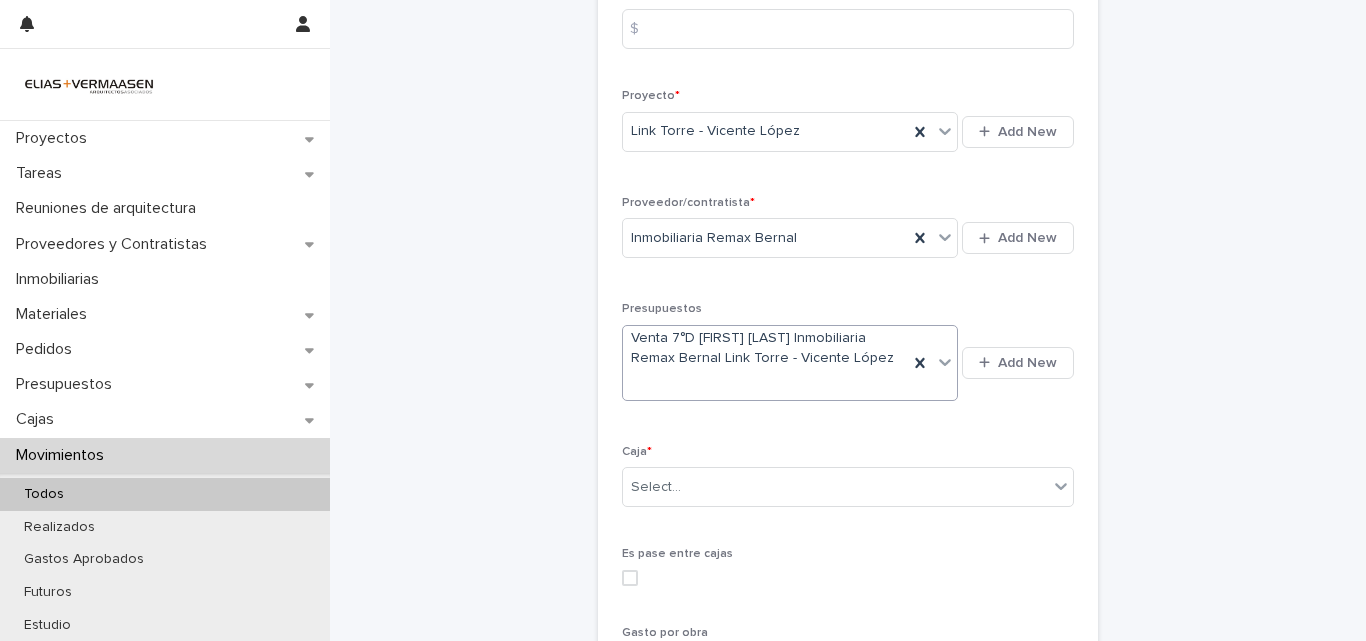 scroll, scrollTop: 542, scrollLeft: 0, axis: vertical 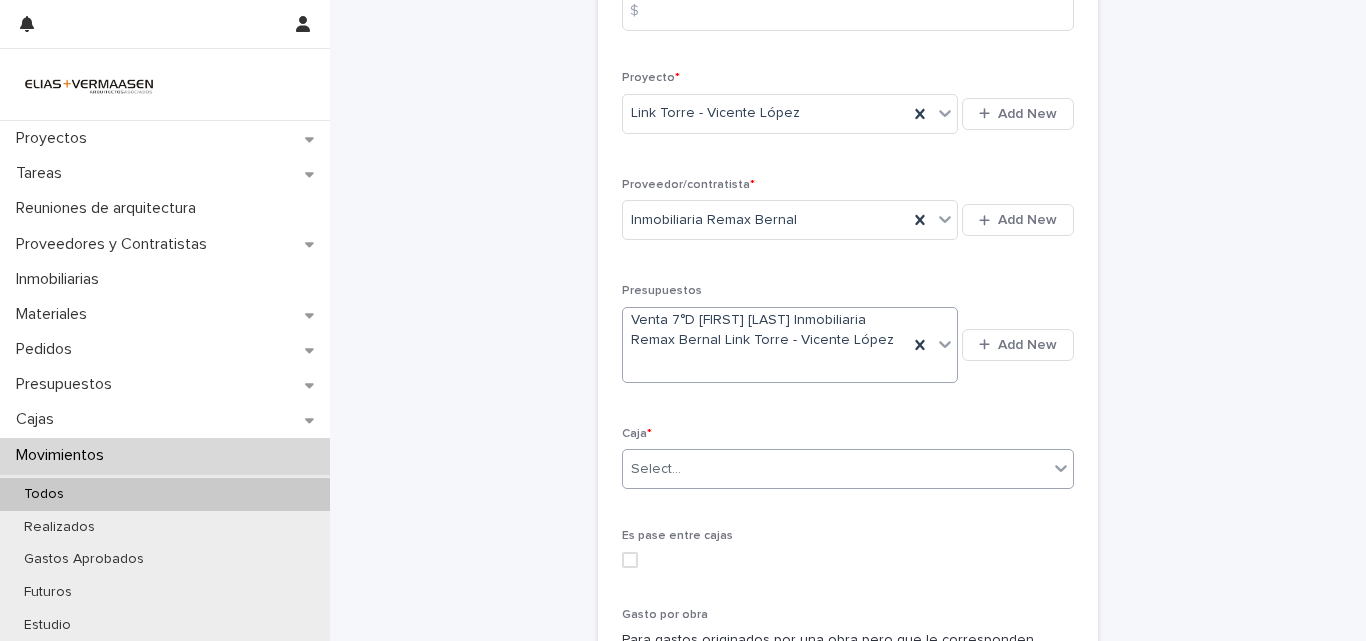 click on "Select..." at bounding box center [835, 469] 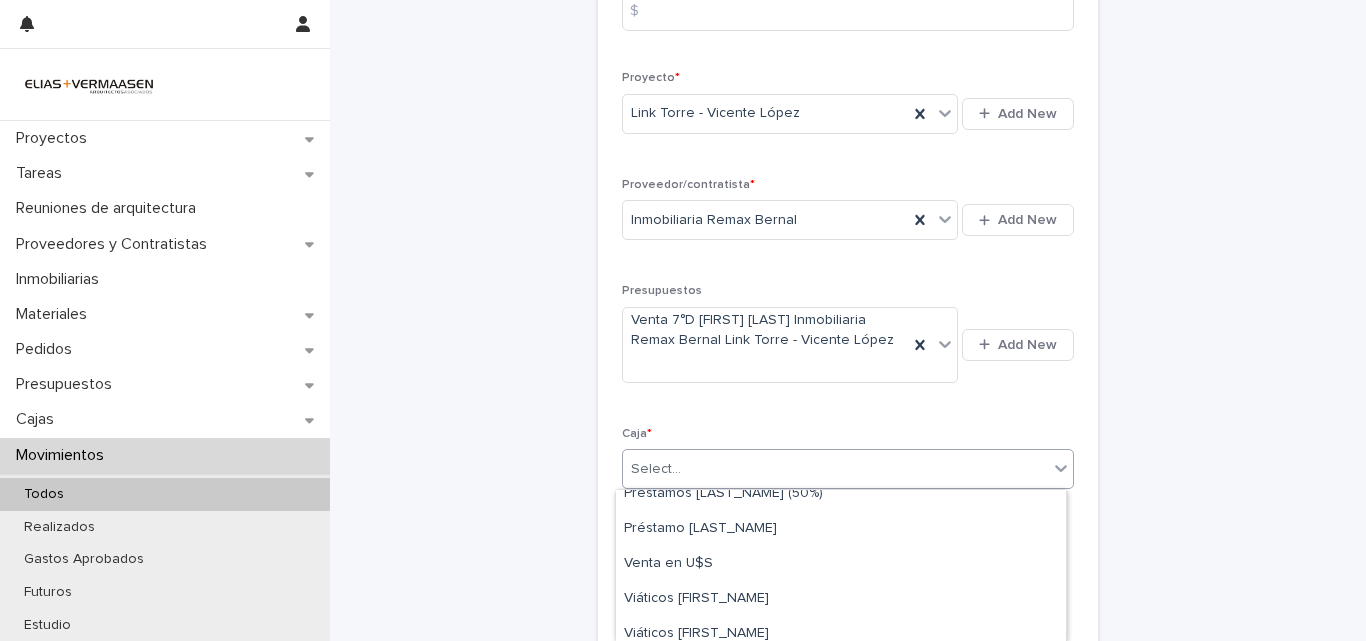 scroll, scrollTop: 552, scrollLeft: 0, axis: vertical 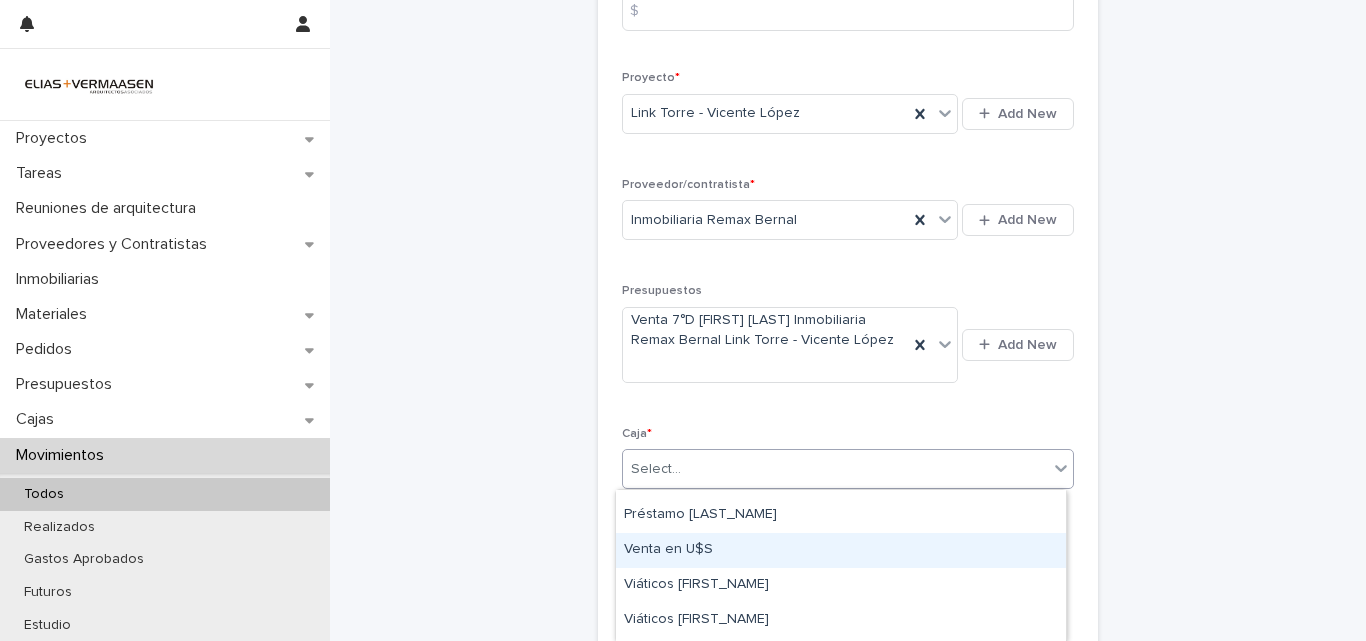 click on "Venta en U$S" at bounding box center (841, 550) 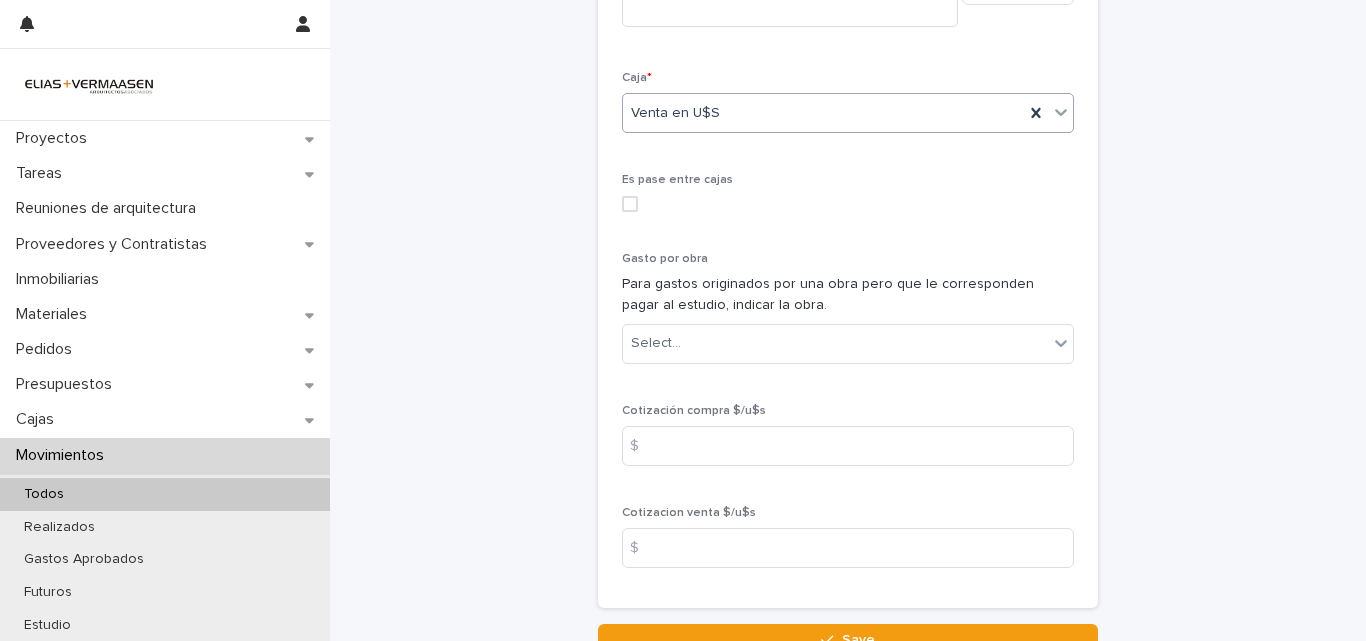 scroll, scrollTop: 1070, scrollLeft: 0, axis: vertical 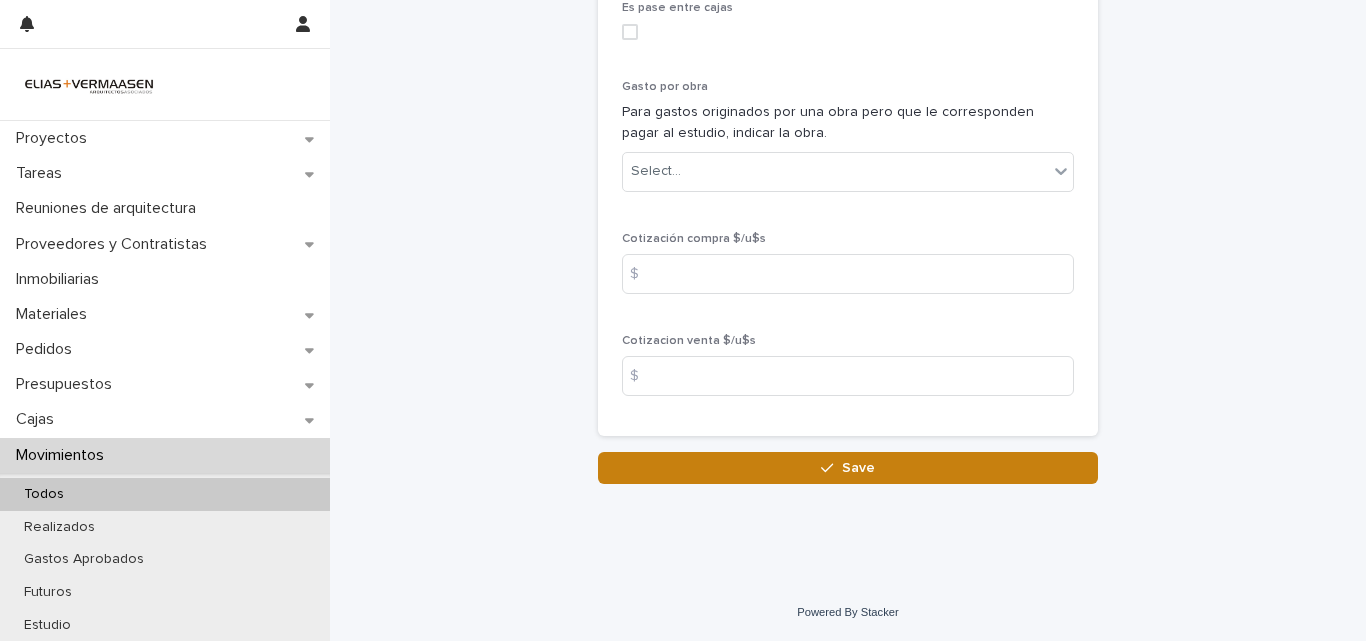 click on "Save" at bounding box center (848, 468) 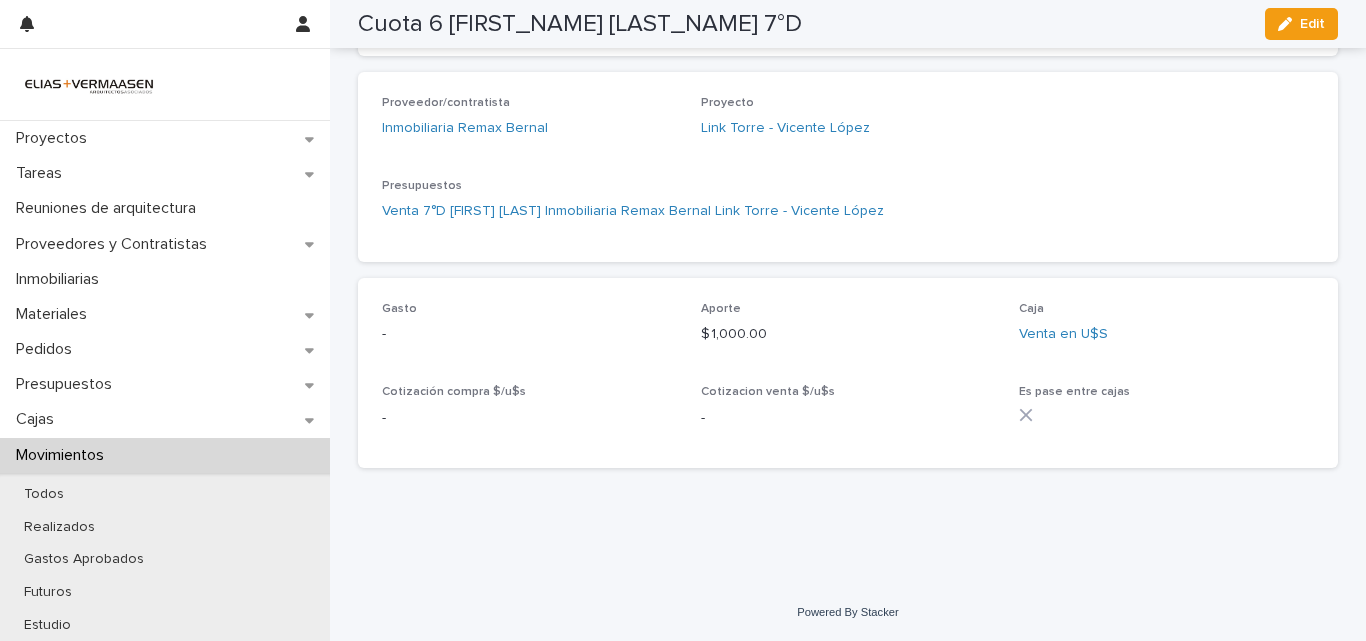 scroll, scrollTop: 547, scrollLeft: 0, axis: vertical 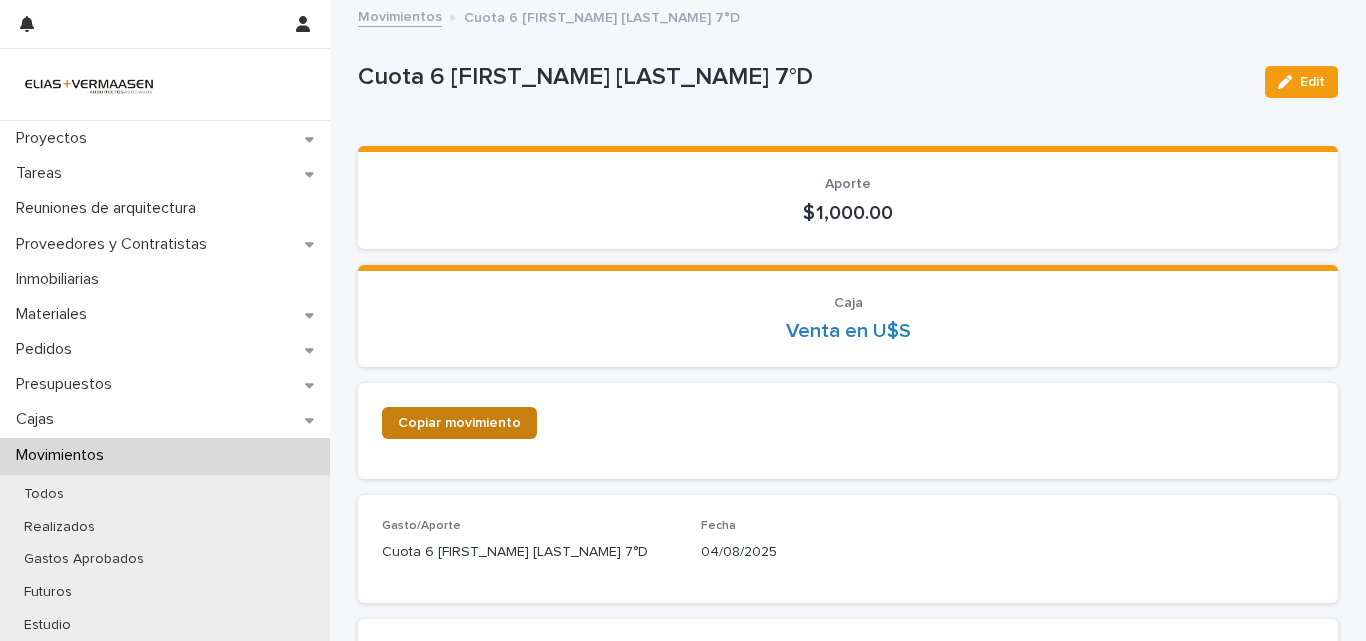 click on "Copiar movimiento" at bounding box center [459, 423] 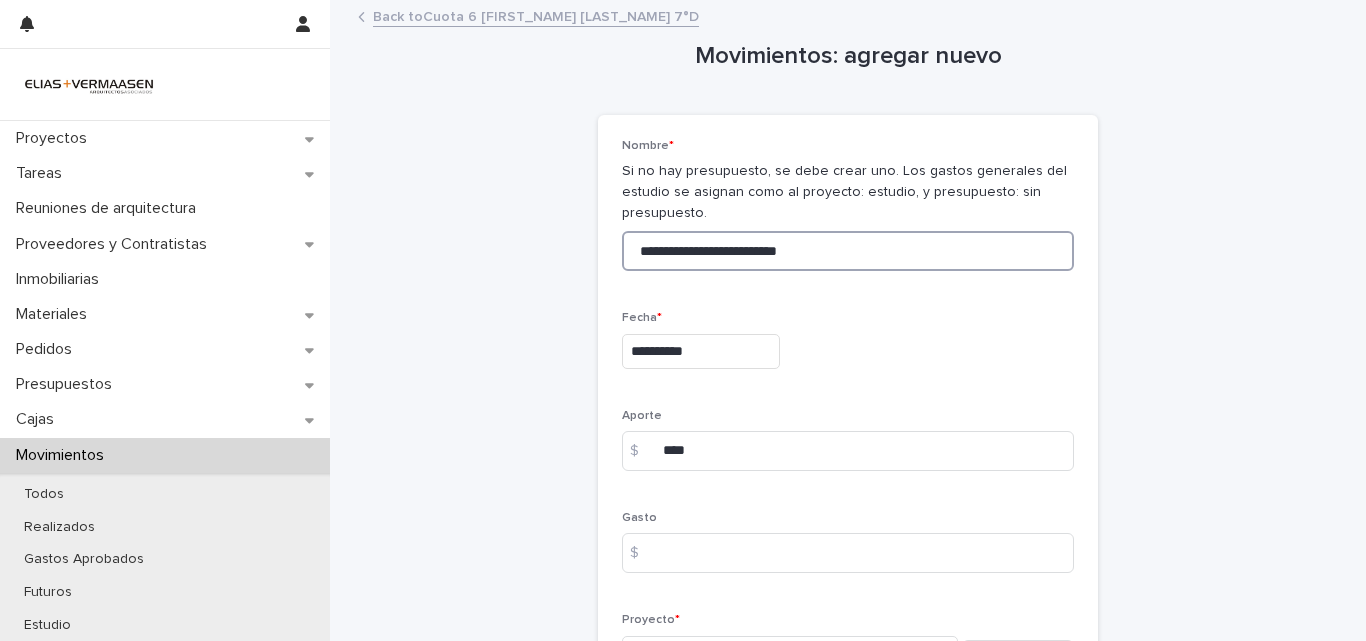 click on "**********" at bounding box center (848, 251) 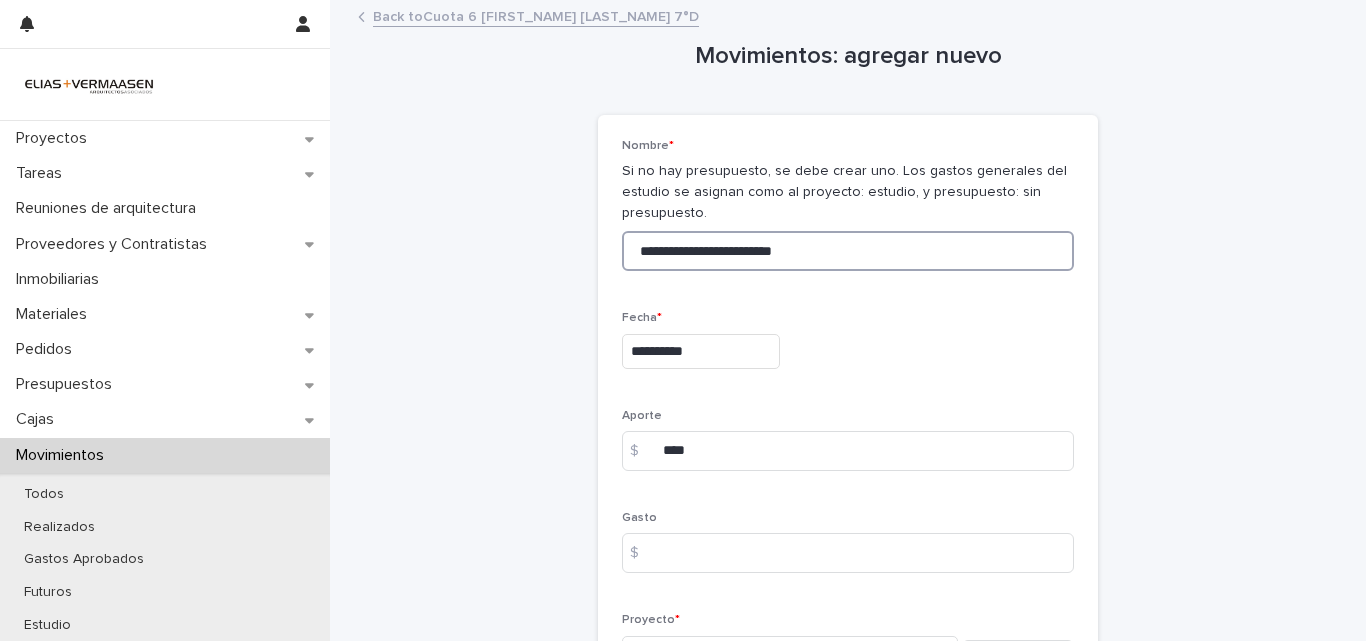 click on "**********" at bounding box center [848, 251] 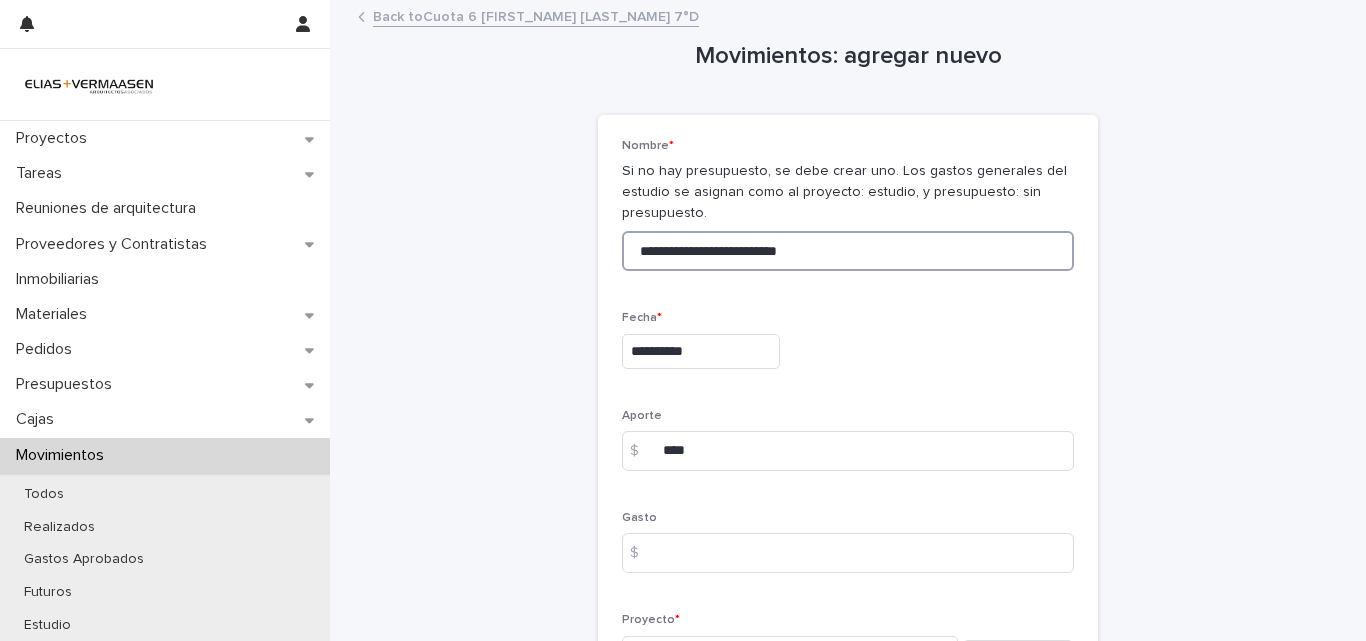 type on "**********" 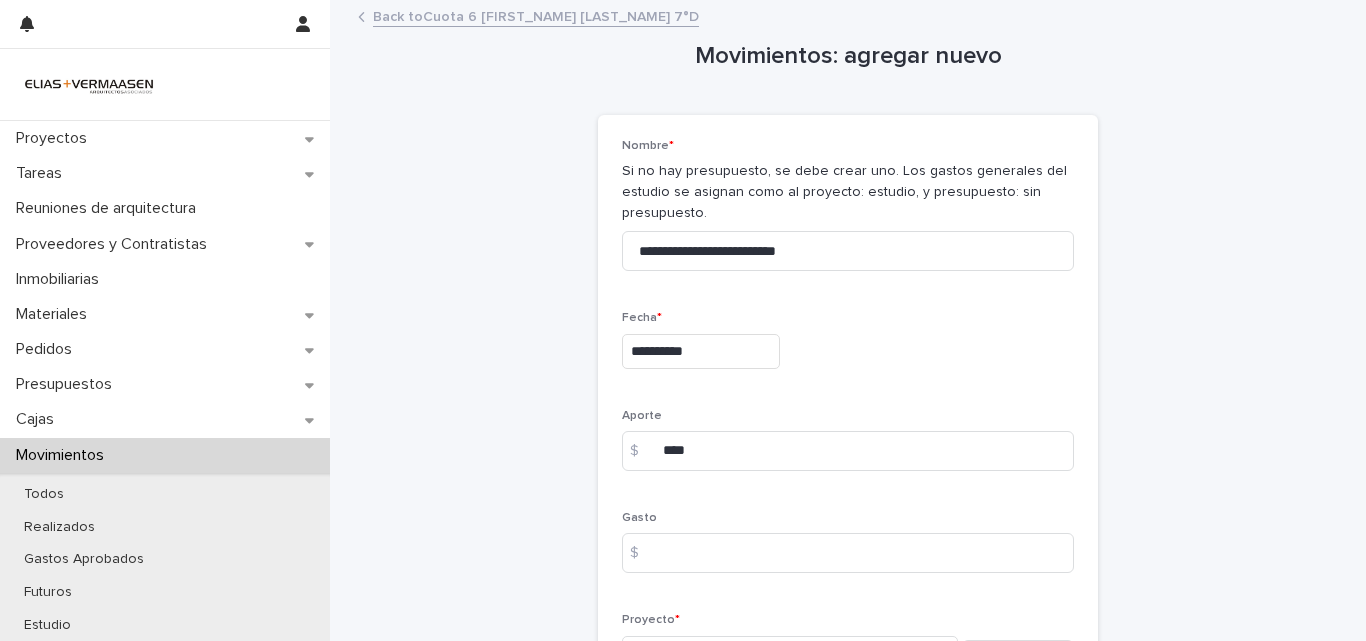 click on "**********" at bounding box center (701, 351) 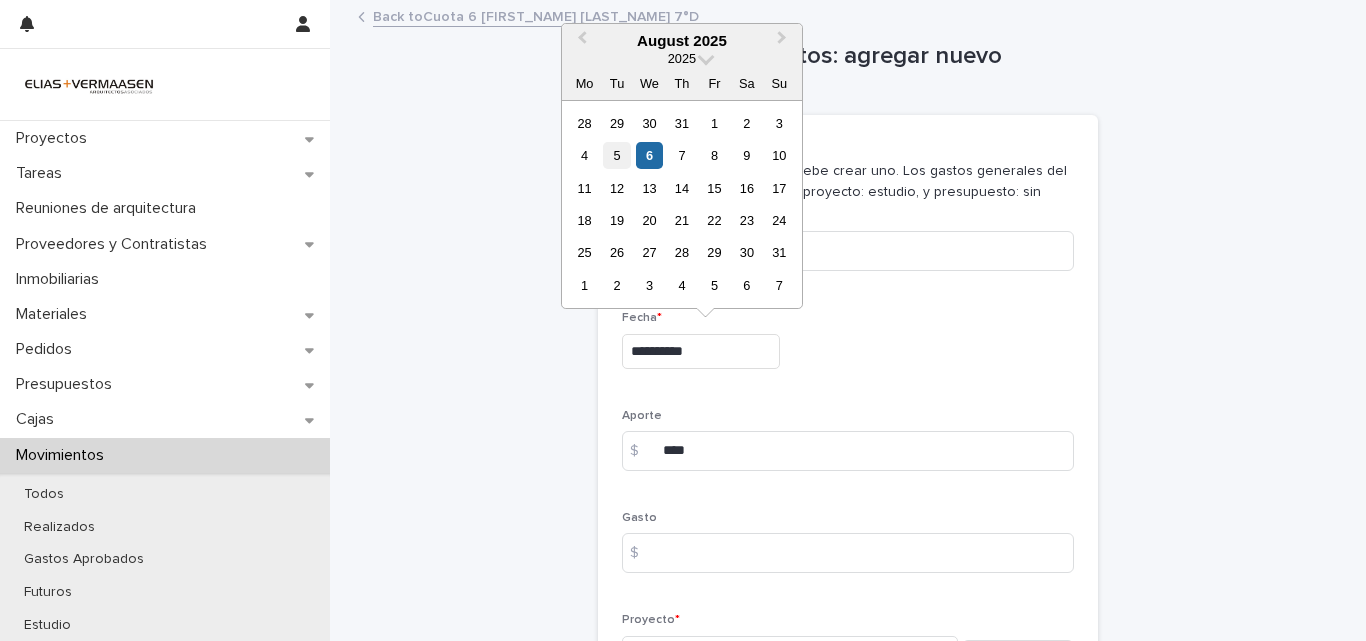 click on "5" at bounding box center [616, 155] 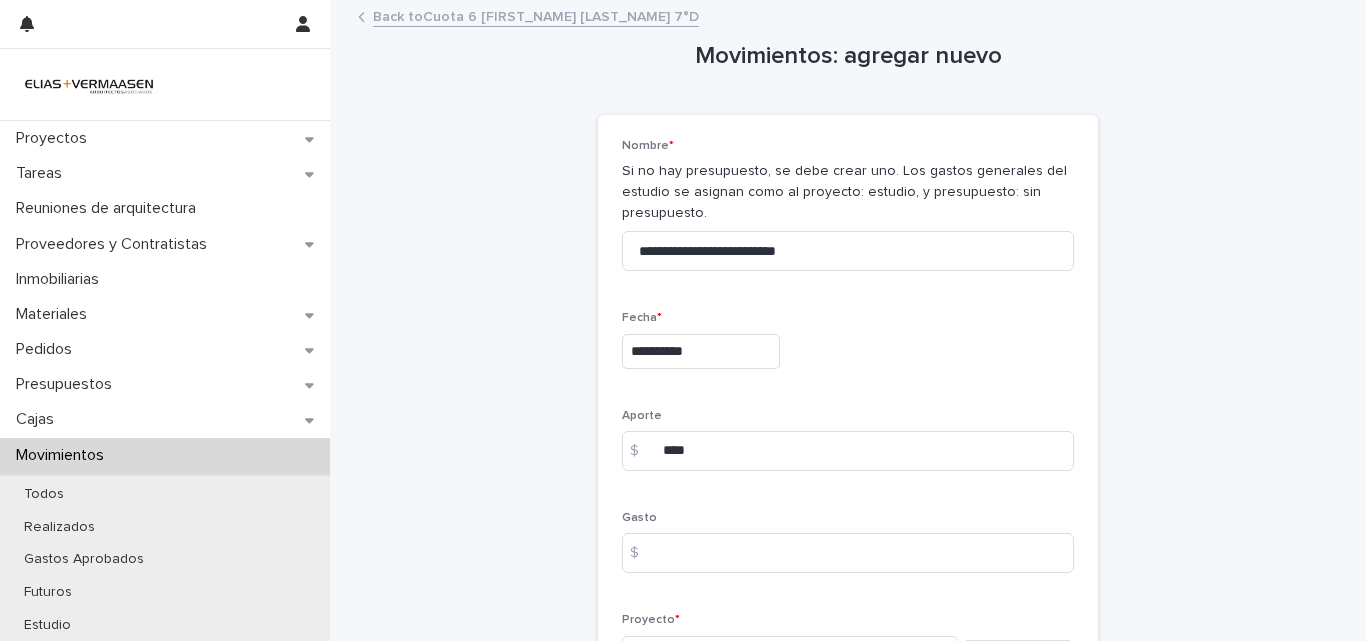 type on "**********" 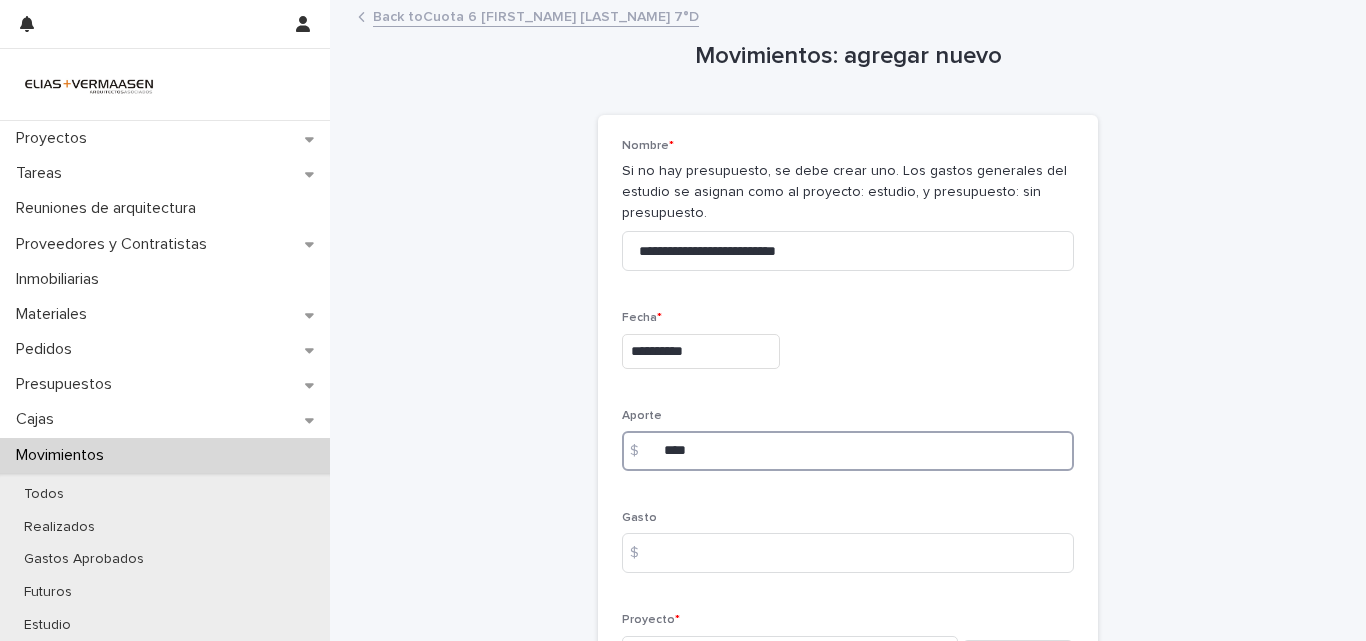 click on "****" at bounding box center (848, 451) 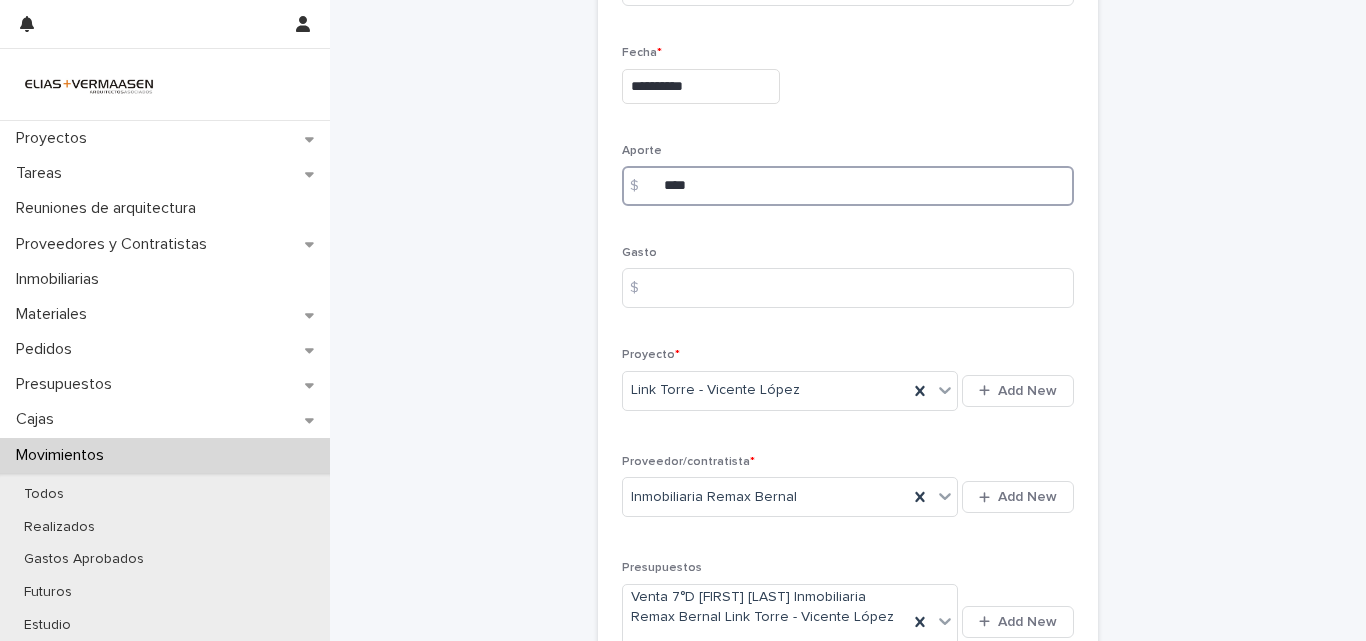 scroll, scrollTop: 279, scrollLeft: 0, axis: vertical 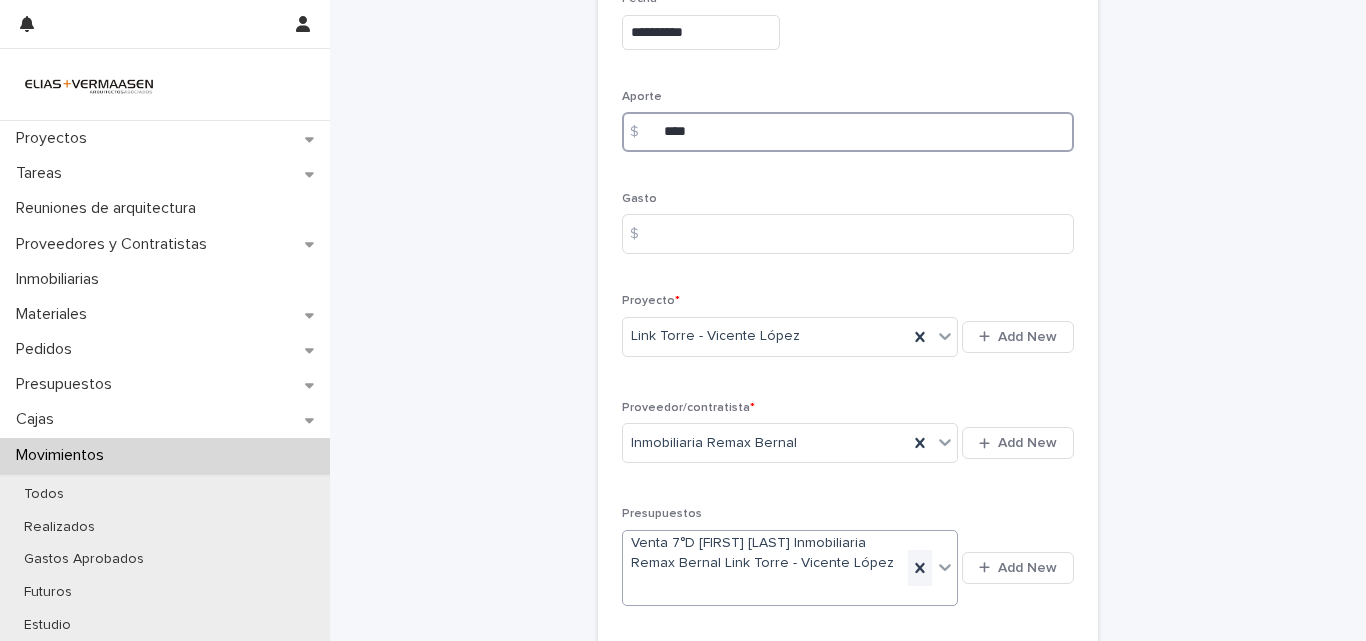 type on "****" 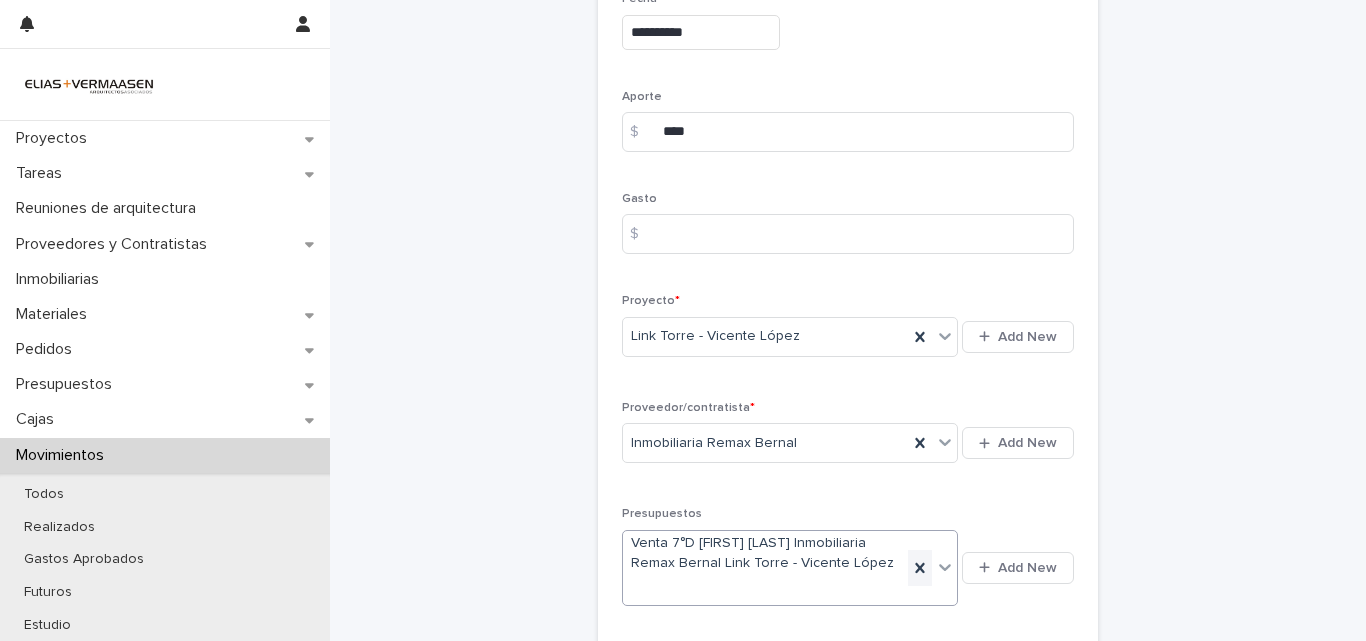 click 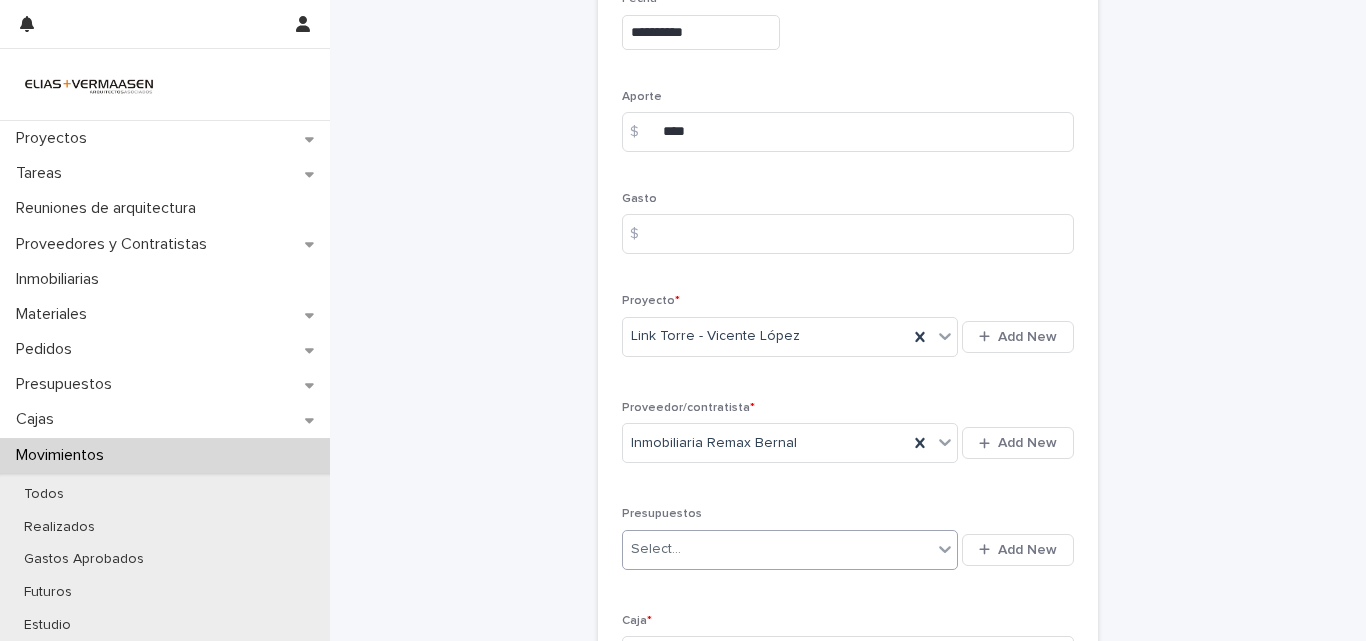 scroll, scrollTop: 301, scrollLeft: 0, axis: vertical 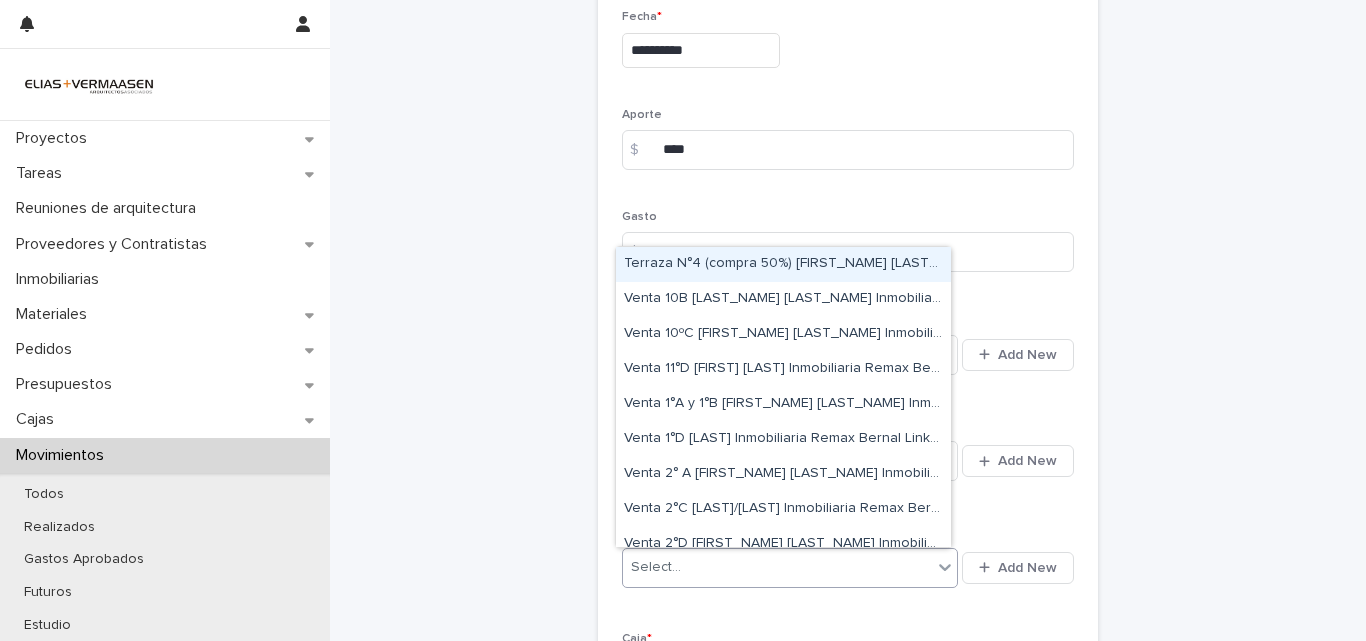 click on "Select..." at bounding box center (777, 567) 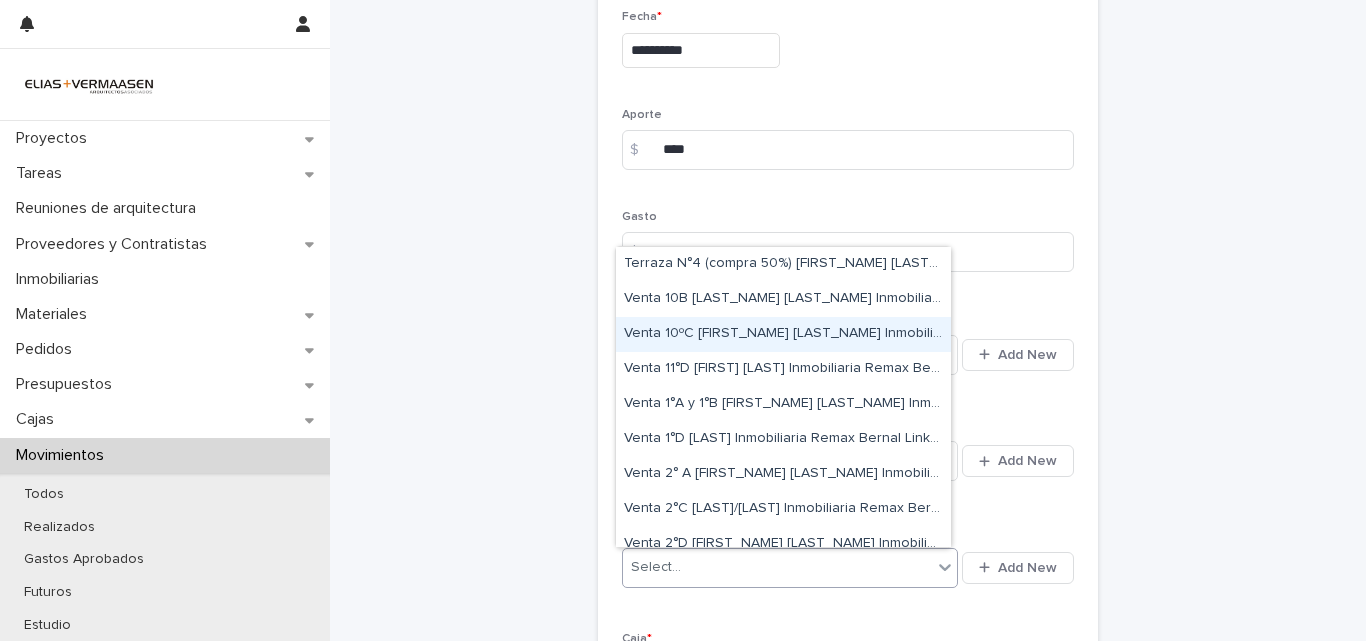 click on "Venta 10ºC [FIRST_NAME] [LAST_NAME] Inmobiliaria Remax Bernal Link Torre - Vicente López" at bounding box center (783, 334) 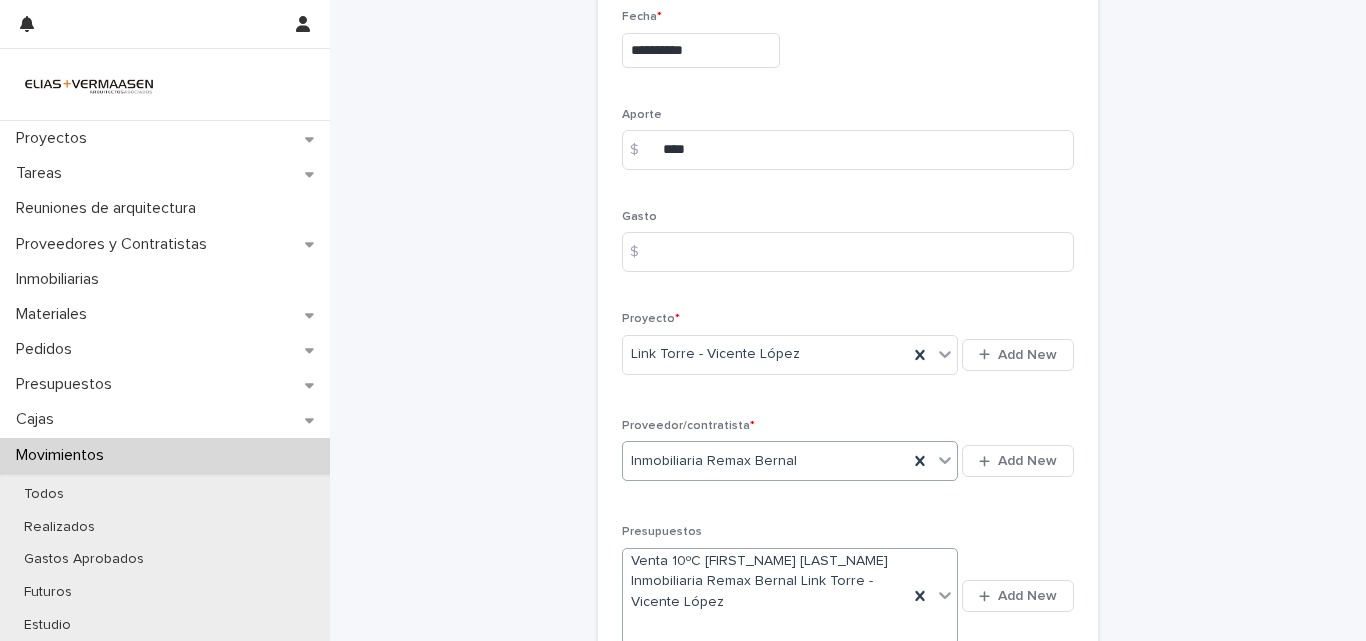 scroll, scrollTop: 319, scrollLeft: 0, axis: vertical 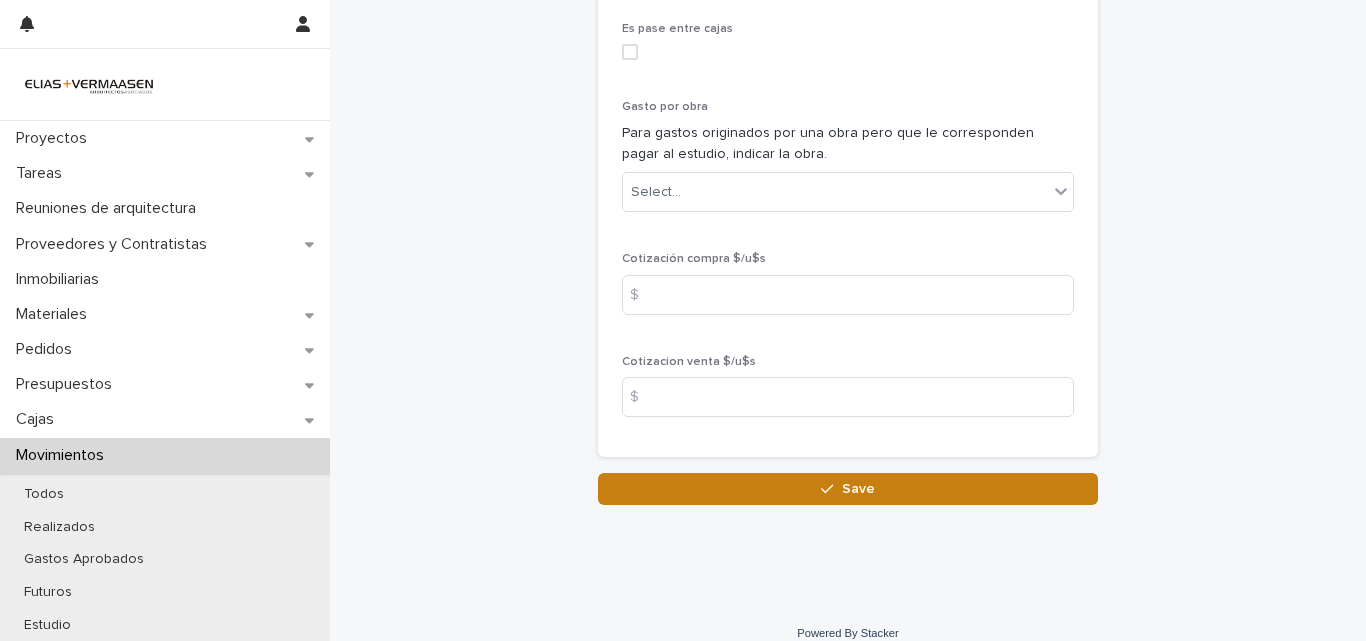 click on "Save" at bounding box center [858, 489] 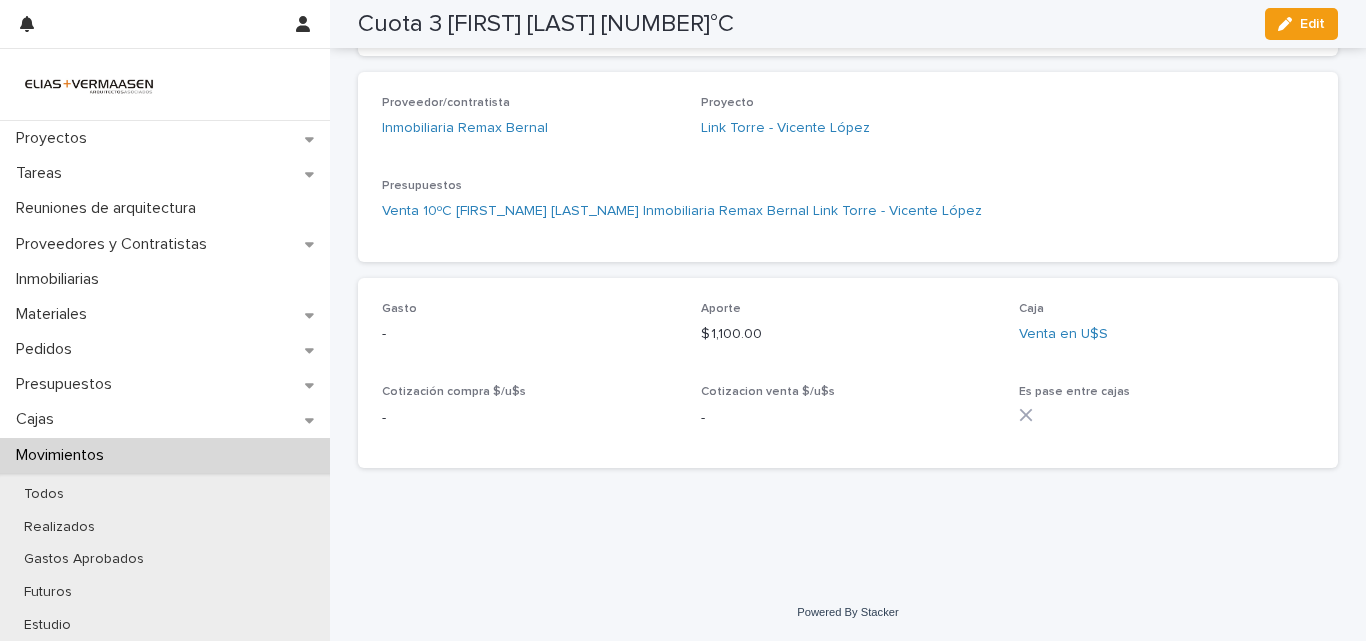 scroll, scrollTop: 547, scrollLeft: 0, axis: vertical 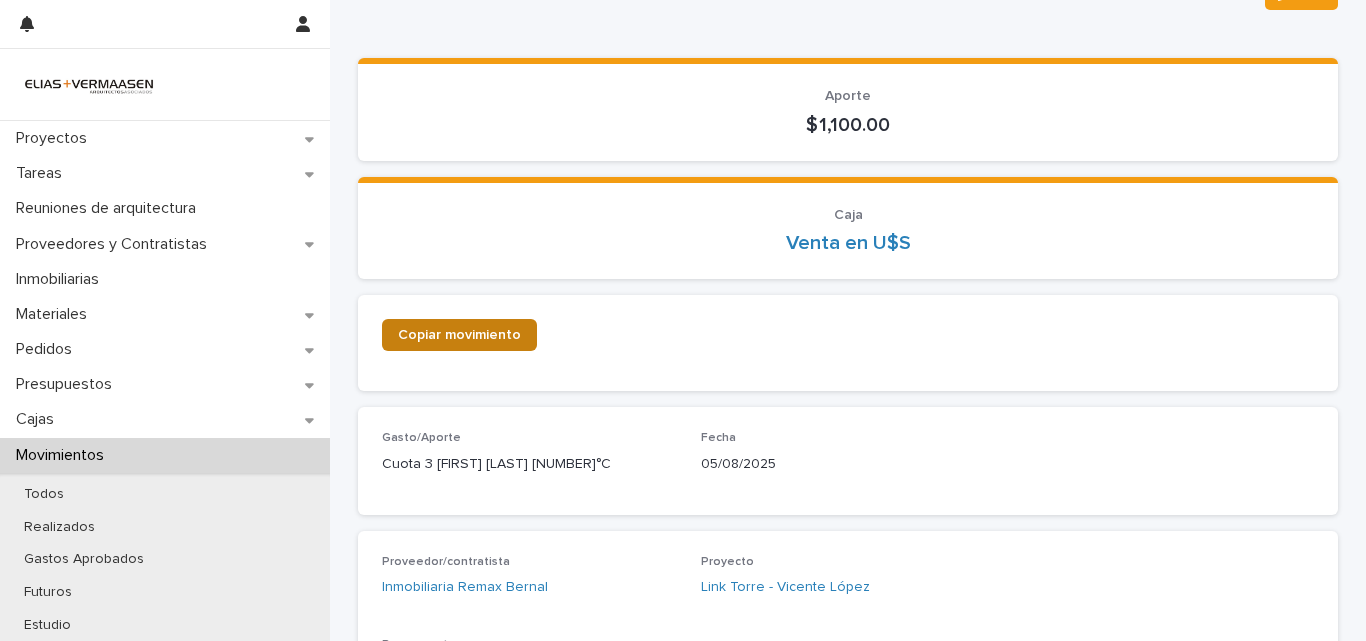 click on "Copiar movimiento" at bounding box center (459, 335) 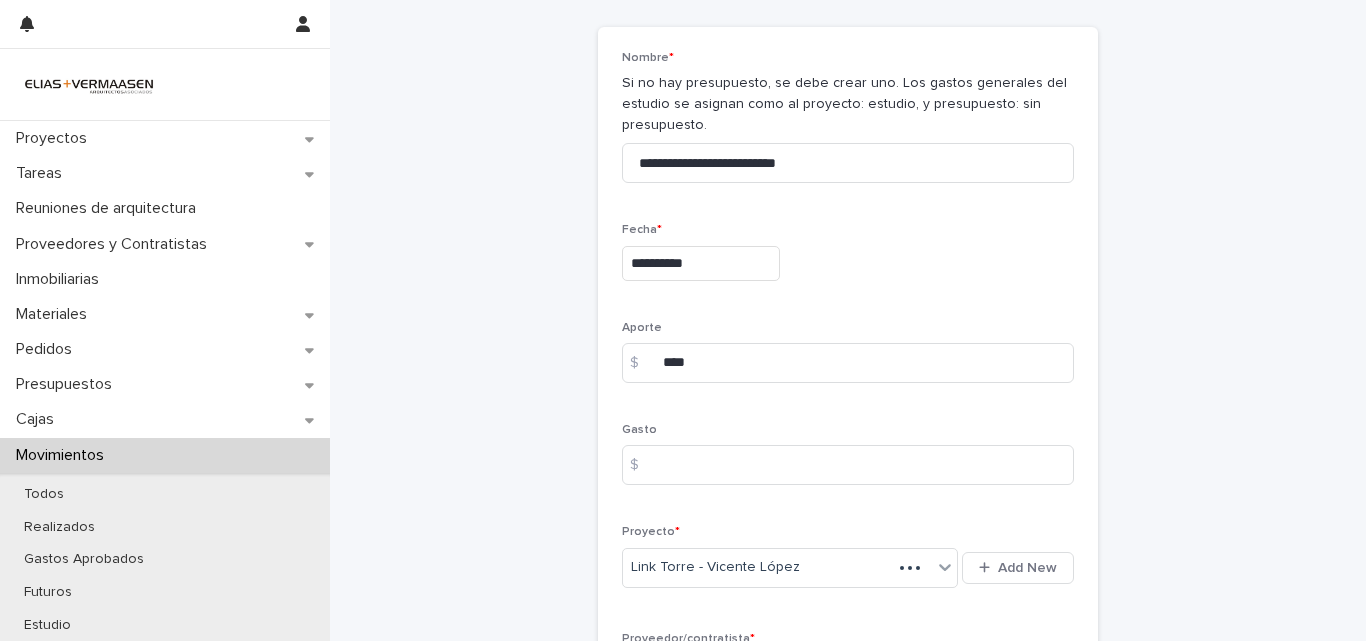 scroll, scrollTop: 90, scrollLeft: 0, axis: vertical 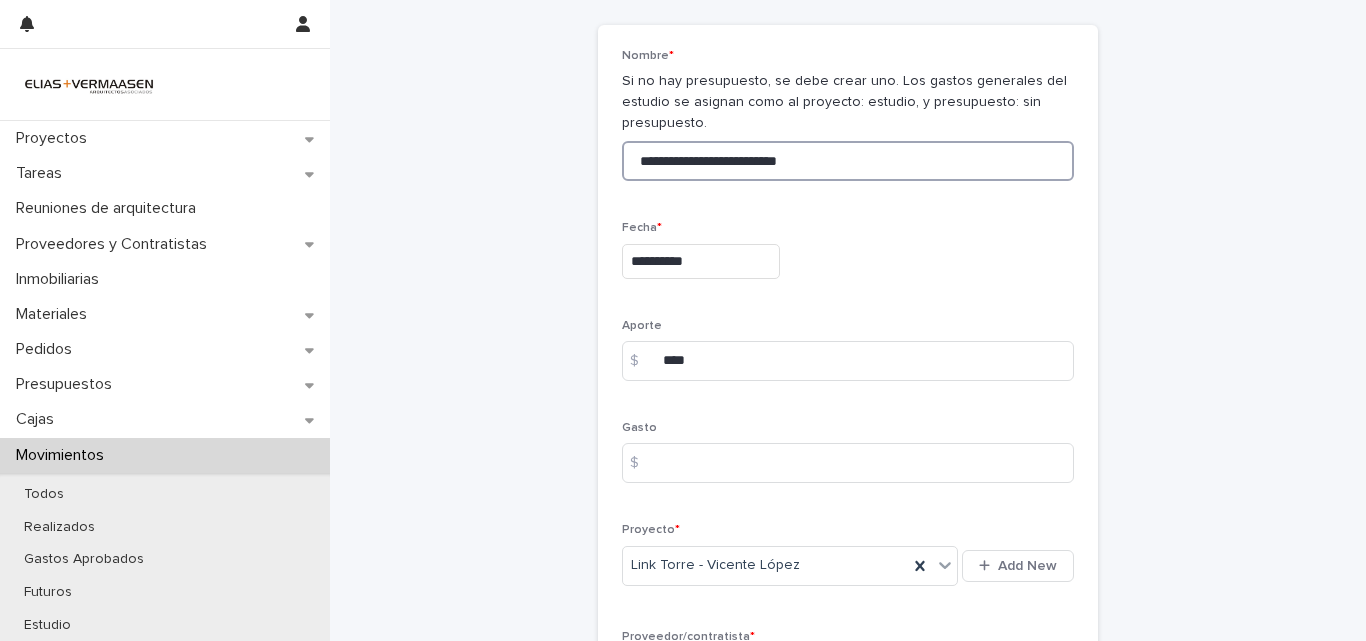 click on "**********" at bounding box center [848, 161] 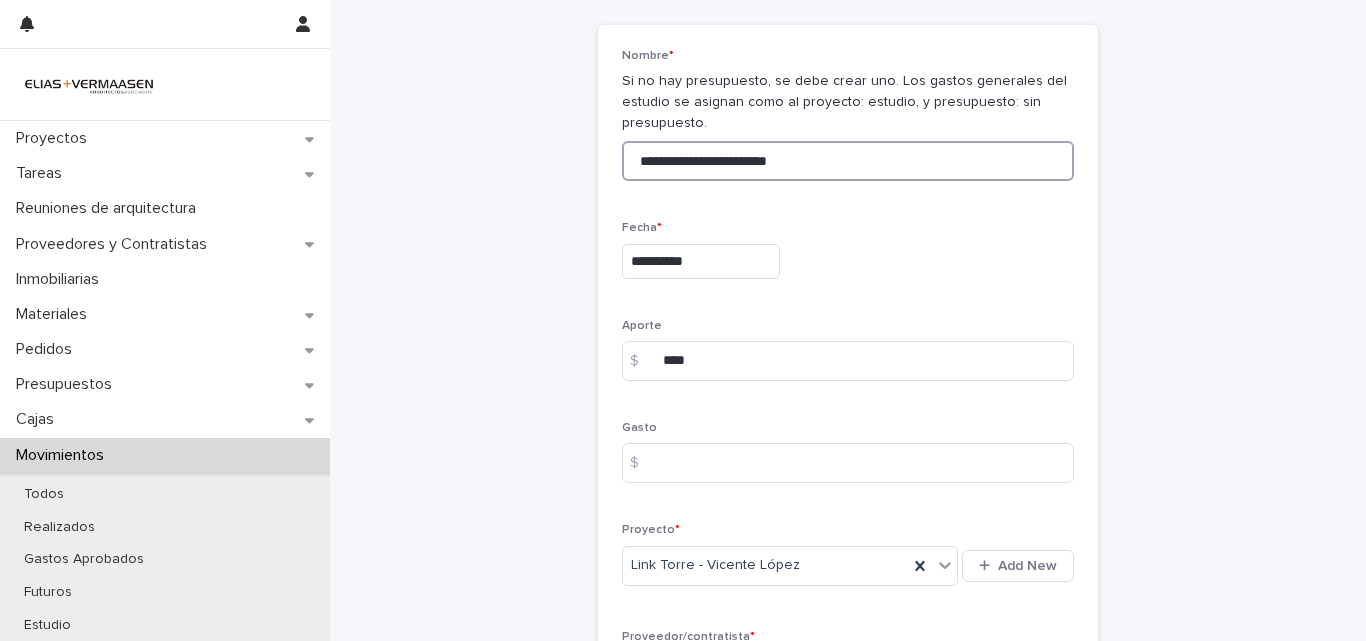 type on "**********" 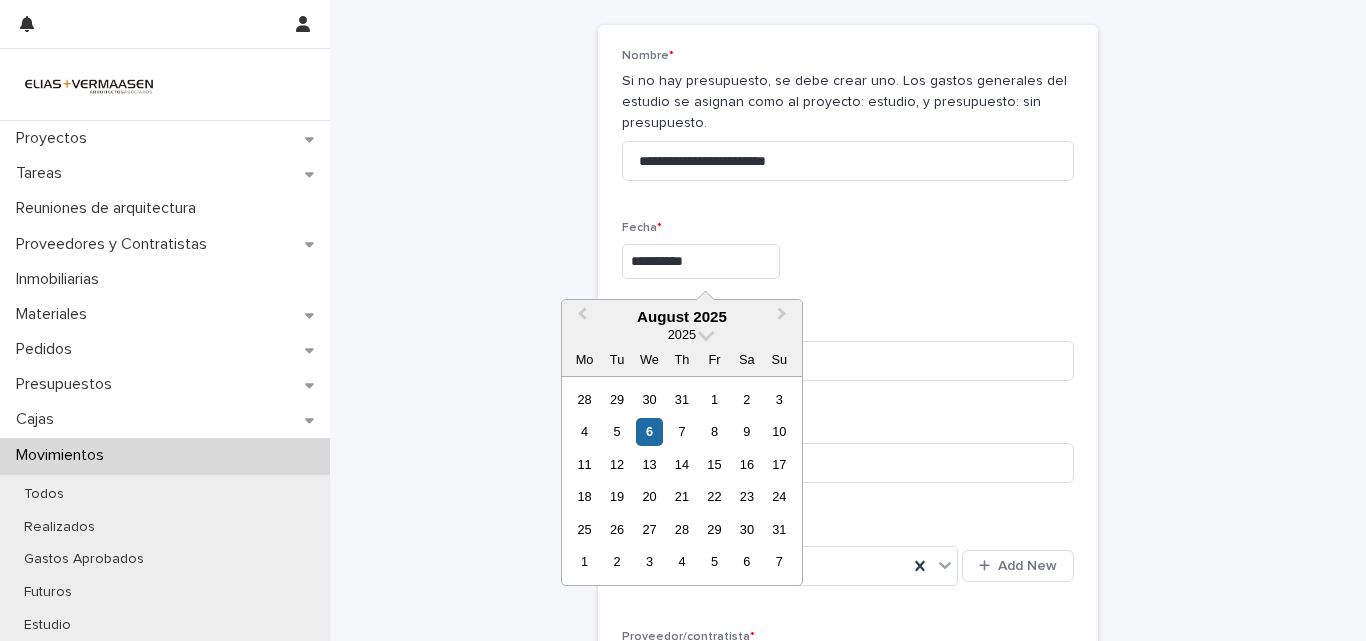 click on "**********" at bounding box center (701, 261) 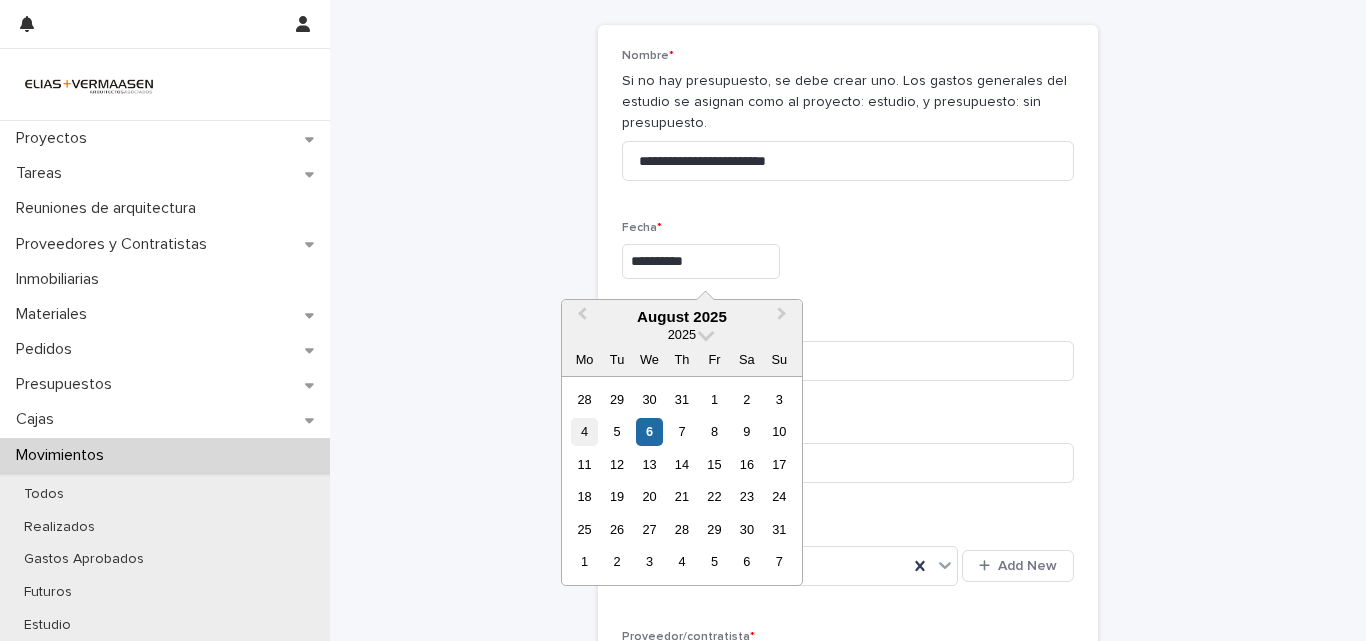 click on "4" at bounding box center (584, 431) 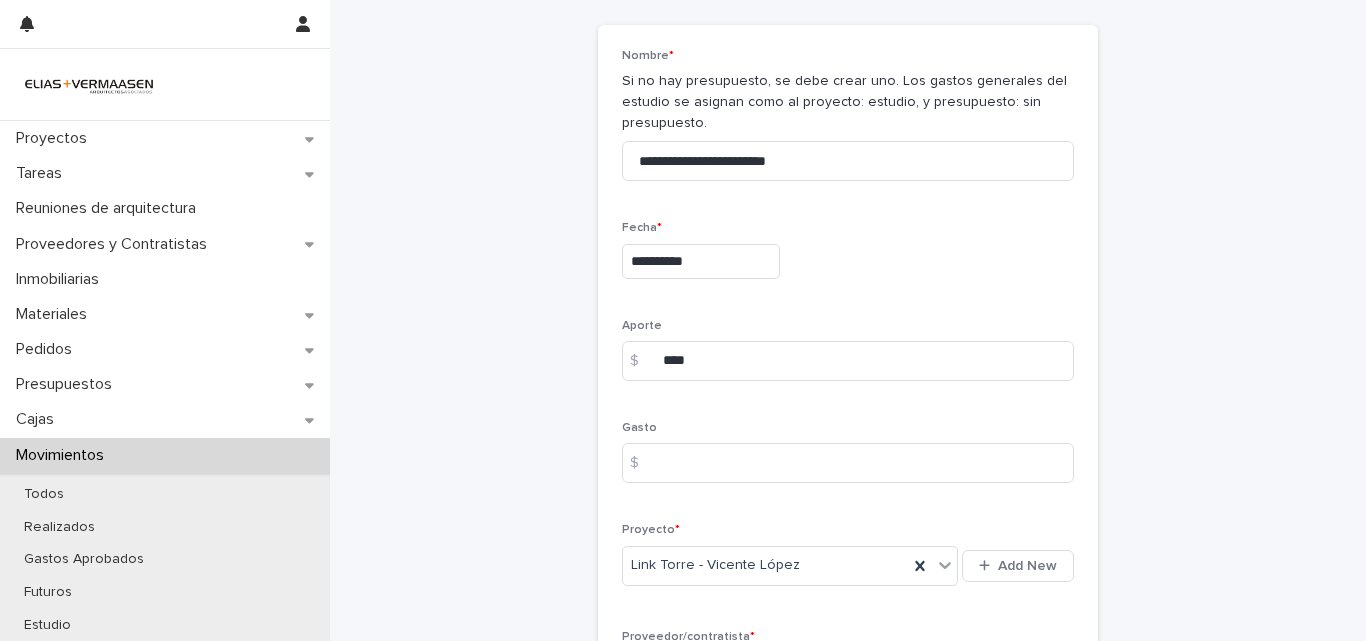 type on "**********" 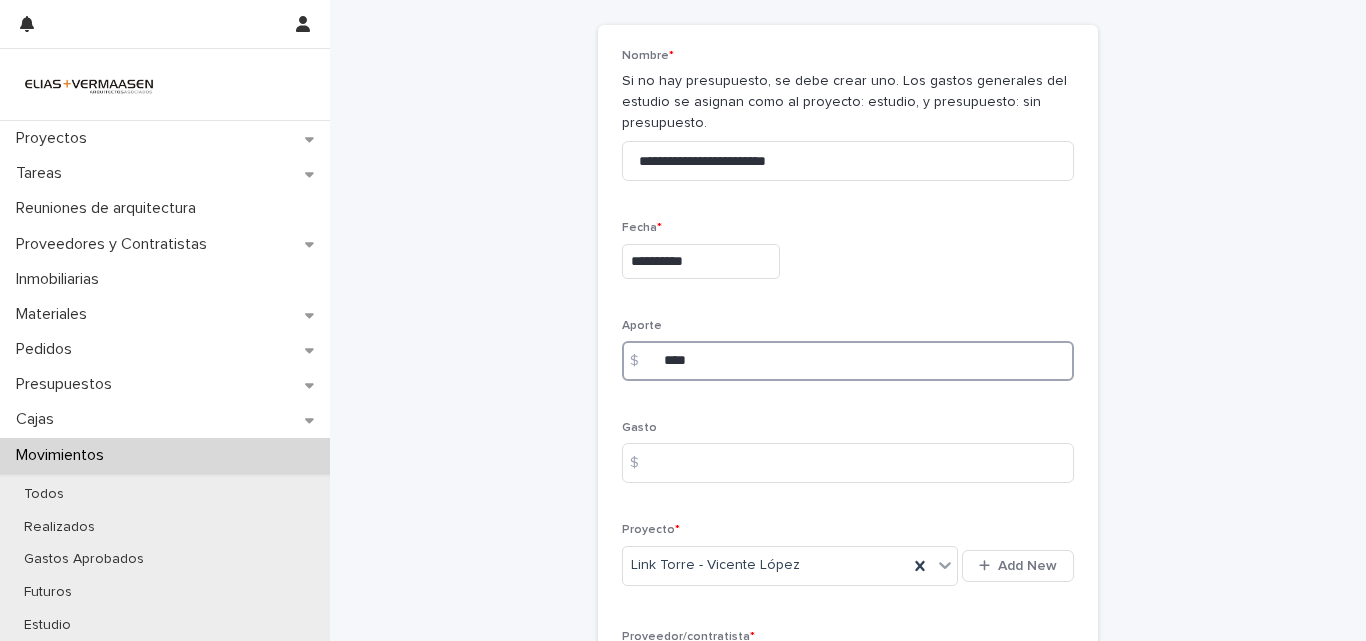 click on "****" at bounding box center (848, 361) 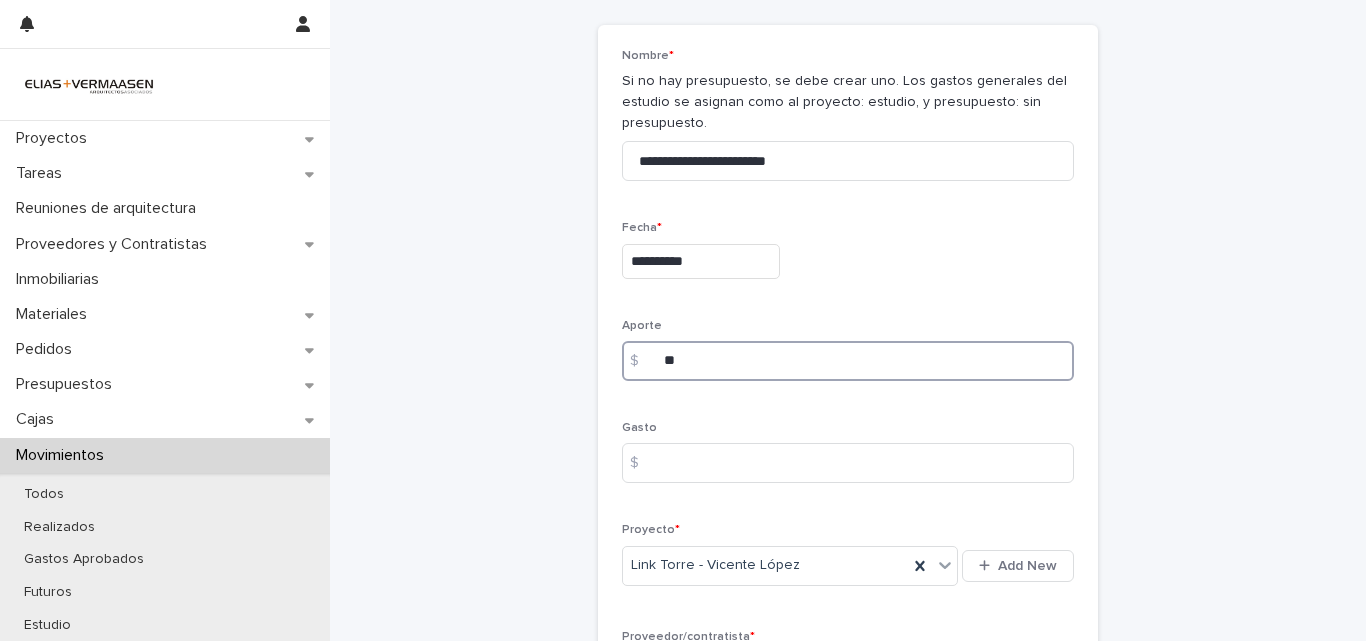 type on "*" 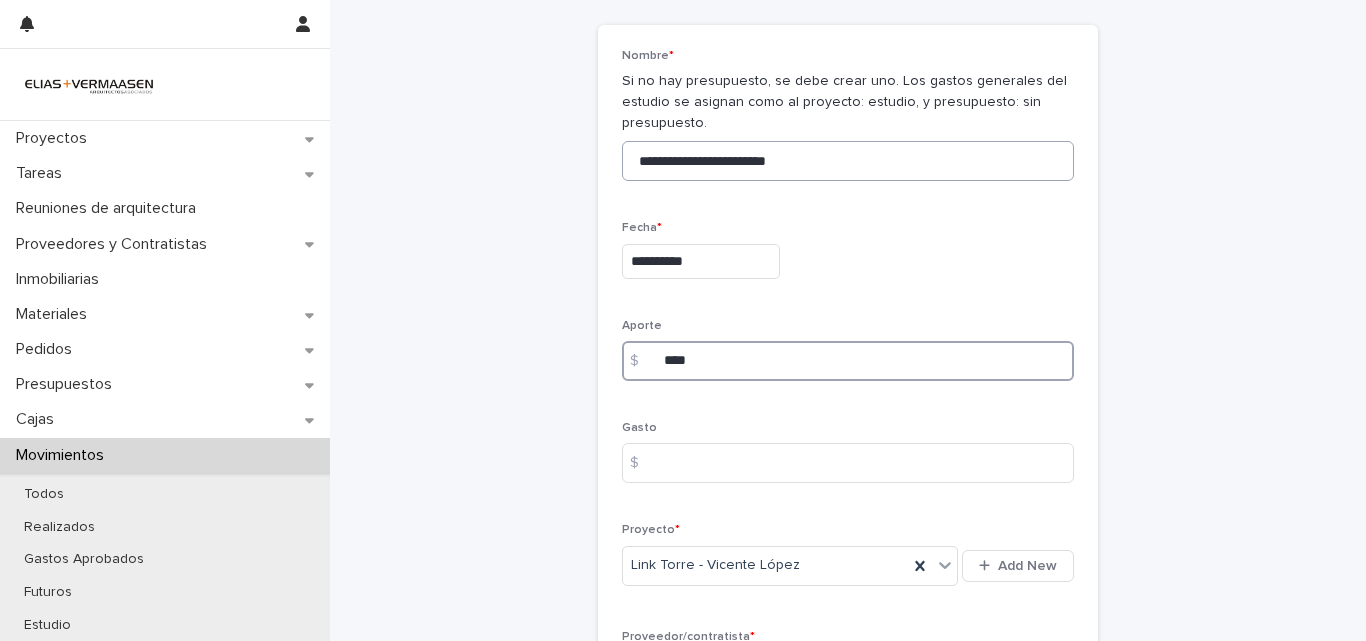 type on "****" 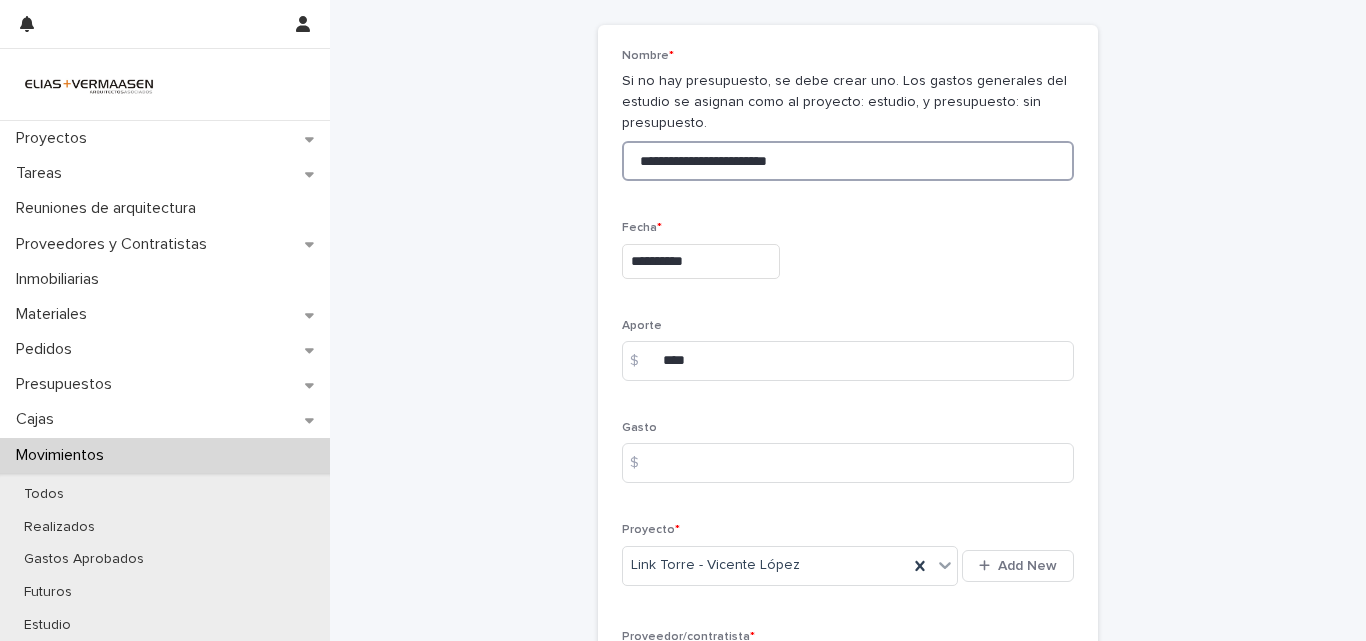 click on "**********" at bounding box center [848, 161] 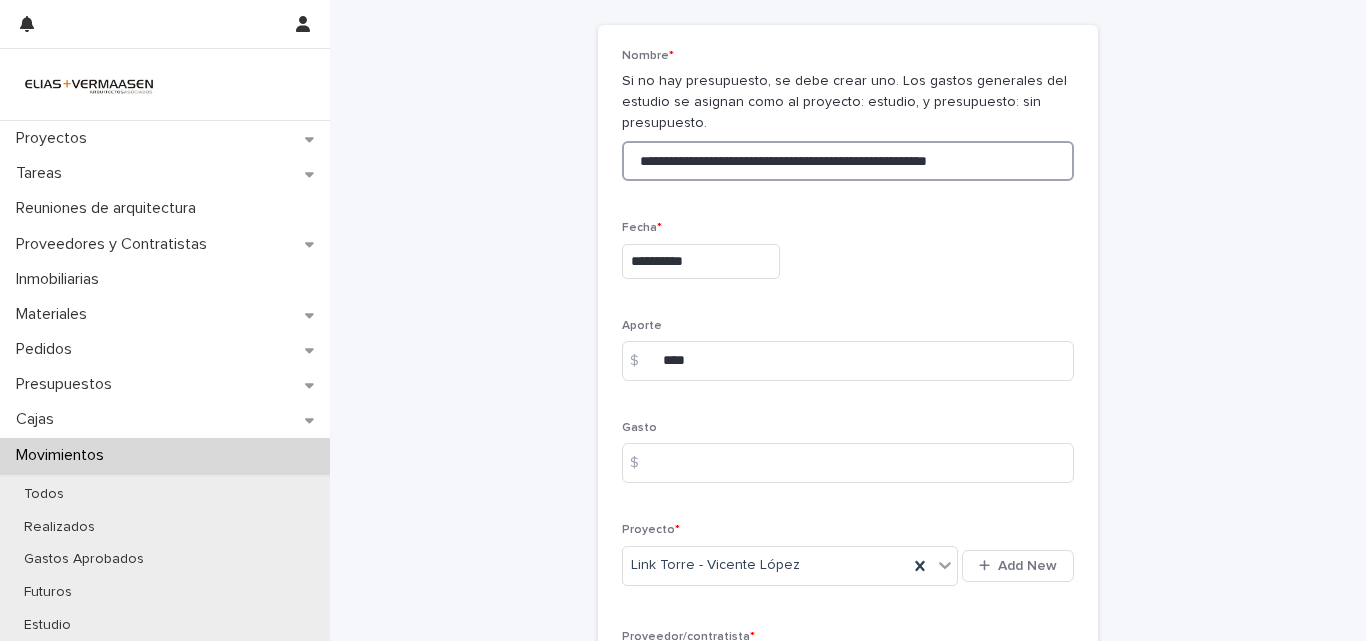 click on "**********" at bounding box center (848, 161) 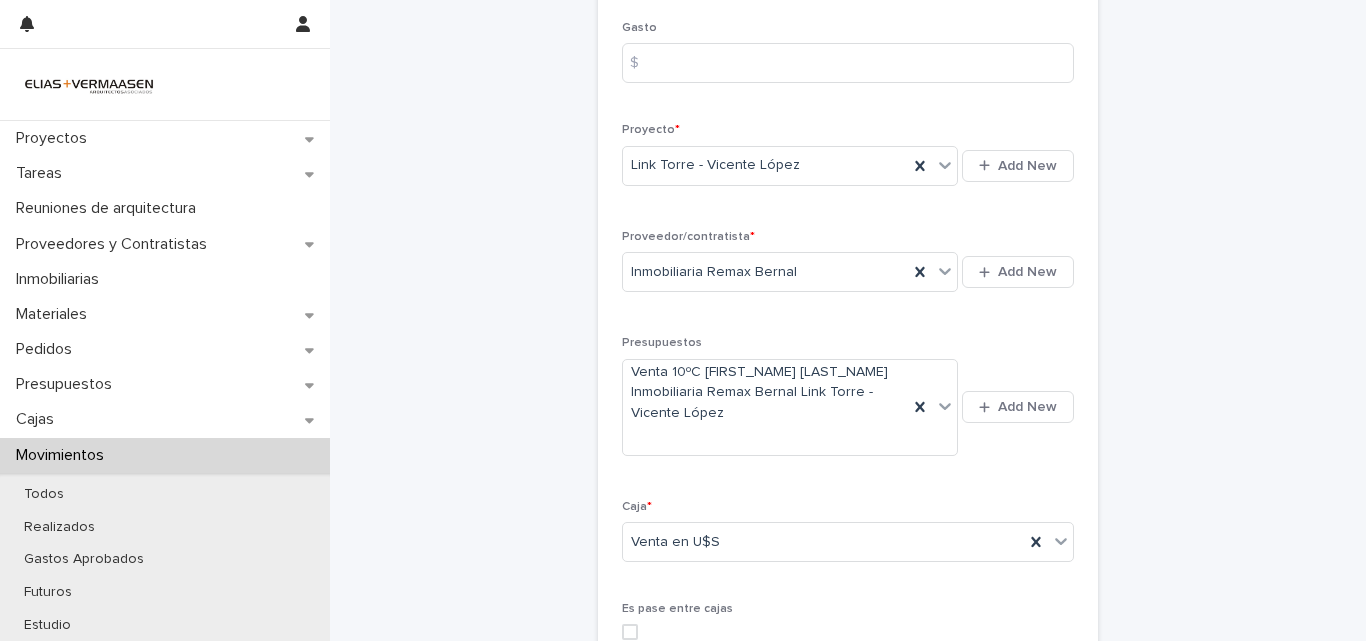 scroll, scrollTop: 530, scrollLeft: 0, axis: vertical 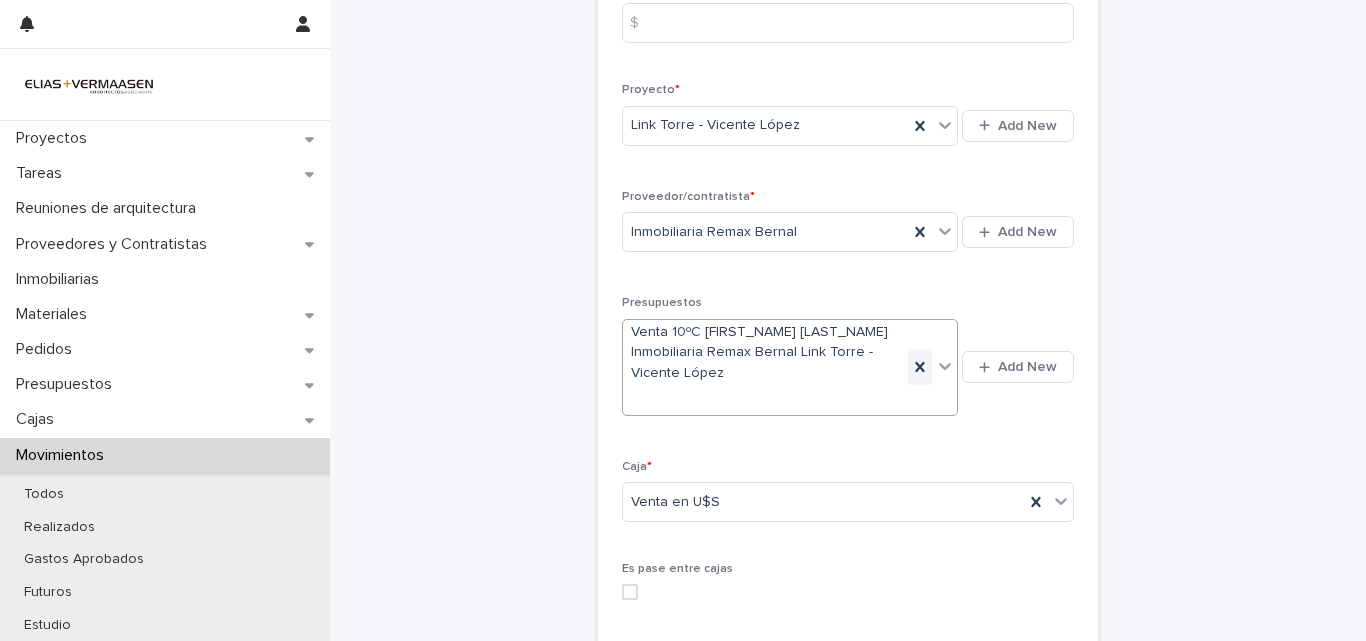 type on "**********" 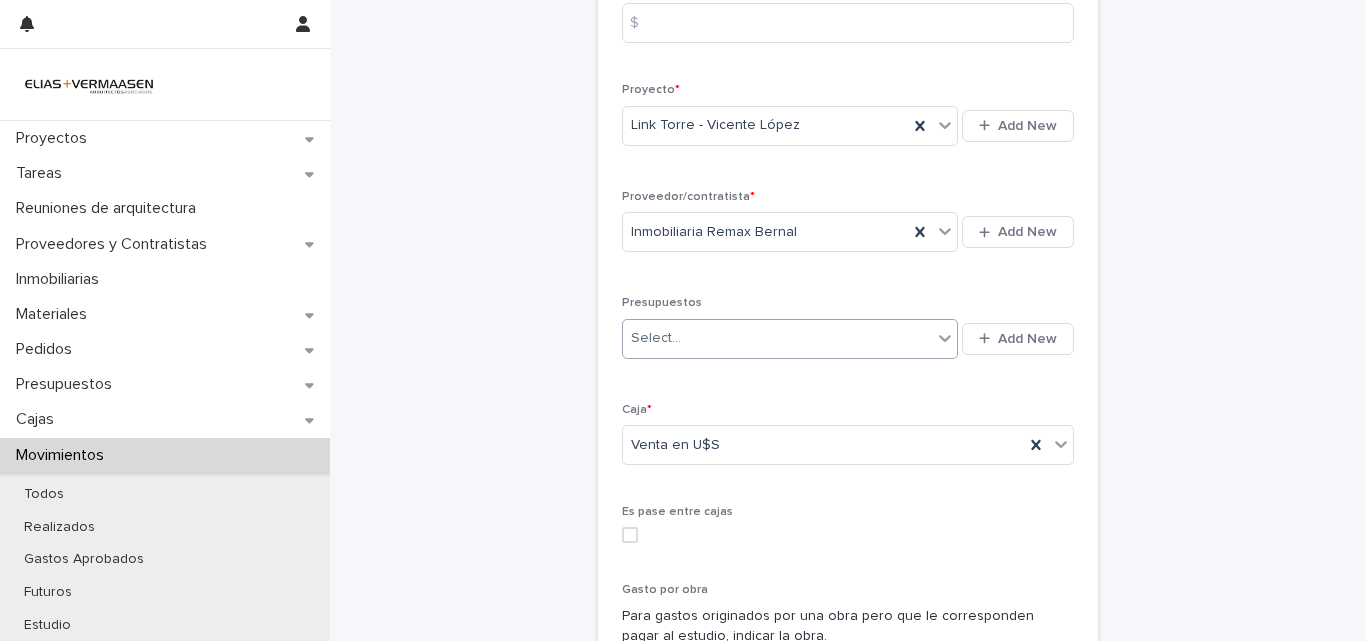 scroll, scrollTop: 512, scrollLeft: 0, axis: vertical 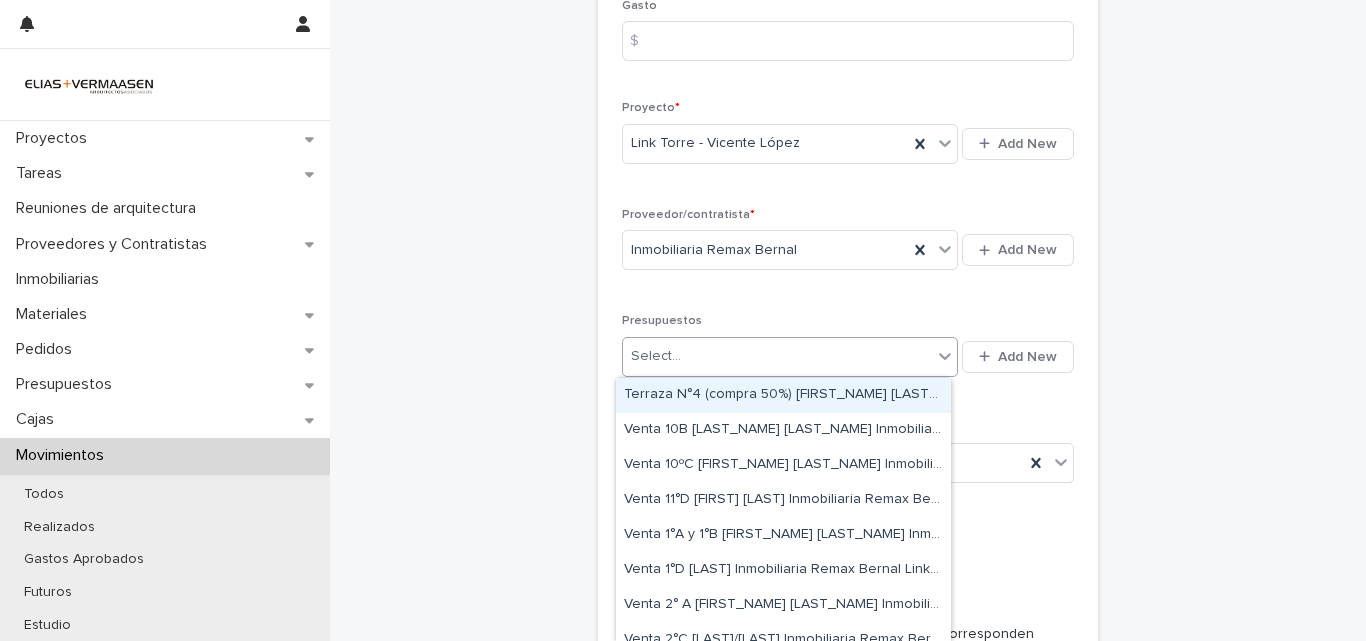 click on "Select..." at bounding box center (777, 356) 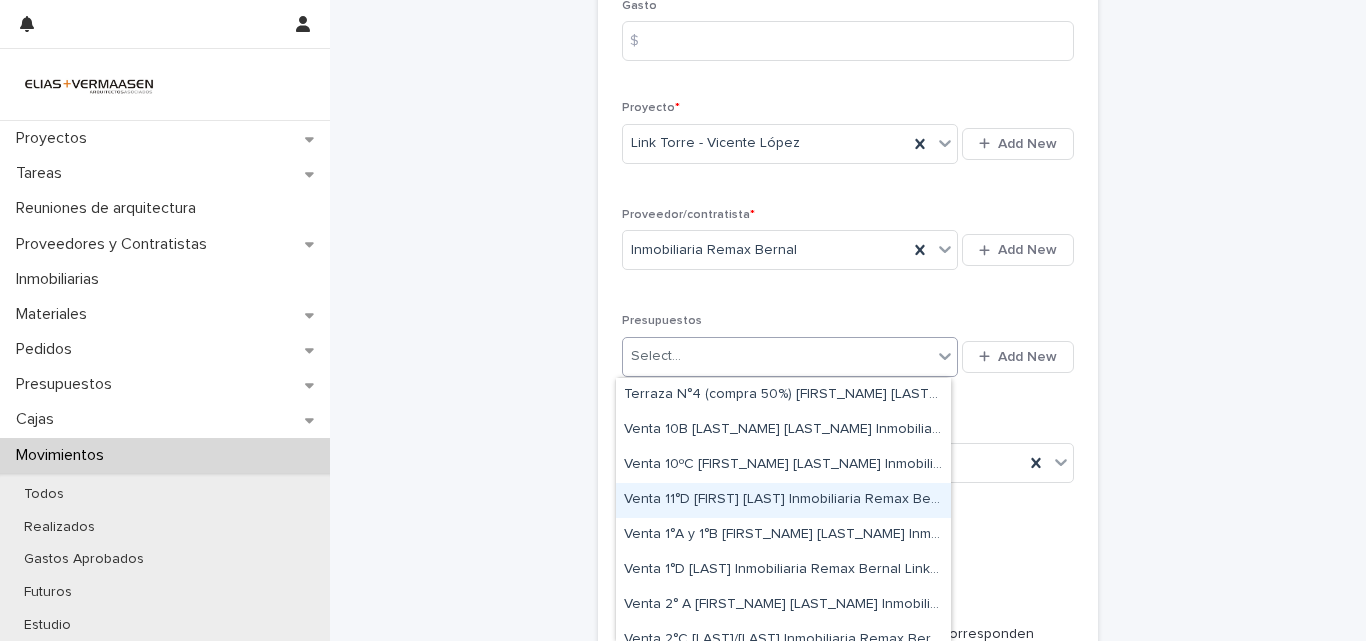 click on "Venta 11°D [FIRST] [LAST] Inmobiliaria Remax Bernal Link Torre - Vicente López" at bounding box center (783, 500) 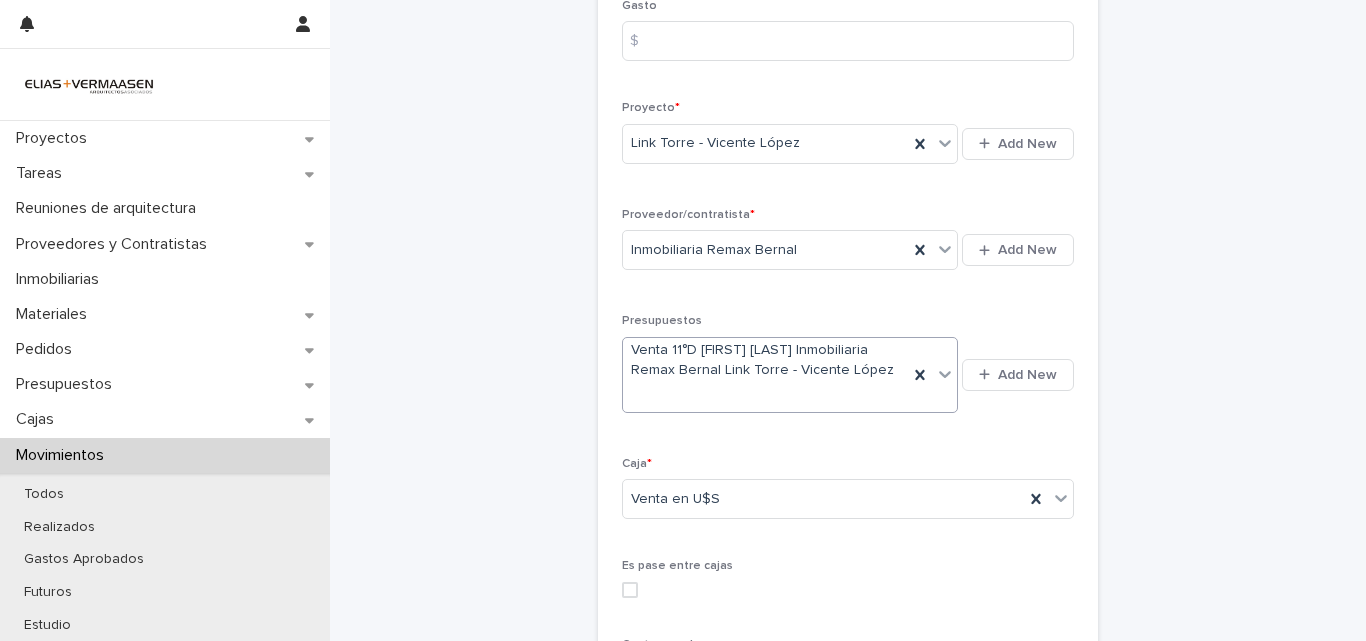 scroll, scrollTop: 530, scrollLeft: 0, axis: vertical 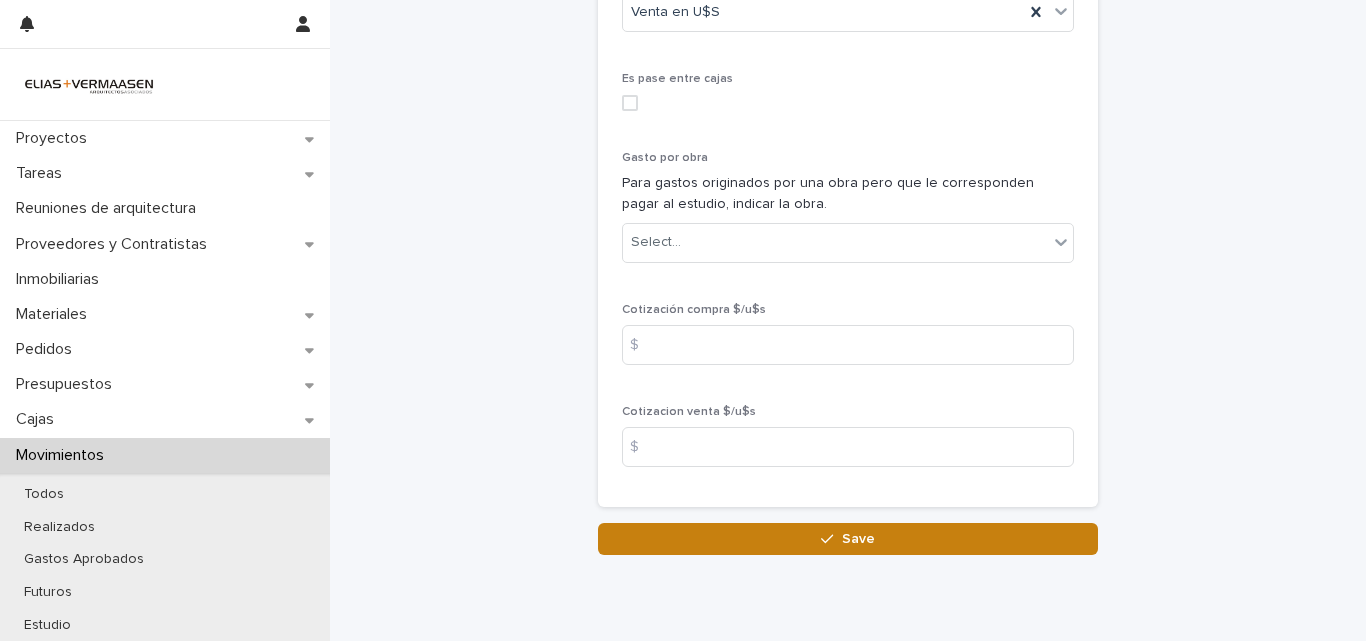 click on "Save" at bounding box center (848, 539) 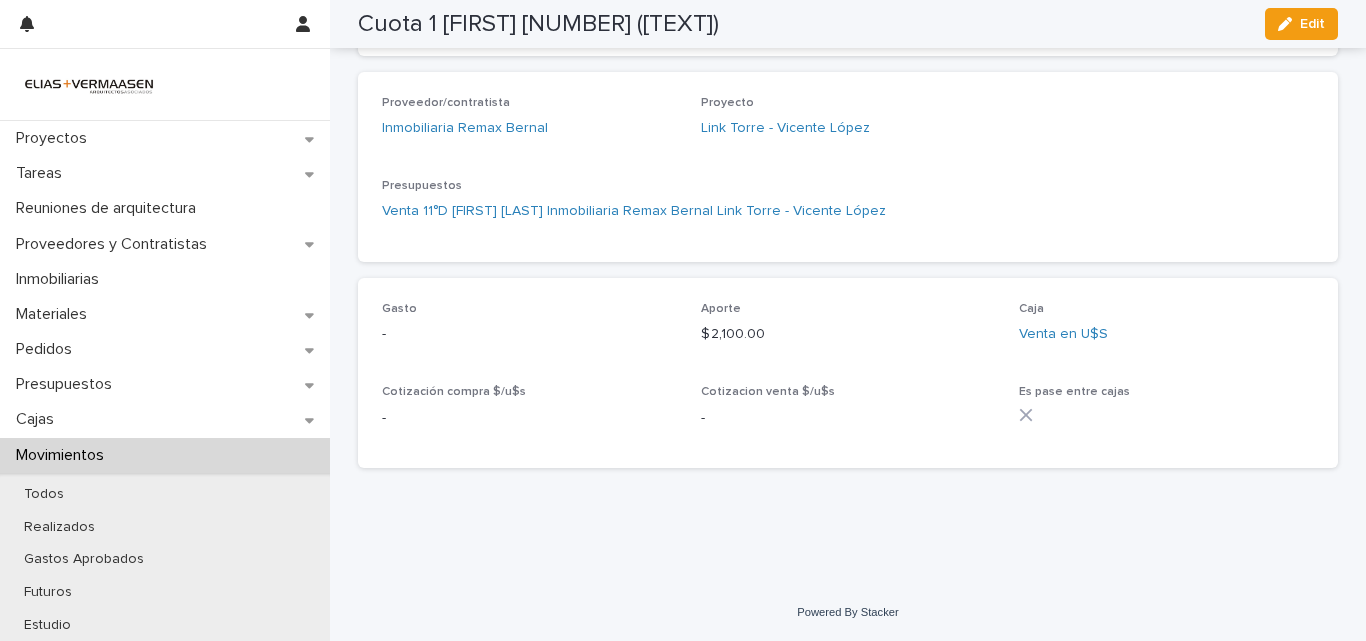 scroll, scrollTop: 568, scrollLeft: 0, axis: vertical 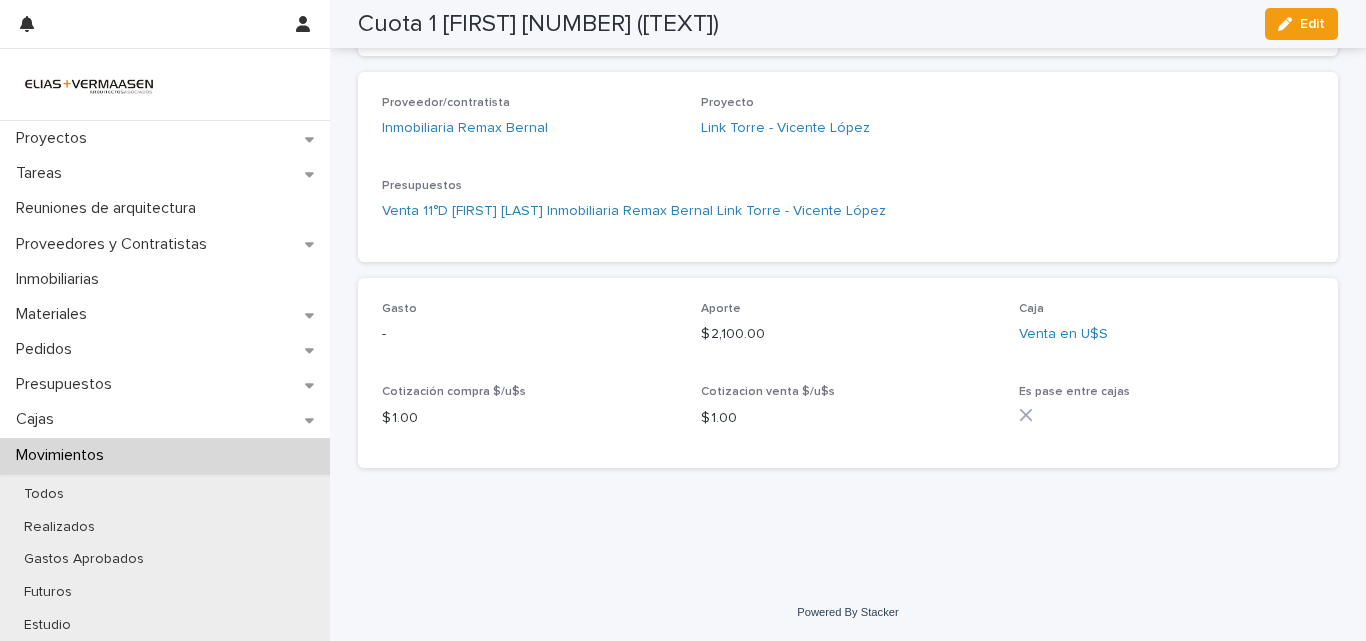 click on "Movimientos" at bounding box center (64, 455) 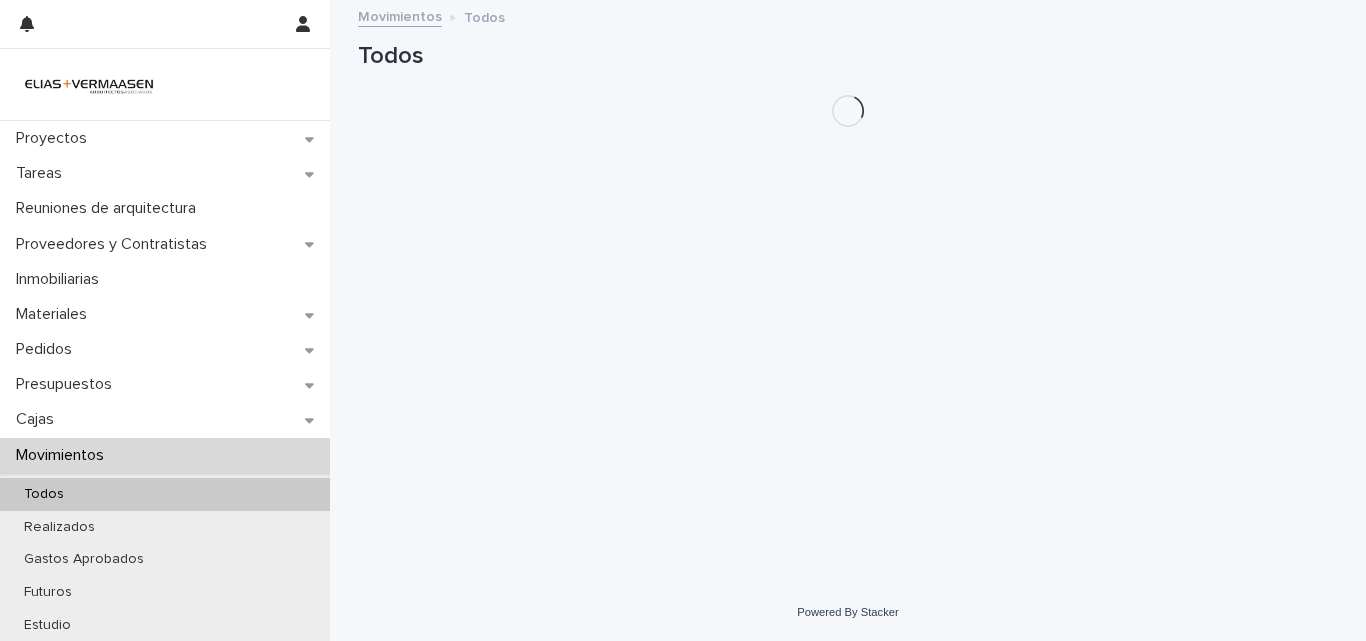 scroll, scrollTop: 0, scrollLeft: 0, axis: both 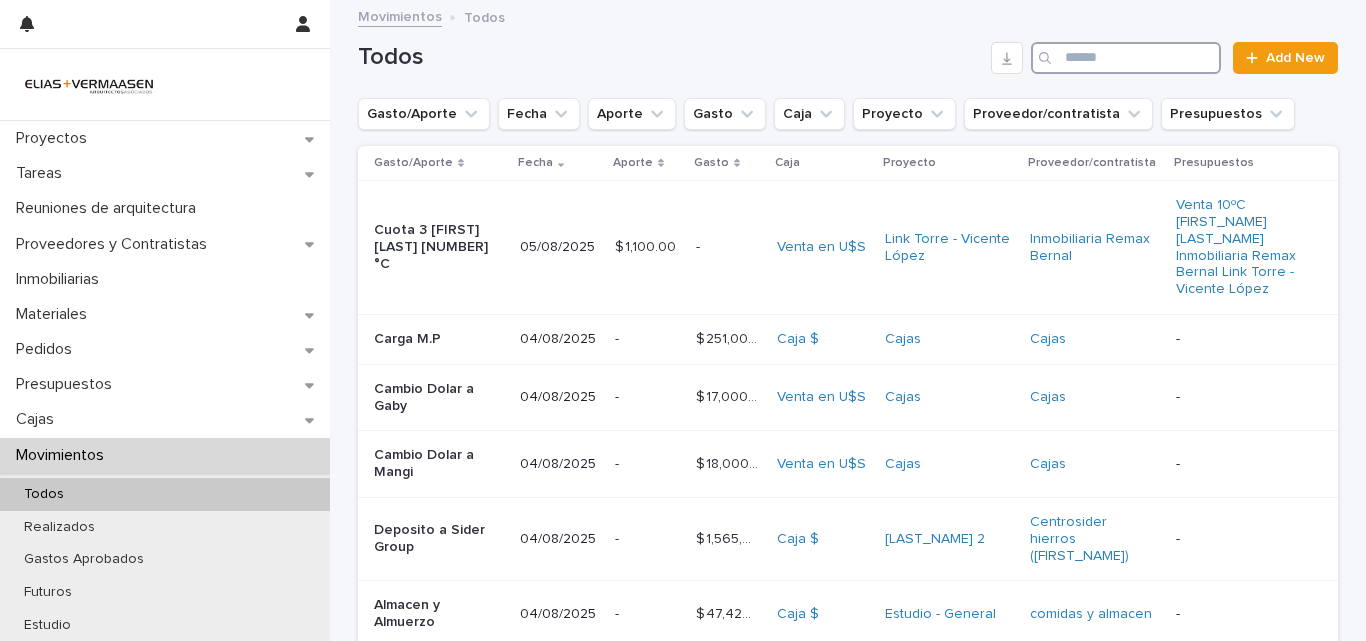 click at bounding box center (1126, 58) 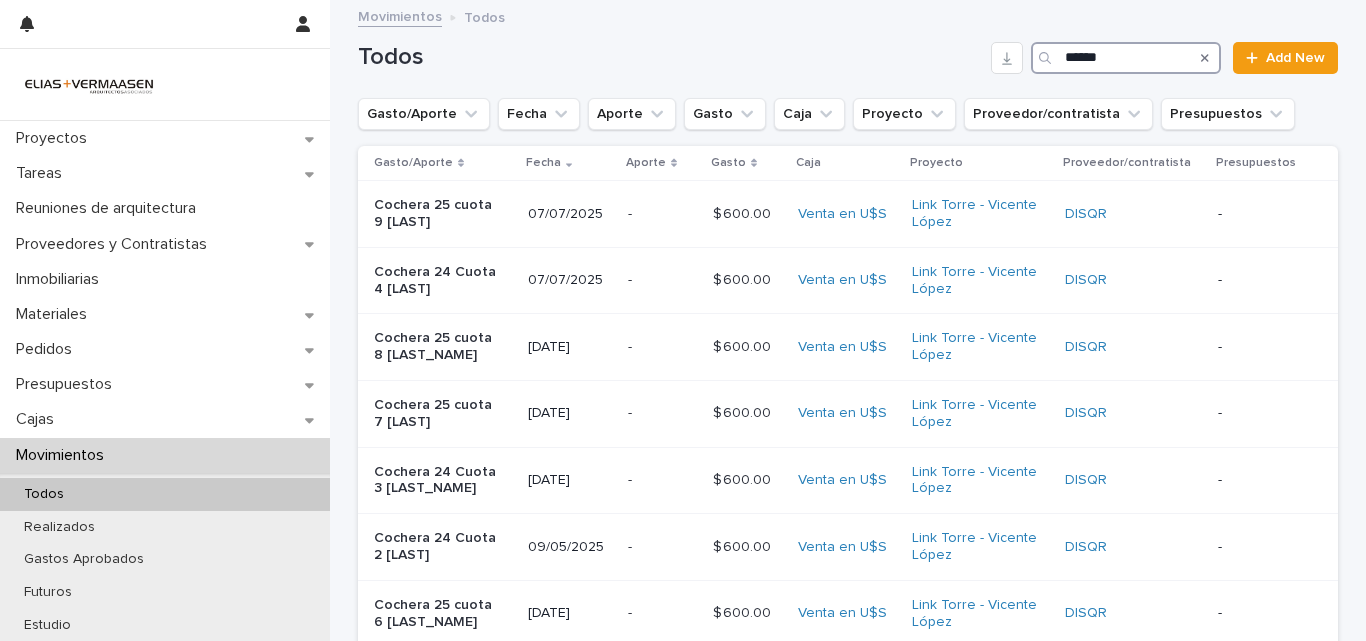 type on "******" 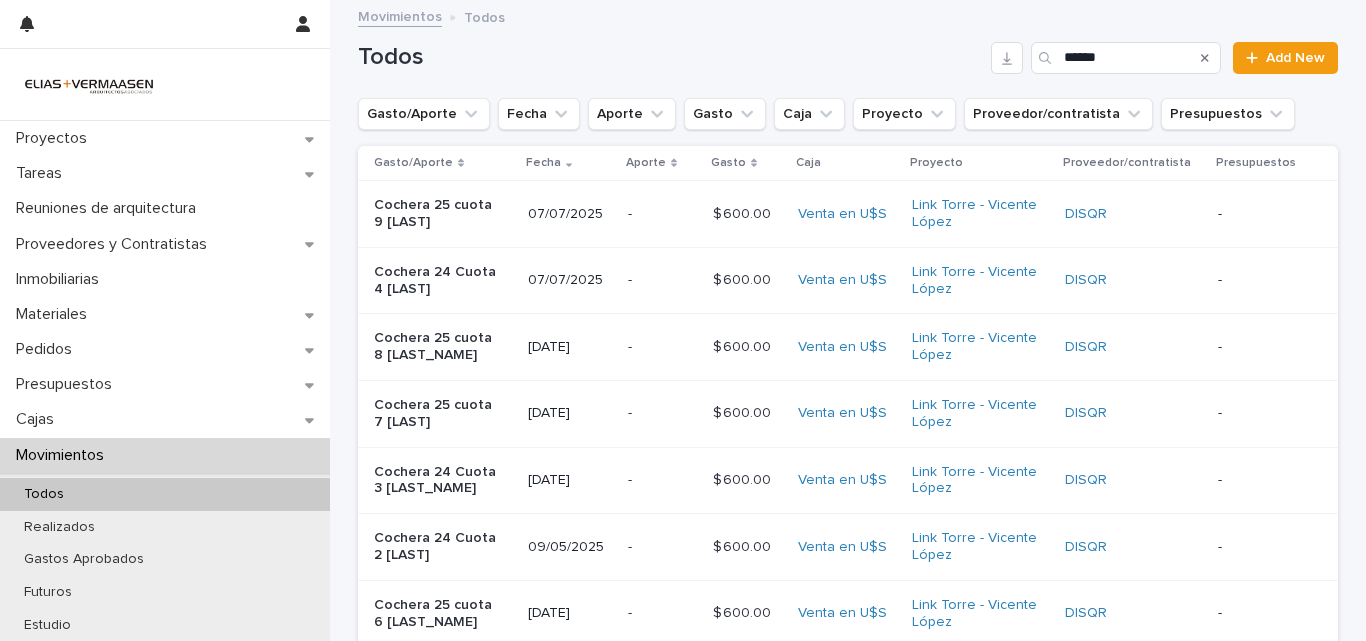 click on "Movimientos" at bounding box center [64, 455] 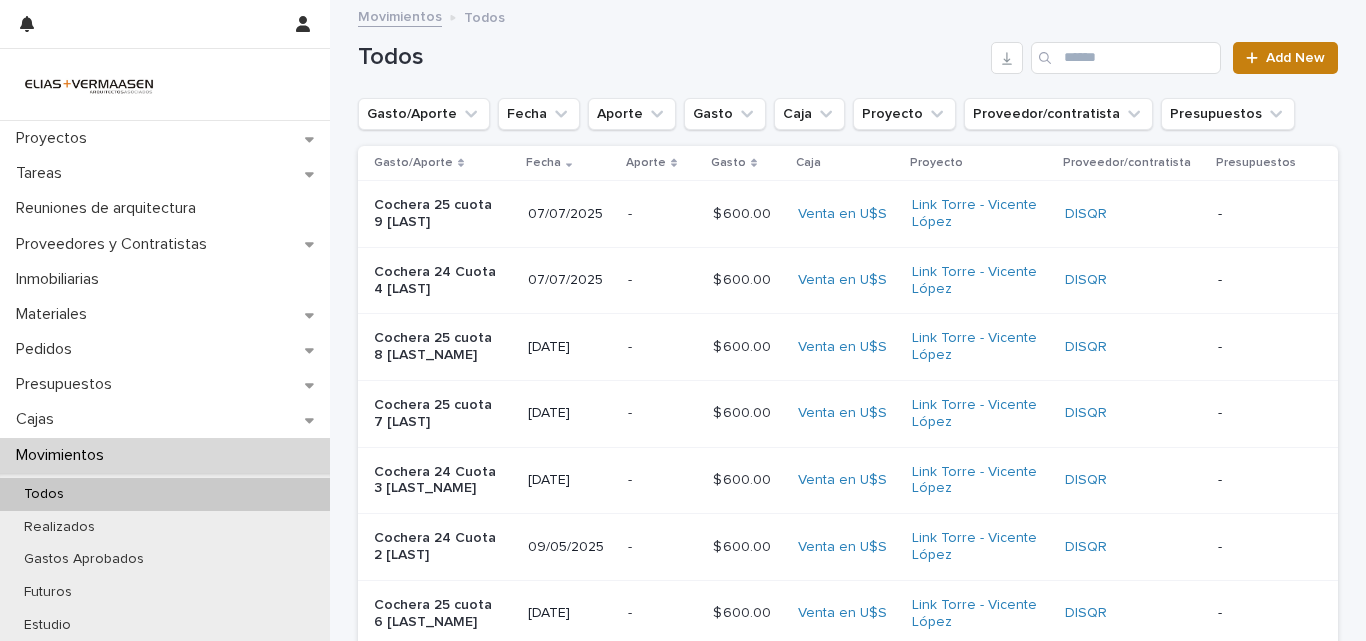 click on "Add New" at bounding box center [1295, 58] 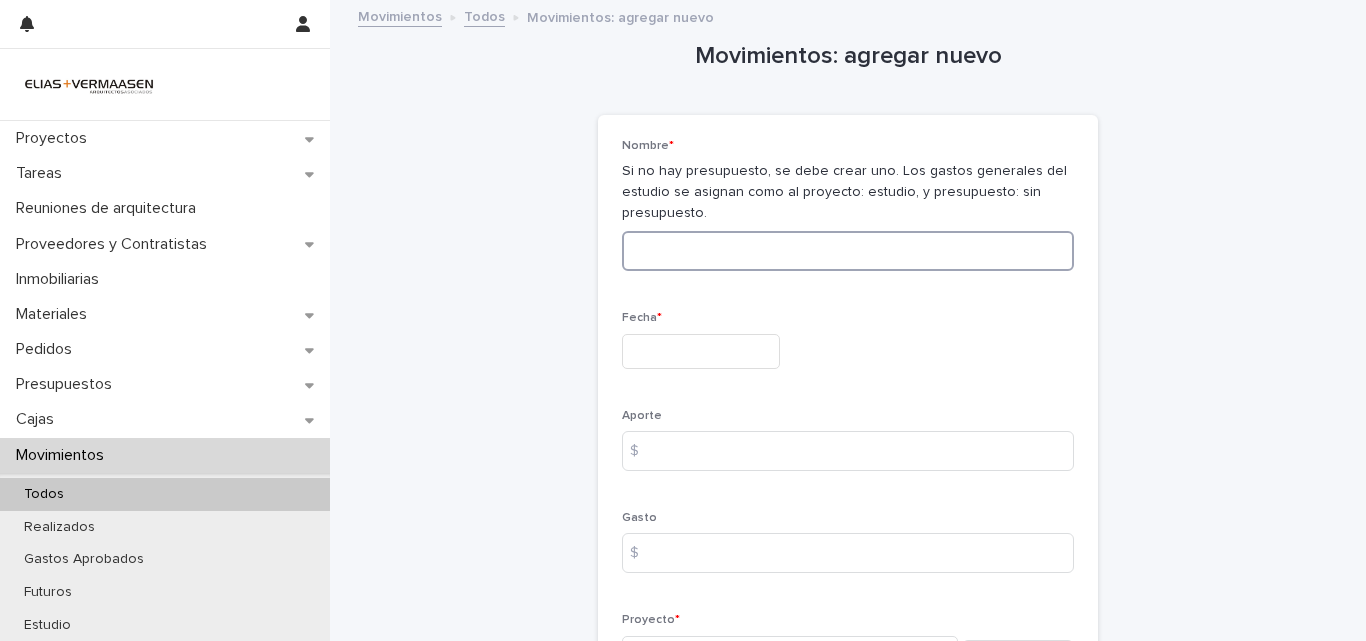 click at bounding box center (848, 251) 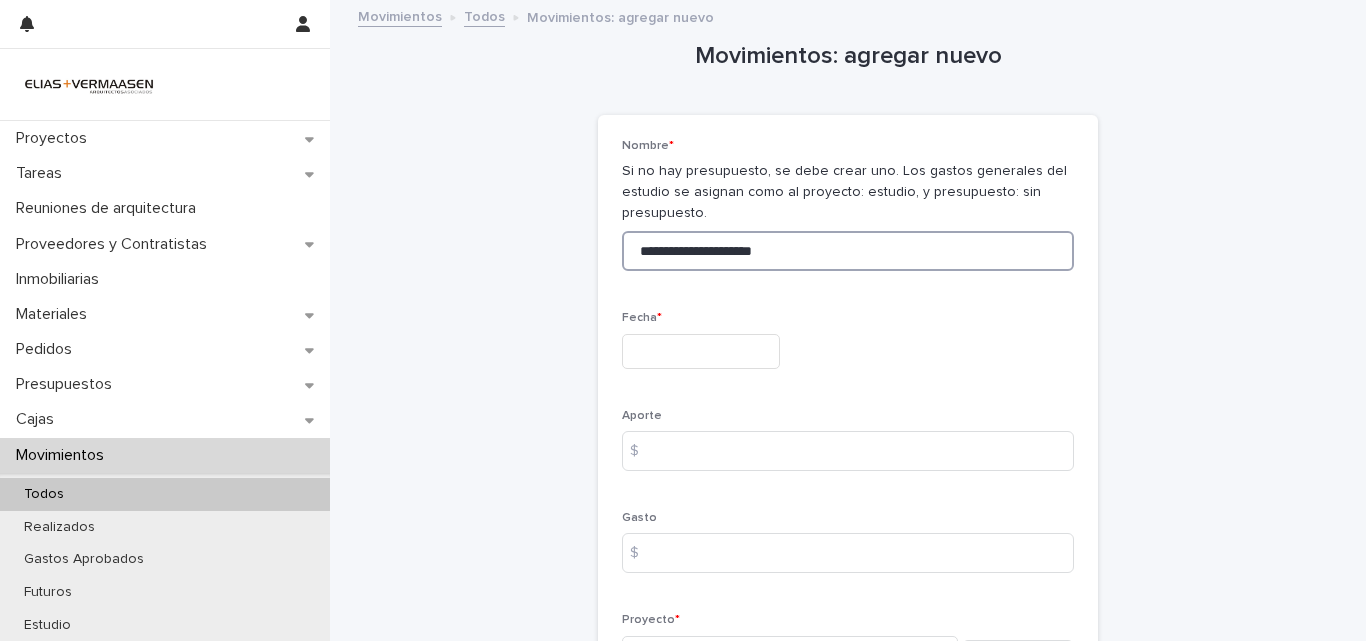 type on "**********" 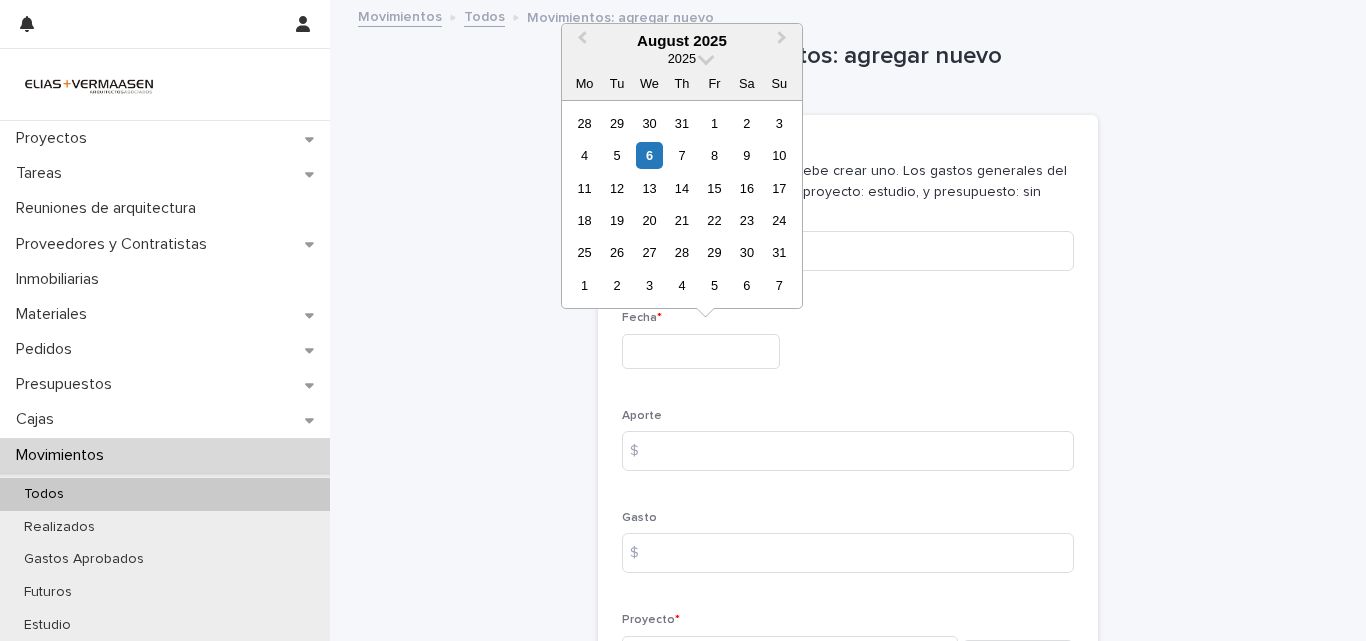 click at bounding box center (701, 351) 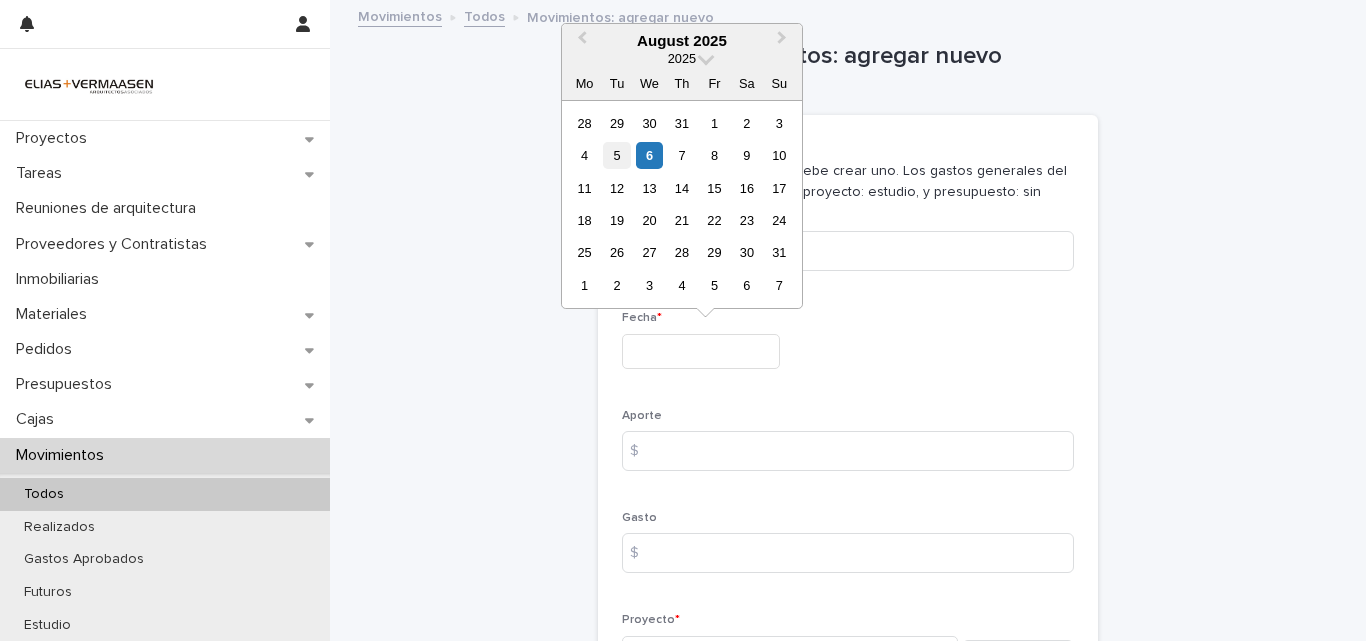 click on "5" at bounding box center (616, 155) 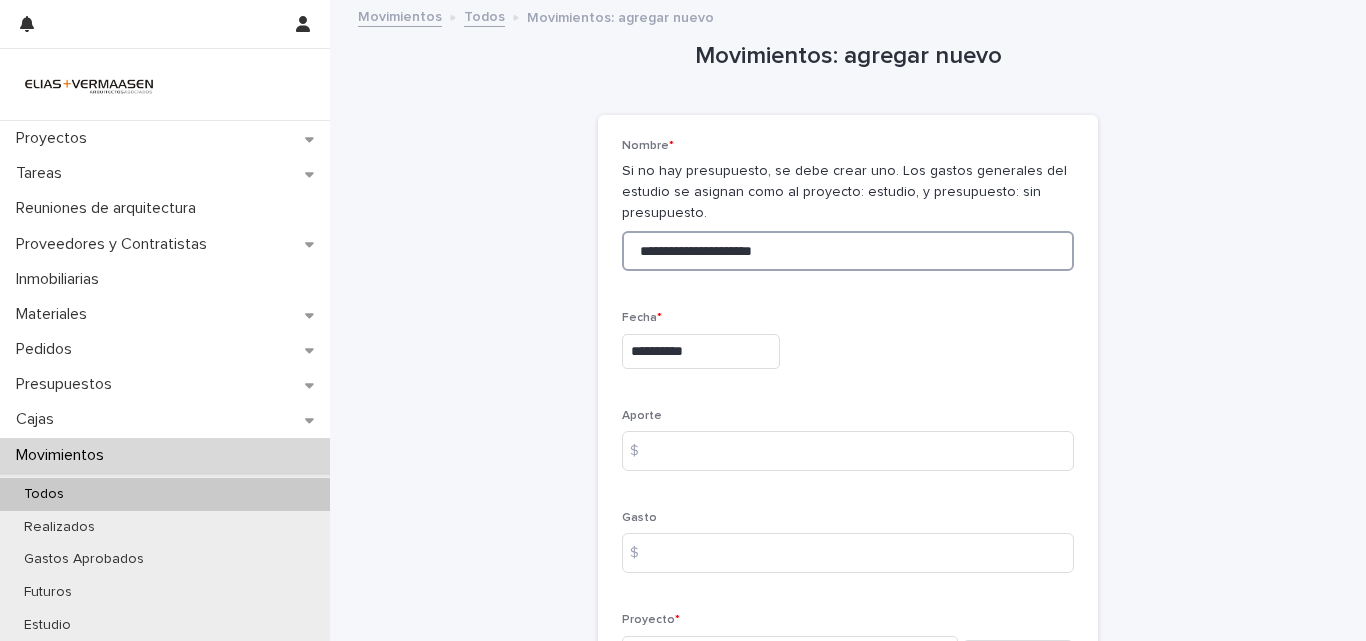 click on "**********" at bounding box center (848, 251) 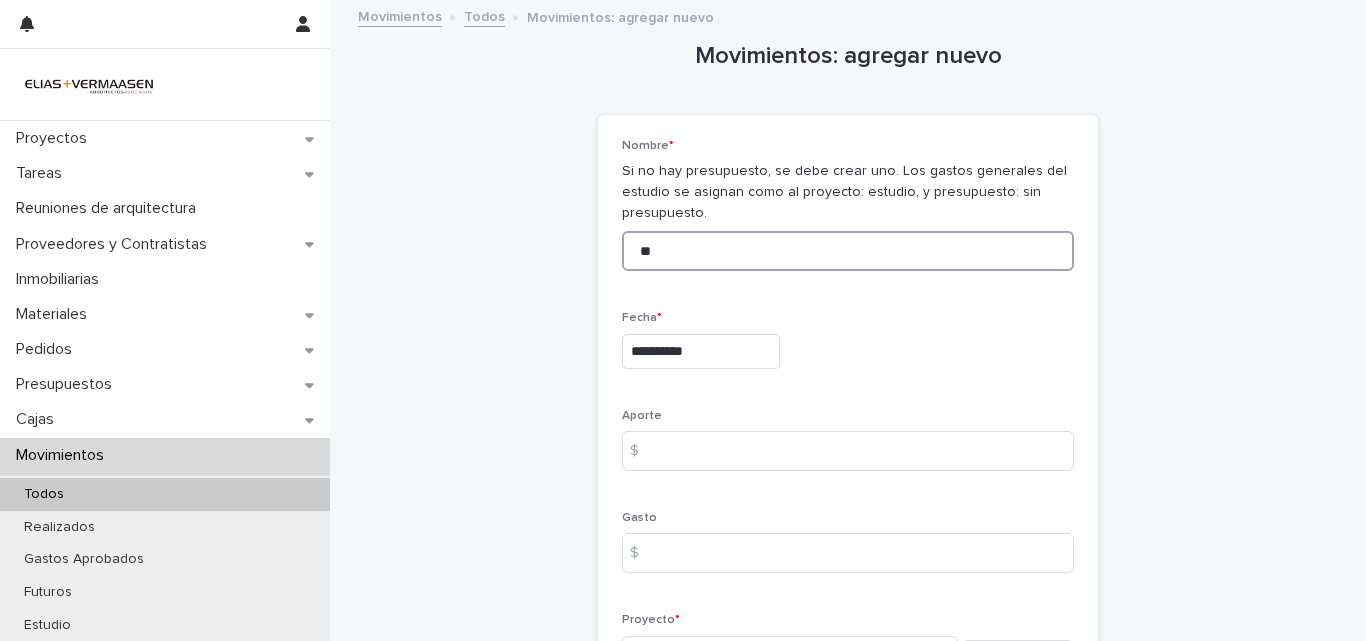 type on "*" 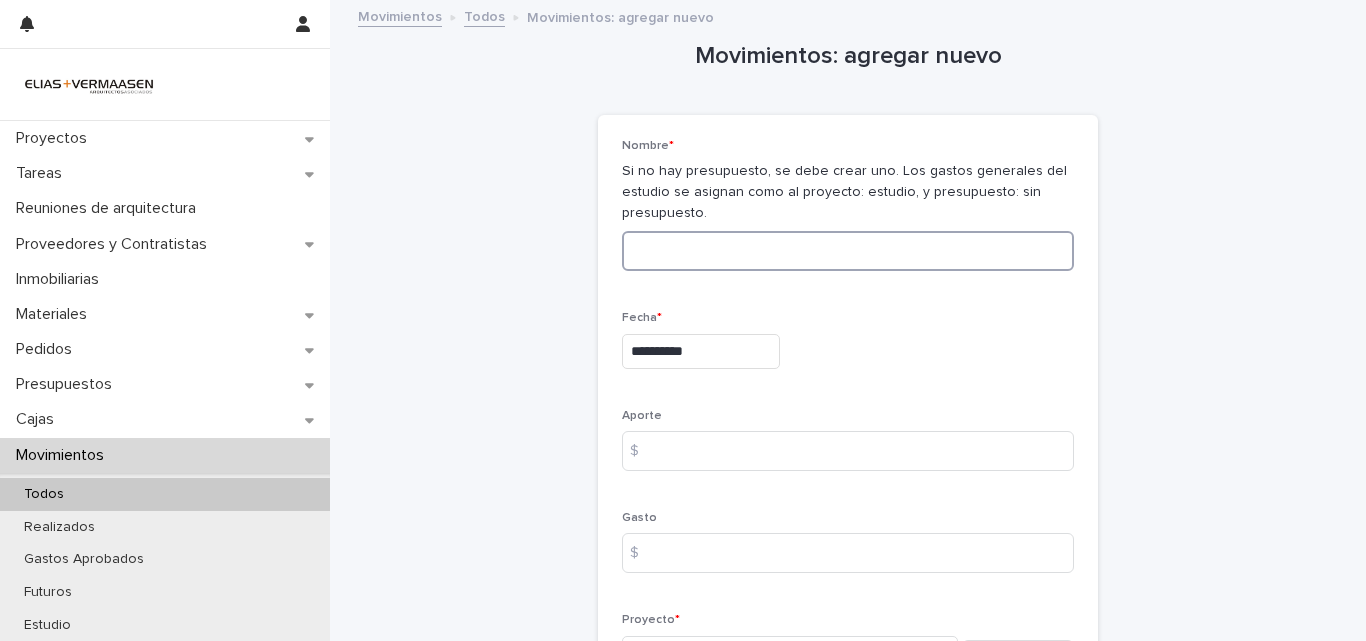 type 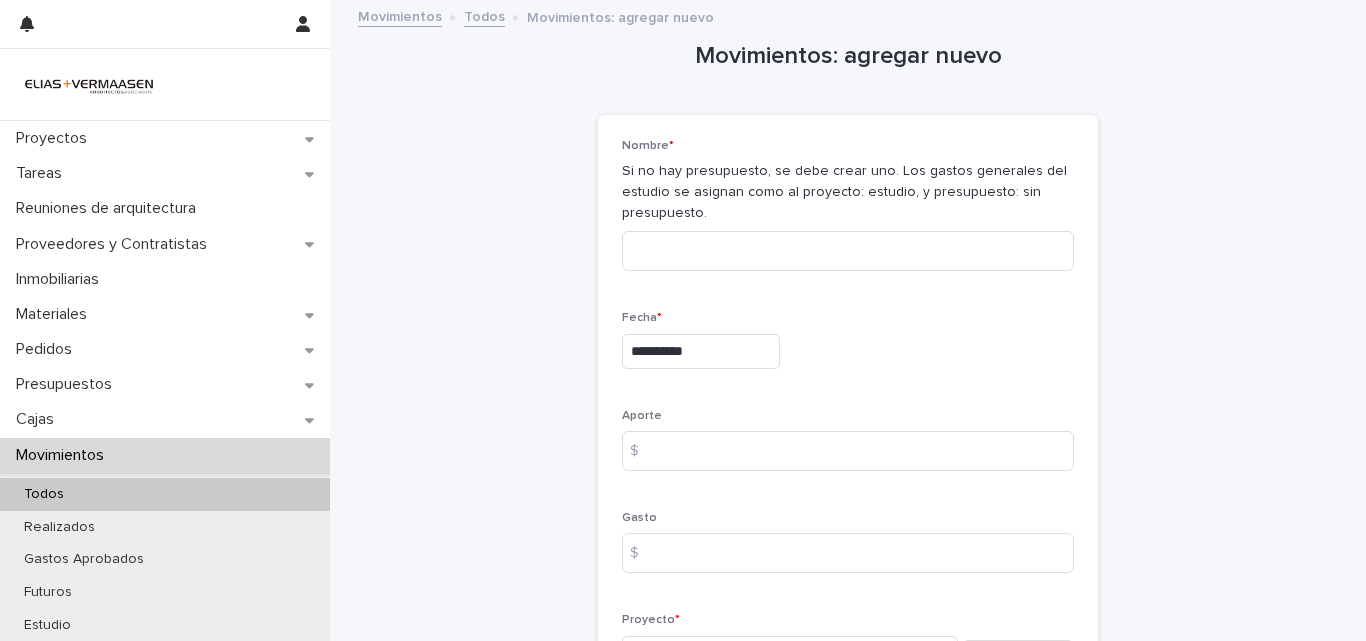 click on "**********" at bounding box center [701, 351] 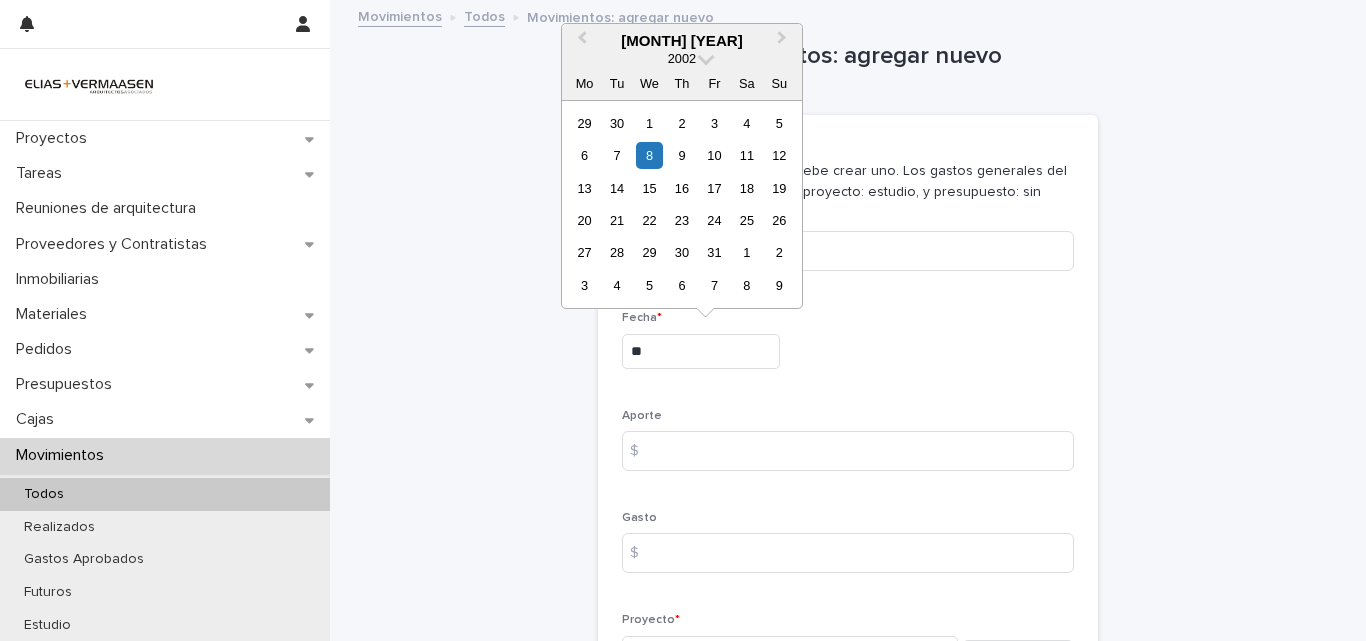 type on "*" 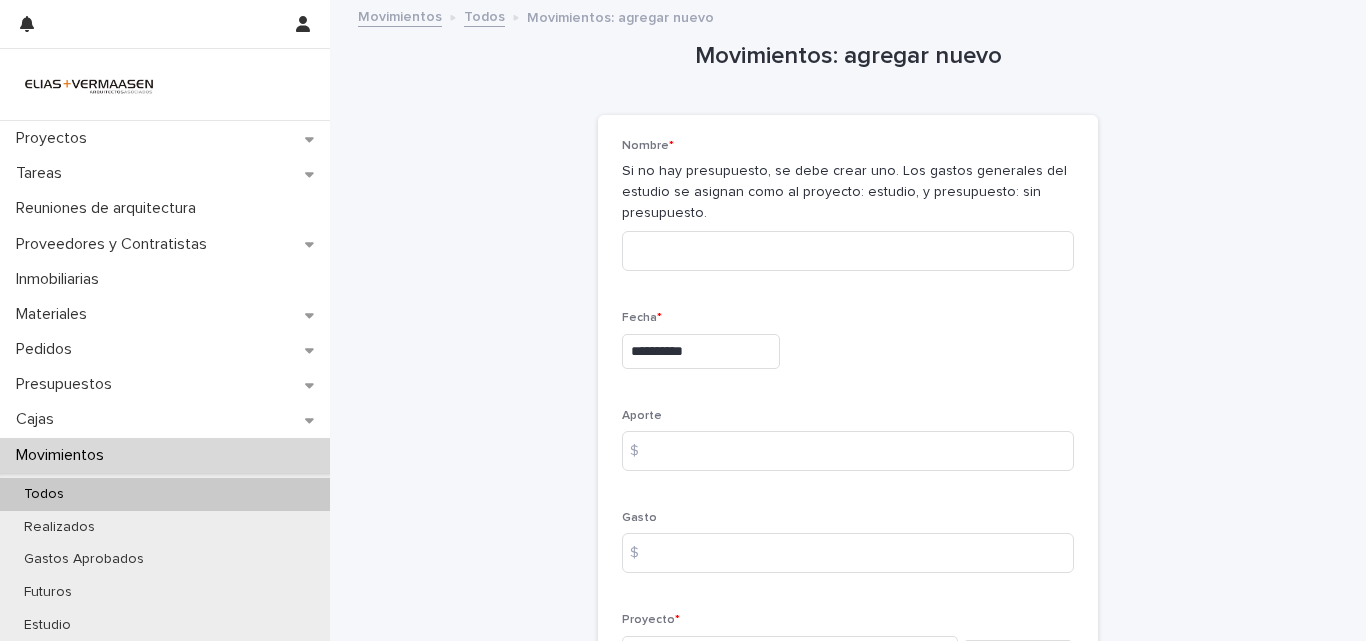 click on "**********" at bounding box center [848, 760] 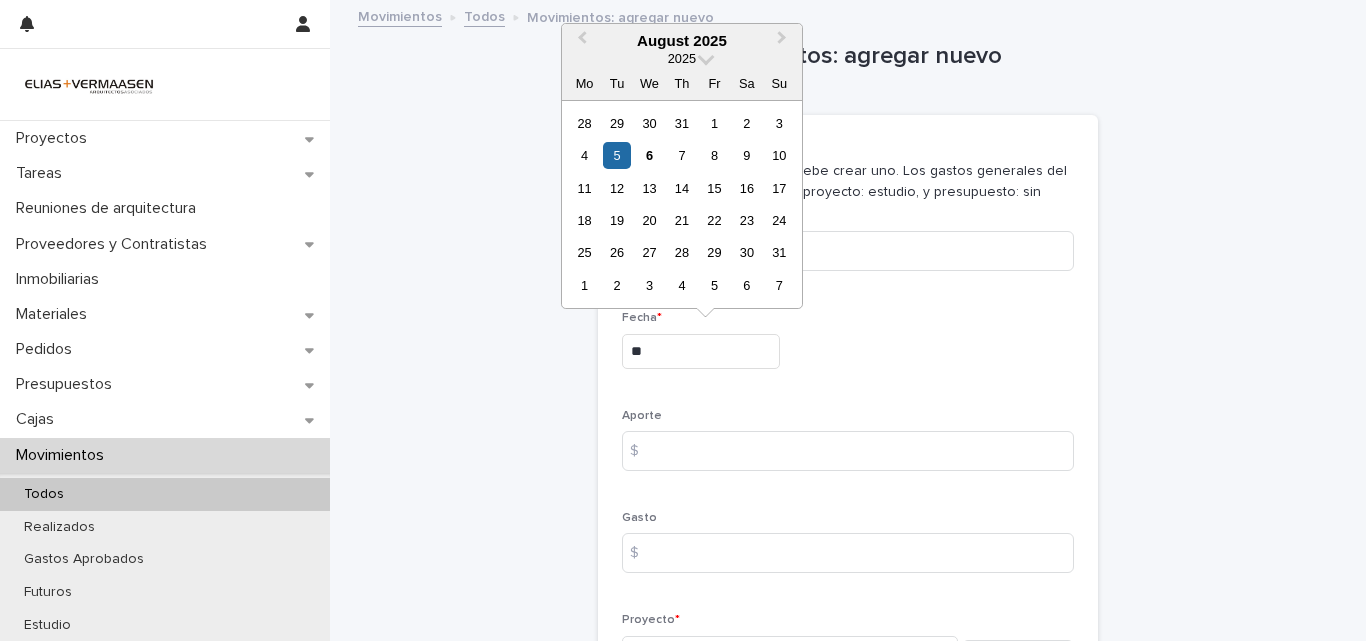 type on "*" 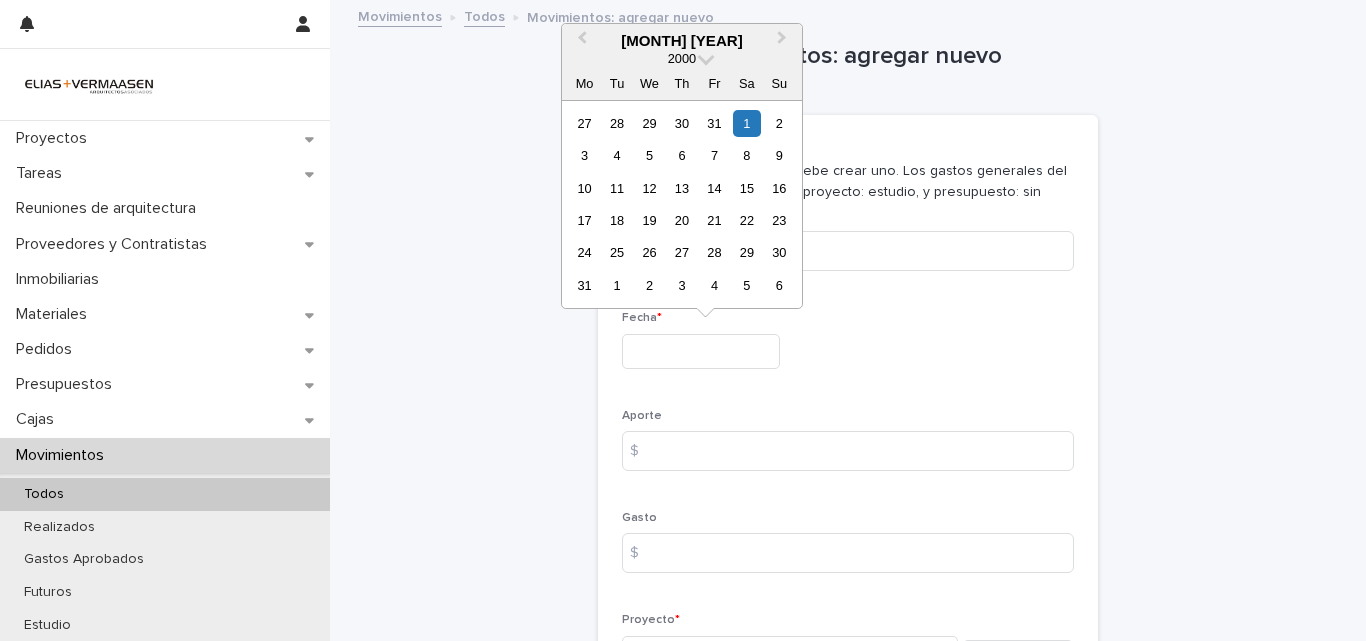 type 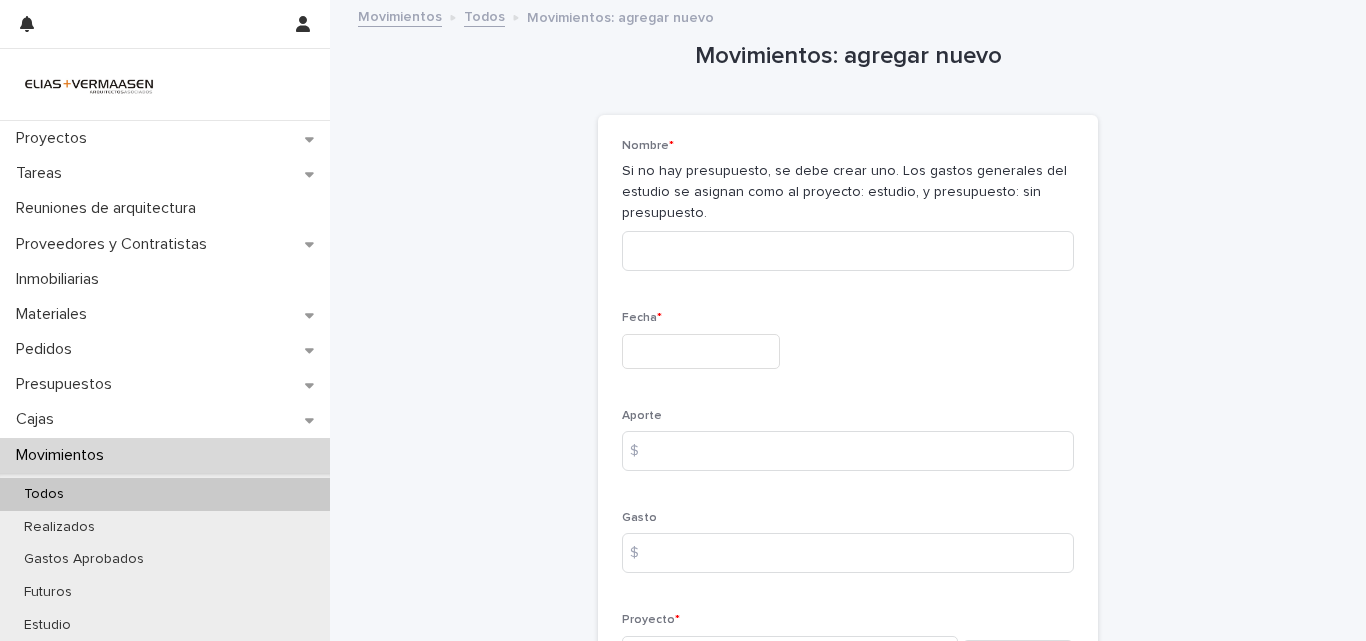 click on "Movimientos" at bounding box center [64, 455] 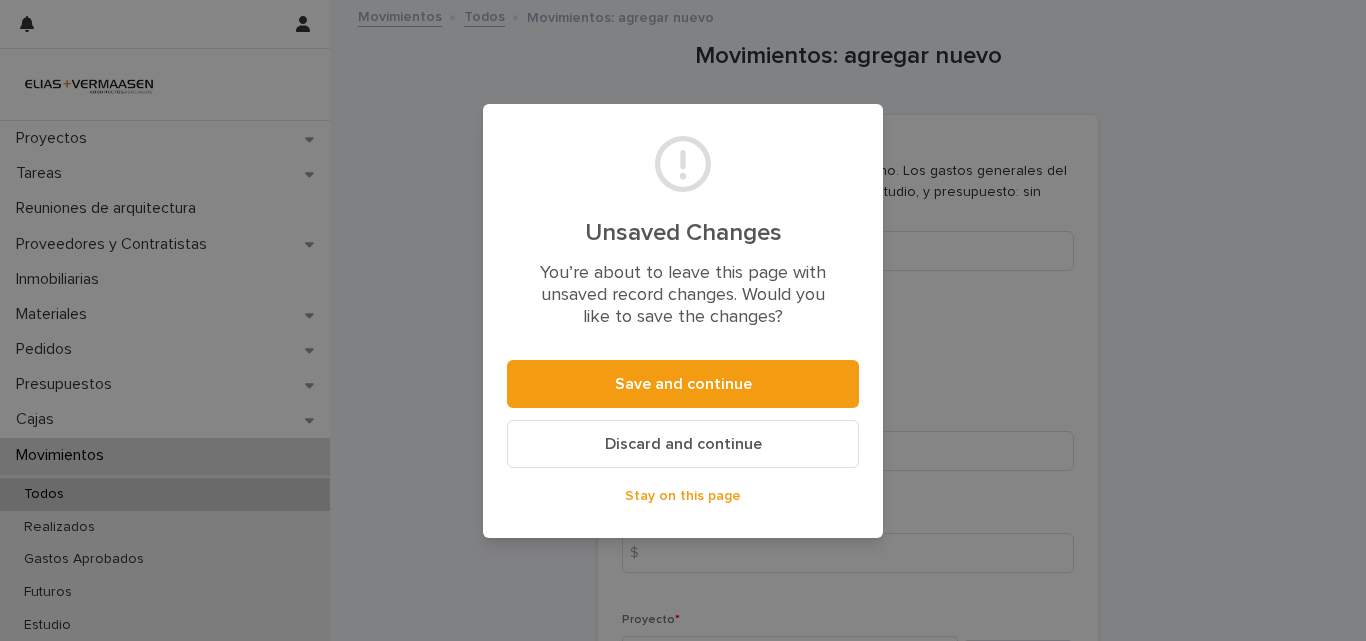 click on "Discard and continue" at bounding box center (683, 444) 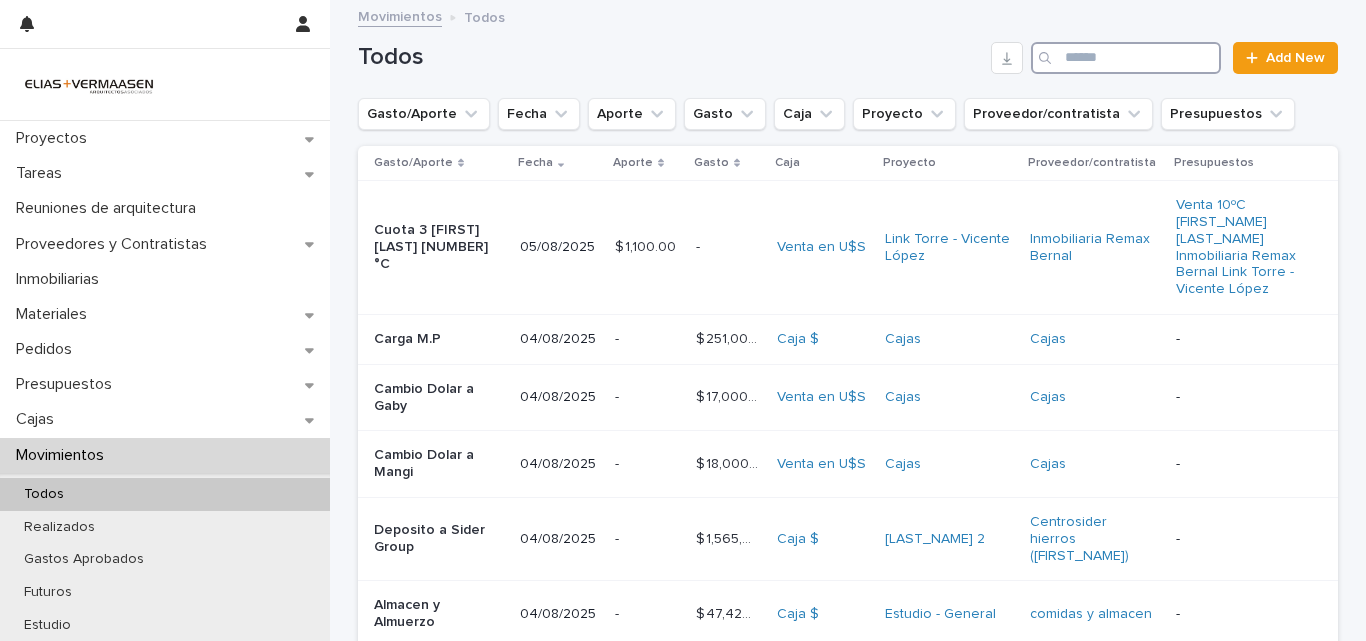 click at bounding box center (1126, 58) 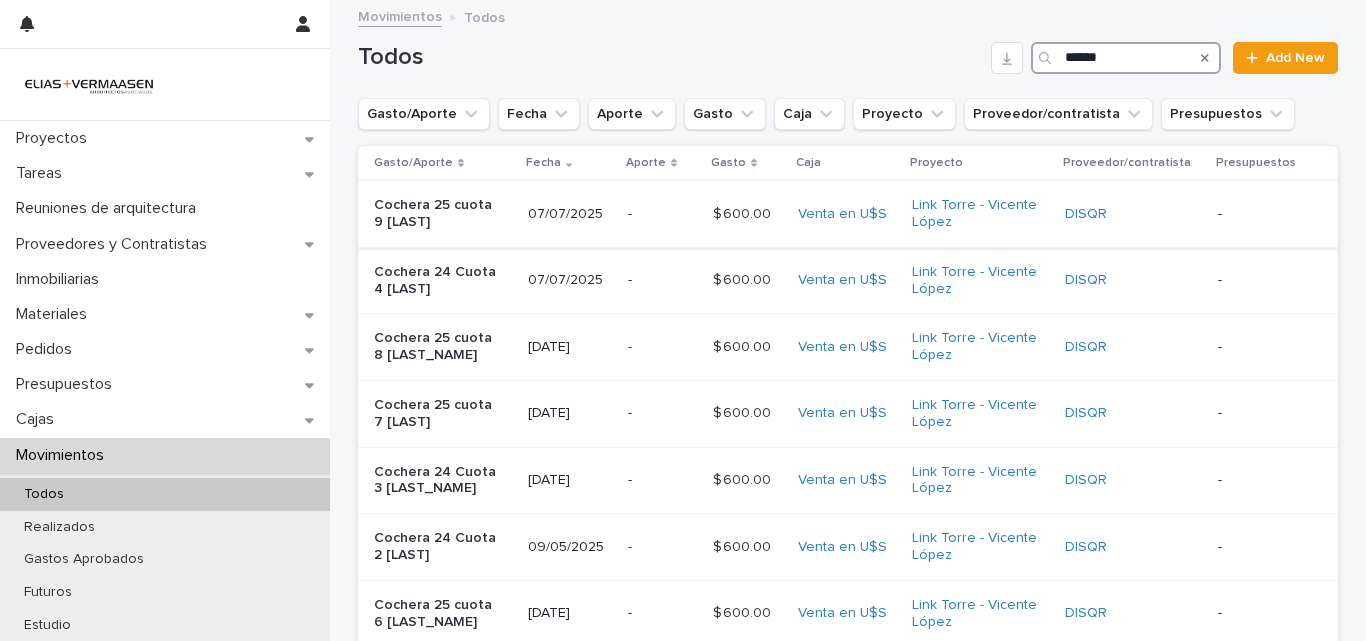 type on "******" 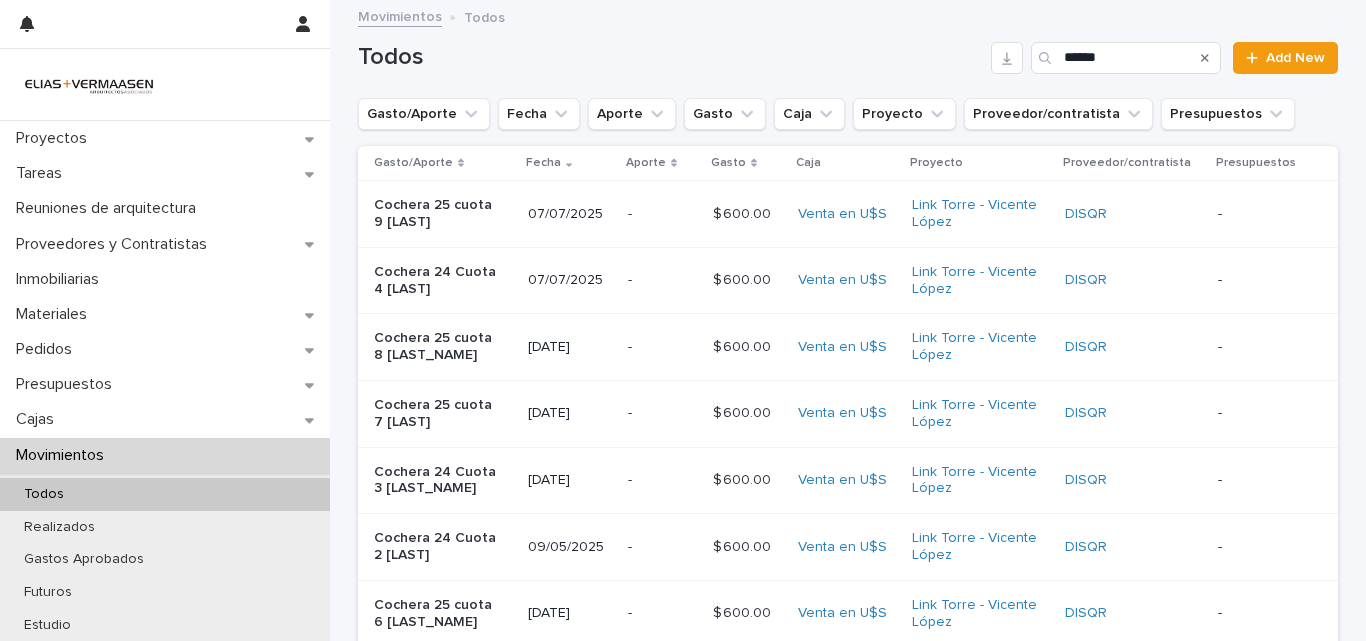 click on "Cochera 25 cuota 9 [LAST]" at bounding box center [439, 214] 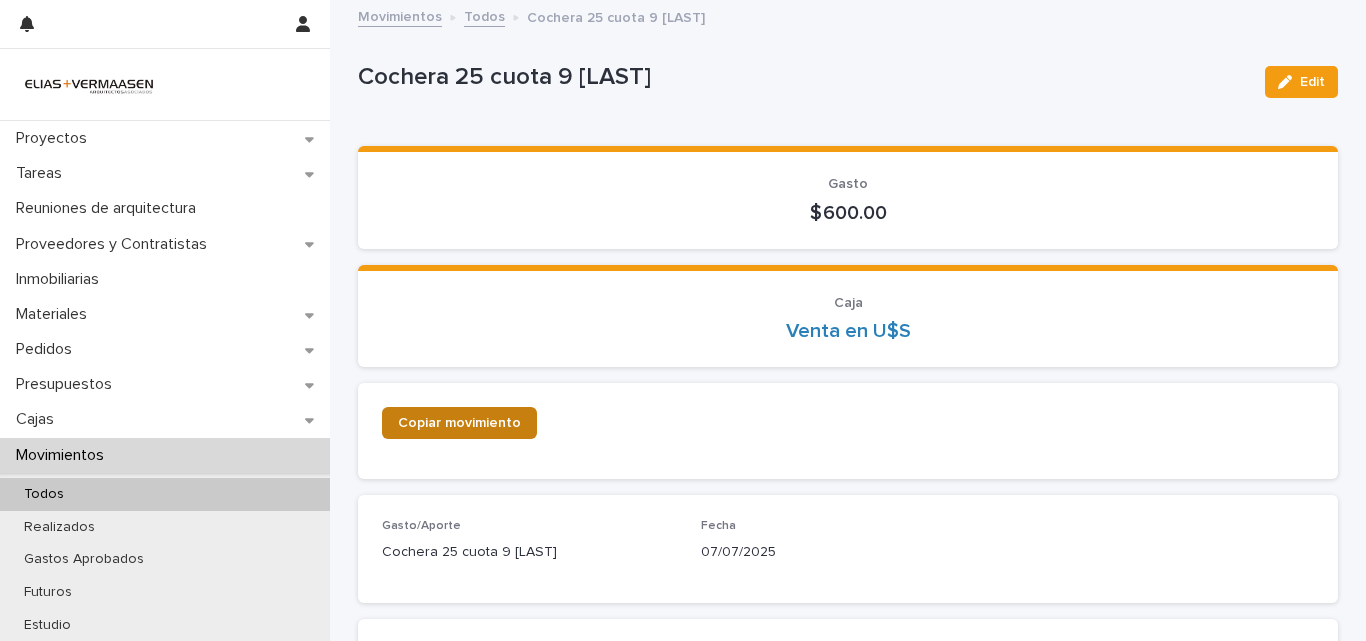 click on "Copiar movimiento" at bounding box center (459, 423) 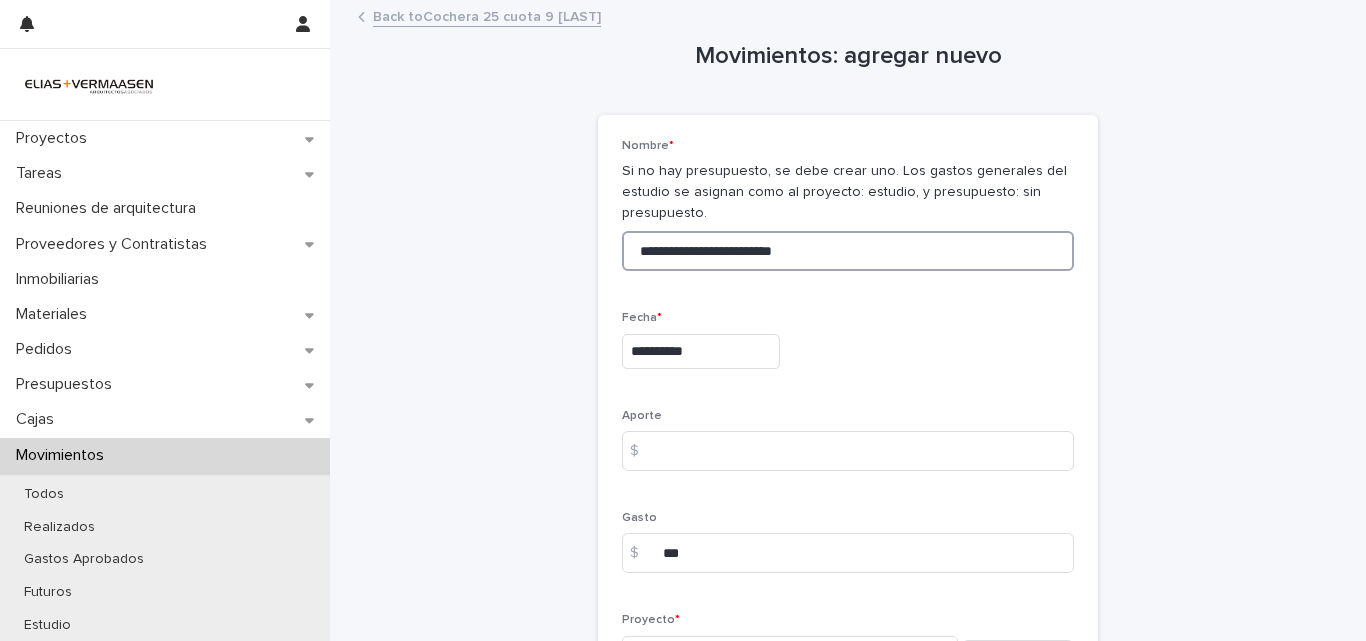 click on "**********" at bounding box center [848, 251] 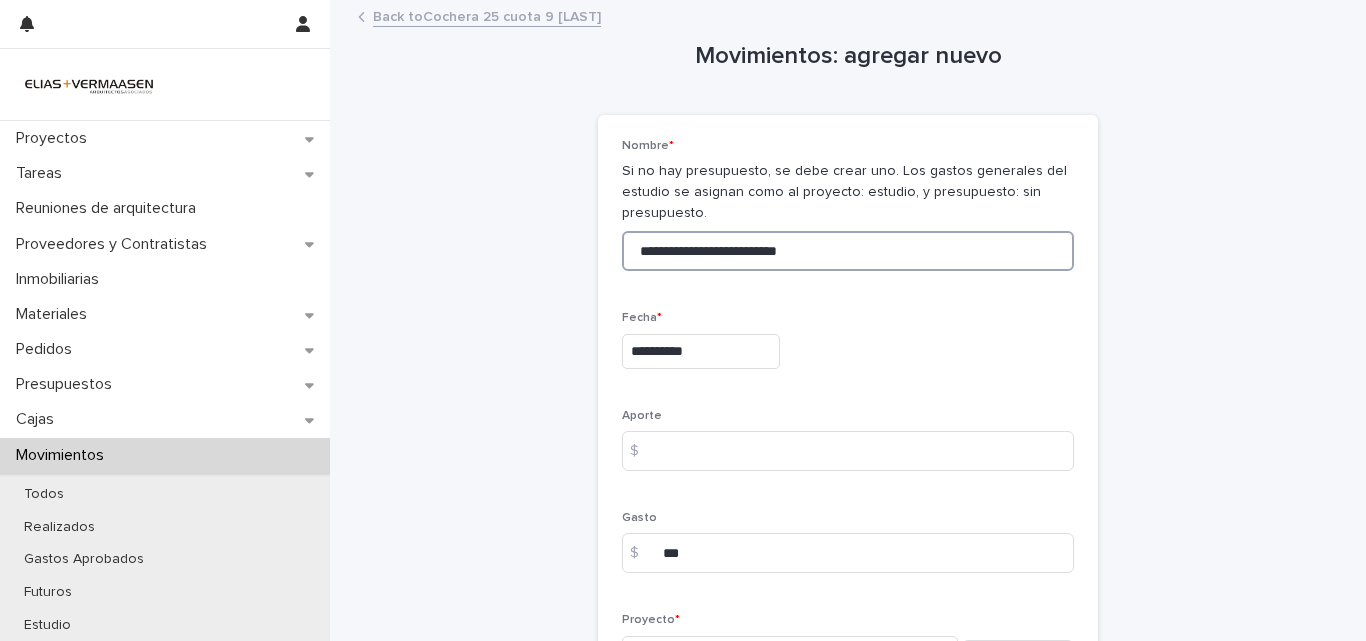 type on "**********" 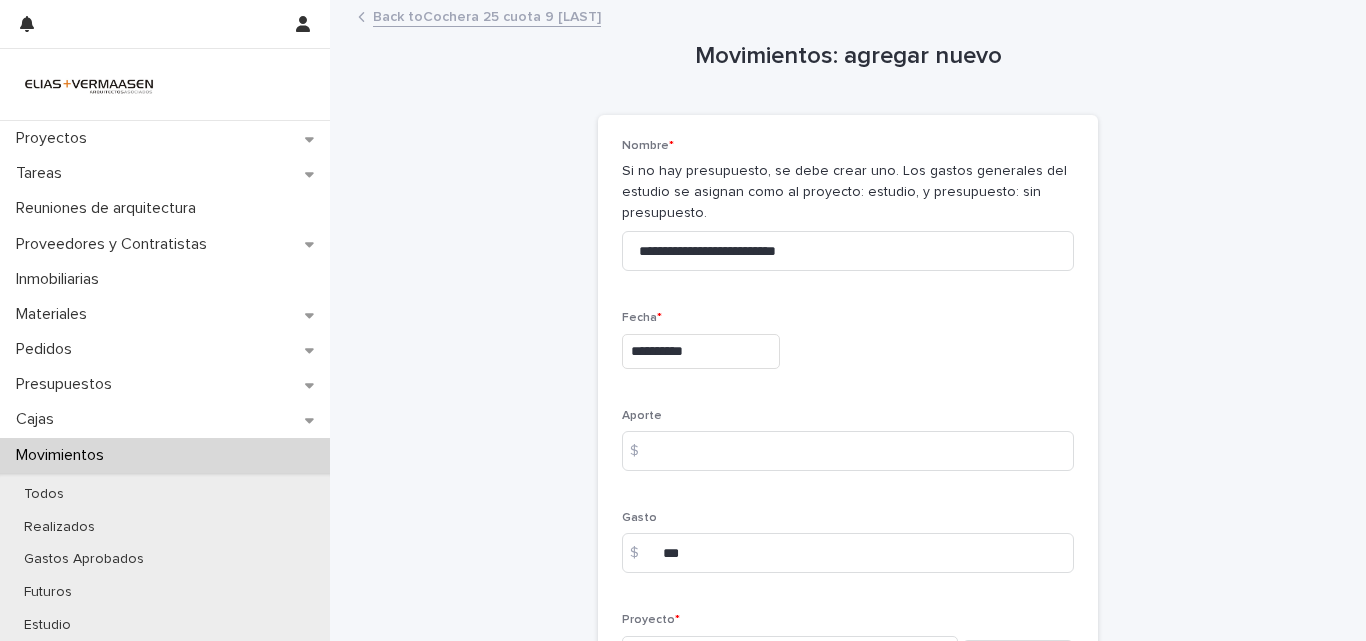 click on "**********" at bounding box center [701, 351] 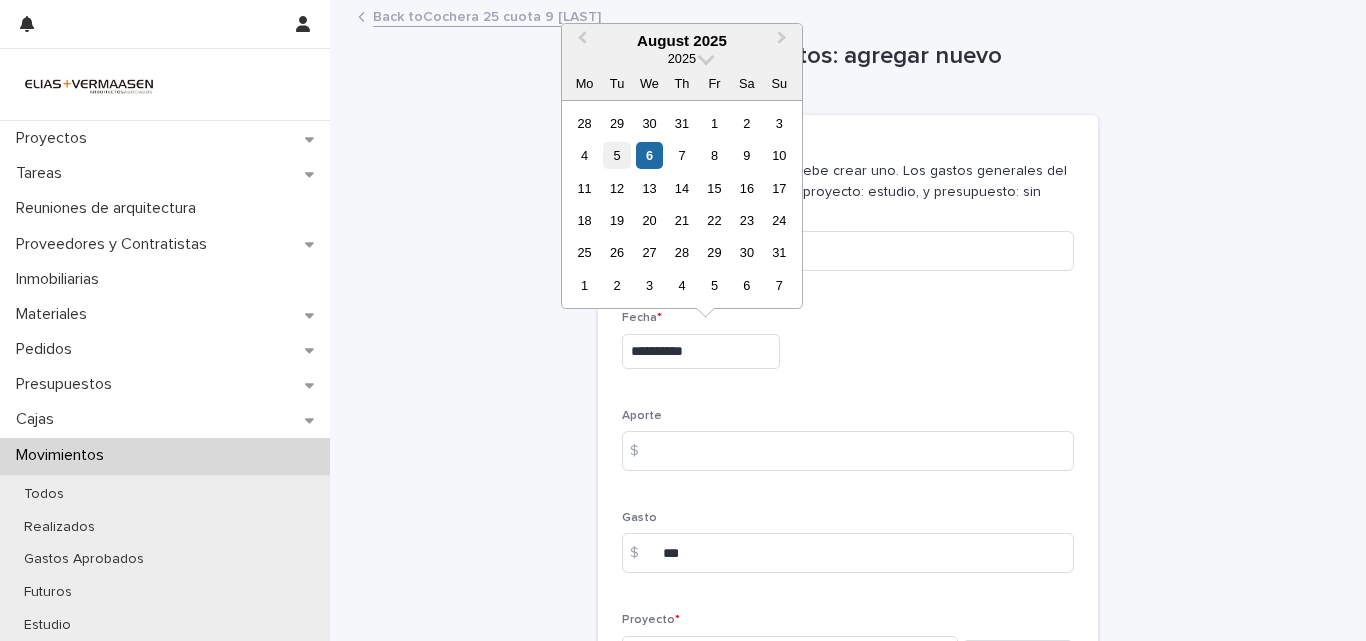 click on "5" at bounding box center (616, 155) 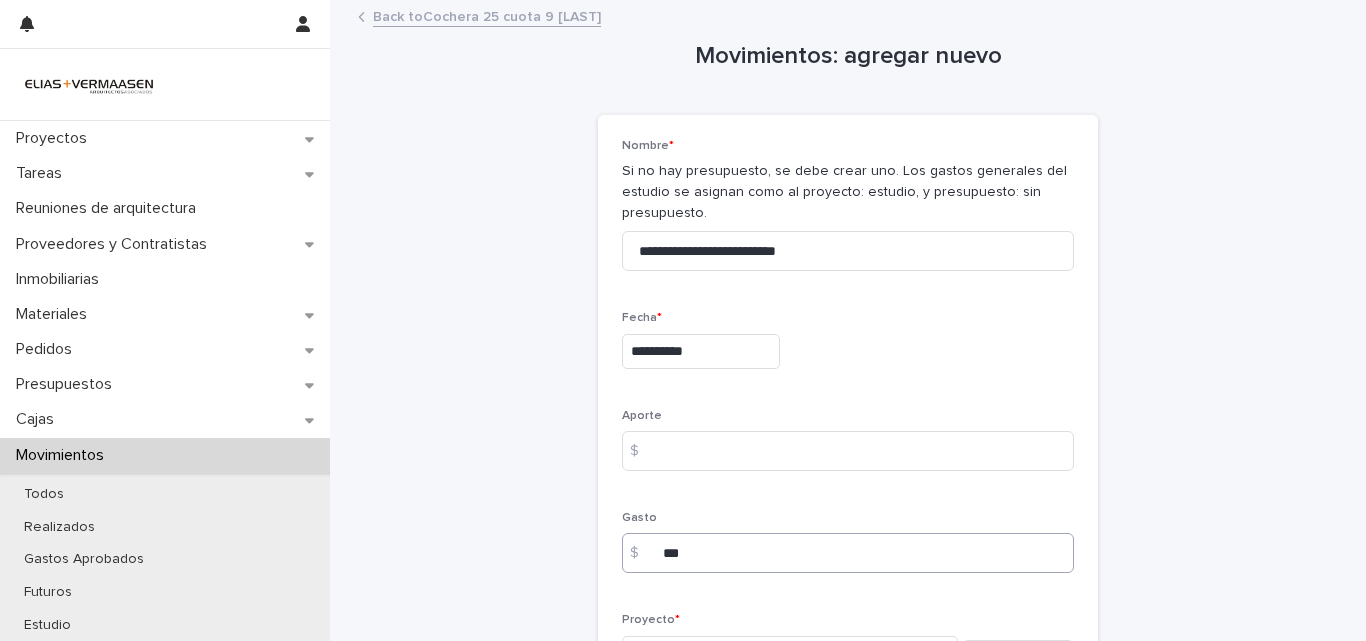 type on "**********" 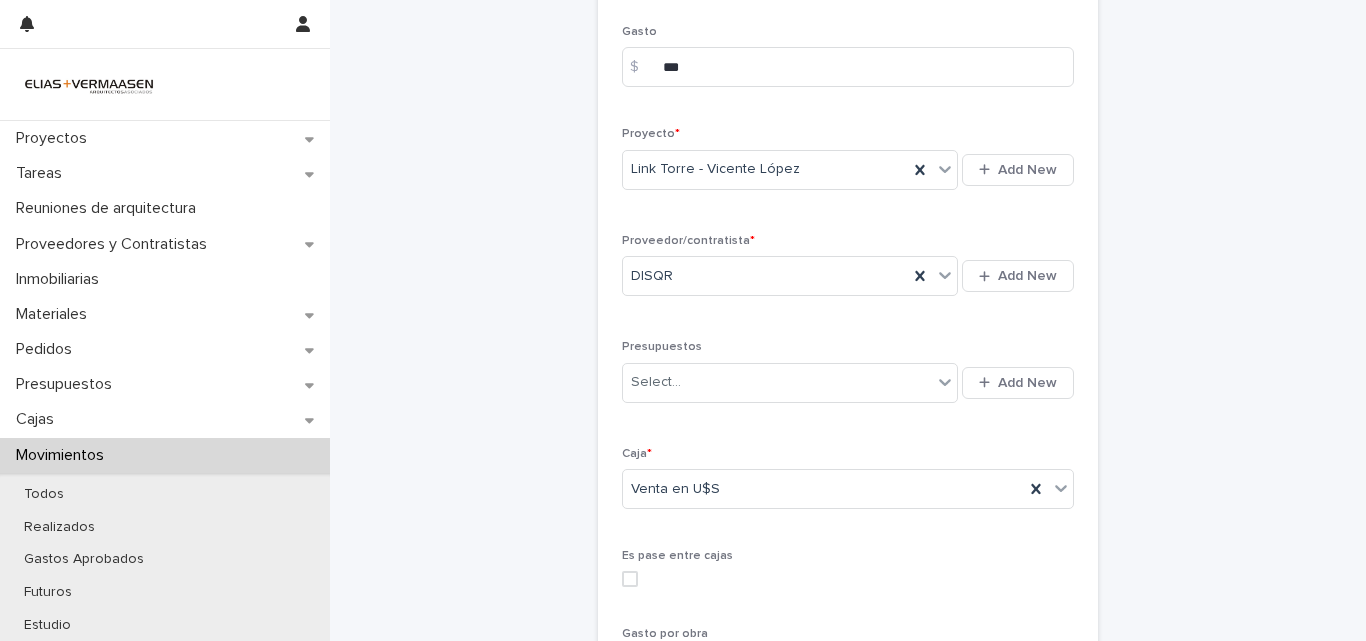 scroll, scrollTop: 529, scrollLeft: 0, axis: vertical 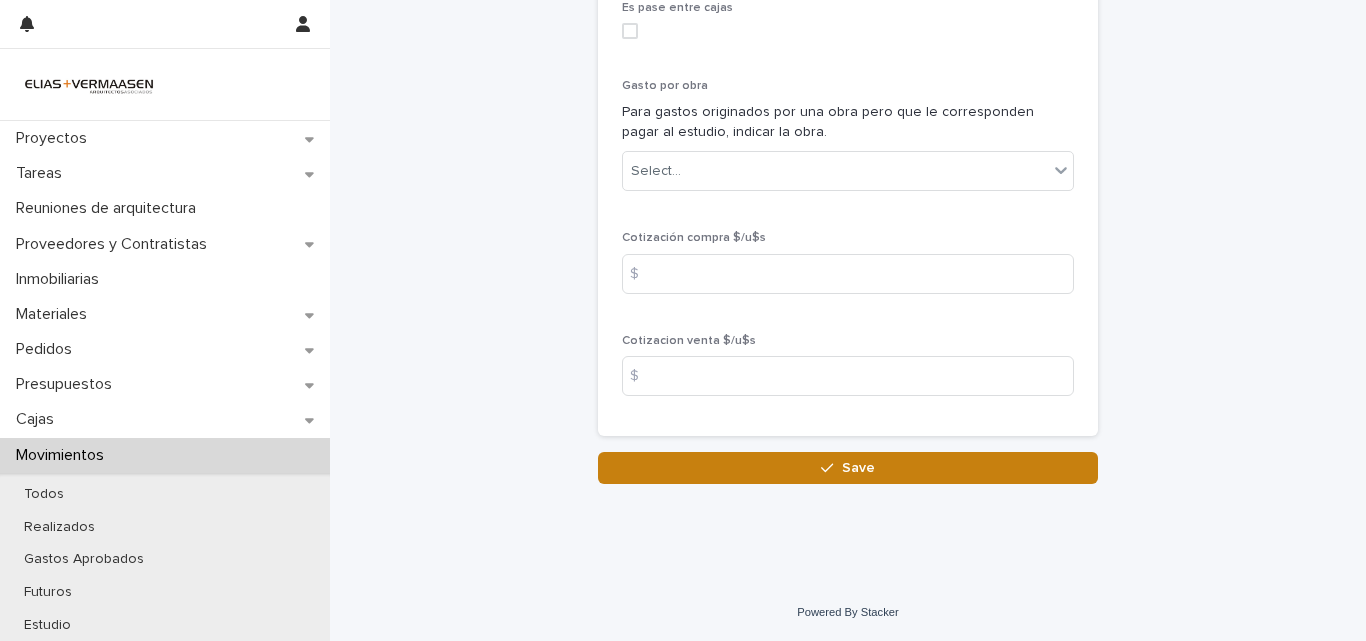click on "Save" at bounding box center [848, 468] 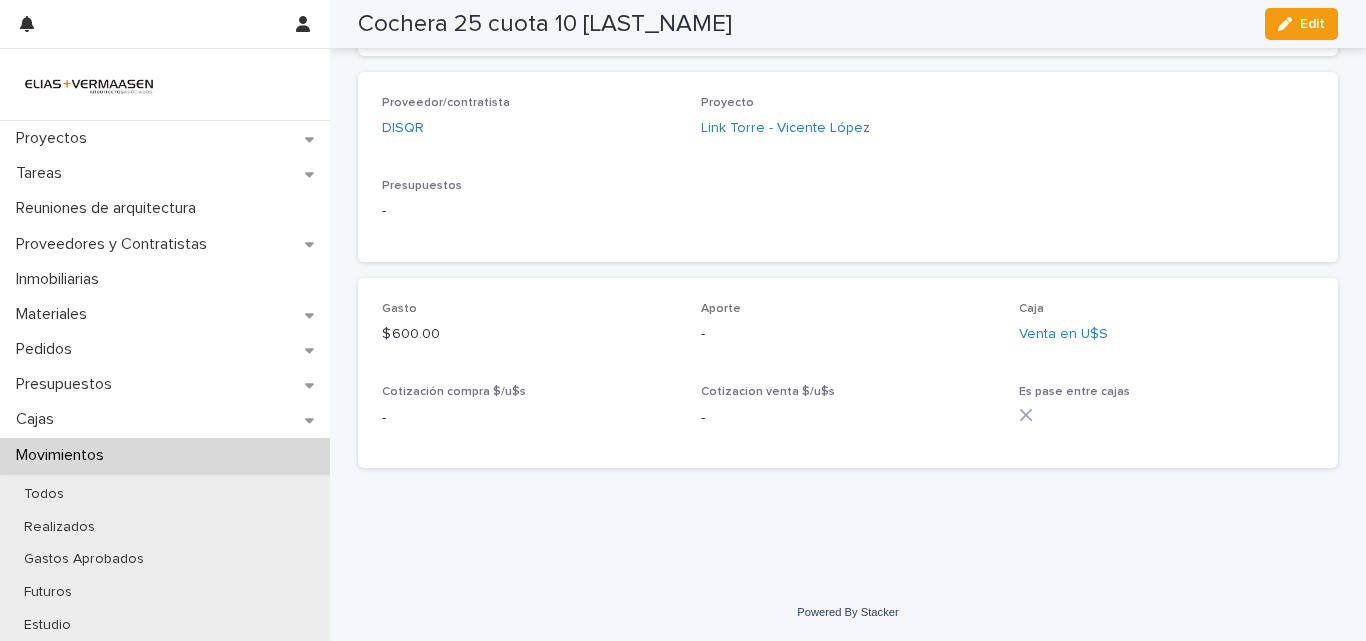 scroll, scrollTop: 547, scrollLeft: 0, axis: vertical 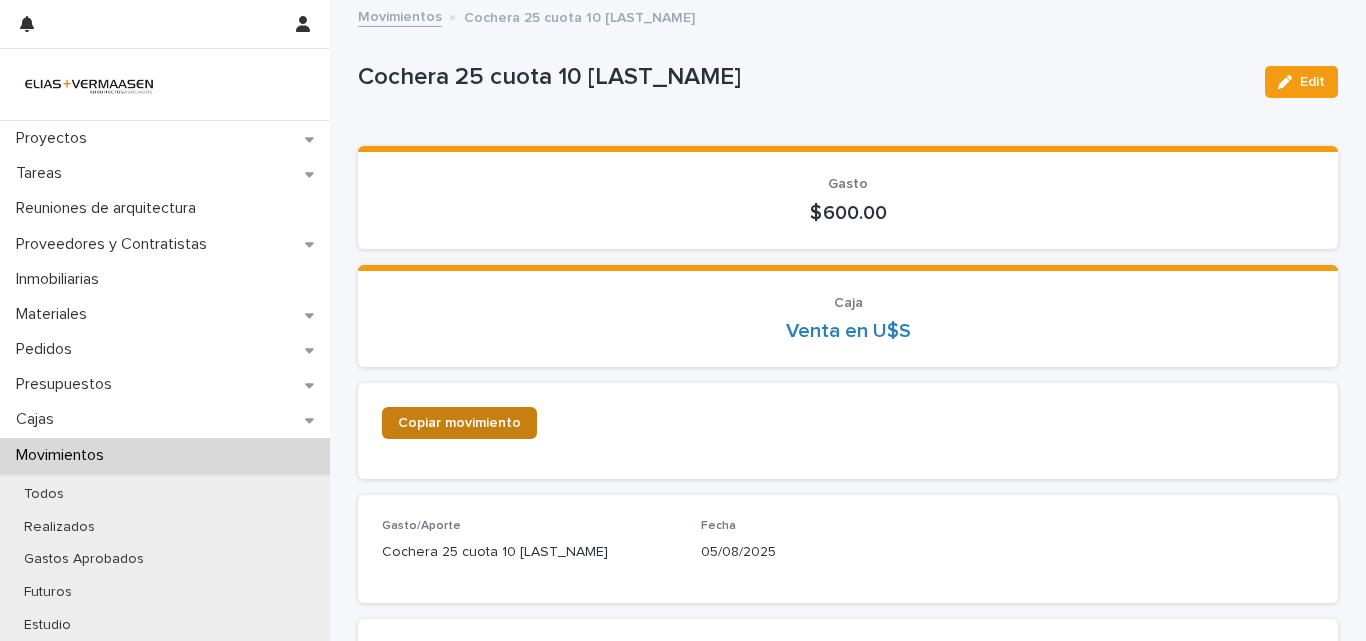 click on "Copiar movimiento" at bounding box center [459, 423] 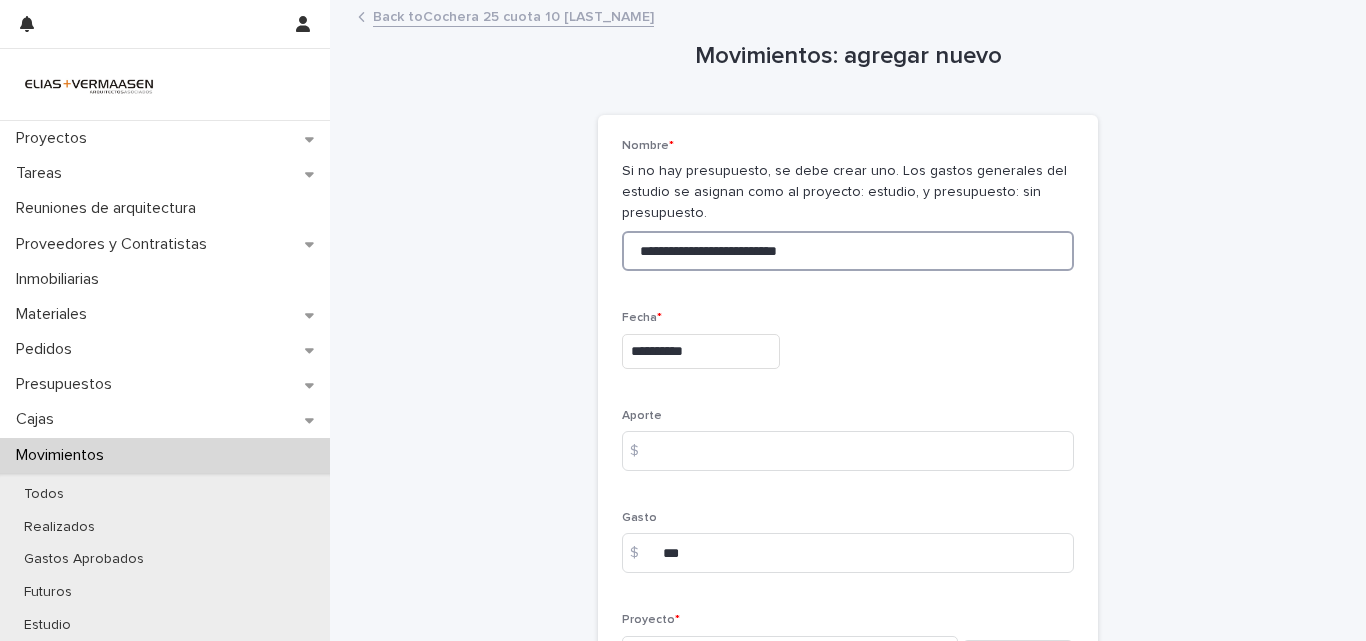click on "**********" at bounding box center [848, 251] 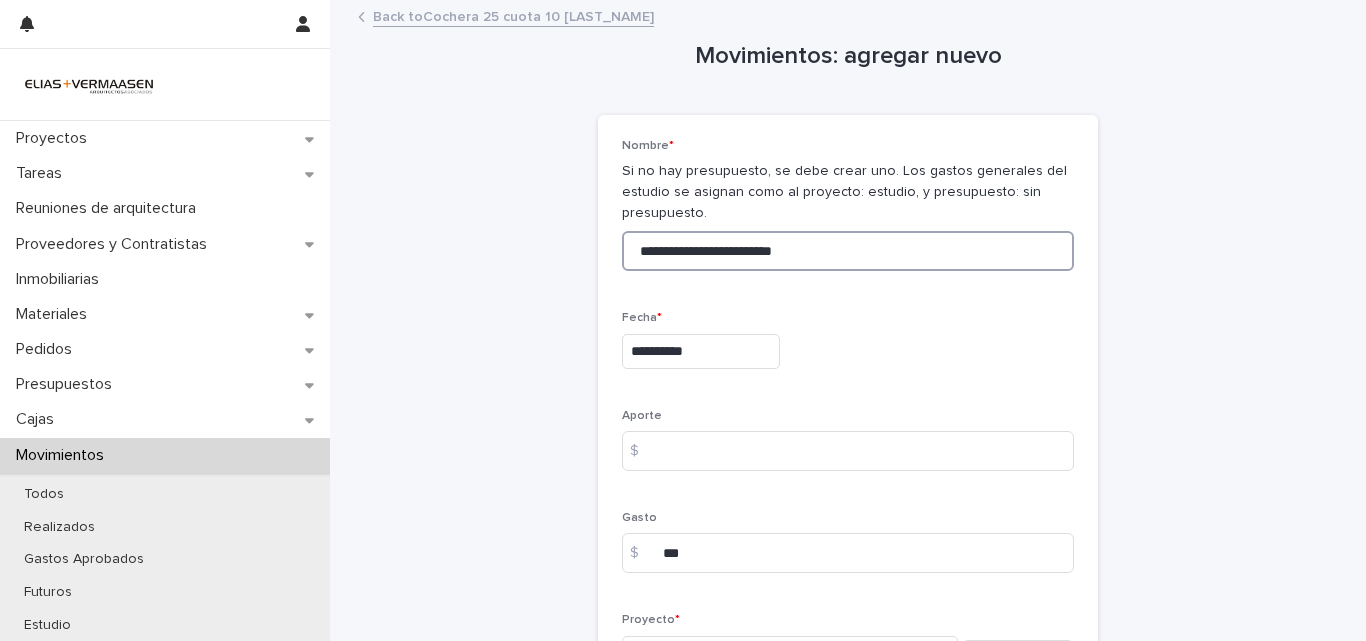 type on "**********" 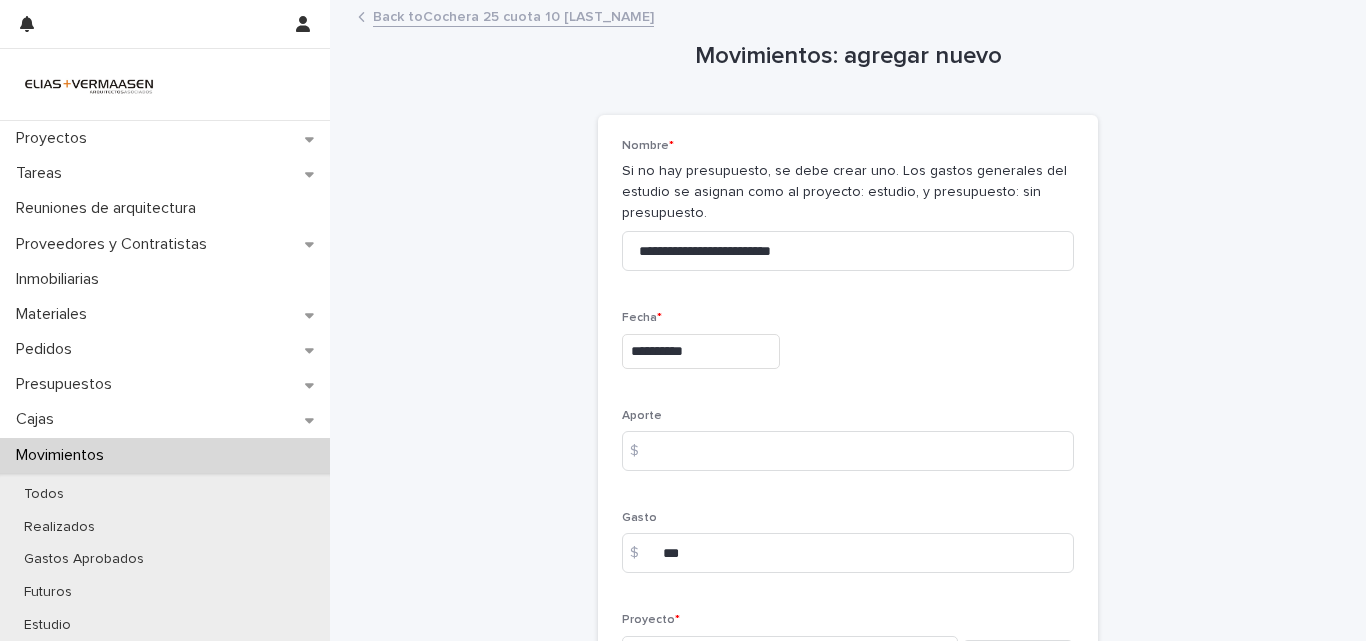 click on "**********" at bounding box center (701, 351) 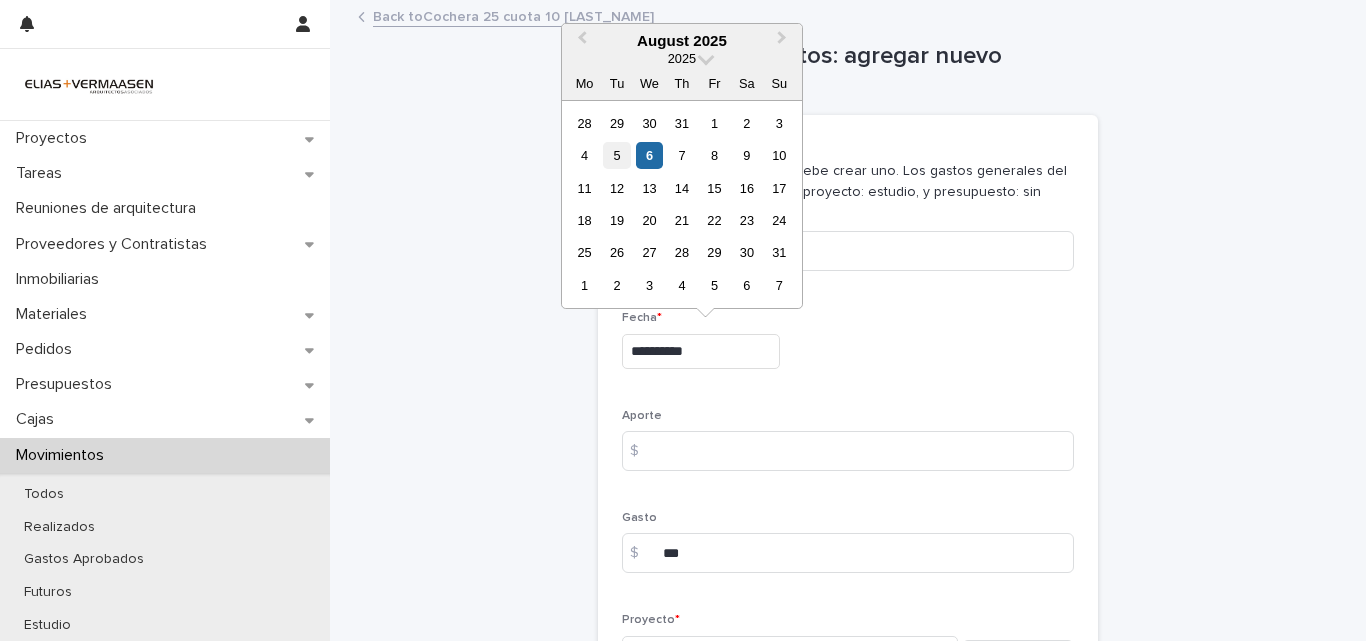 click on "5" at bounding box center (616, 155) 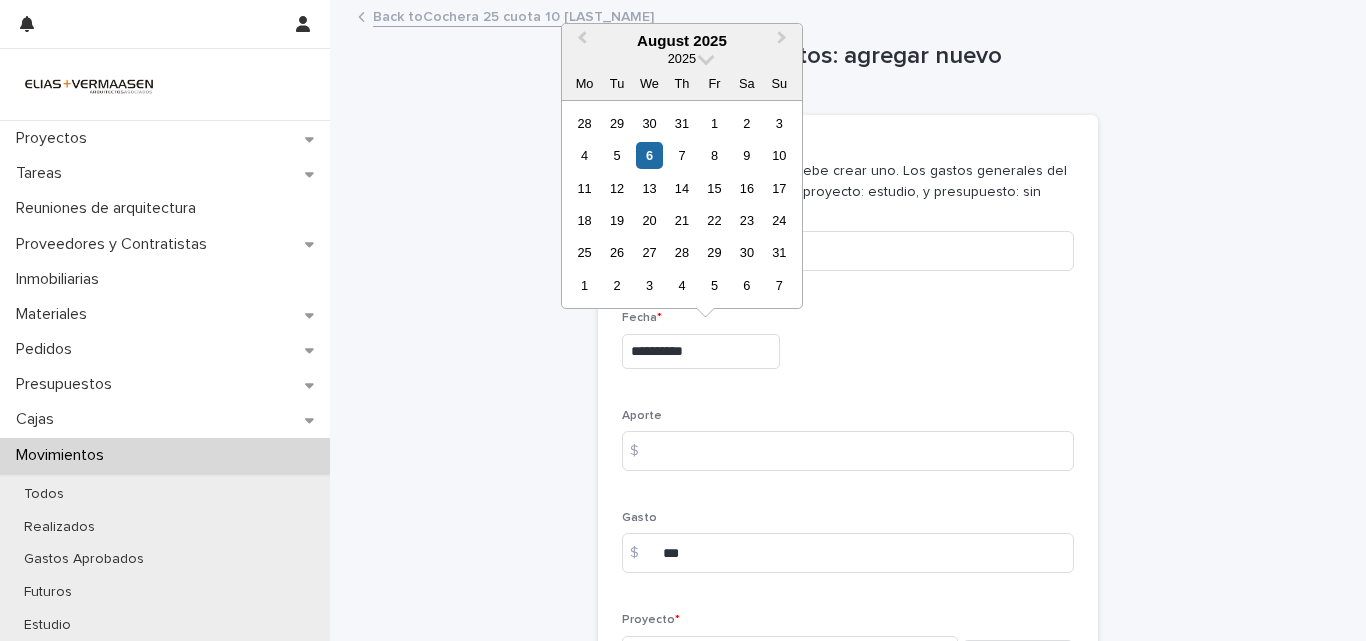 type on "**********" 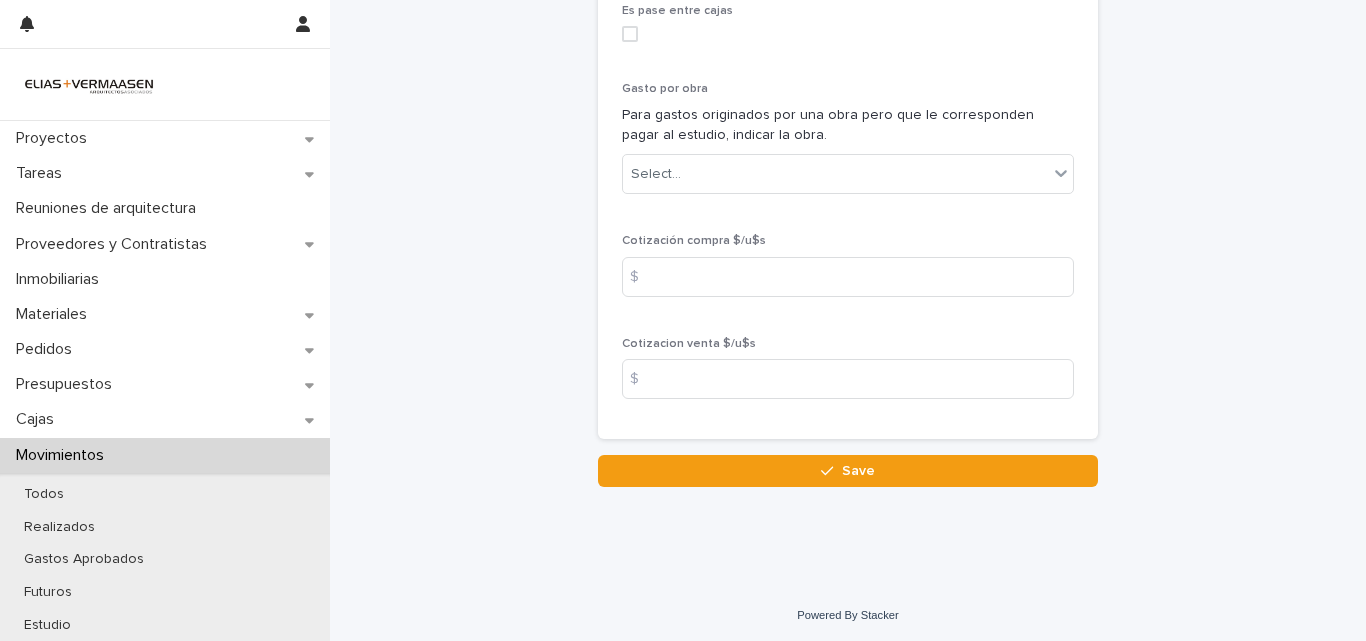 scroll, scrollTop: 1034, scrollLeft: 0, axis: vertical 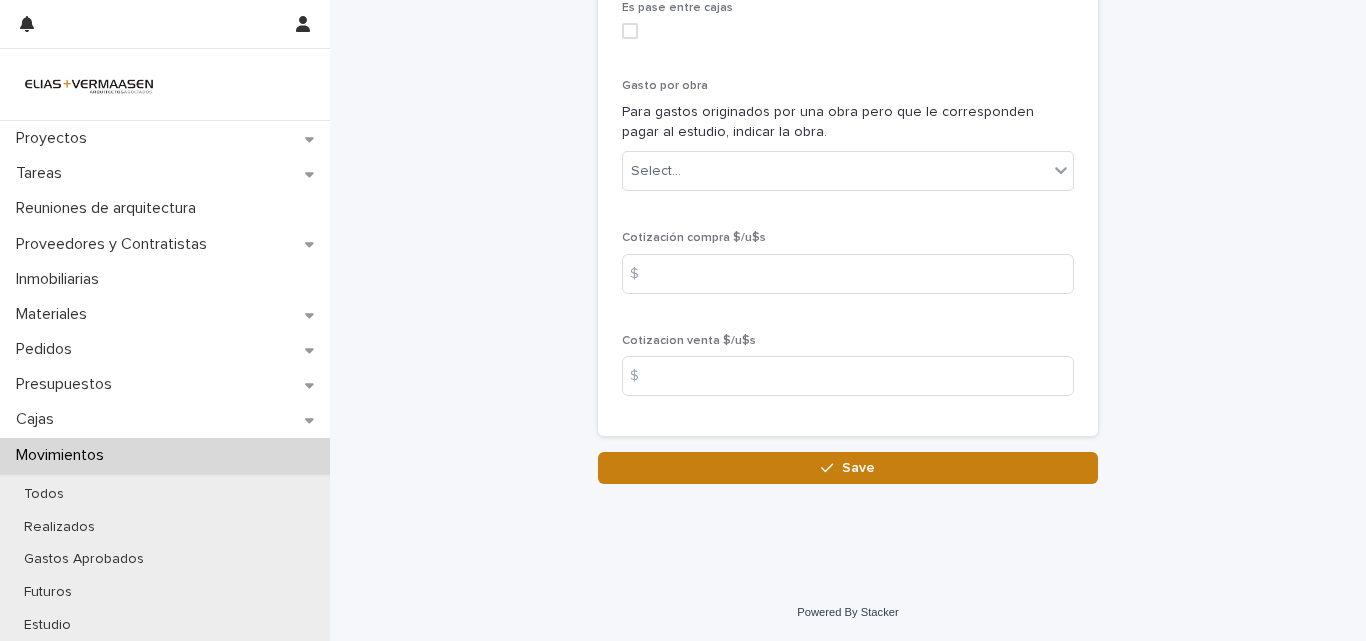 click on "Save" at bounding box center (858, 468) 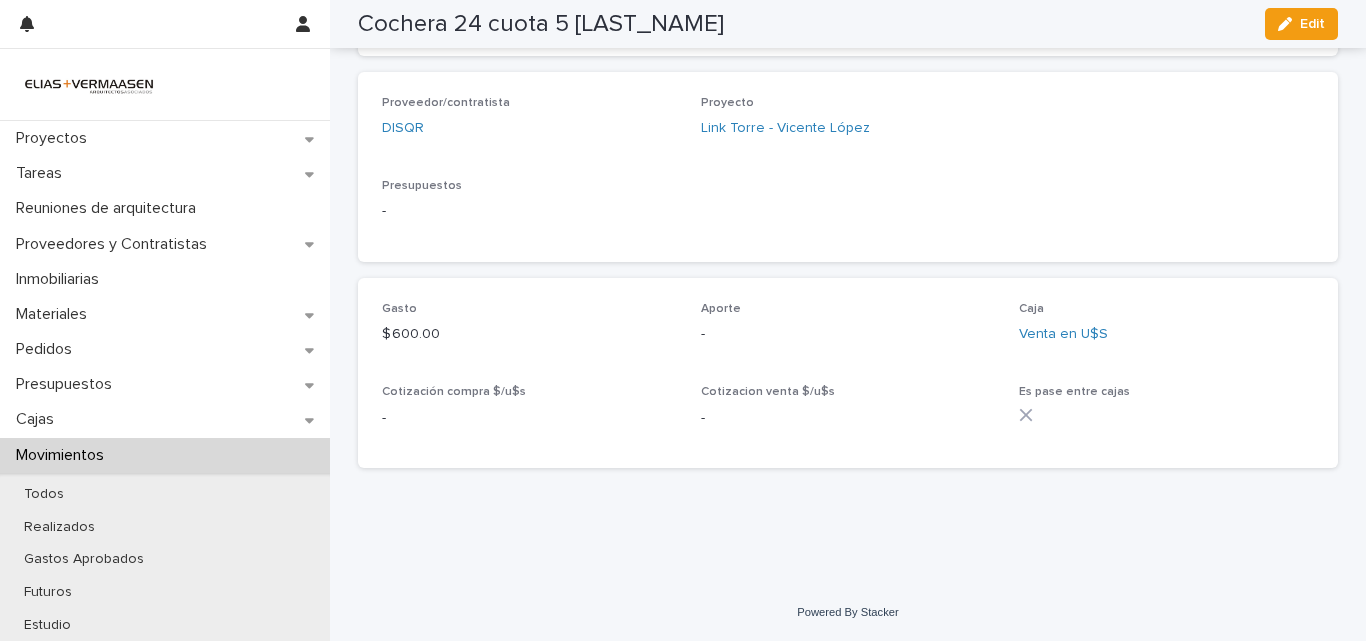 scroll, scrollTop: 547, scrollLeft: 0, axis: vertical 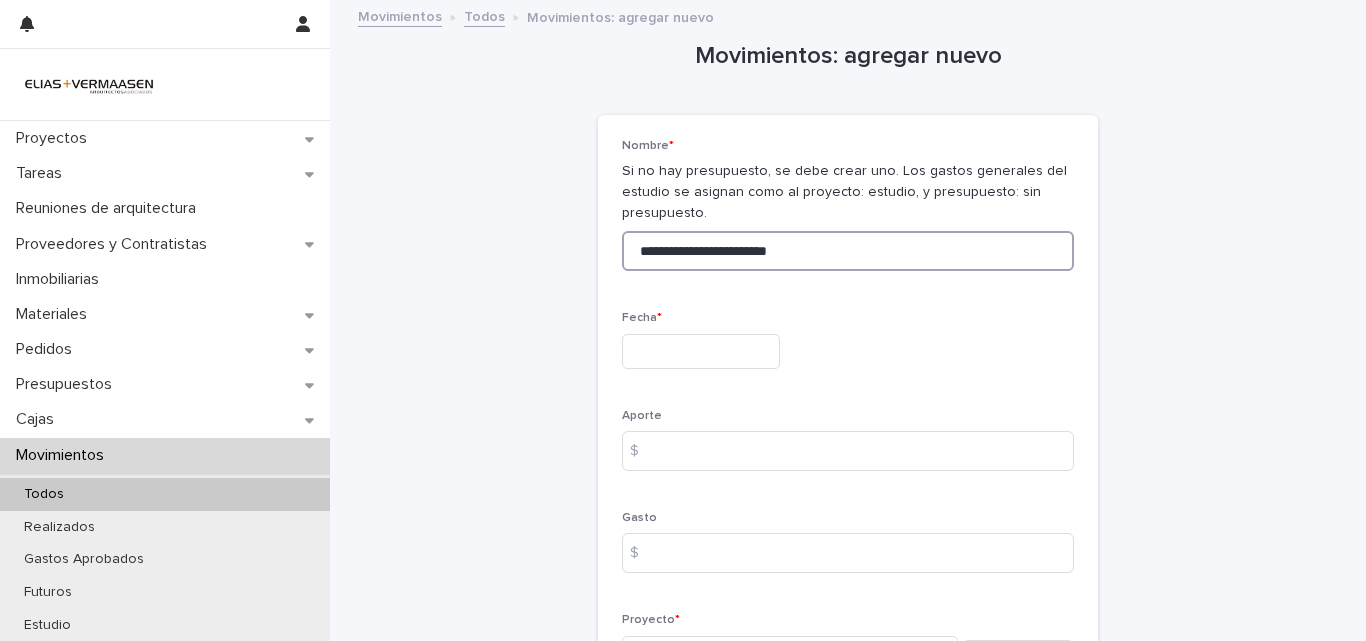 type on "**********" 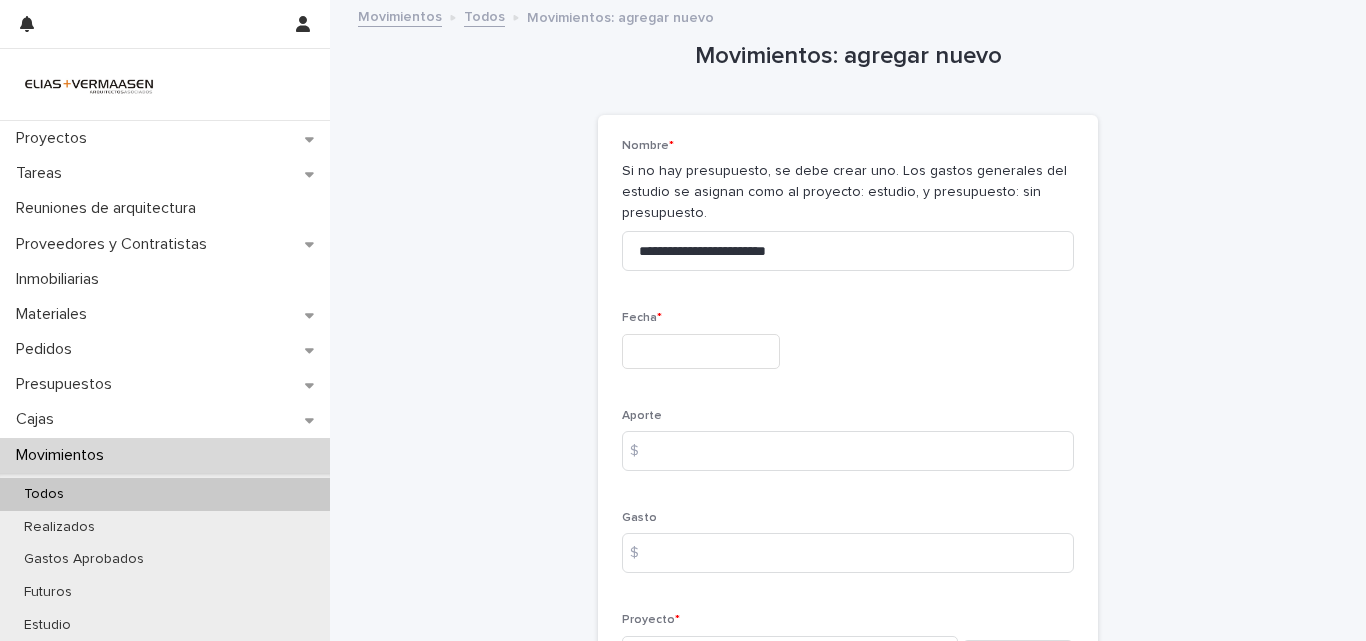click at bounding box center (701, 351) 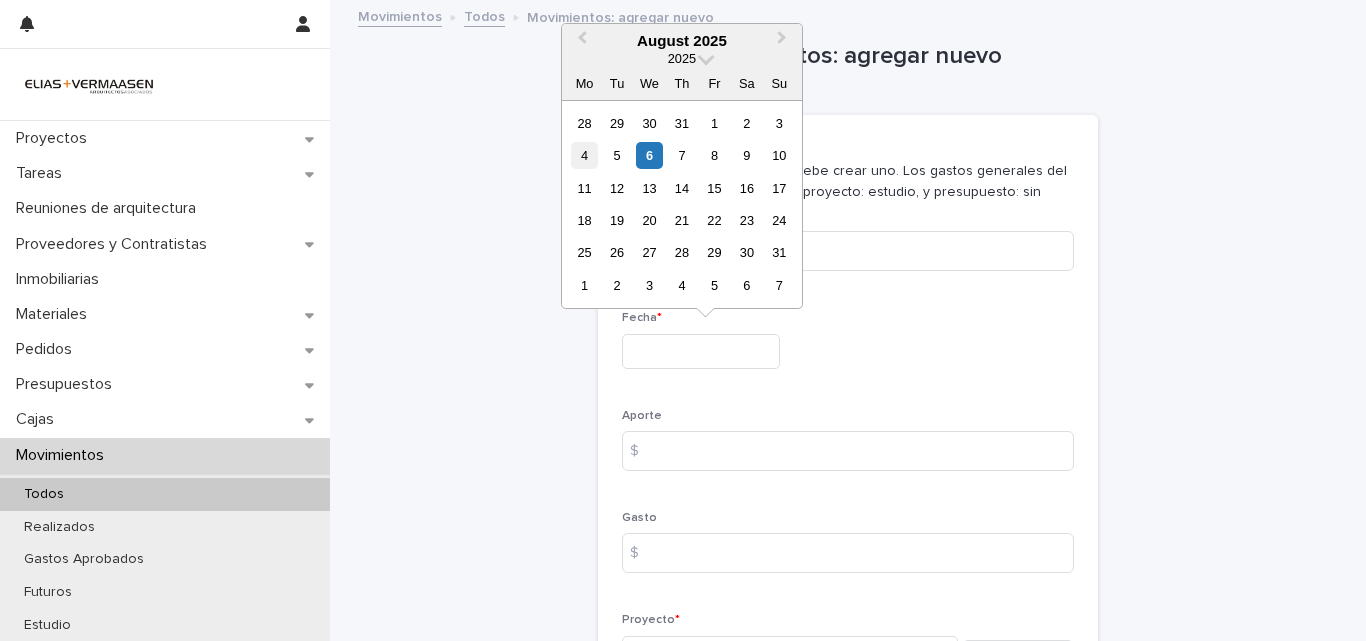 click on "4" at bounding box center (584, 155) 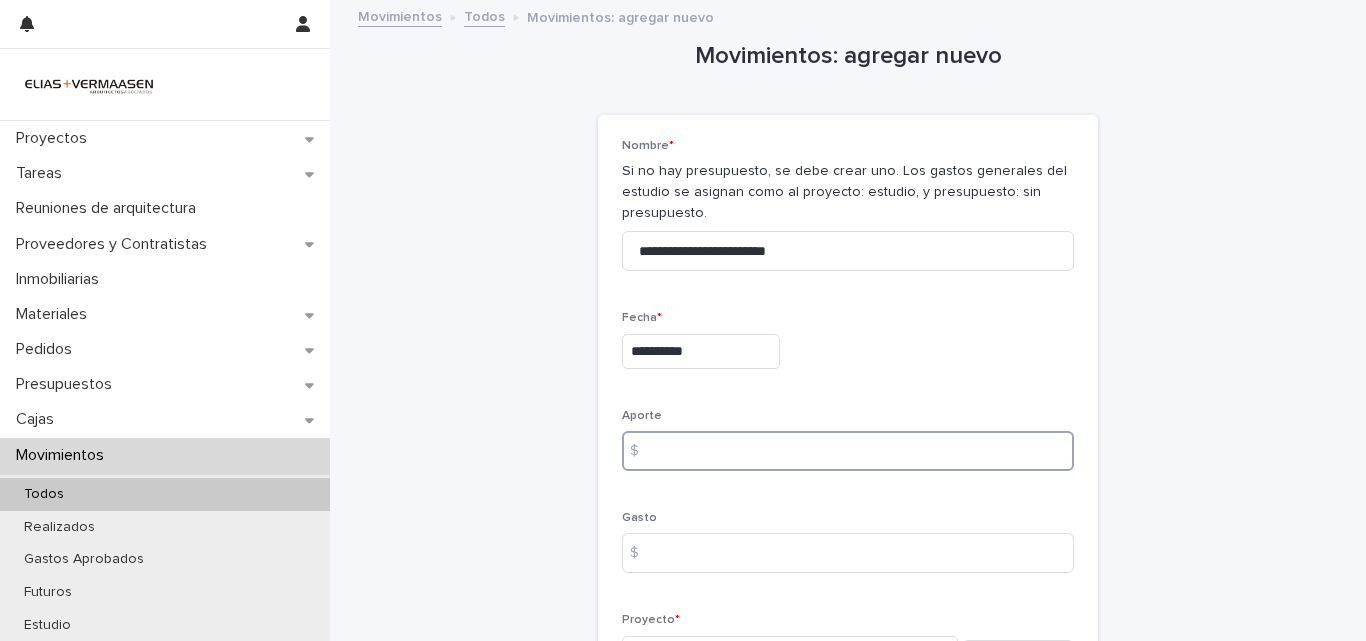 click at bounding box center [848, 451] 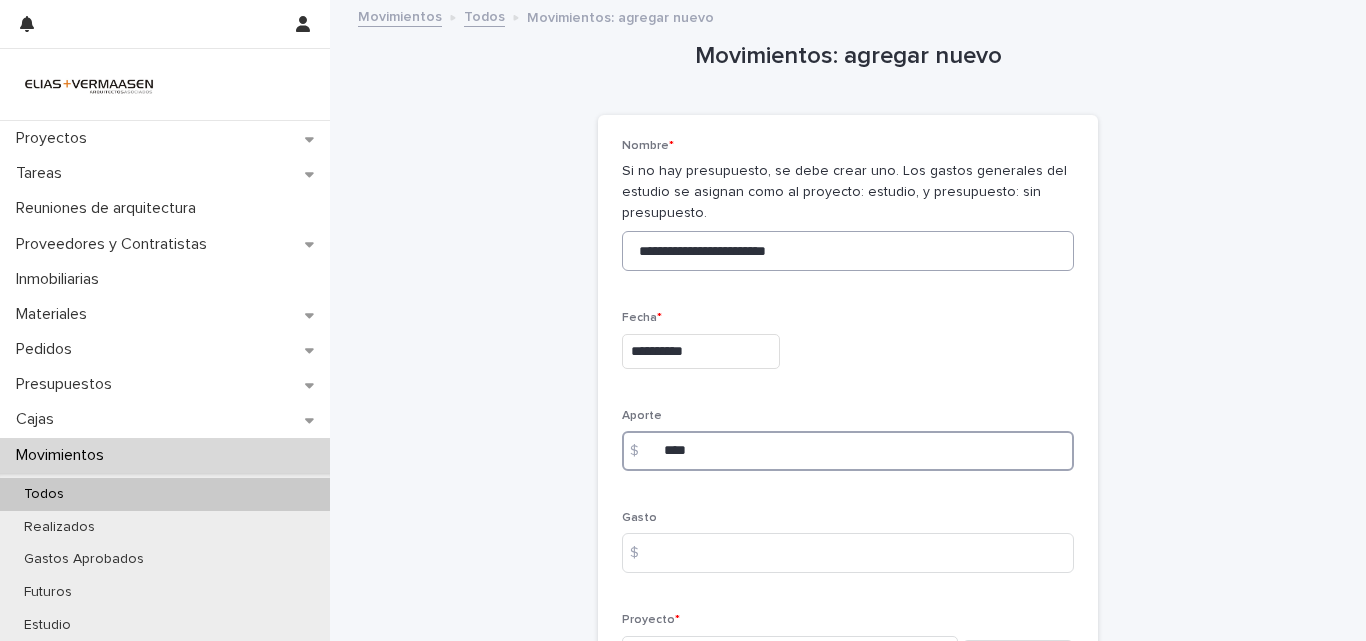 type on "****" 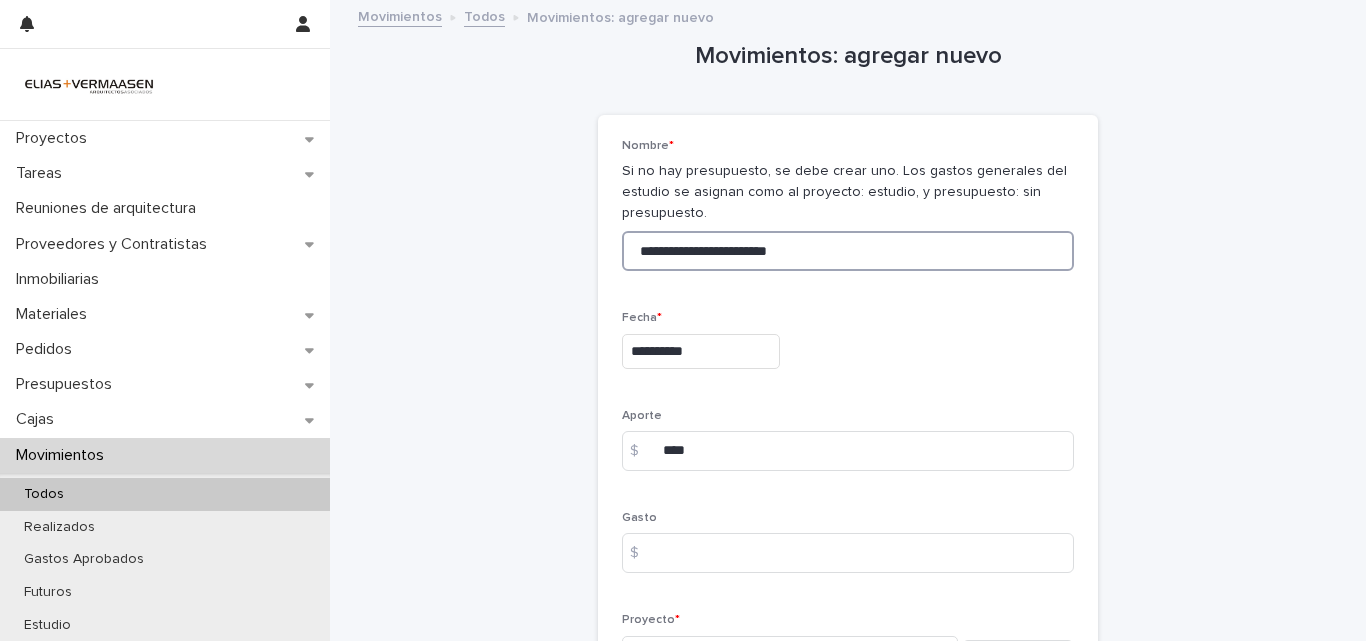click on "**********" at bounding box center [848, 251] 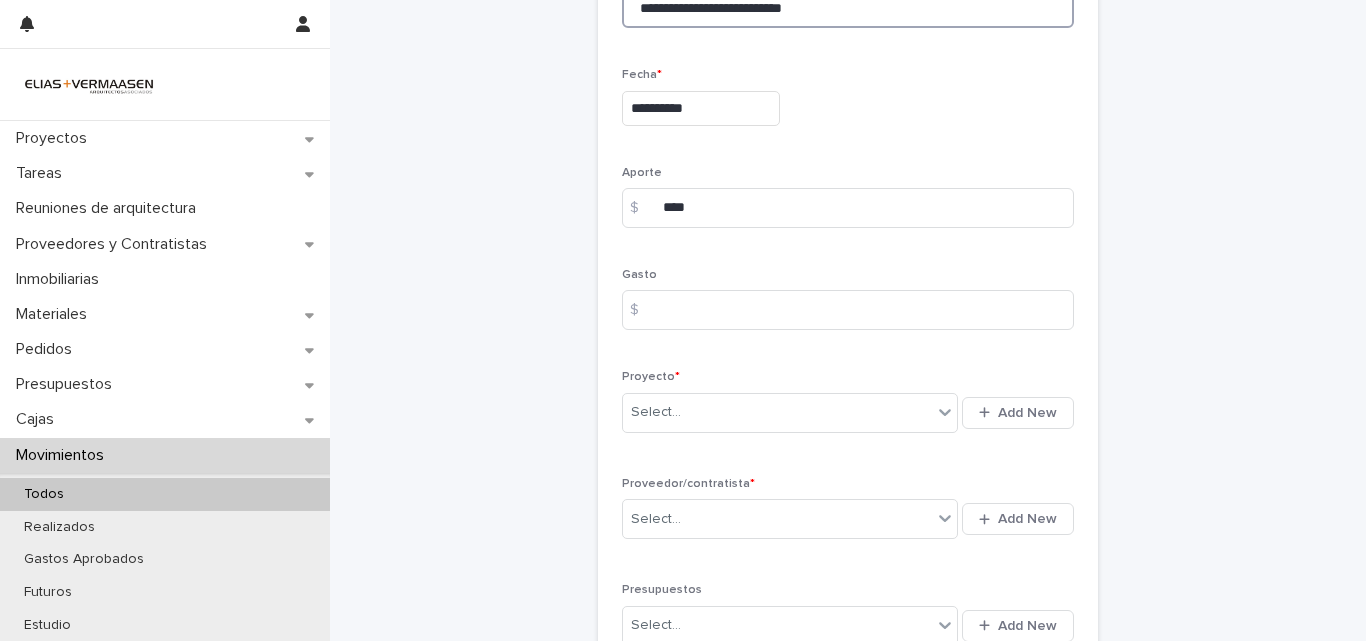 scroll, scrollTop: 272, scrollLeft: 0, axis: vertical 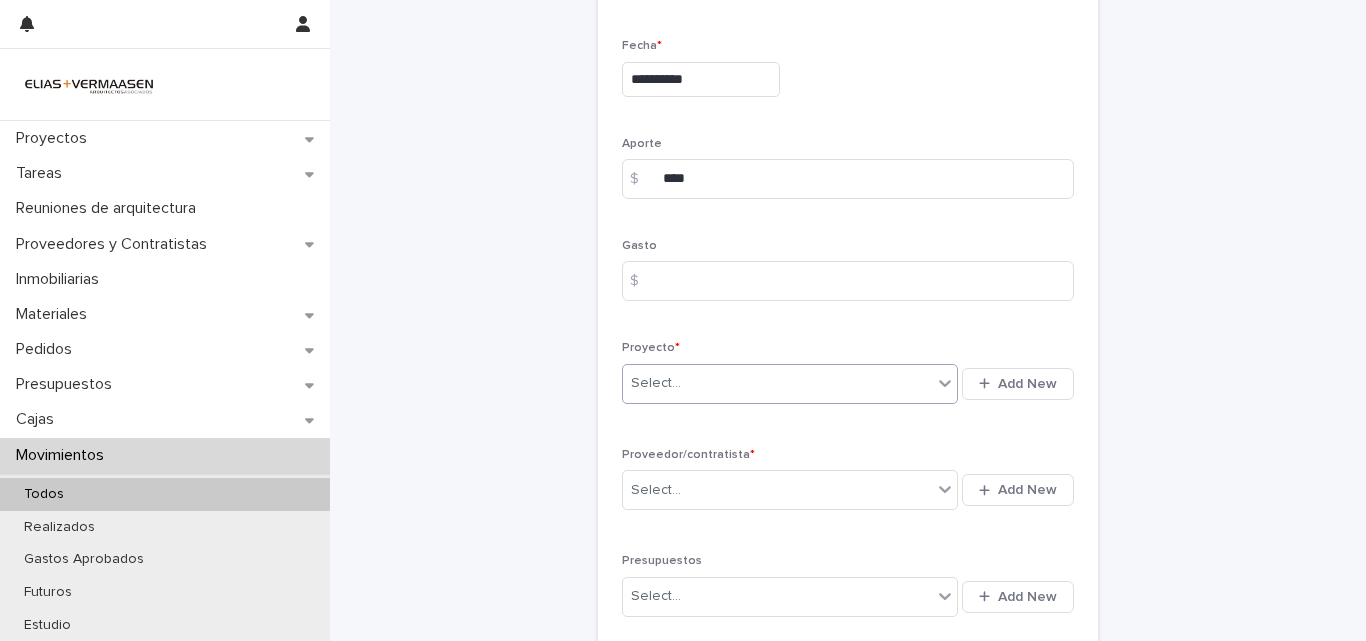 type on "**********" 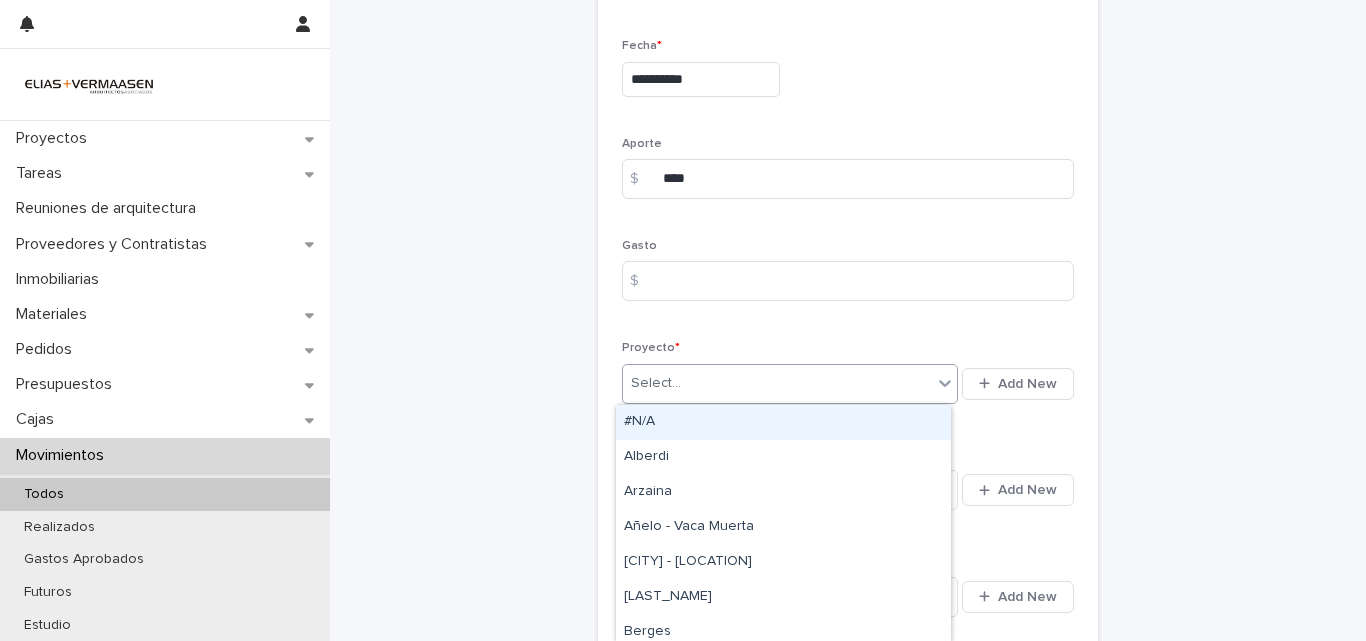 click on "Select..." at bounding box center [777, 383] 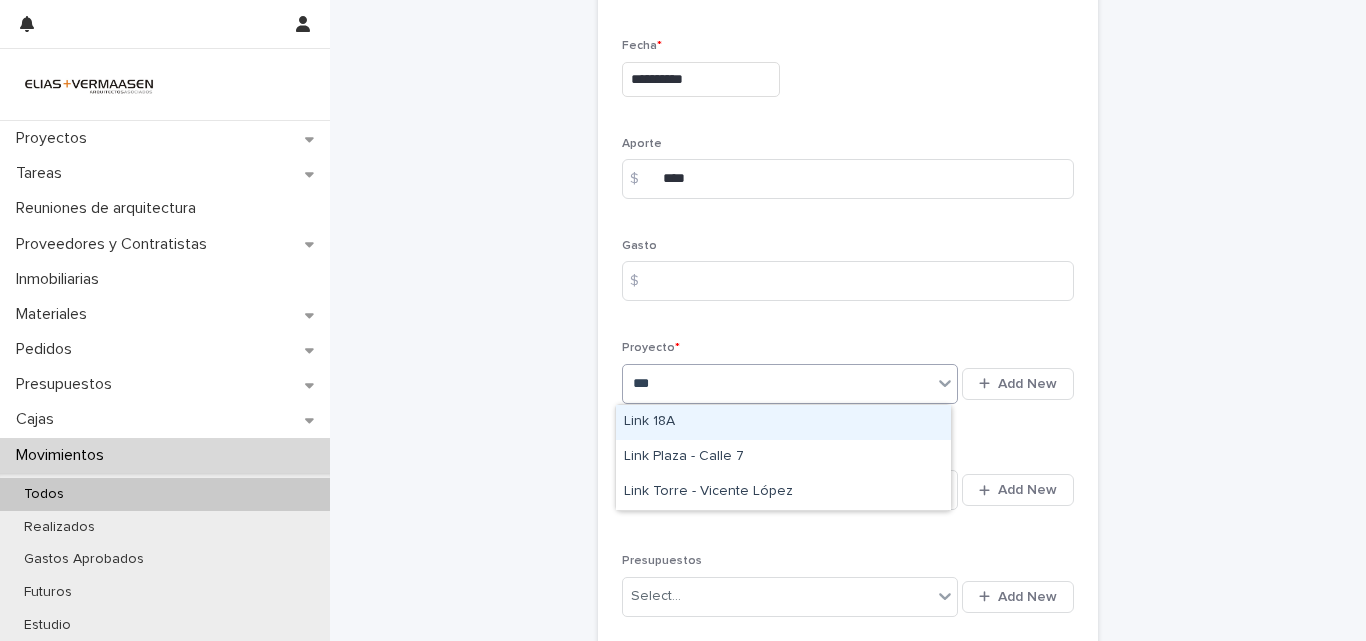 type on "****" 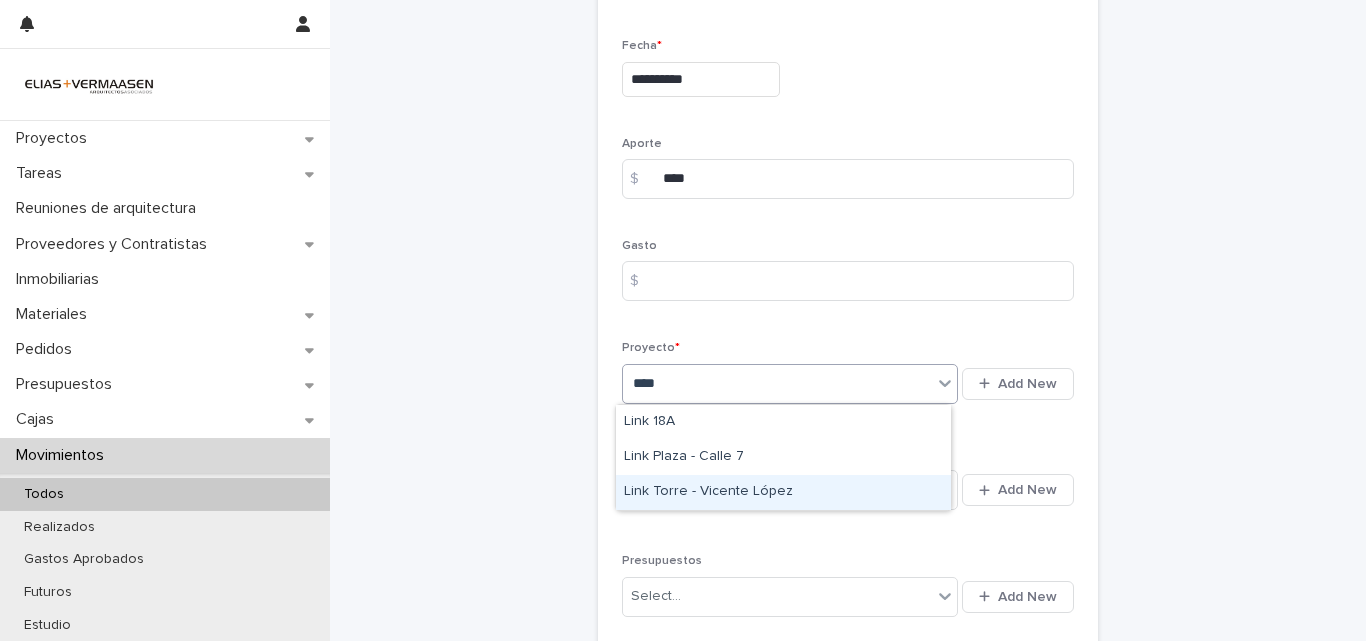 click on "Link Torre - Vicente López" at bounding box center (783, 492) 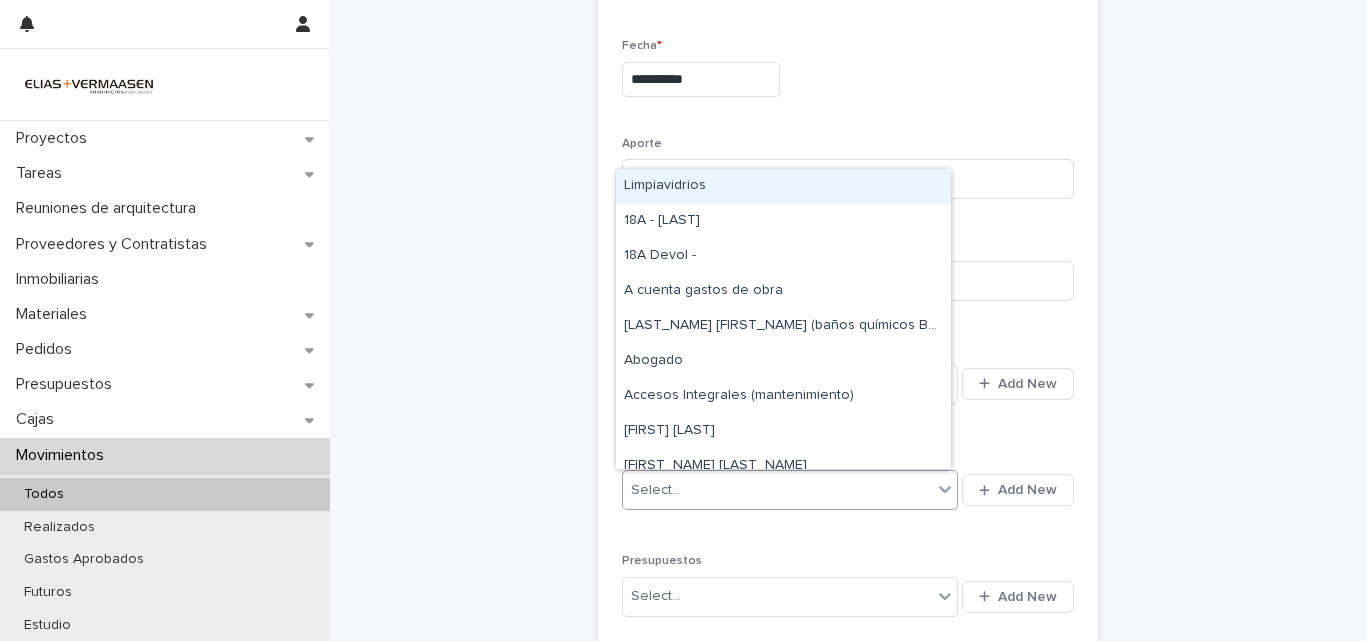 click on "Select..." at bounding box center (777, 490) 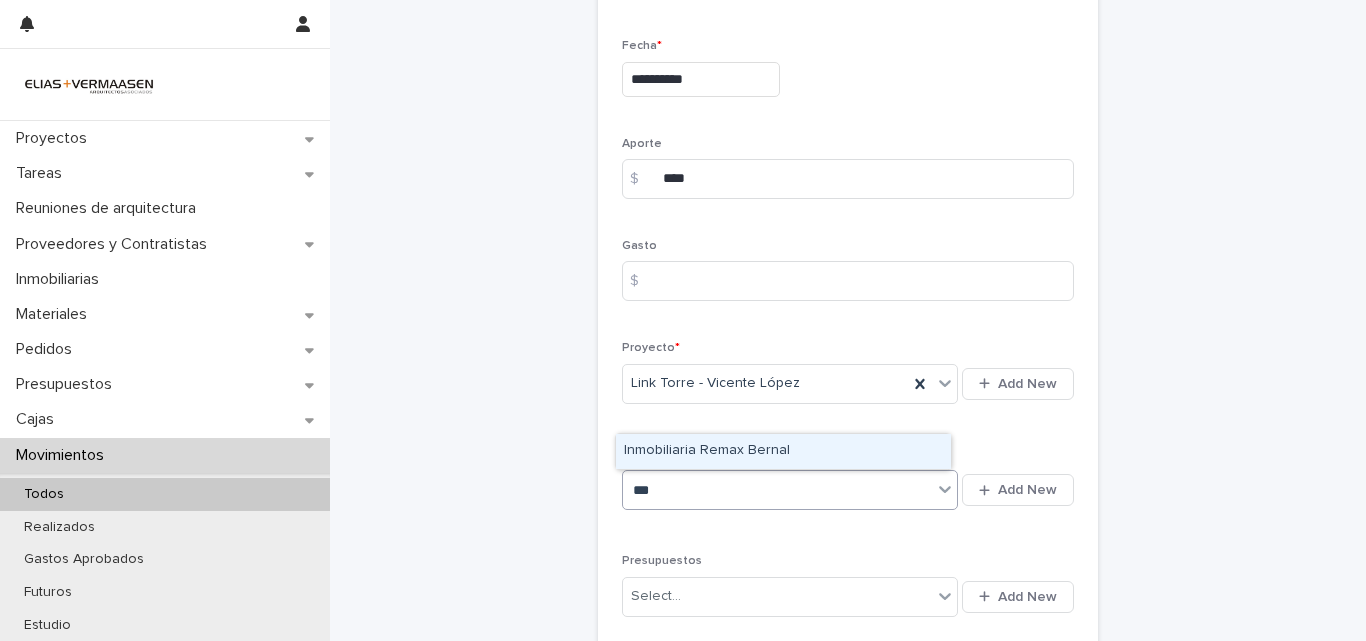 type on "****" 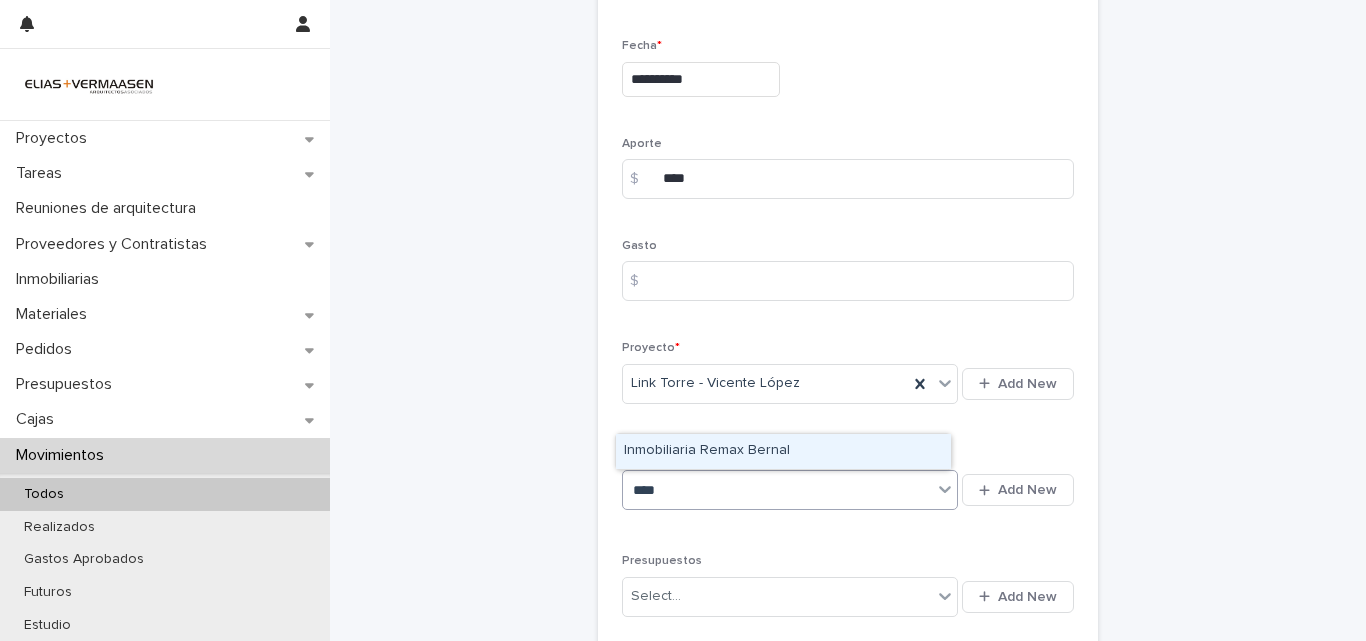 click on "Inmobiliaria Remax Bernal" at bounding box center [783, 451] 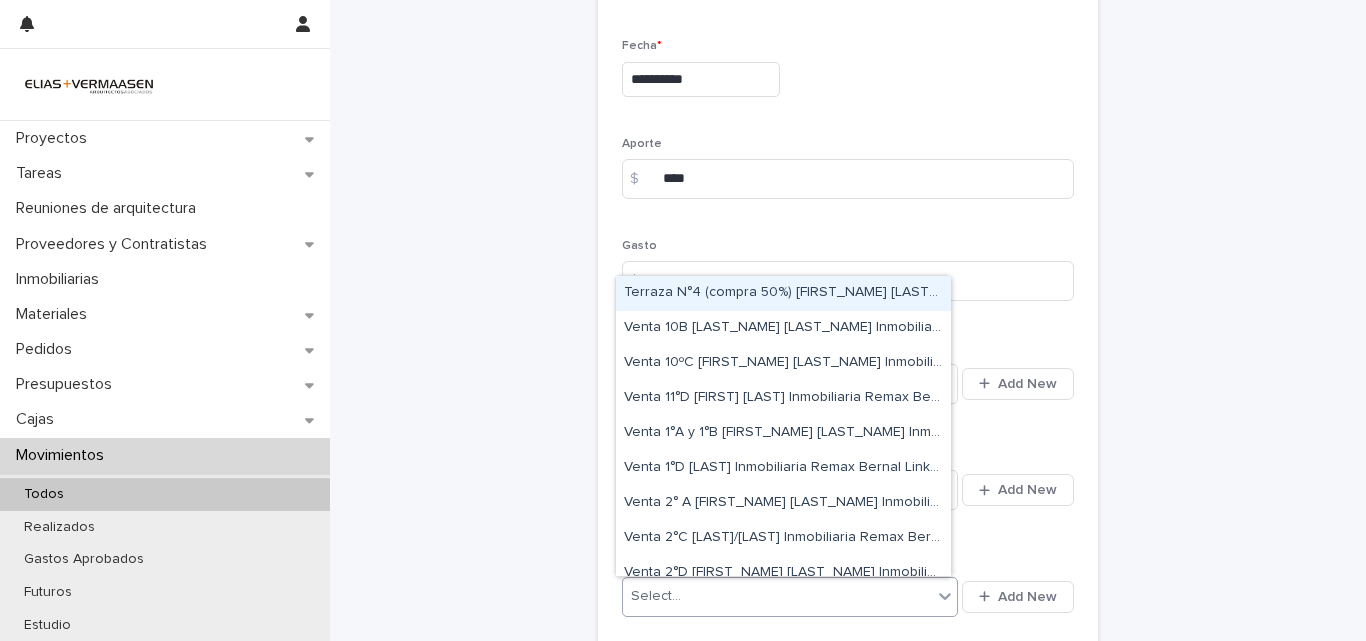 click on "Select..." at bounding box center [777, 596] 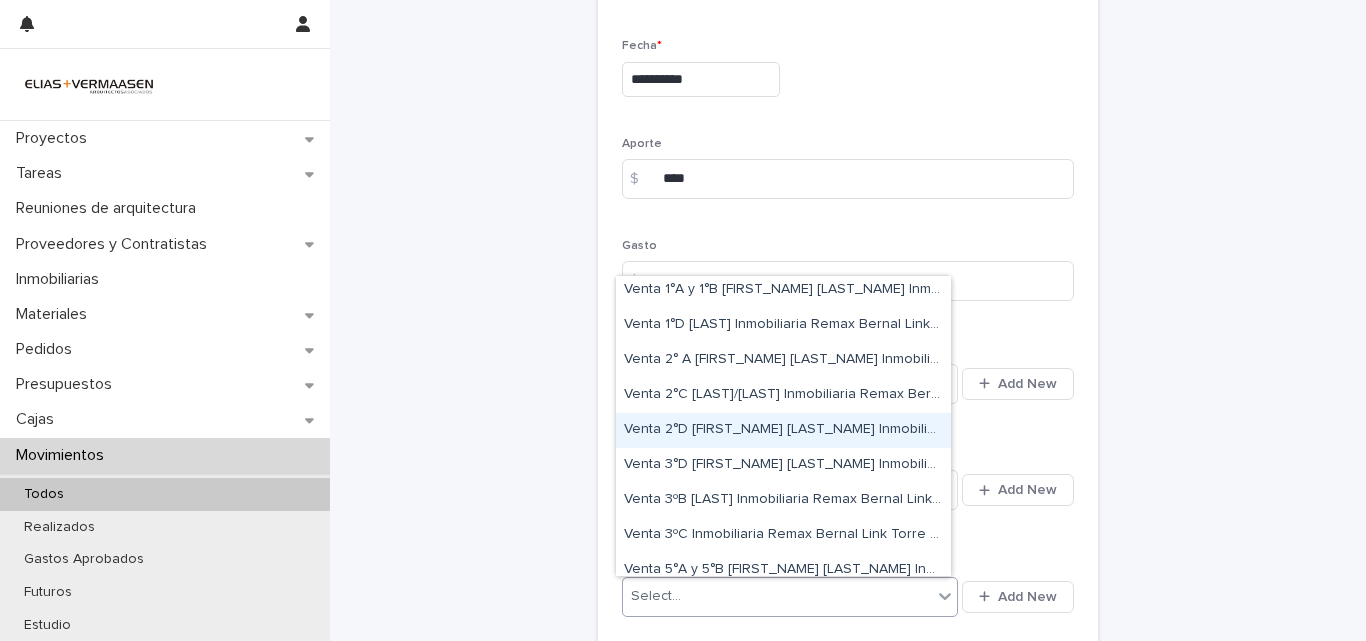 scroll, scrollTop: 200, scrollLeft: 0, axis: vertical 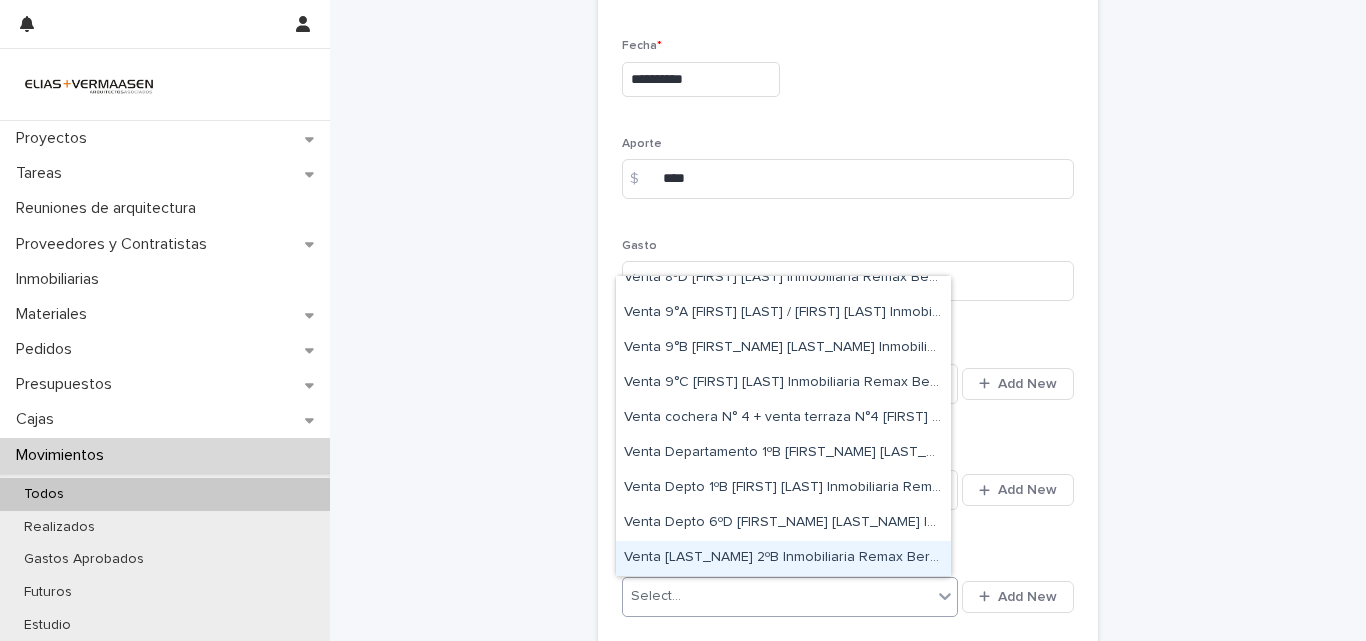 click on "Venta [LAST_NAME] 2ºB Inmobiliaria Remax Bernal Link Torre - Vicente López" at bounding box center [783, 558] 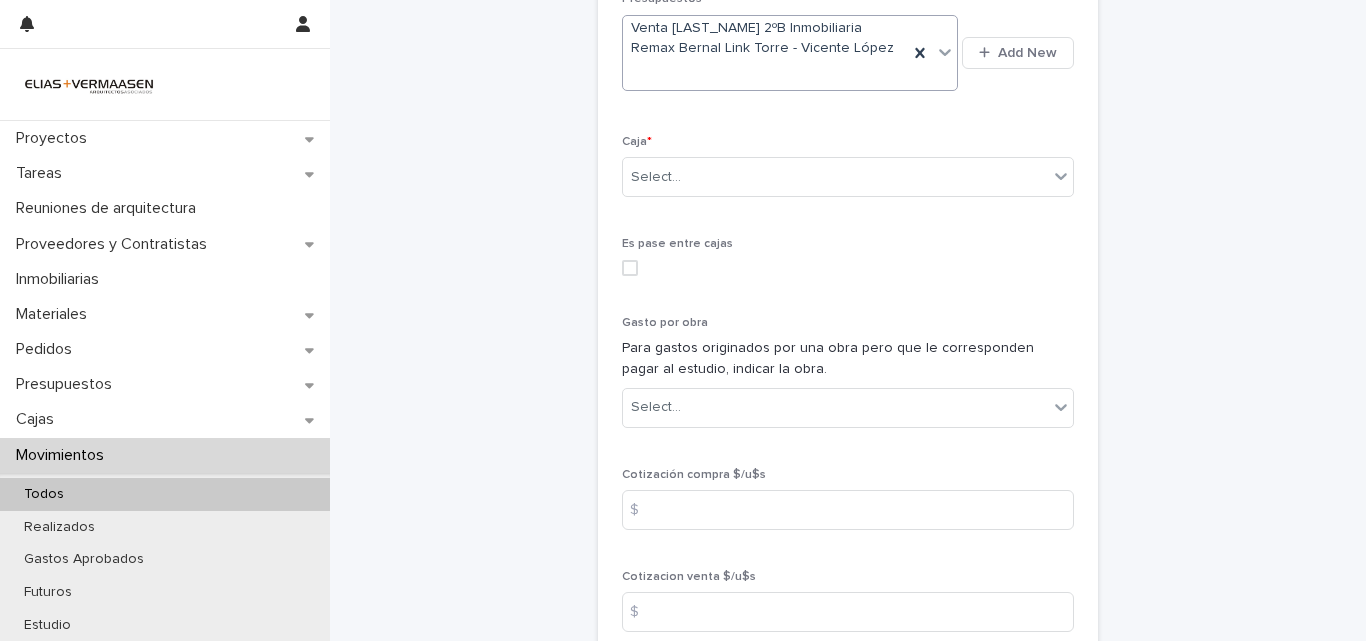 scroll, scrollTop: 892, scrollLeft: 0, axis: vertical 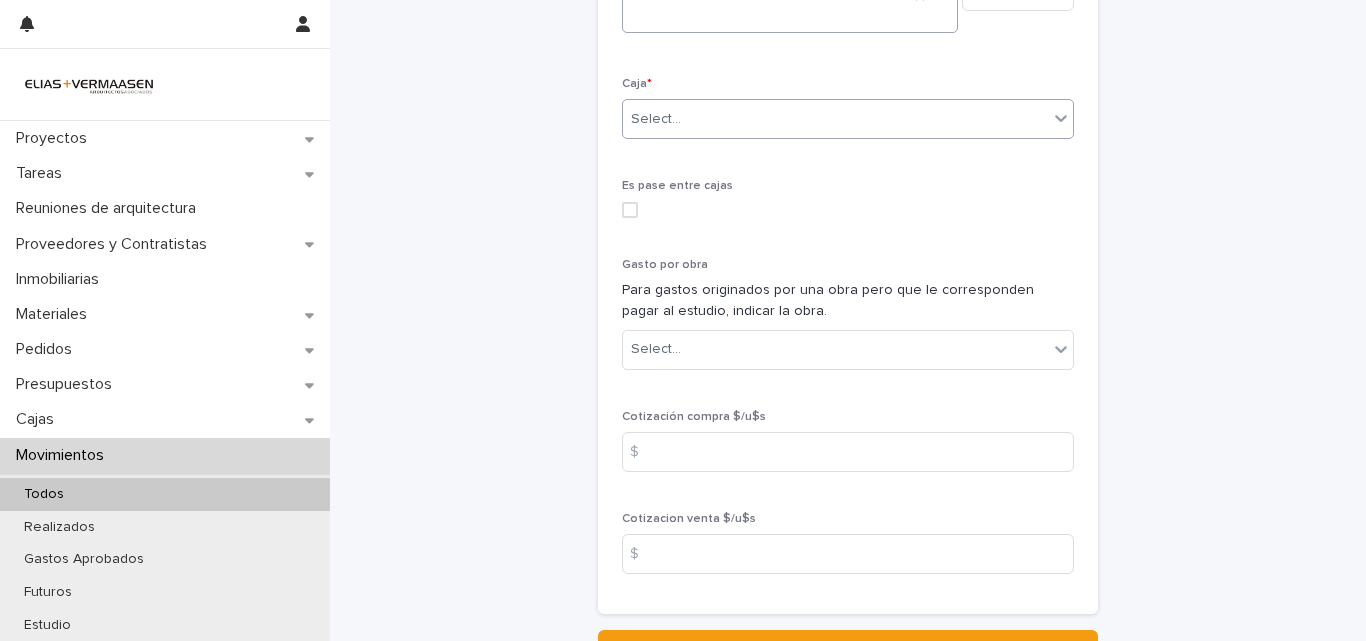 click on "Select..." at bounding box center [835, 119] 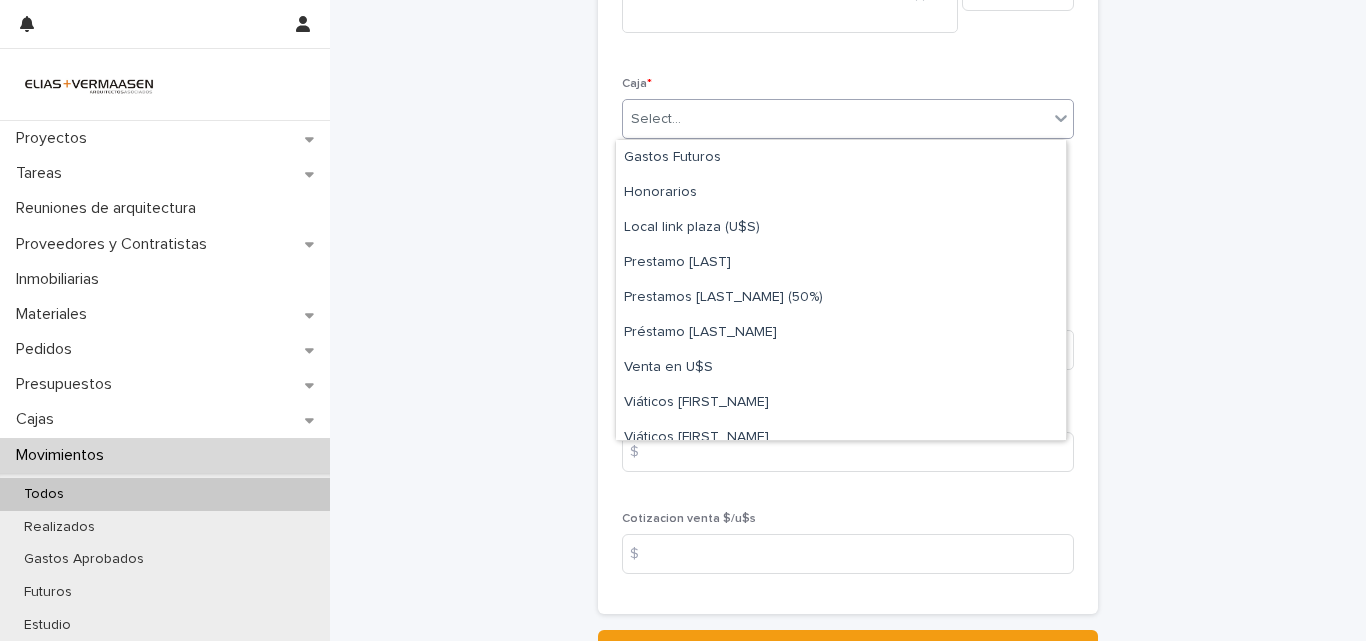 scroll, scrollTop: 400, scrollLeft: 0, axis: vertical 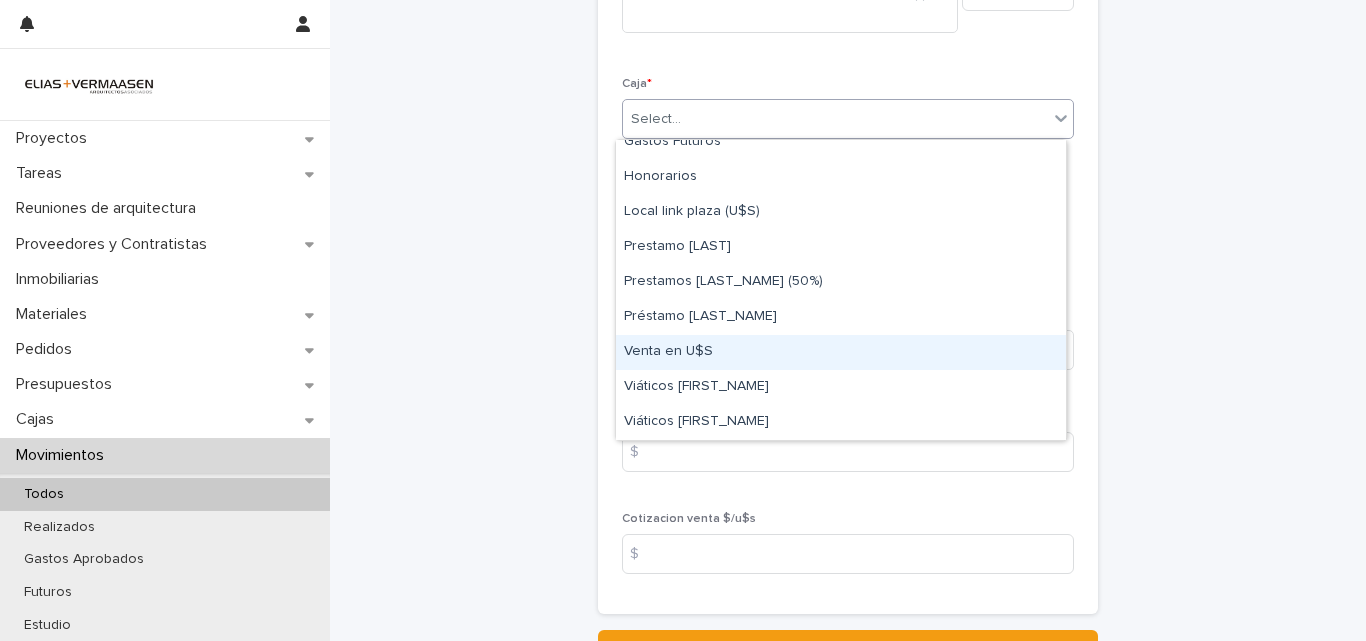 click on "Venta en U$S" at bounding box center (841, 352) 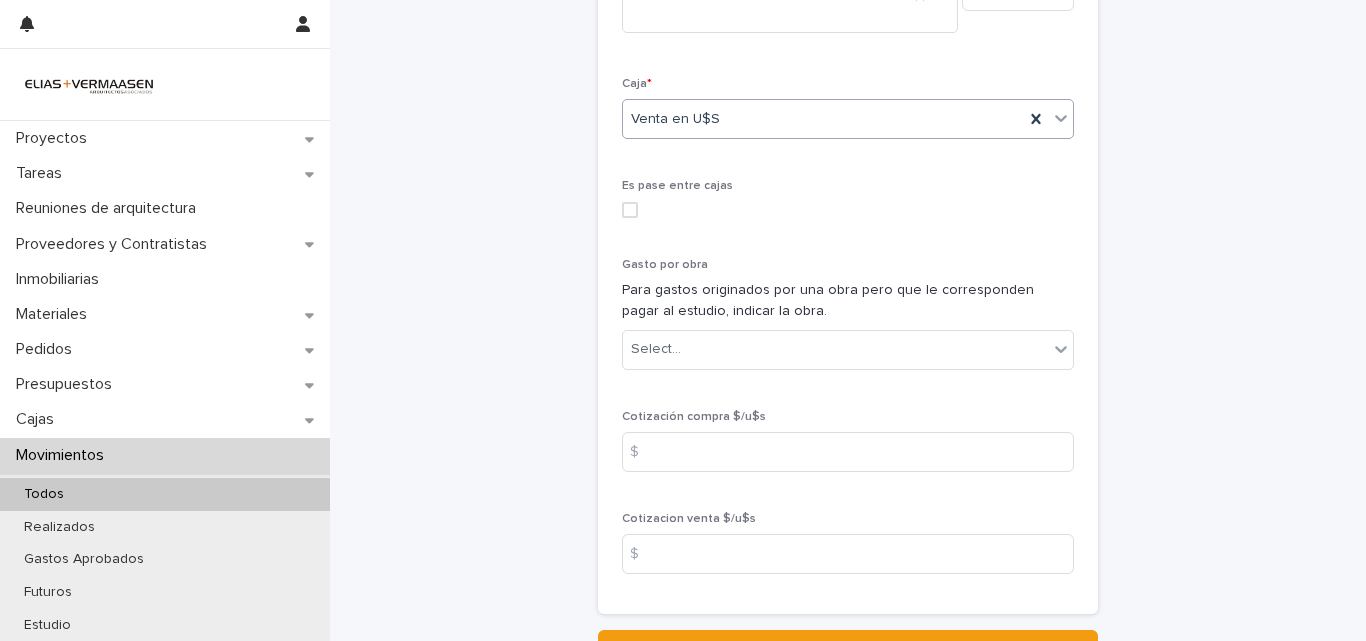 scroll, scrollTop: 1070, scrollLeft: 0, axis: vertical 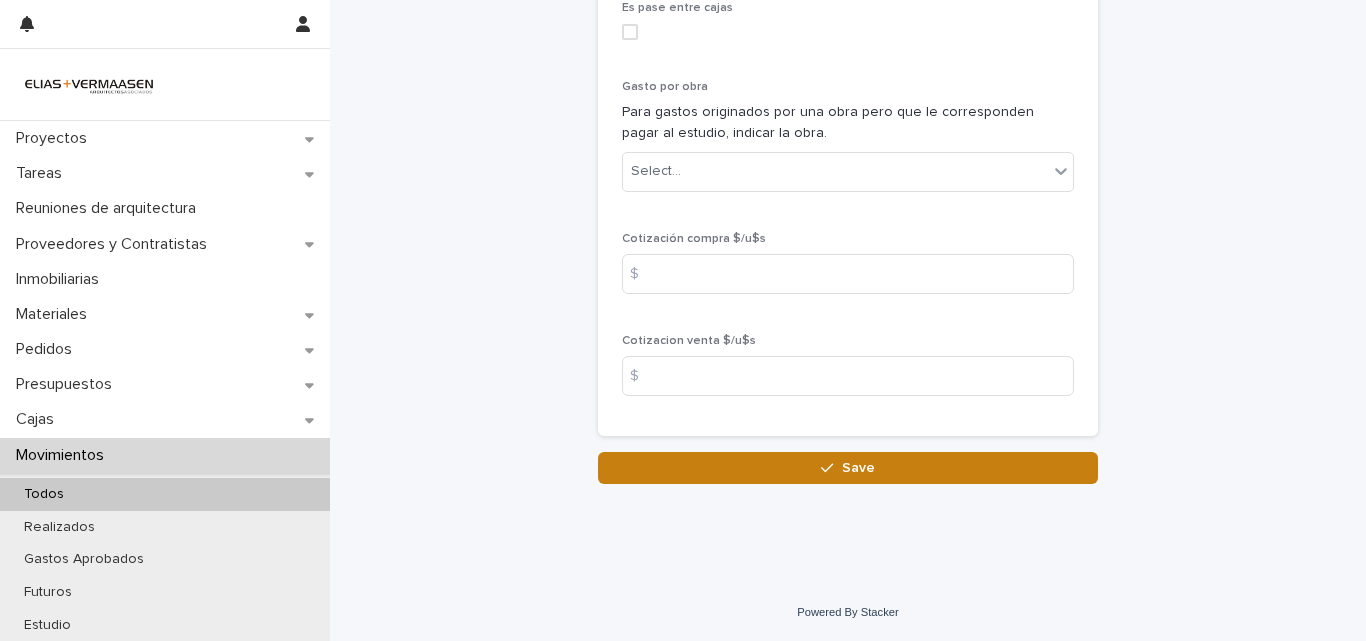 click on "Save" at bounding box center (858, 468) 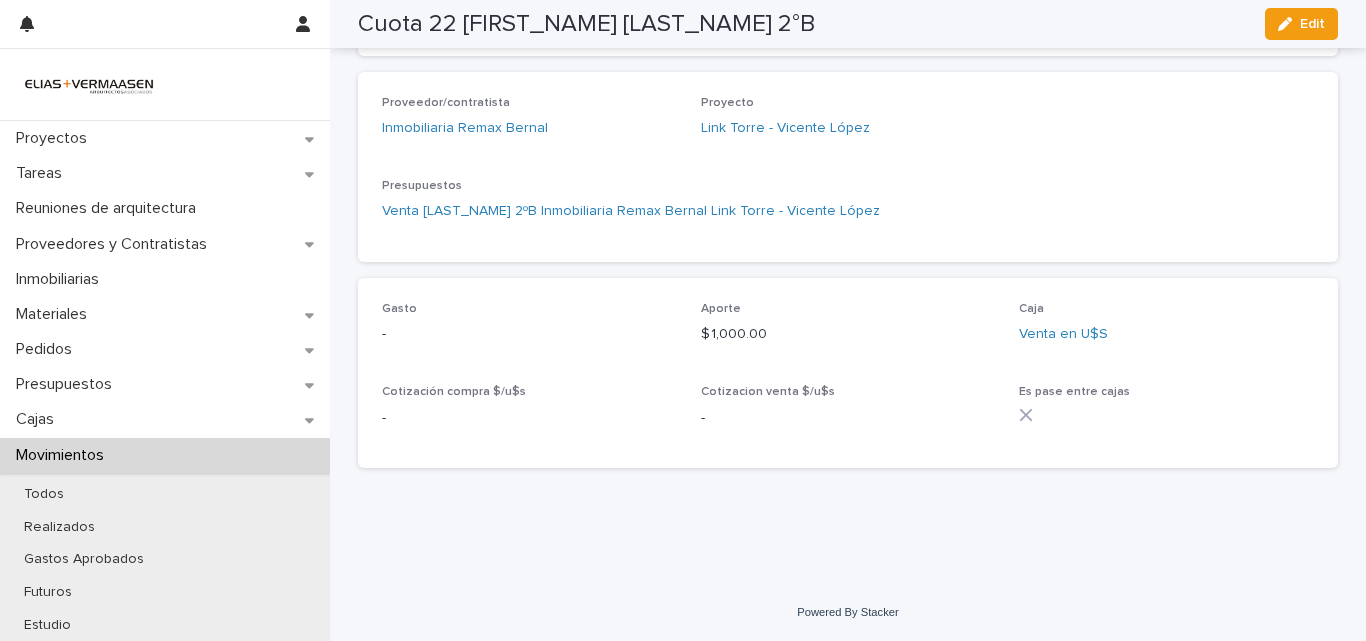 scroll, scrollTop: 547, scrollLeft: 0, axis: vertical 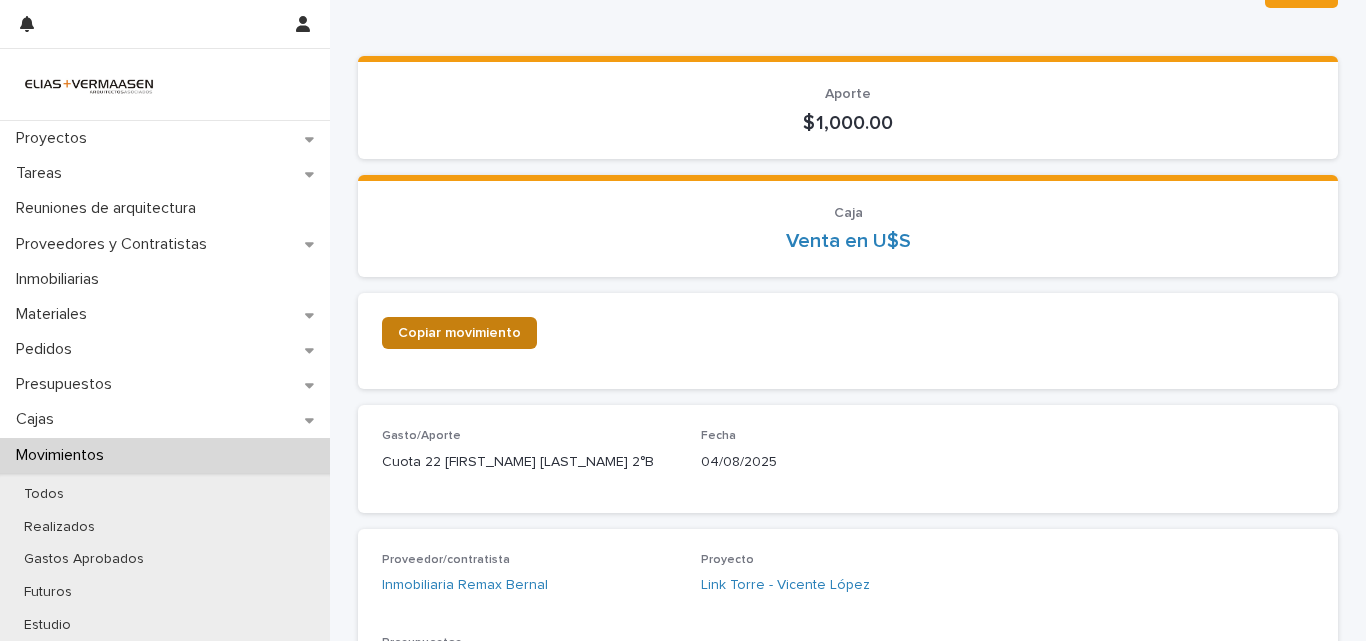 click on "Copiar movimiento" at bounding box center [459, 333] 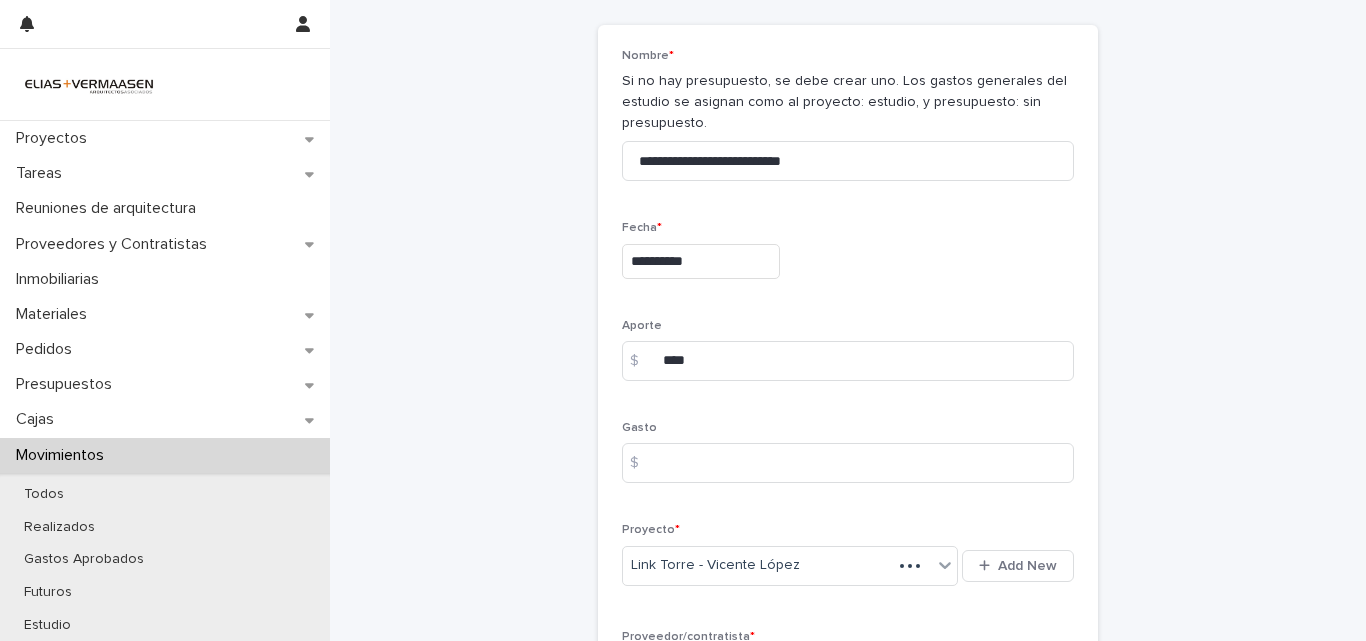scroll, scrollTop: 92, scrollLeft: 0, axis: vertical 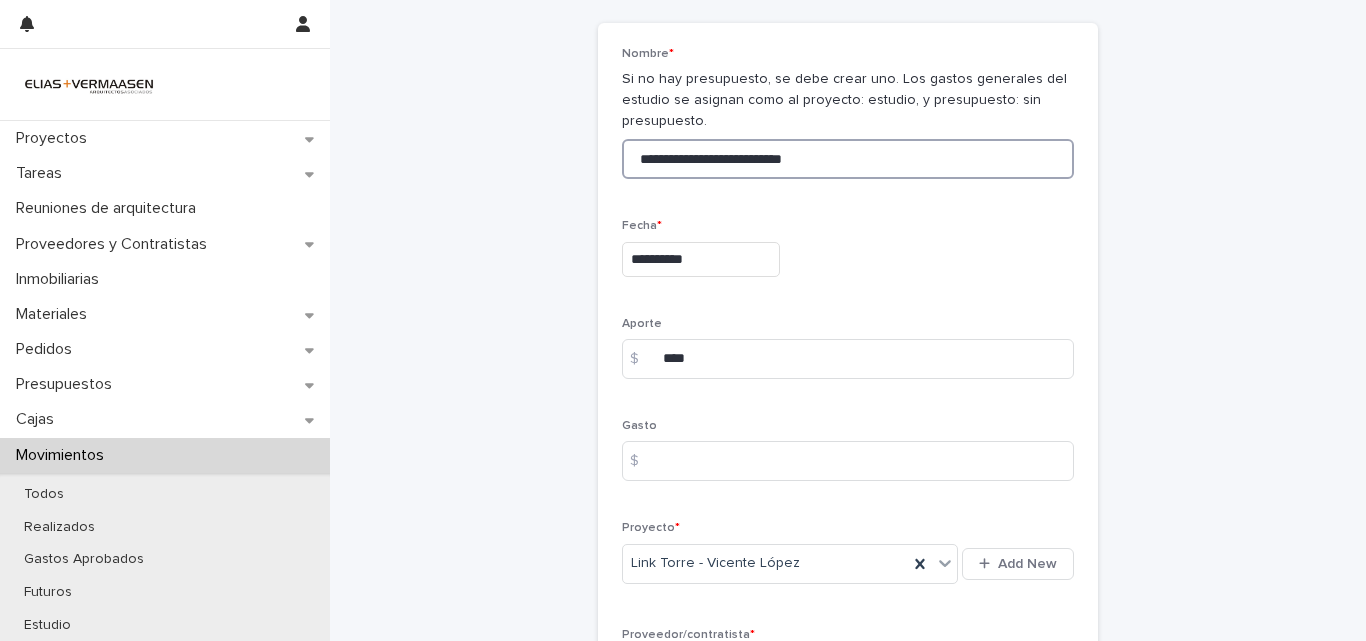 click on "**********" at bounding box center (848, 159) 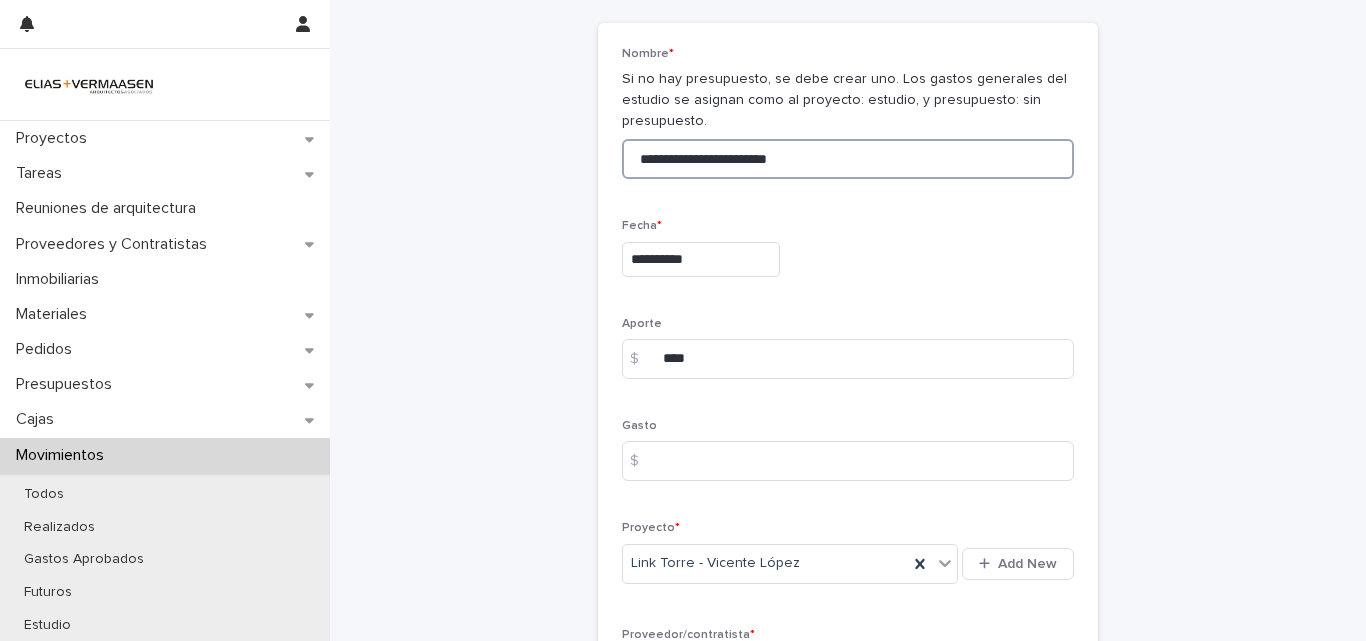 type on "**********" 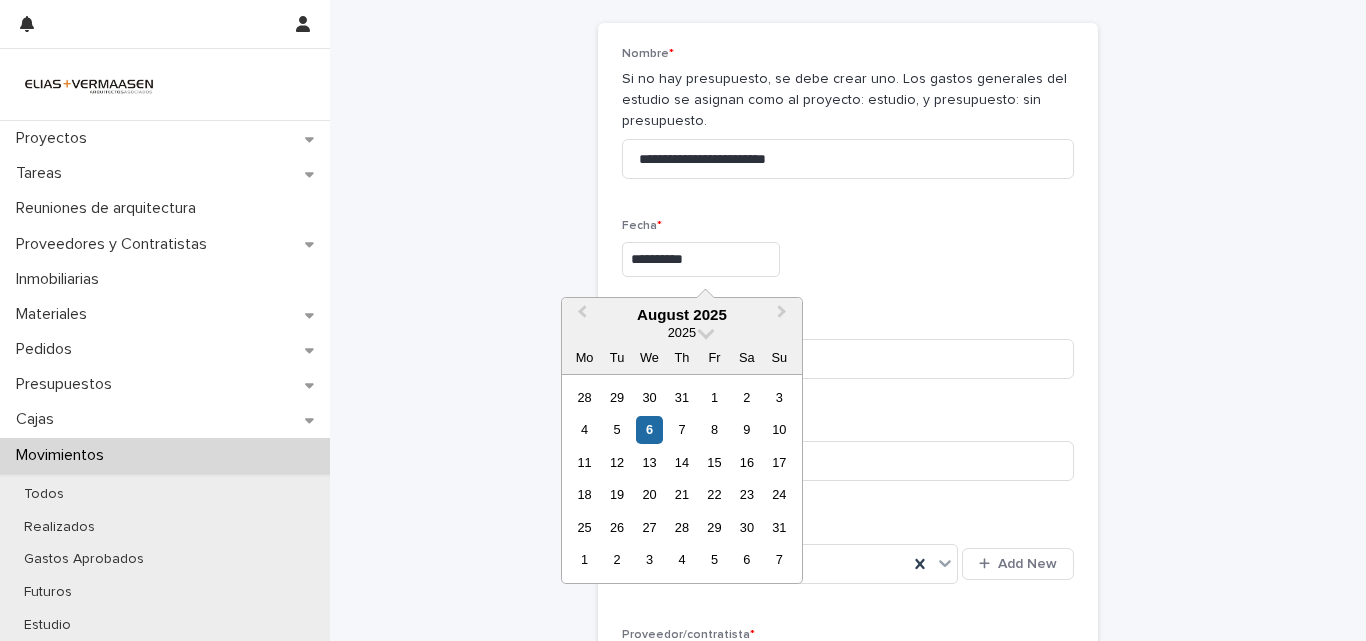 click on "**********" at bounding box center (701, 259) 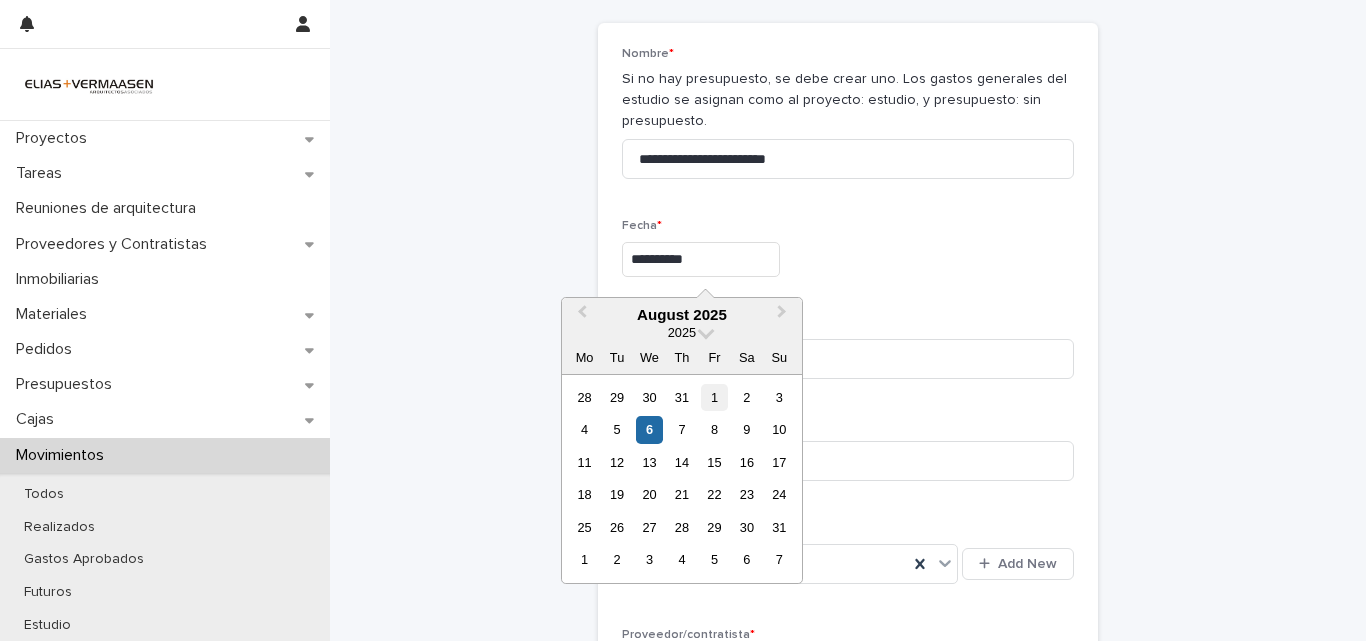 click on "1" at bounding box center [714, 397] 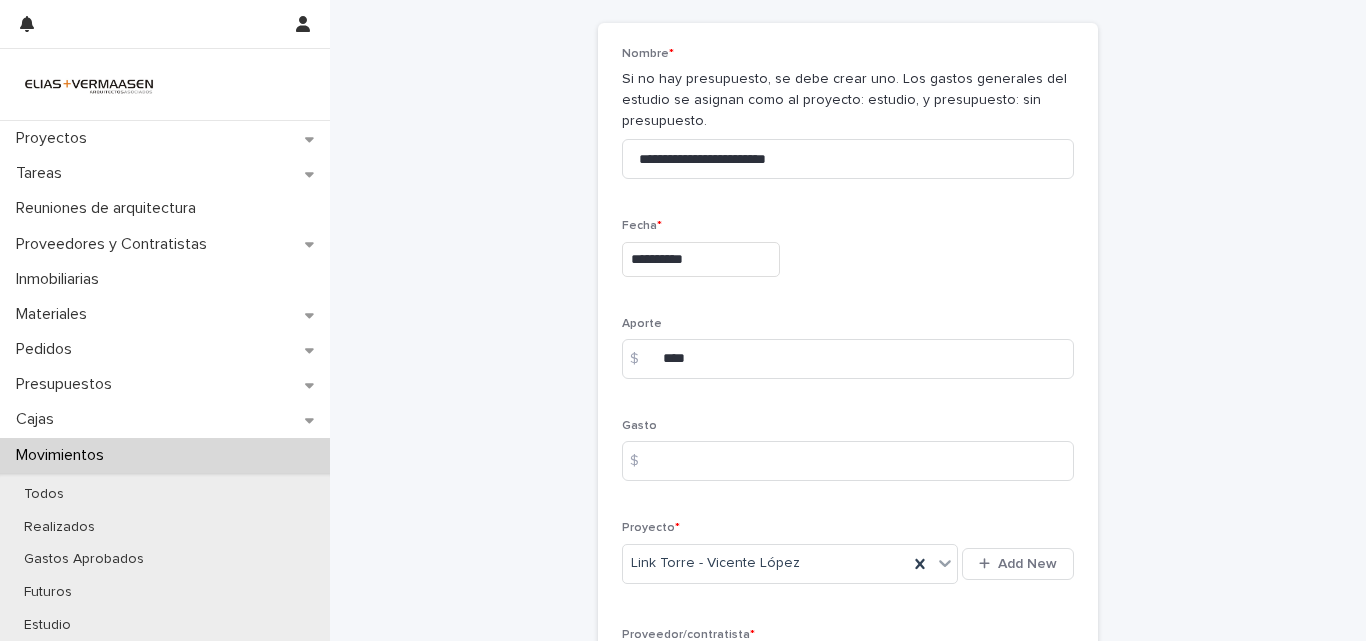 type on "**********" 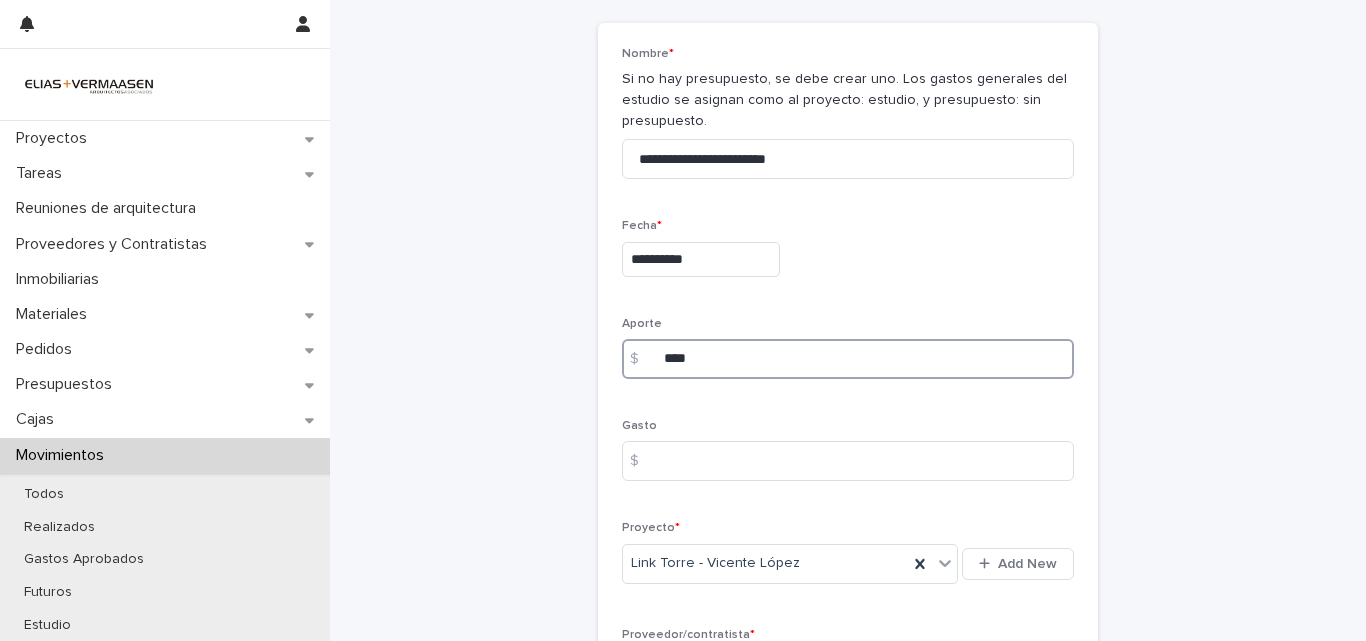 click on "****" at bounding box center (848, 359) 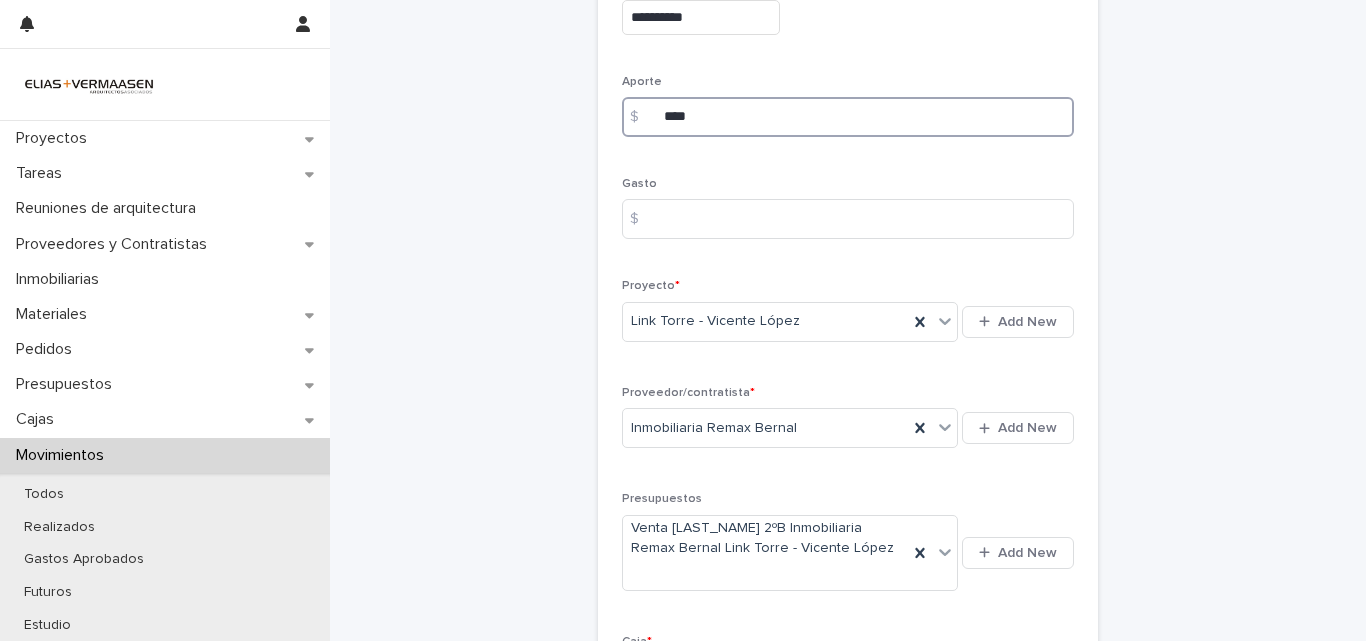 scroll, scrollTop: 506, scrollLeft: 0, axis: vertical 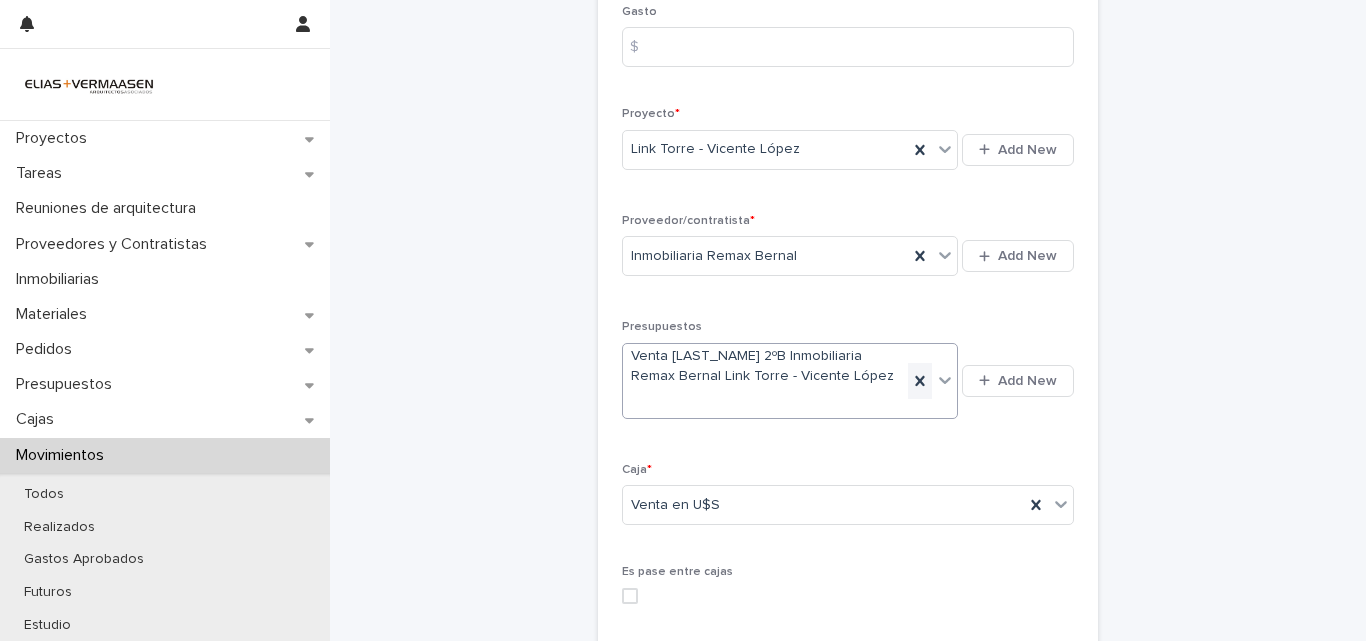 type on "****" 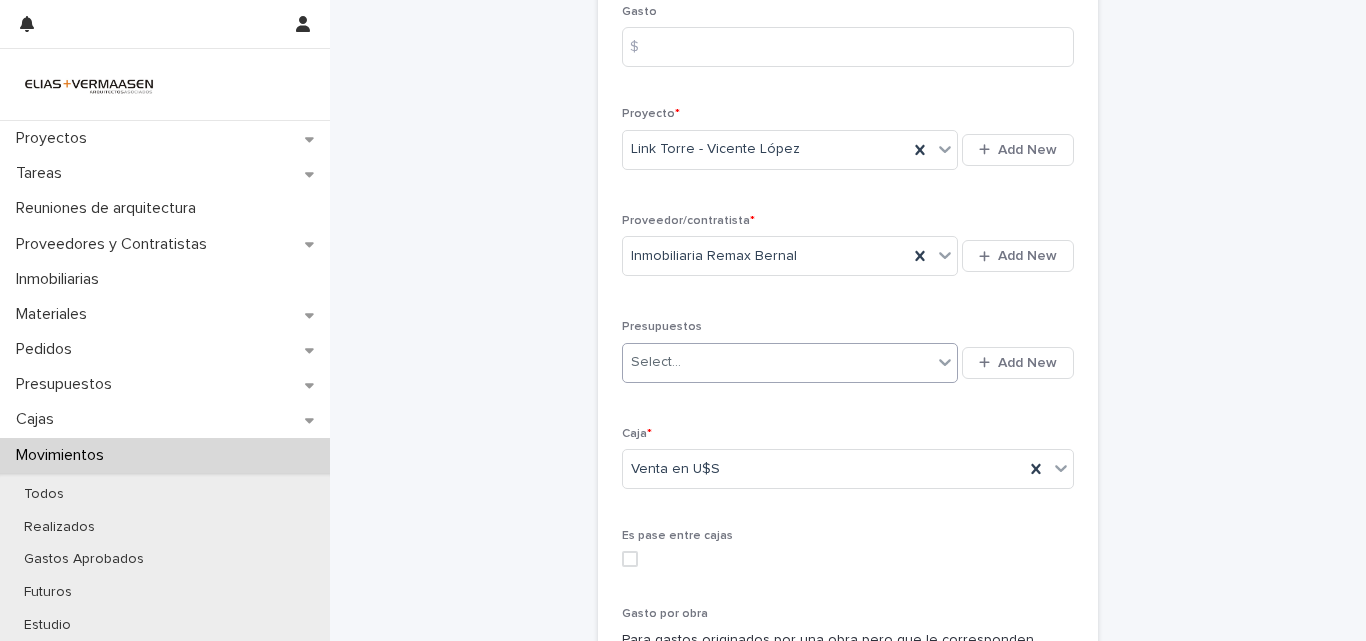 scroll, scrollTop: 488, scrollLeft: 0, axis: vertical 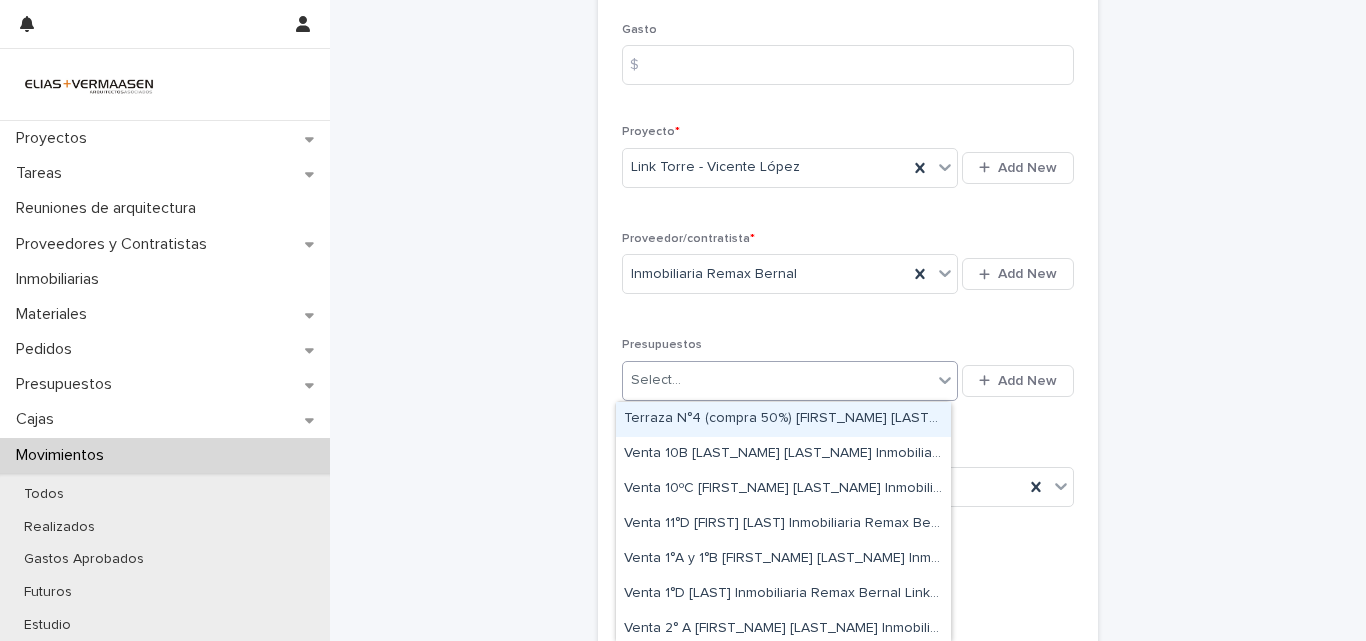 click on "Select..." at bounding box center [777, 380] 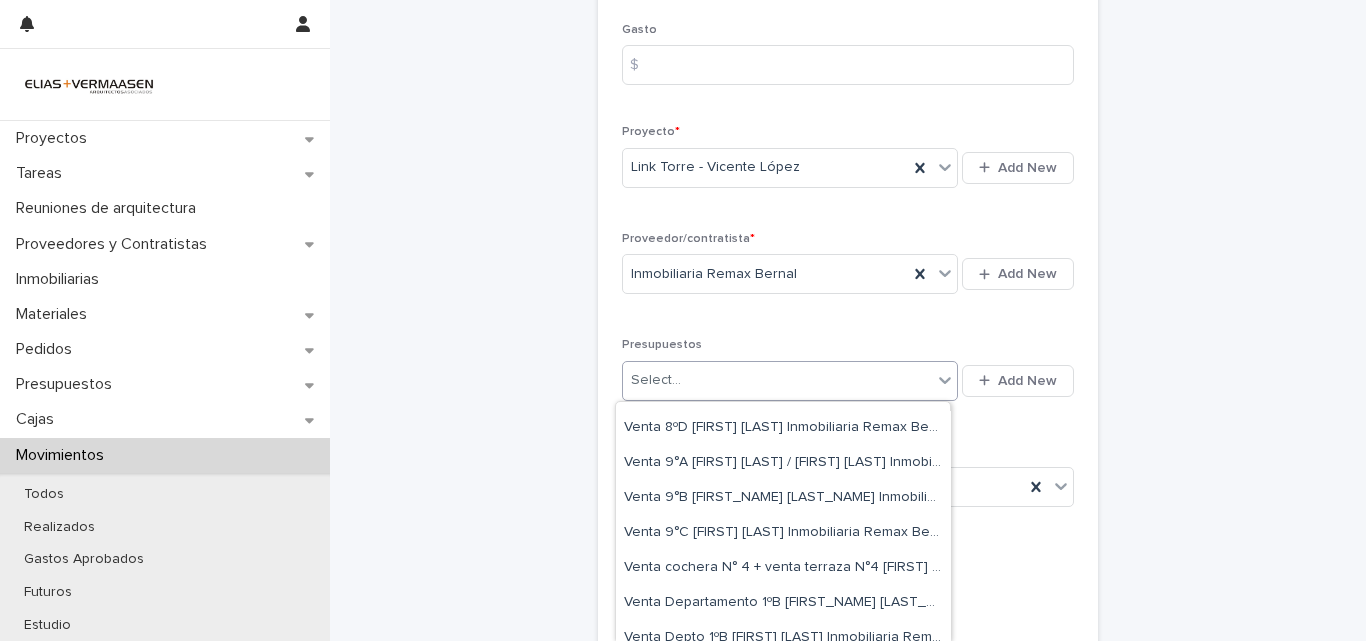 scroll, scrollTop: 880, scrollLeft: 0, axis: vertical 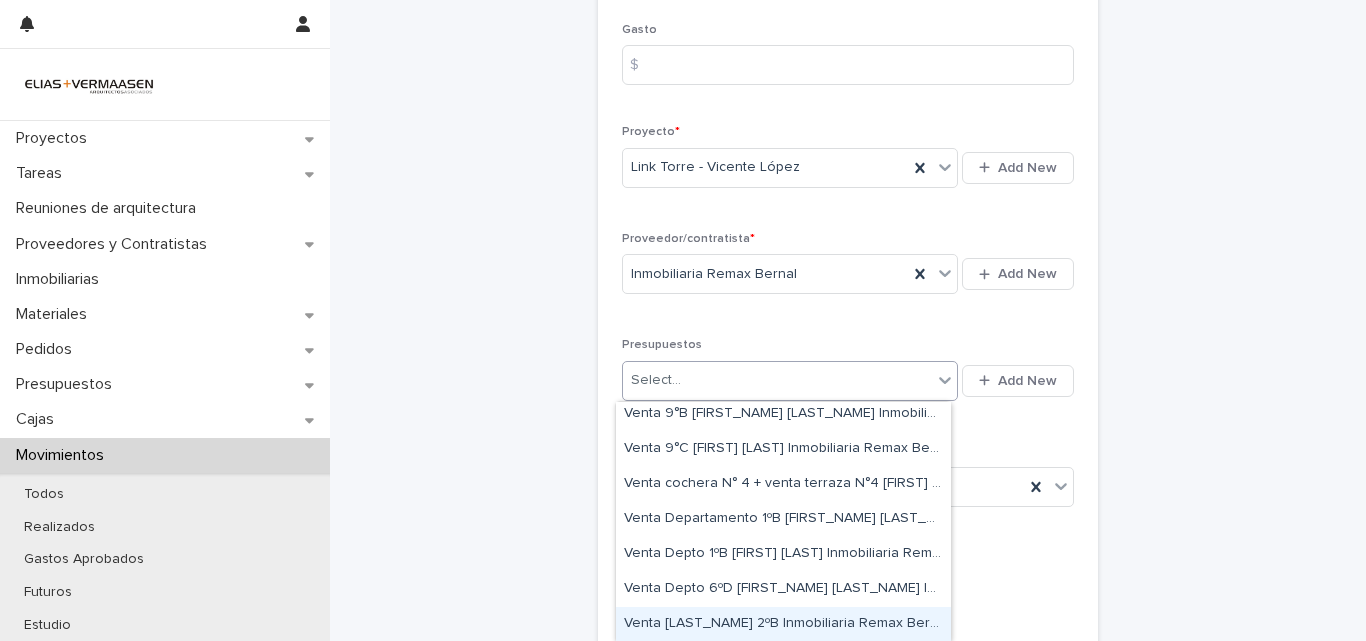 click on "Venta [LAST_NAME] 2ºB Inmobiliaria Remax Bernal Link Torre - Vicente López" at bounding box center [783, 624] 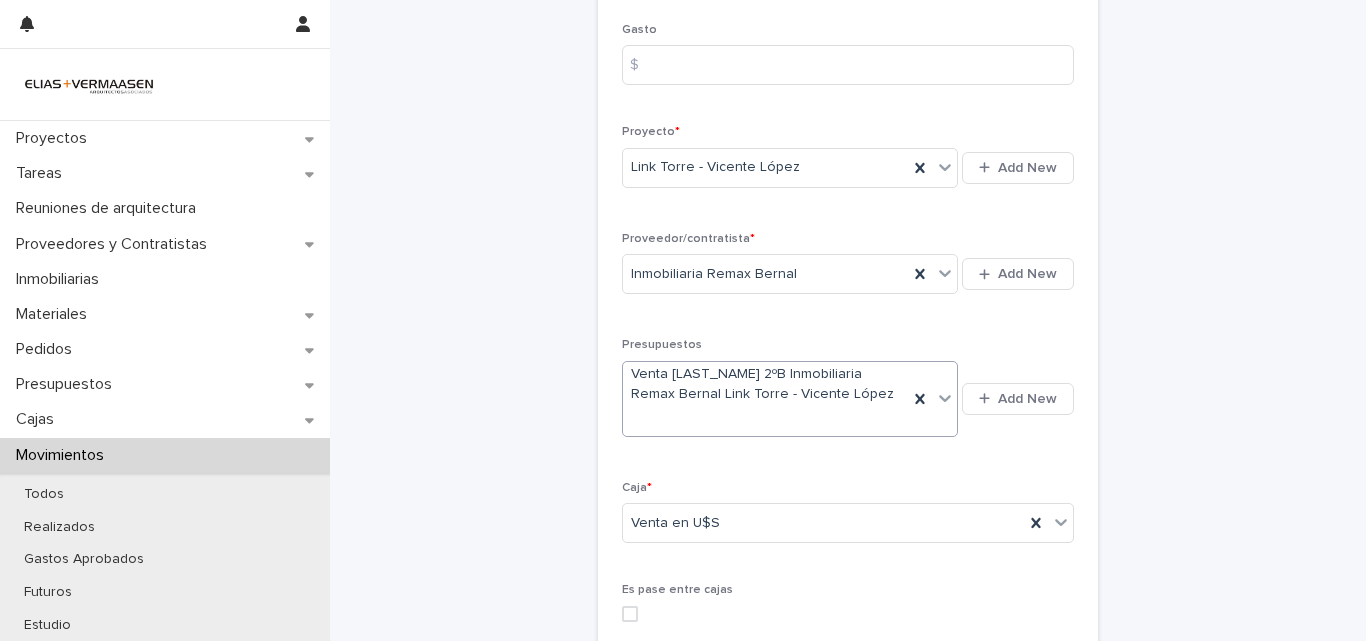 scroll, scrollTop: 506, scrollLeft: 0, axis: vertical 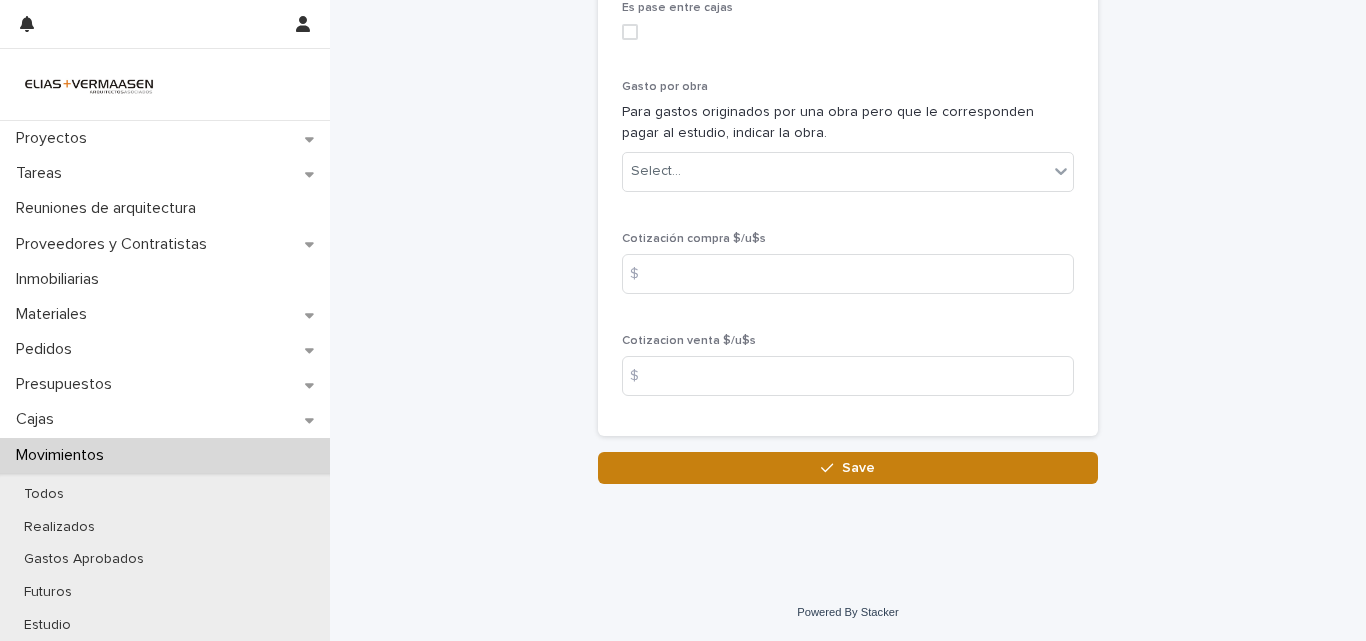 click 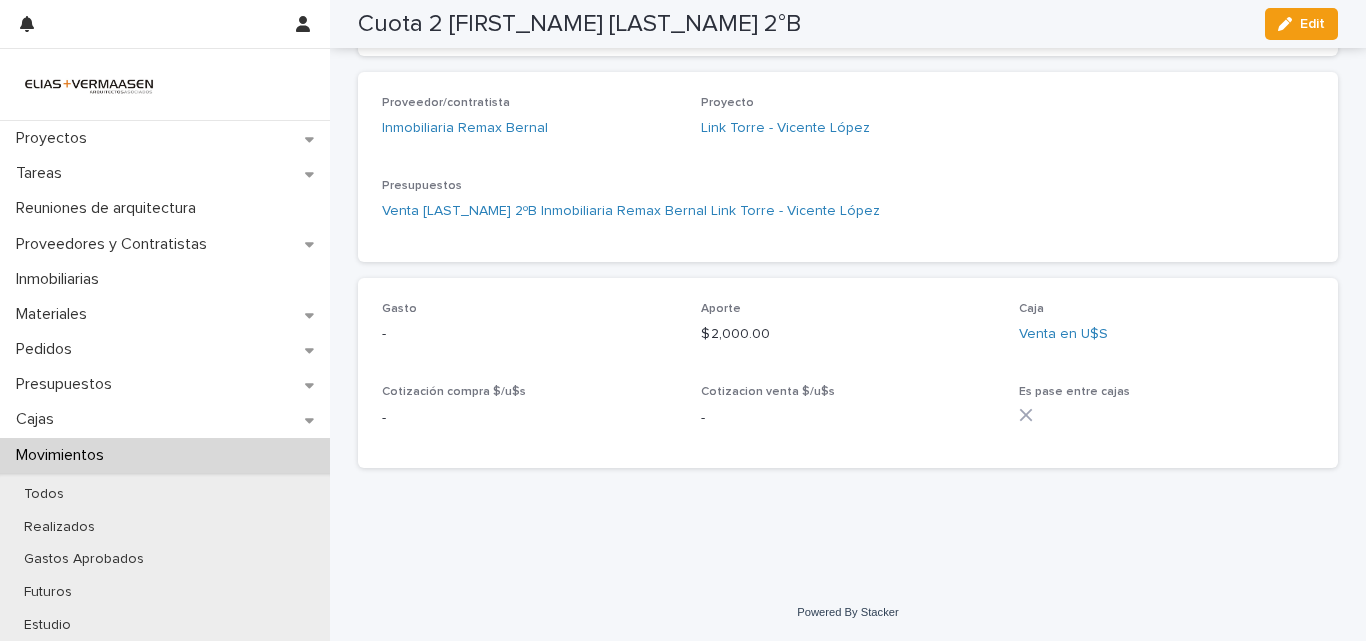 scroll, scrollTop: 547, scrollLeft: 0, axis: vertical 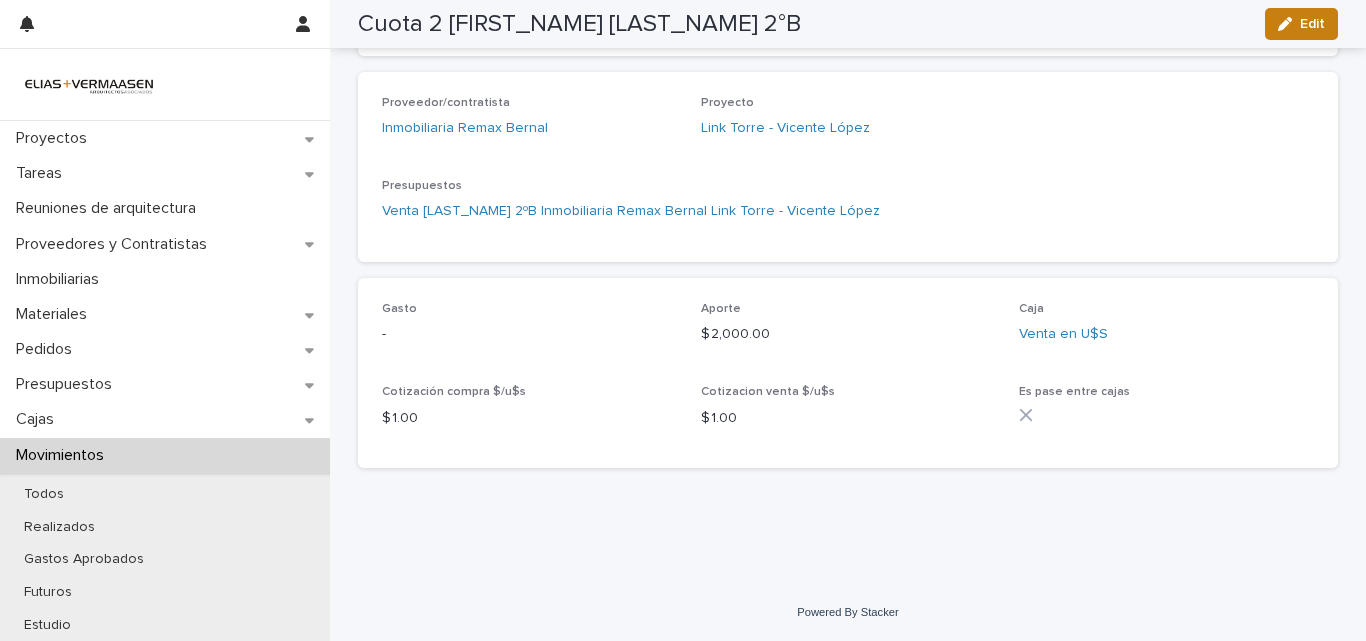 click on "Edit" at bounding box center [1312, 24] 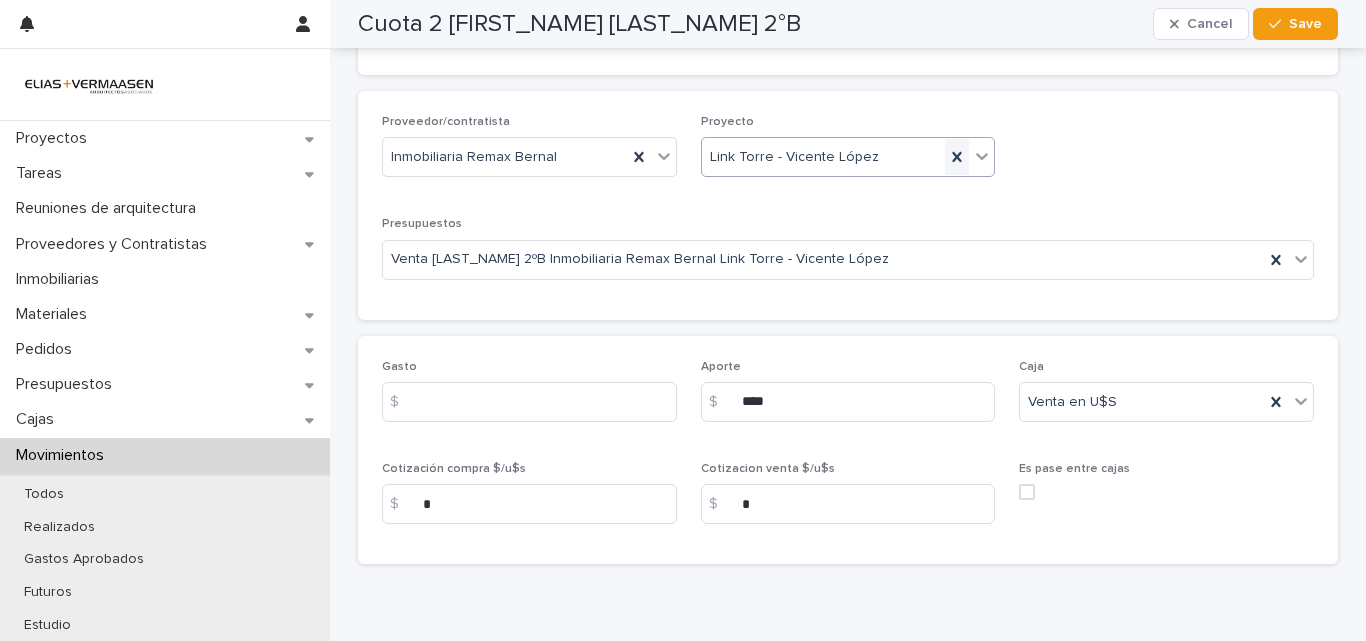 click 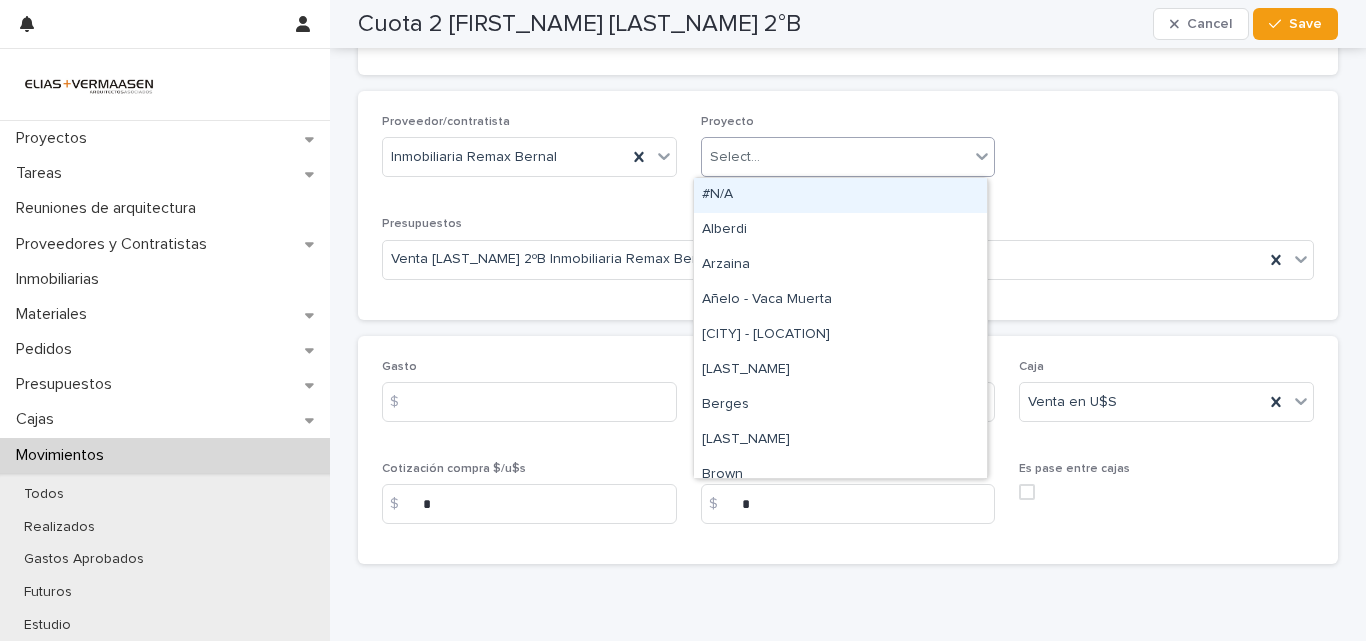 click on "Select..." at bounding box center [836, 157] 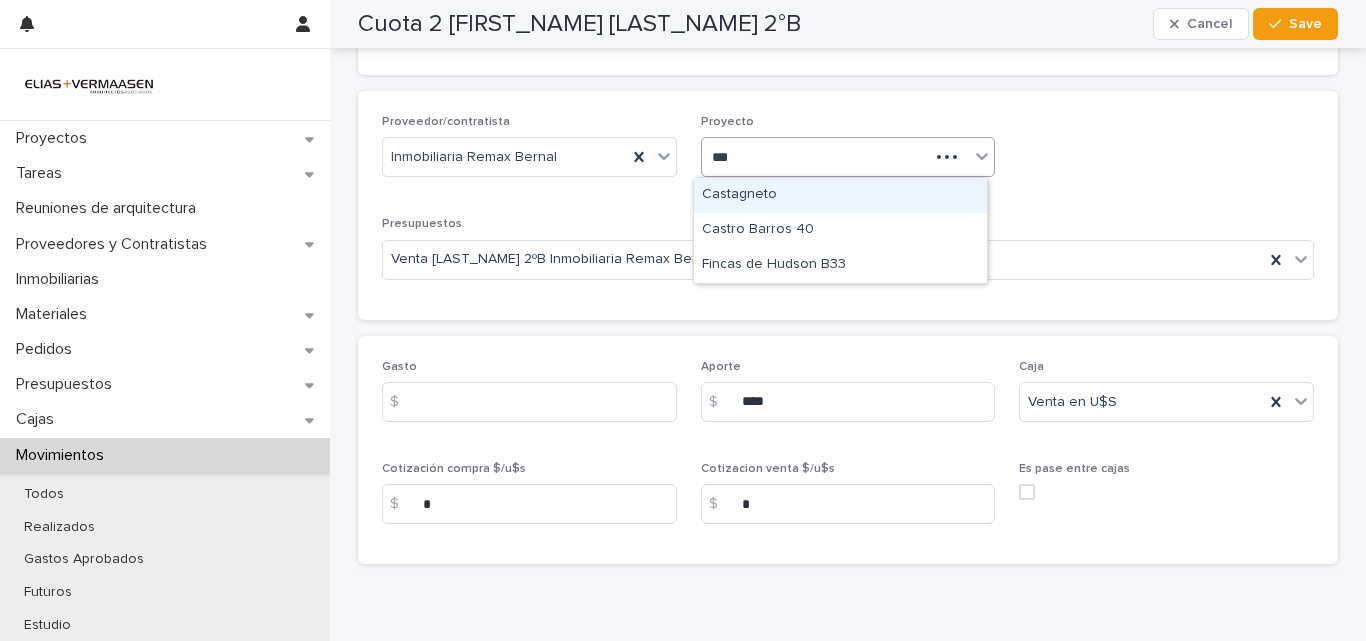 type on "****" 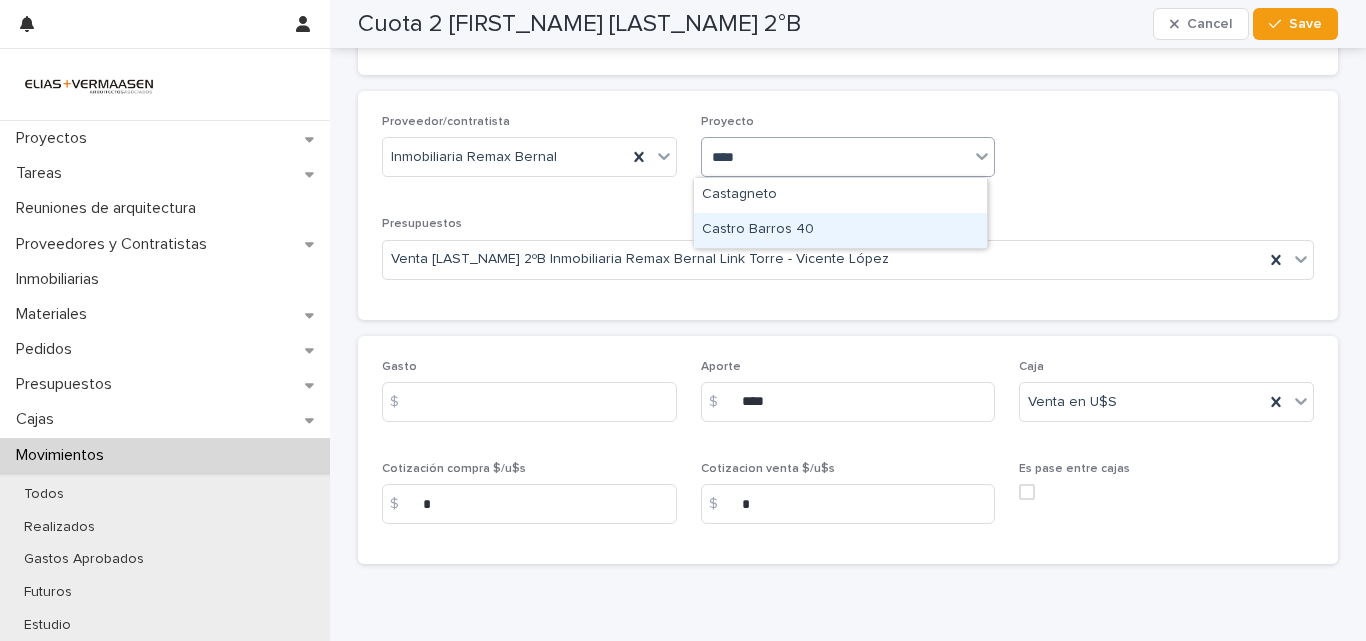 click on "Castro Barros 40" at bounding box center [840, 230] 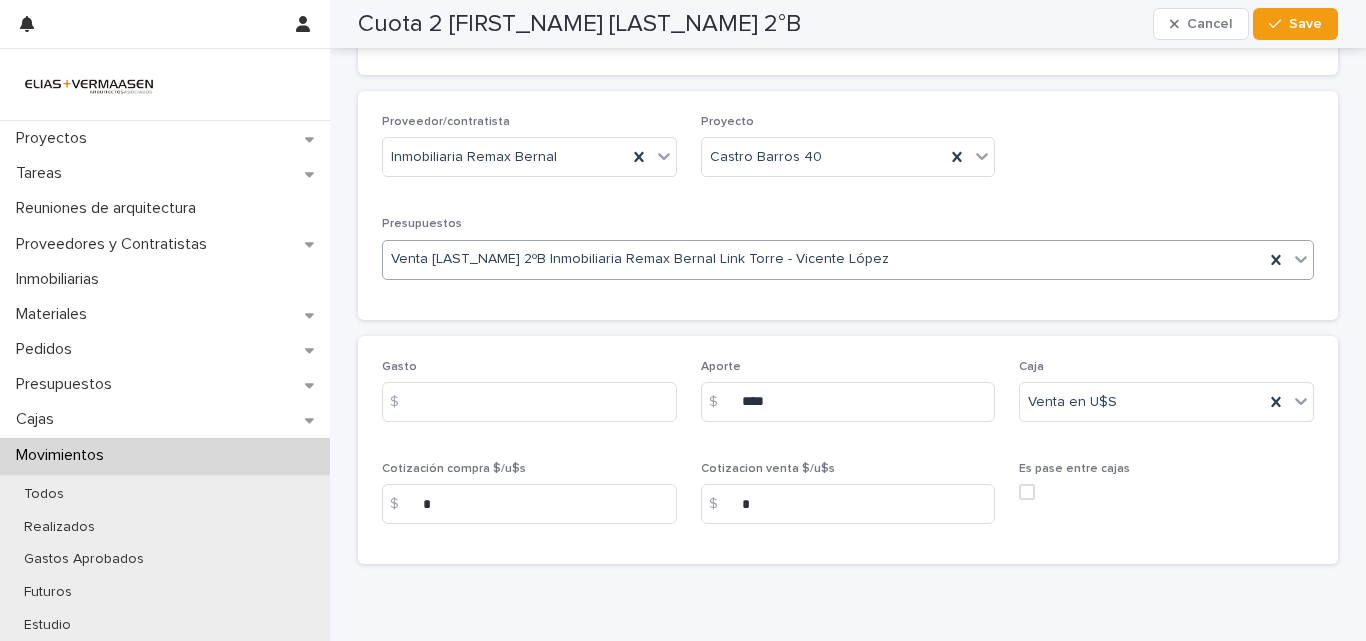 drag, startPoint x: 1270, startPoint y: 254, endPoint x: 1132, endPoint y: 263, distance: 138.29317 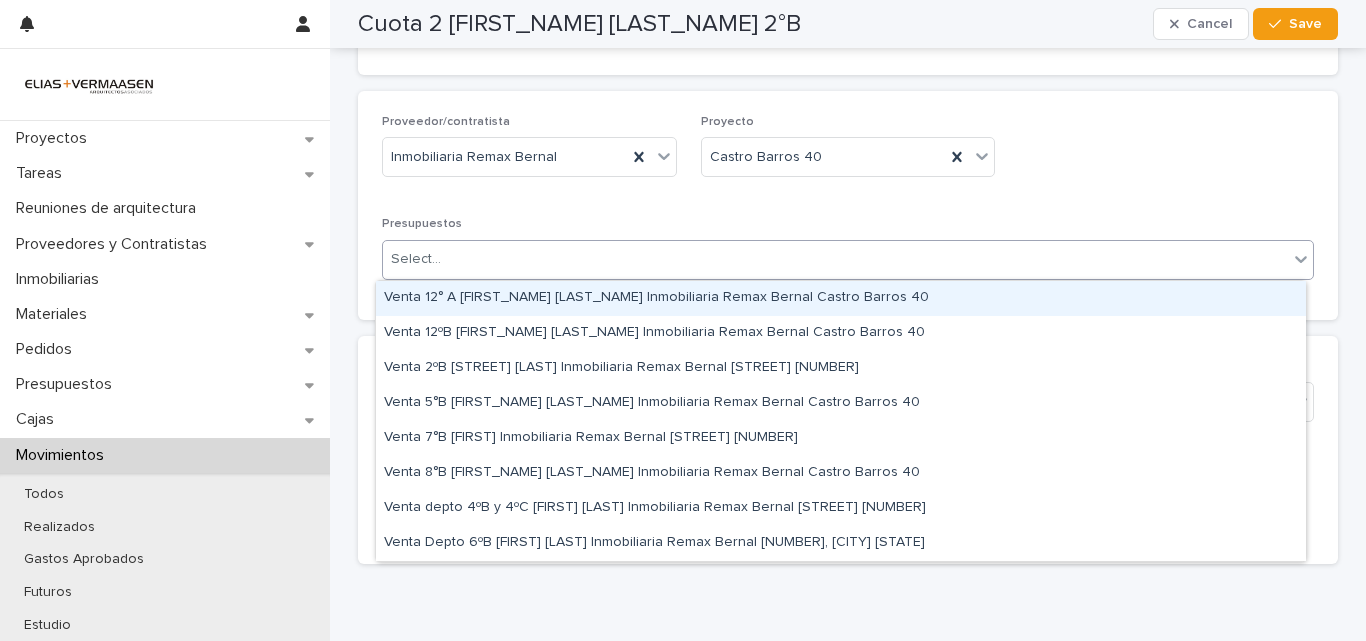 click on "Select..." at bounding box center (835, 259) 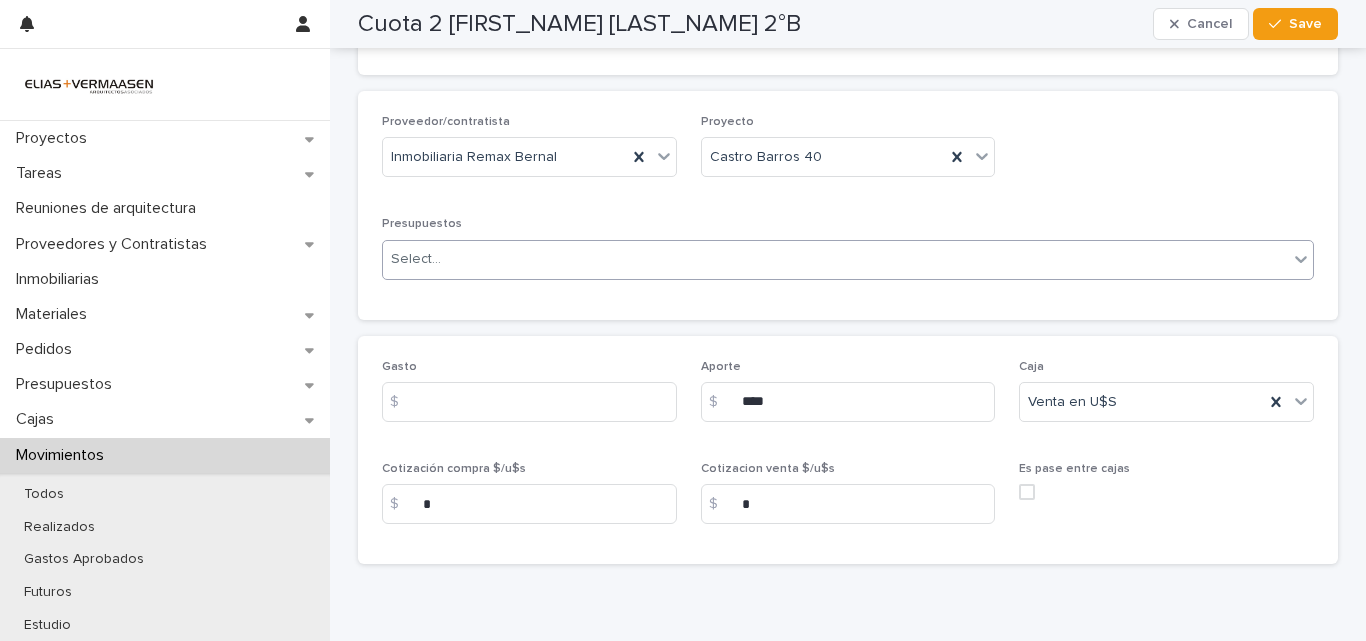 click on "Select..." at bounding box center (835, 259) 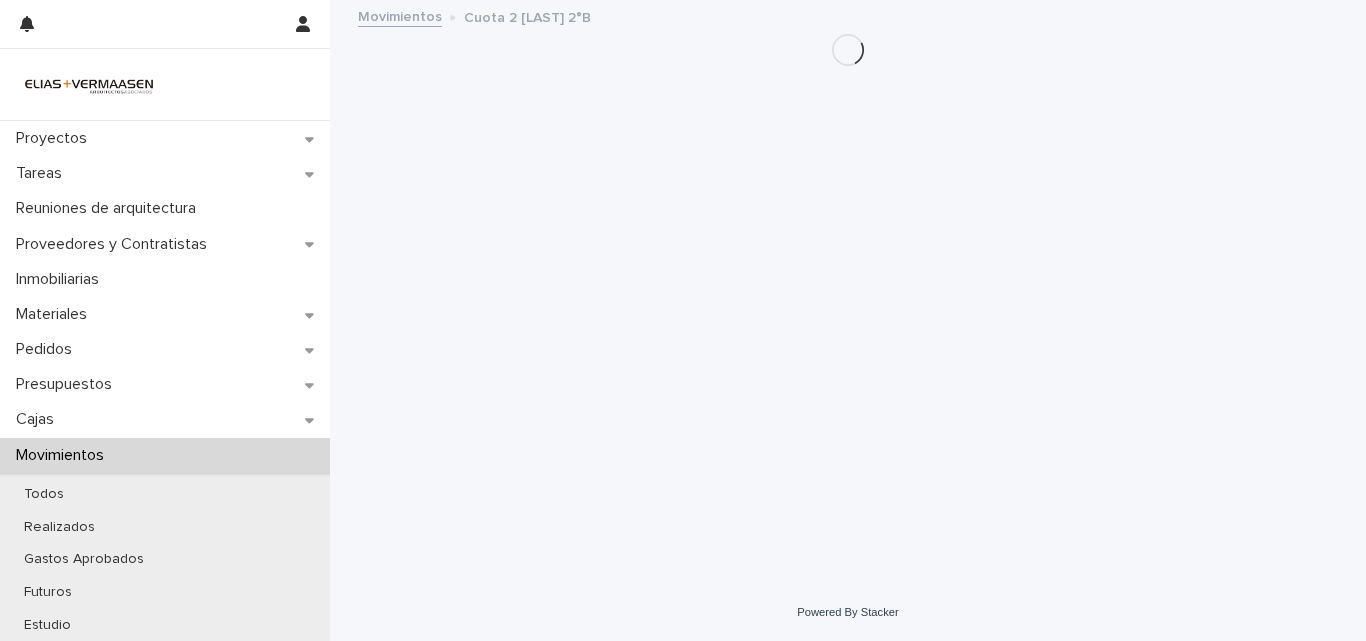 scroll, scrollTop: 0, scrollLeft: 0, axis: both 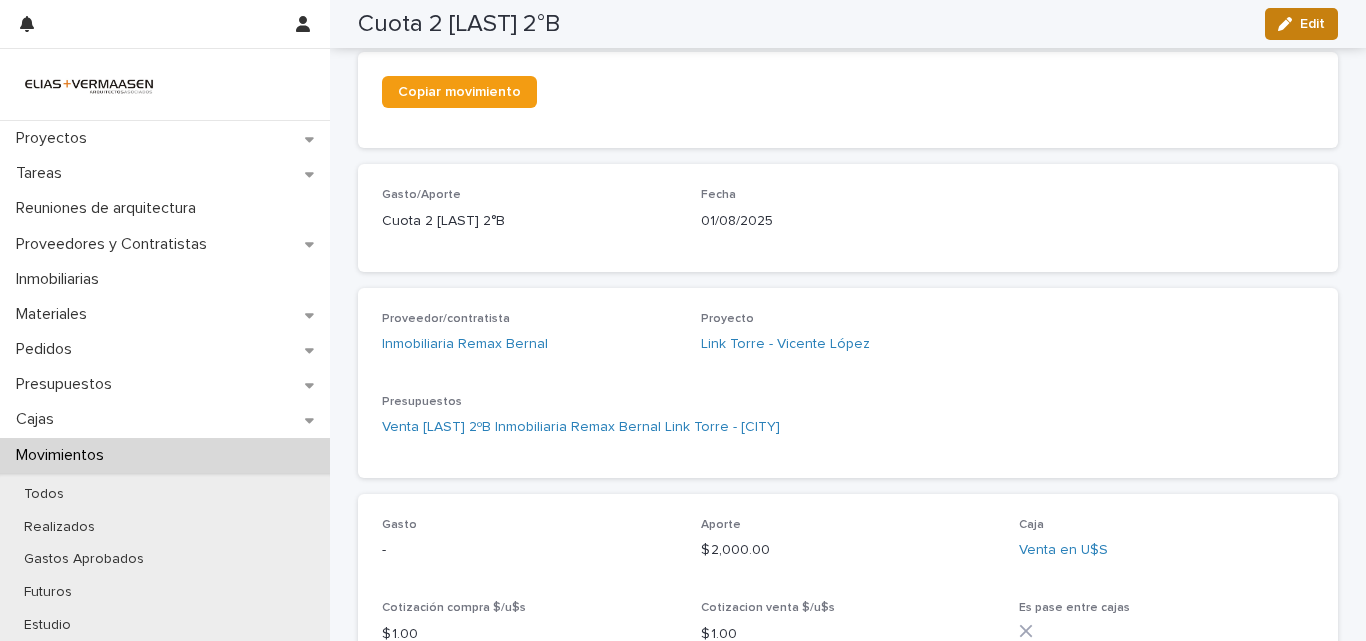 click 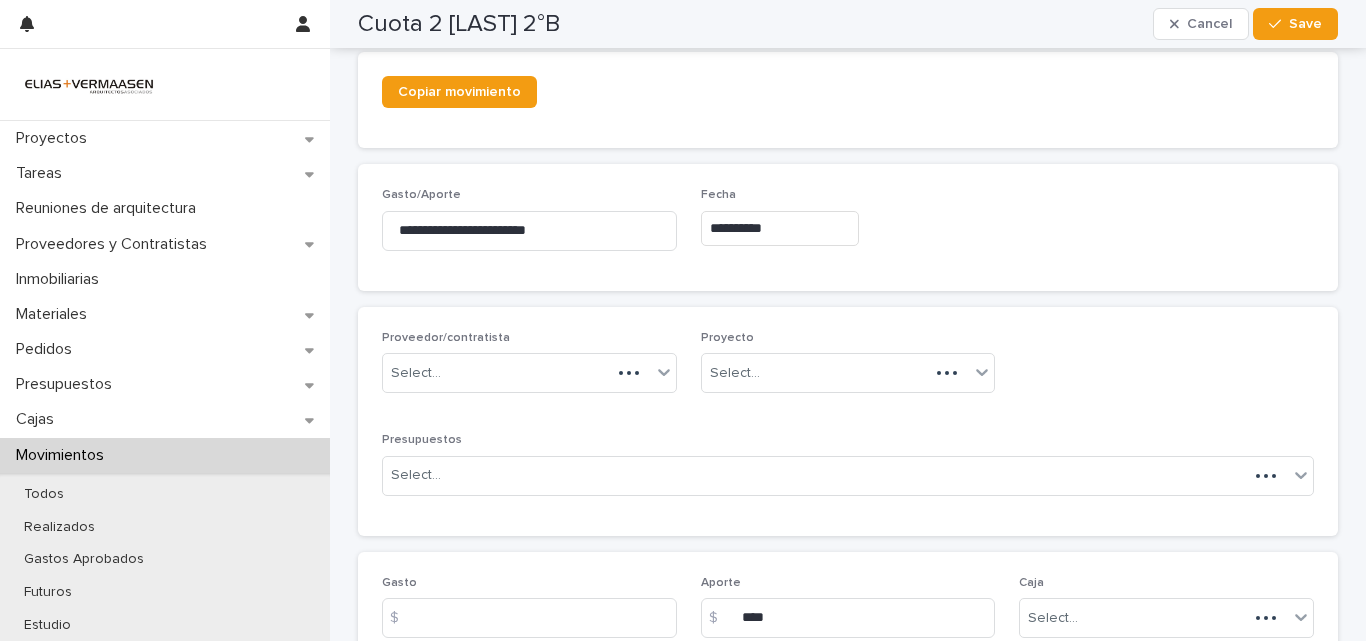 scroll, scrollTop: 379, scrollLeft: 0, axis: vertical 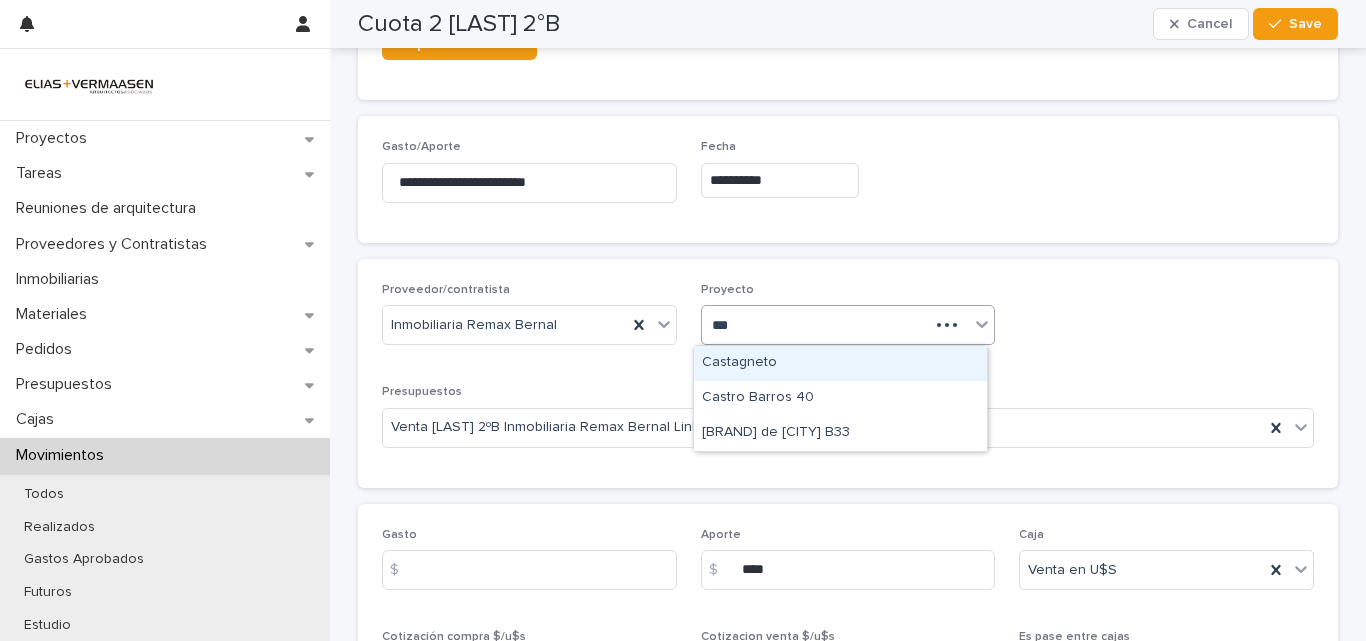 type on "****" 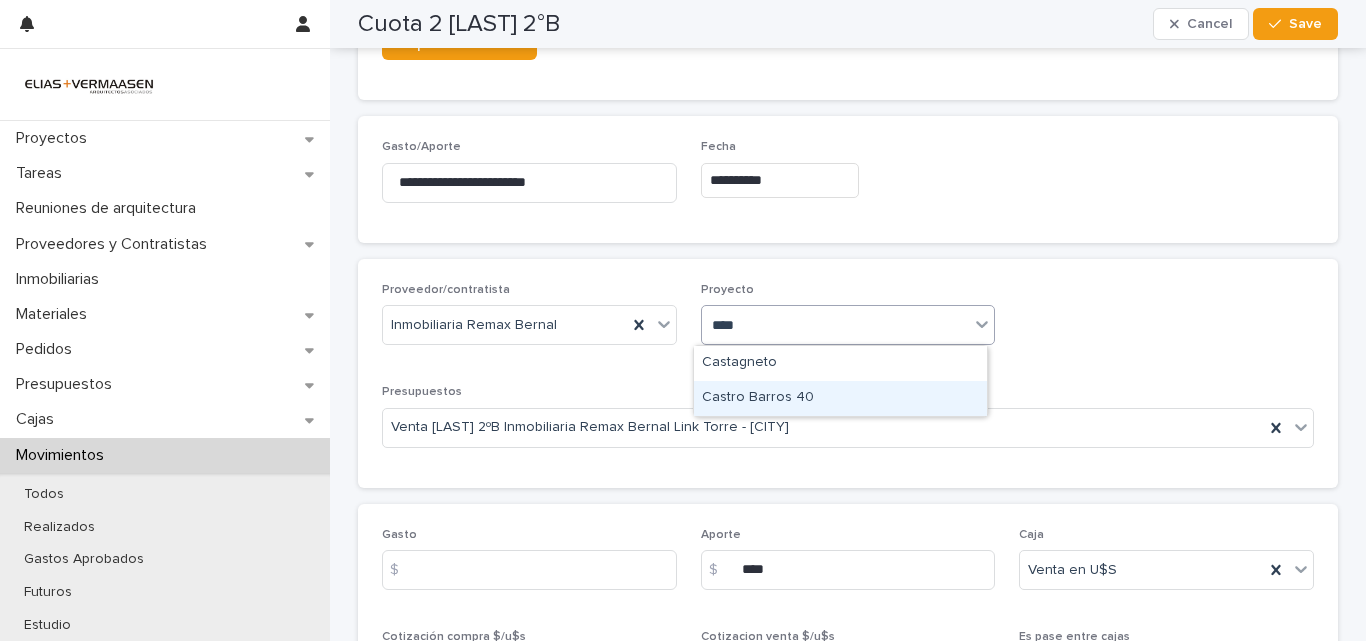 click on "Castro Barros 40" at bounding box center (840, 398) 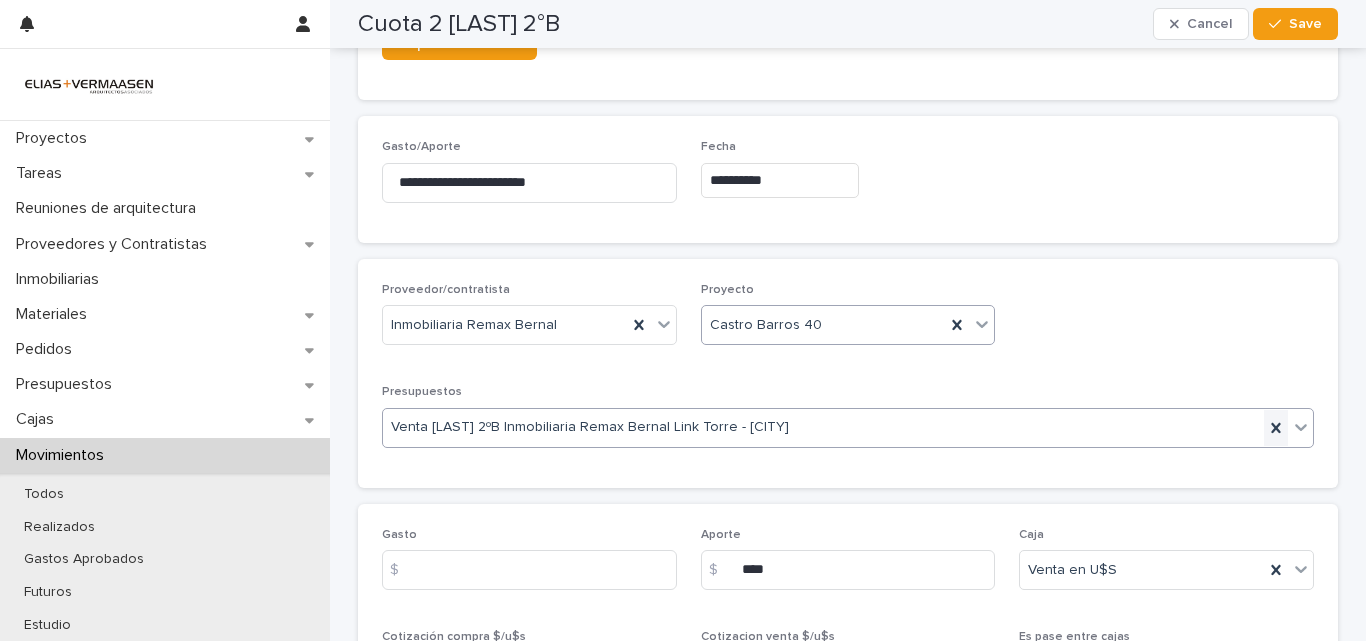 click 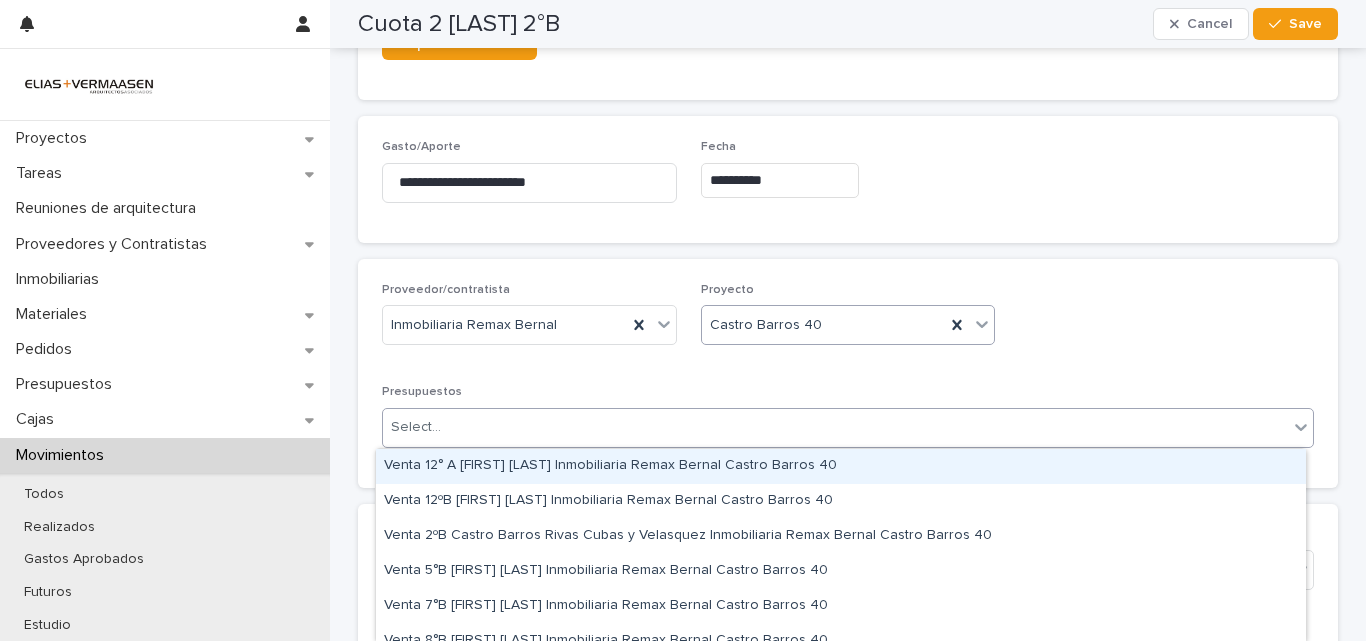 click on "Select..." at bounding box center (835, 427) 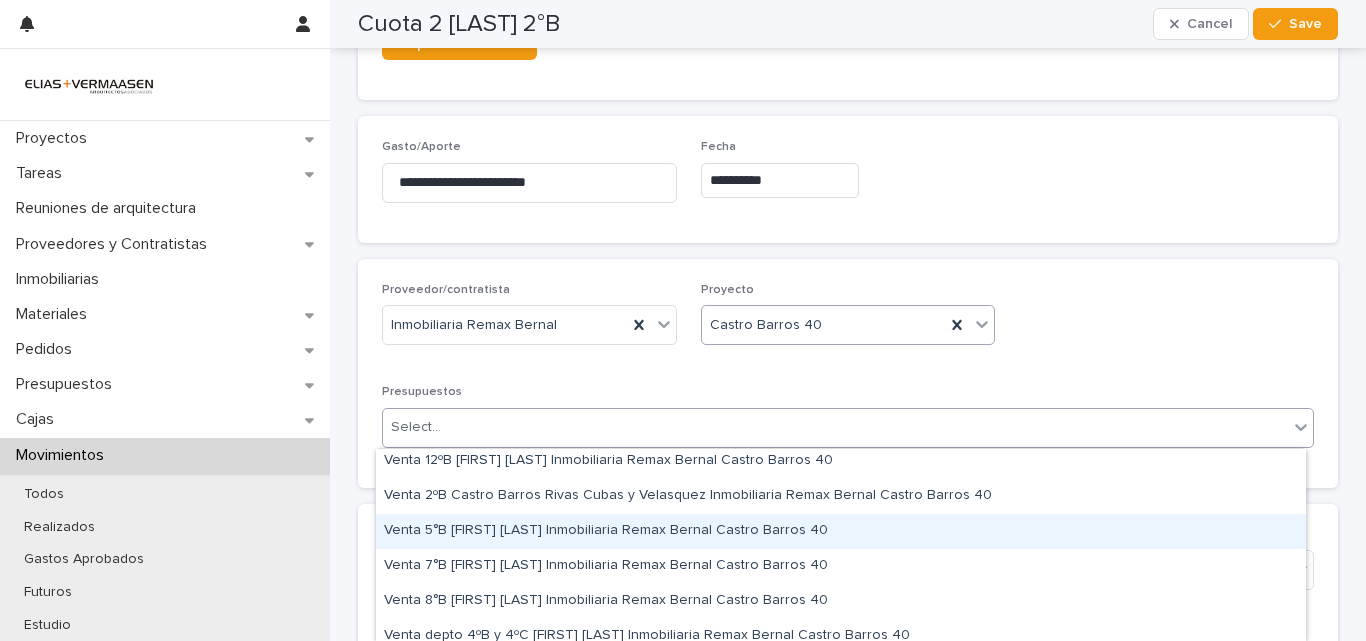 scroll, scrollTop: 87, scrollLeft: 0, axis: vertical 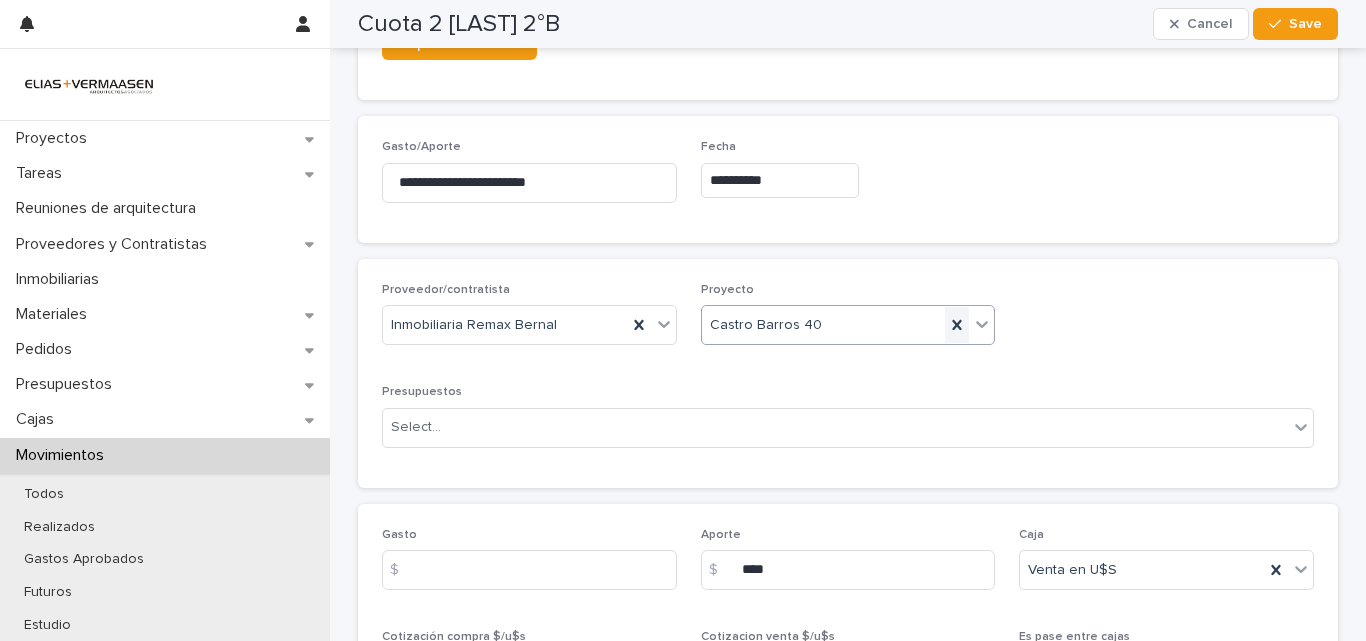 click 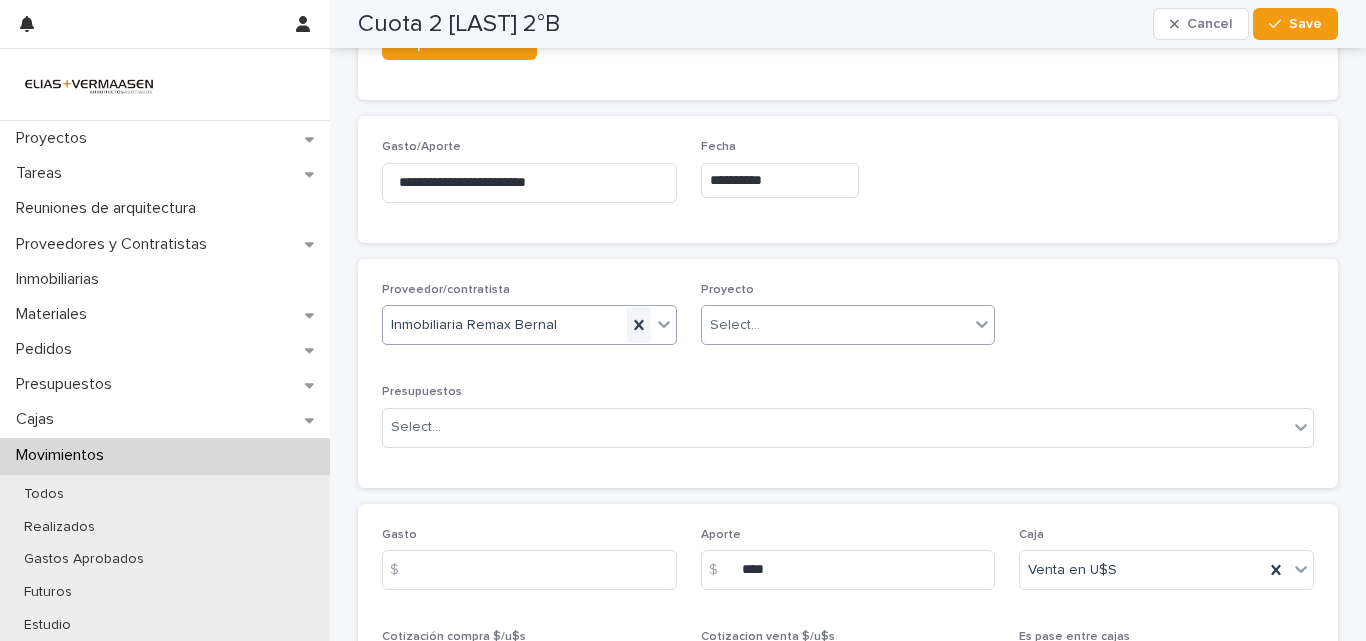 click 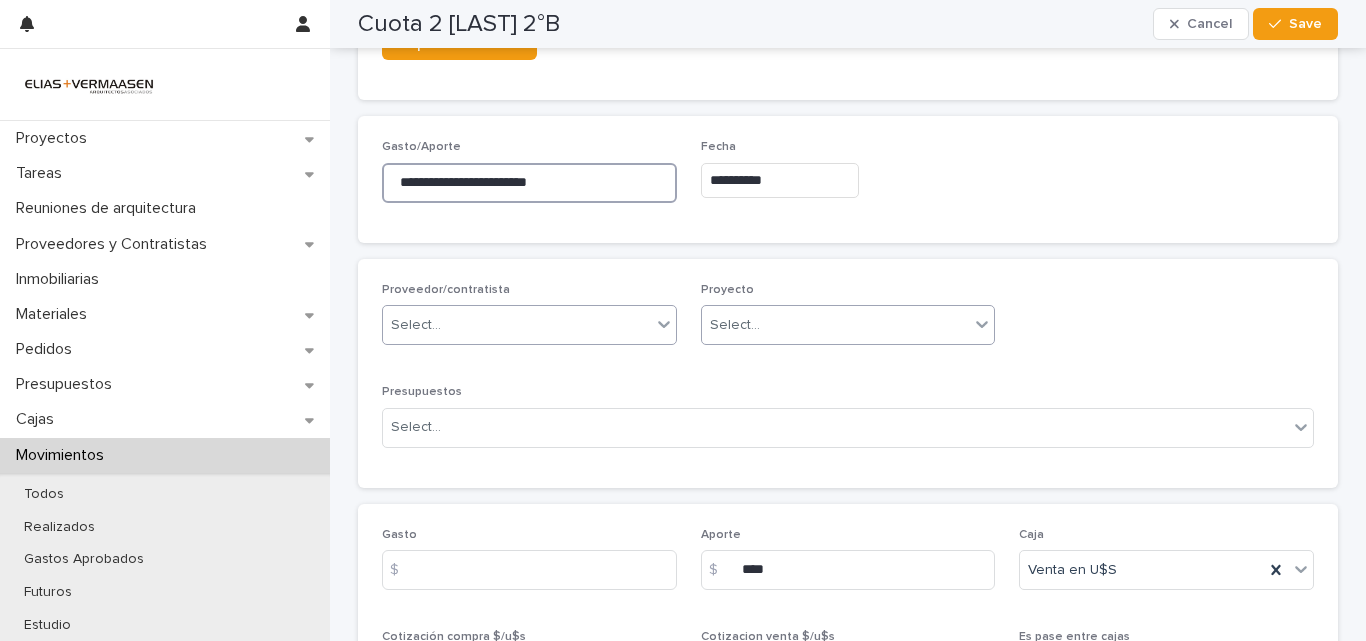 click on "**********" at bounding box center [529, 183] 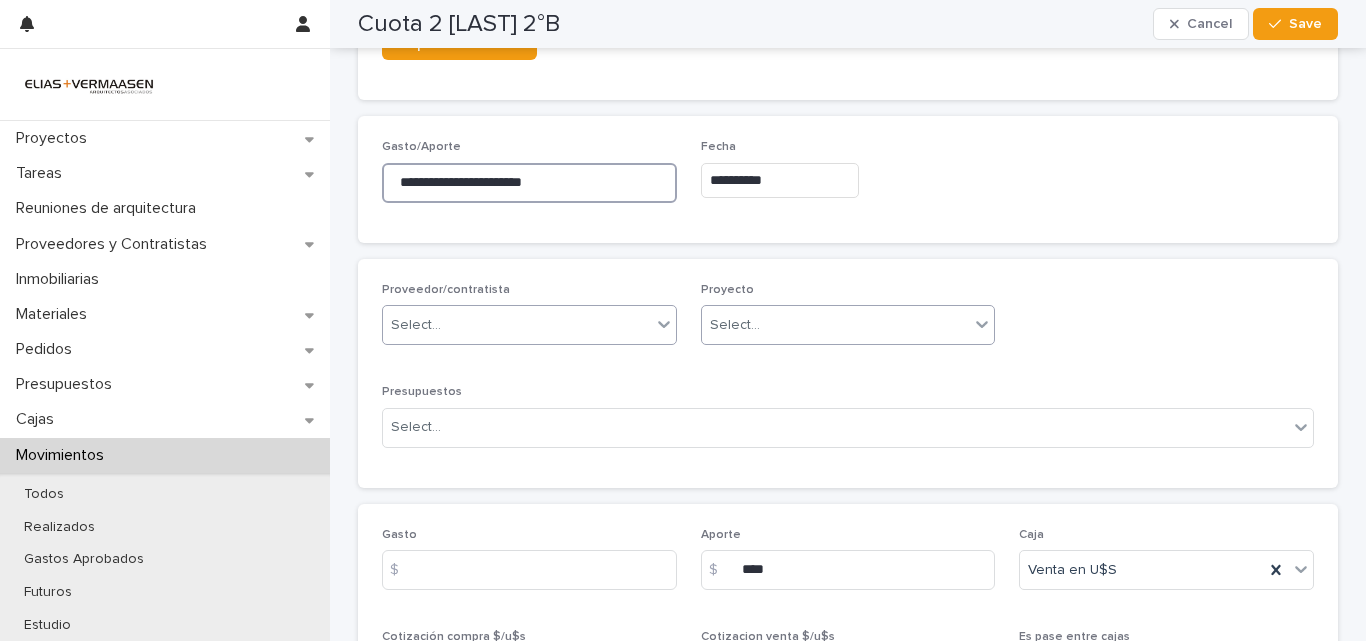 type on "**********" 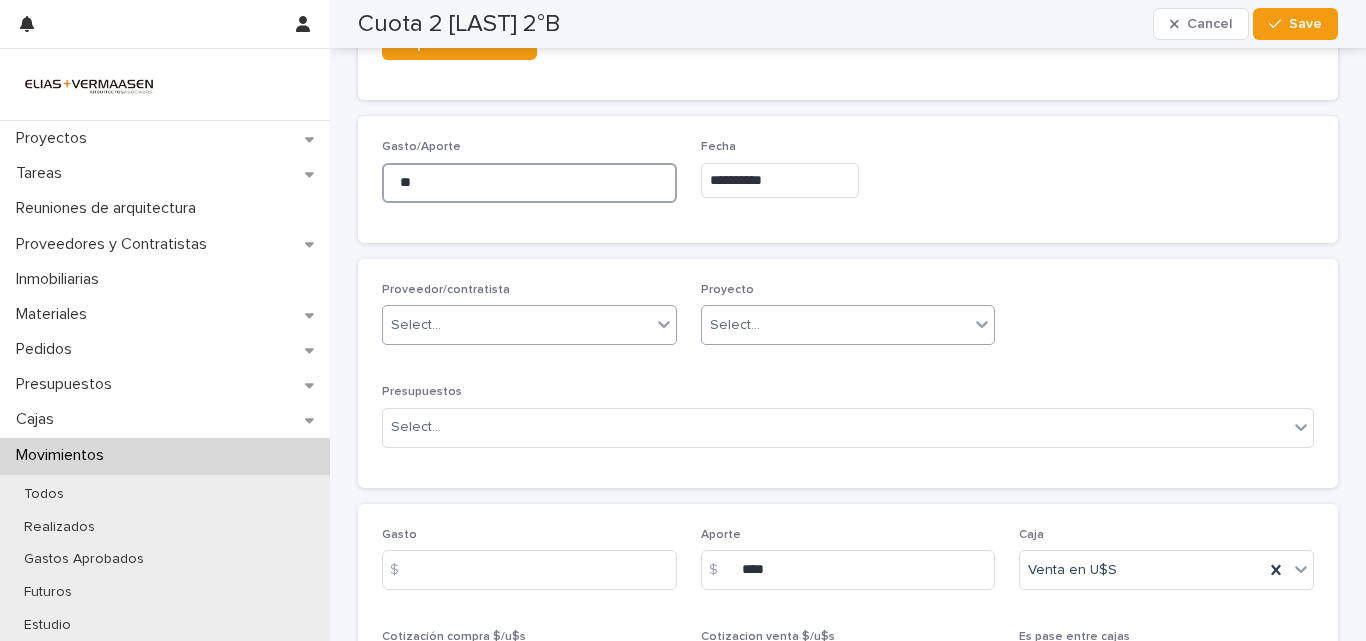 type on "*" 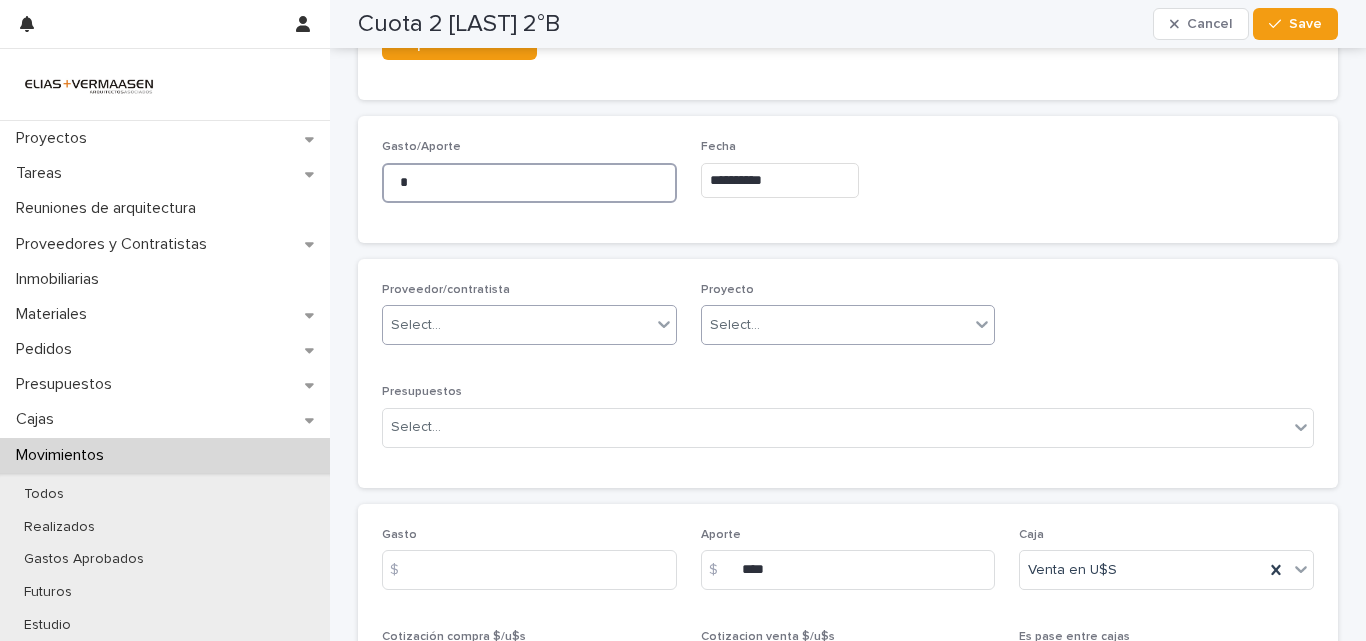 type 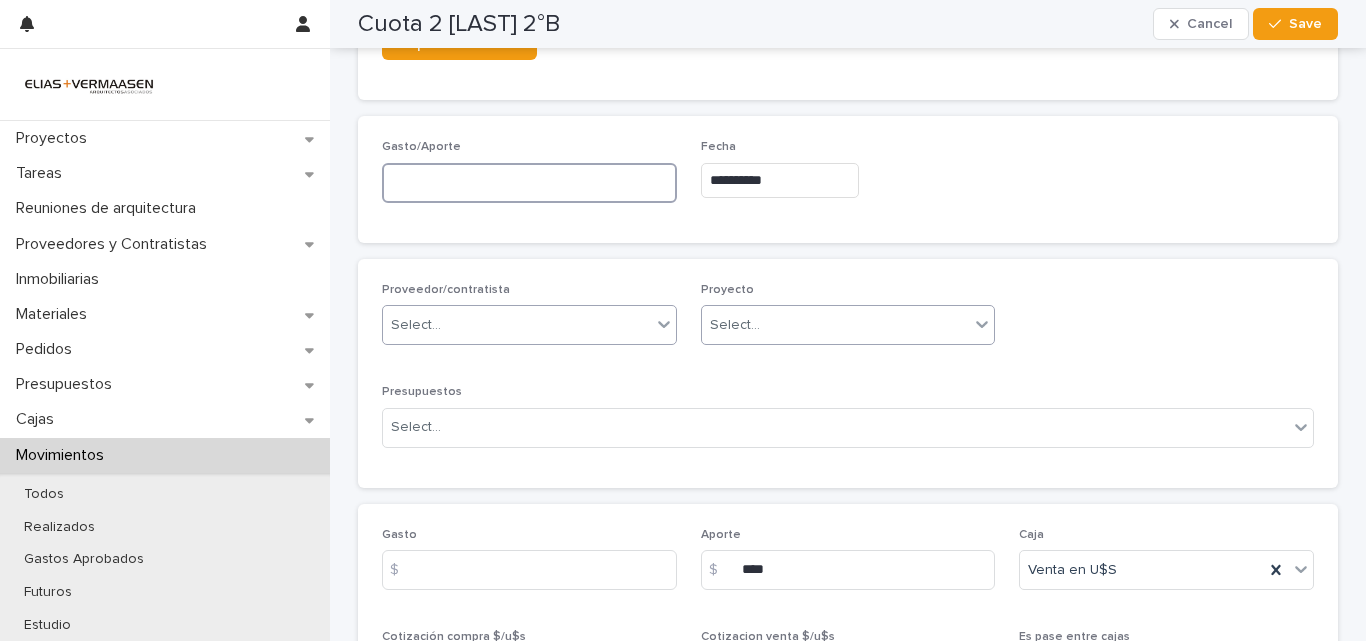 type 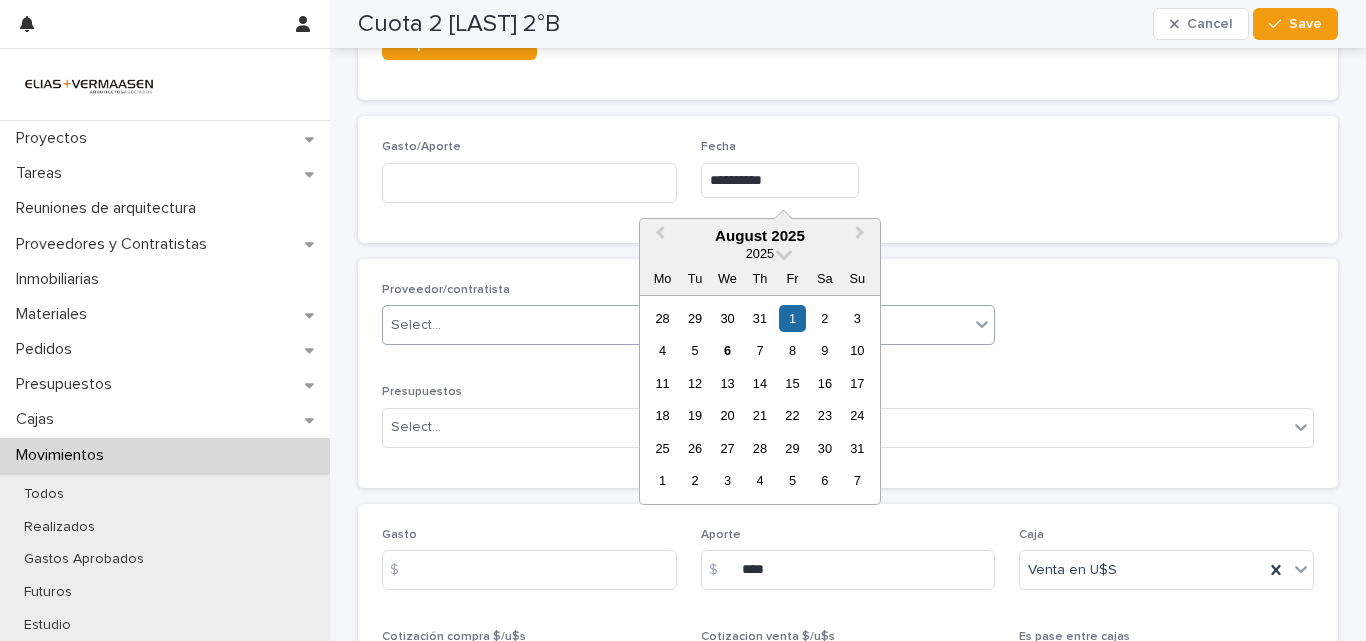 click on "**********" at bounding box center (780, 180) 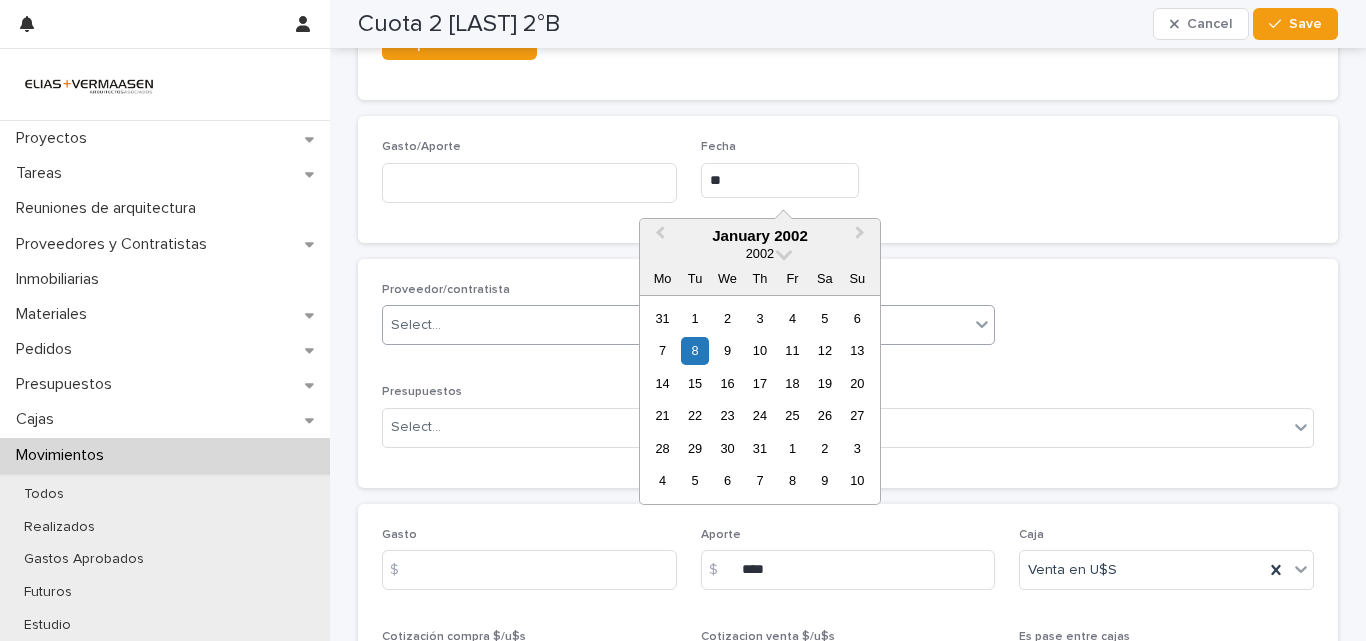 type on "*" 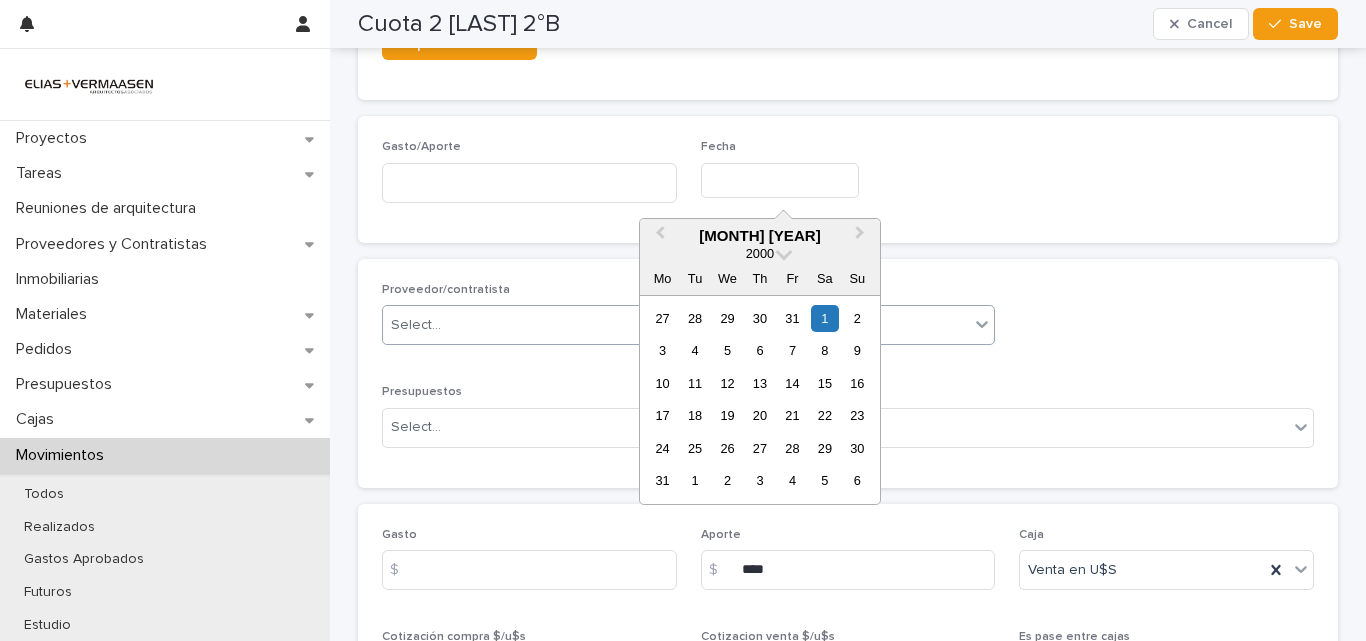 type 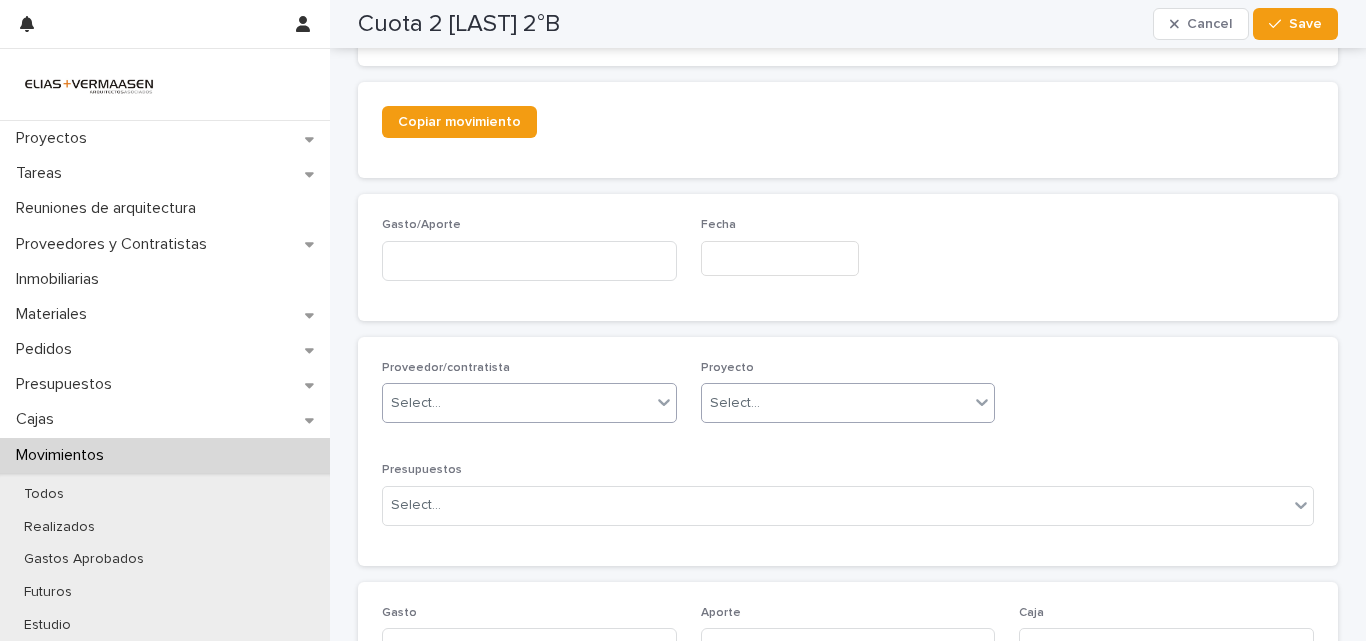 scroll, scrollTop: 0, scrollLeft: 0, axis: both 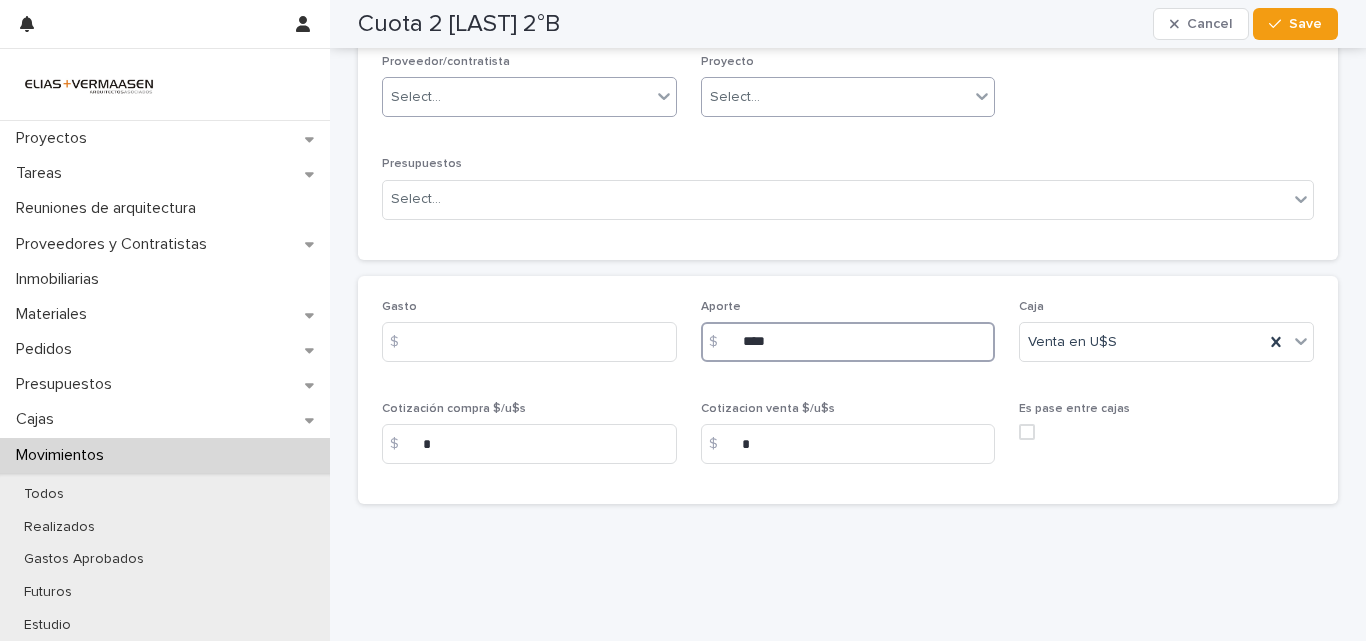 click on "****" at bounding box center [848, 342] 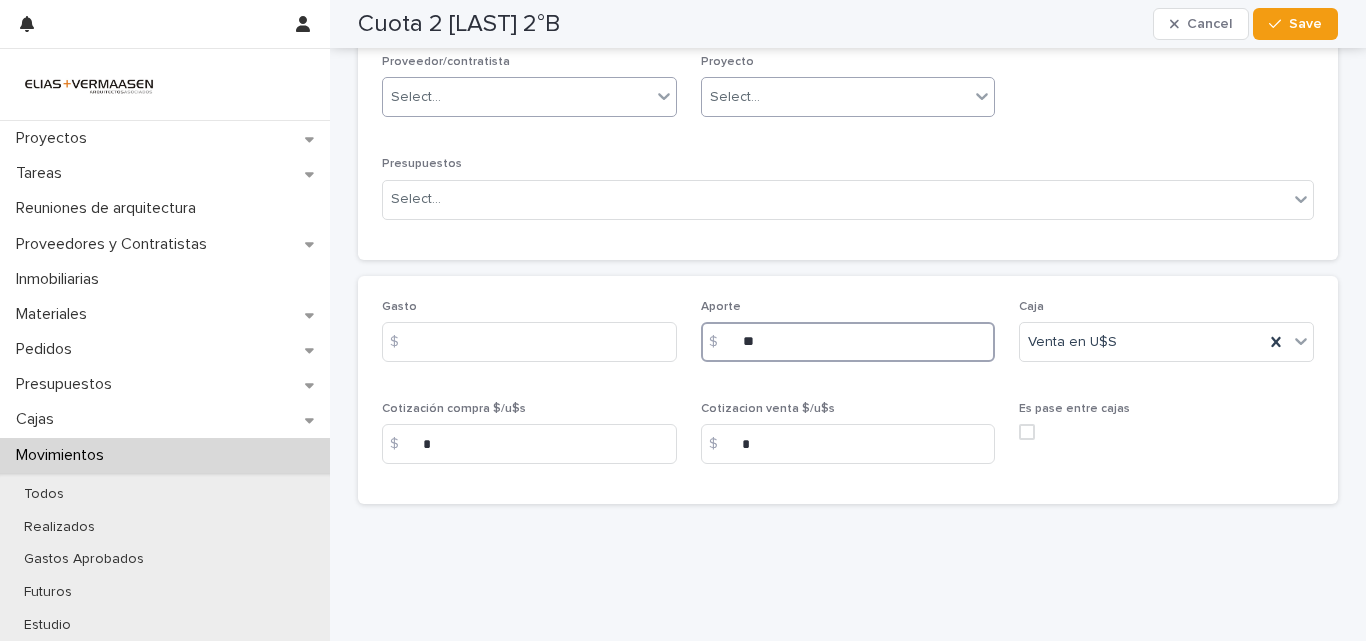 type on "*" 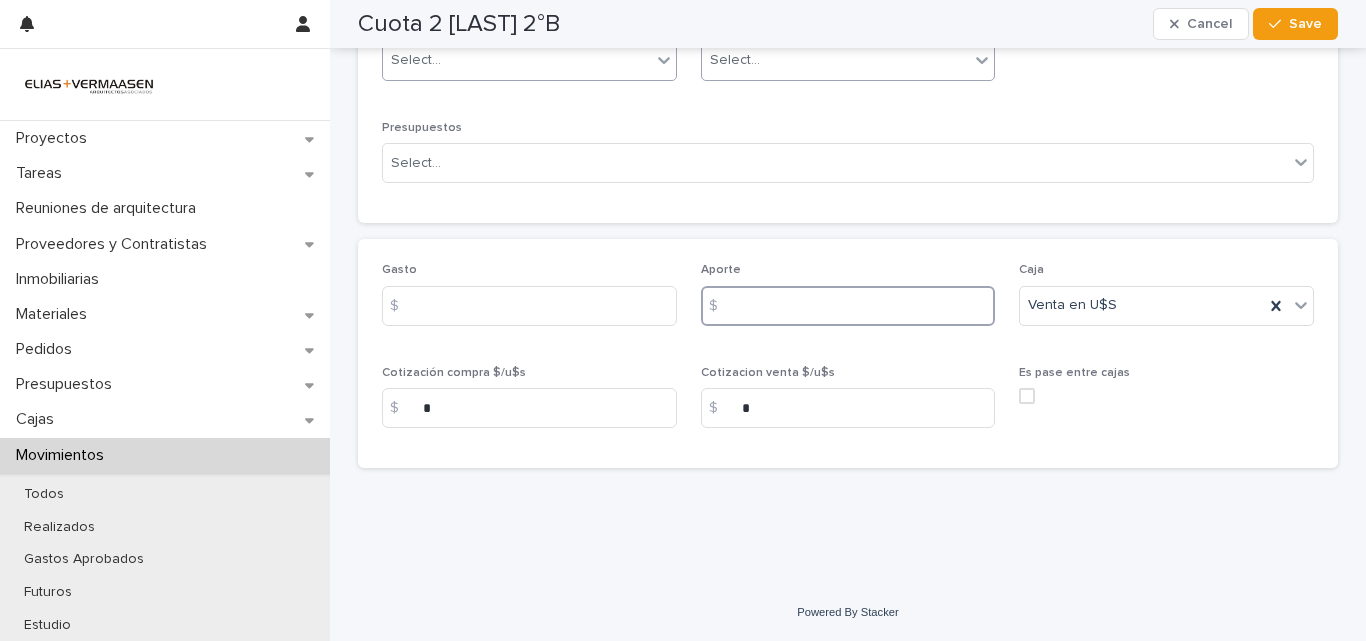 scroll, scrollTop: 524, scrollLeft: 0, axis: vertical 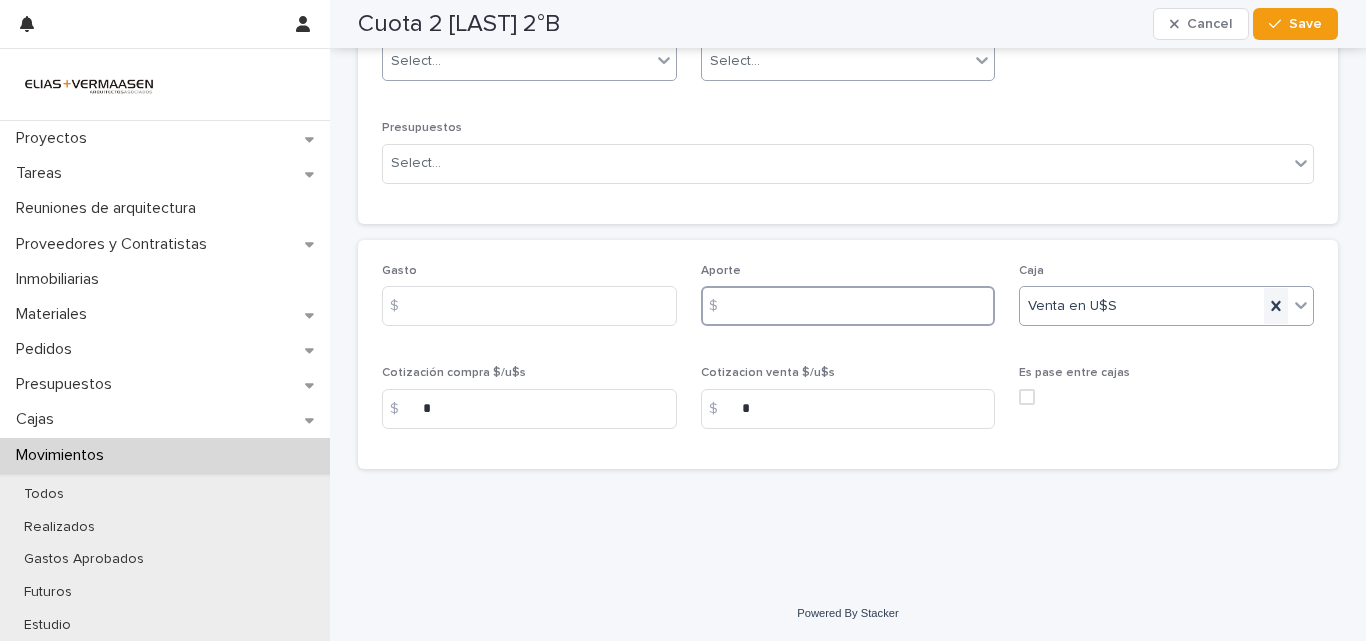 type 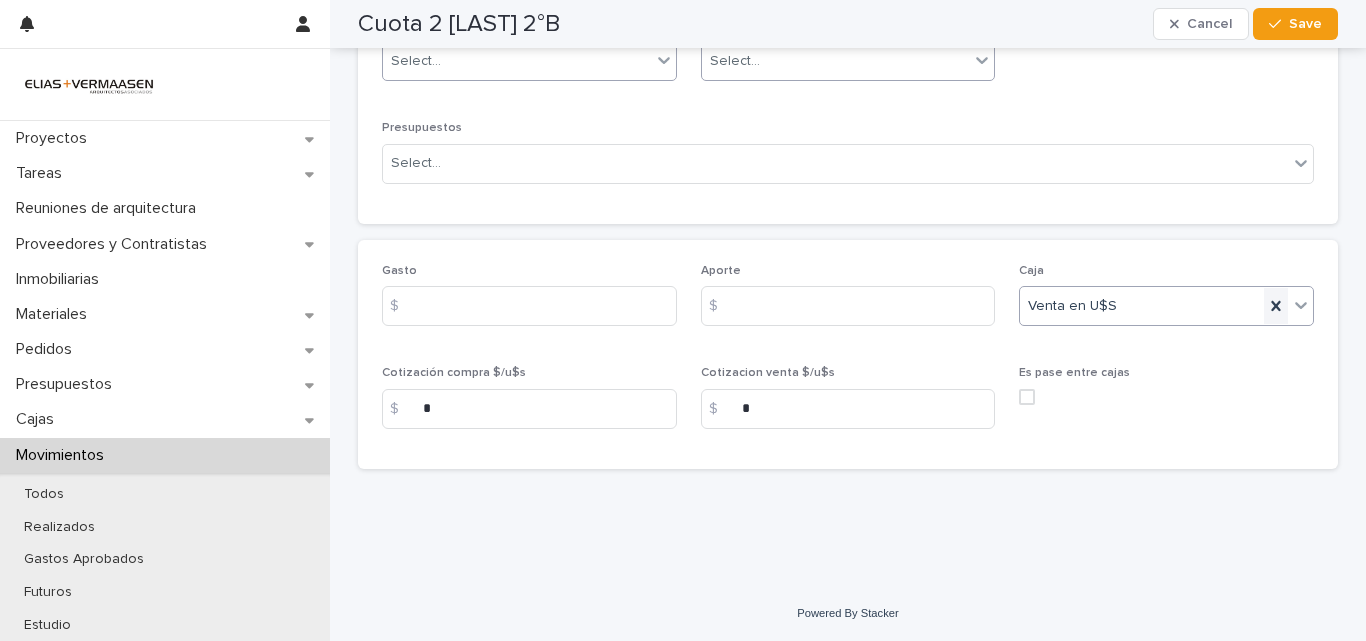 click 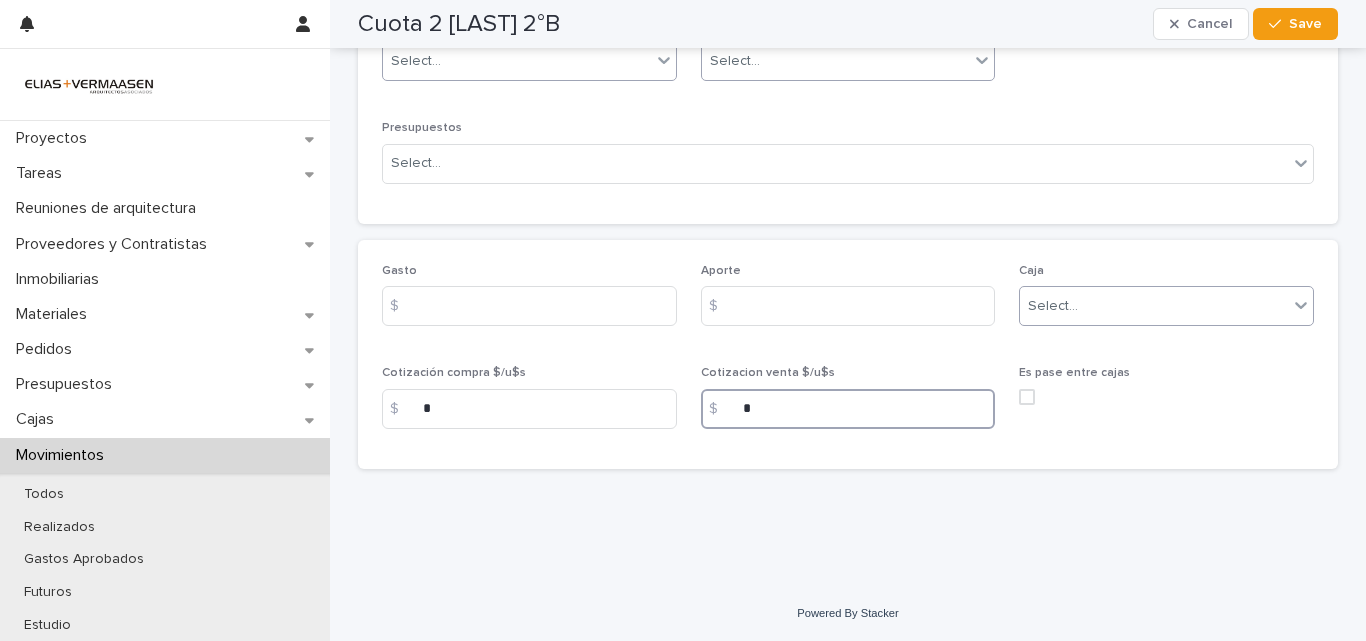click on "*" at bounding box center [848, 409] 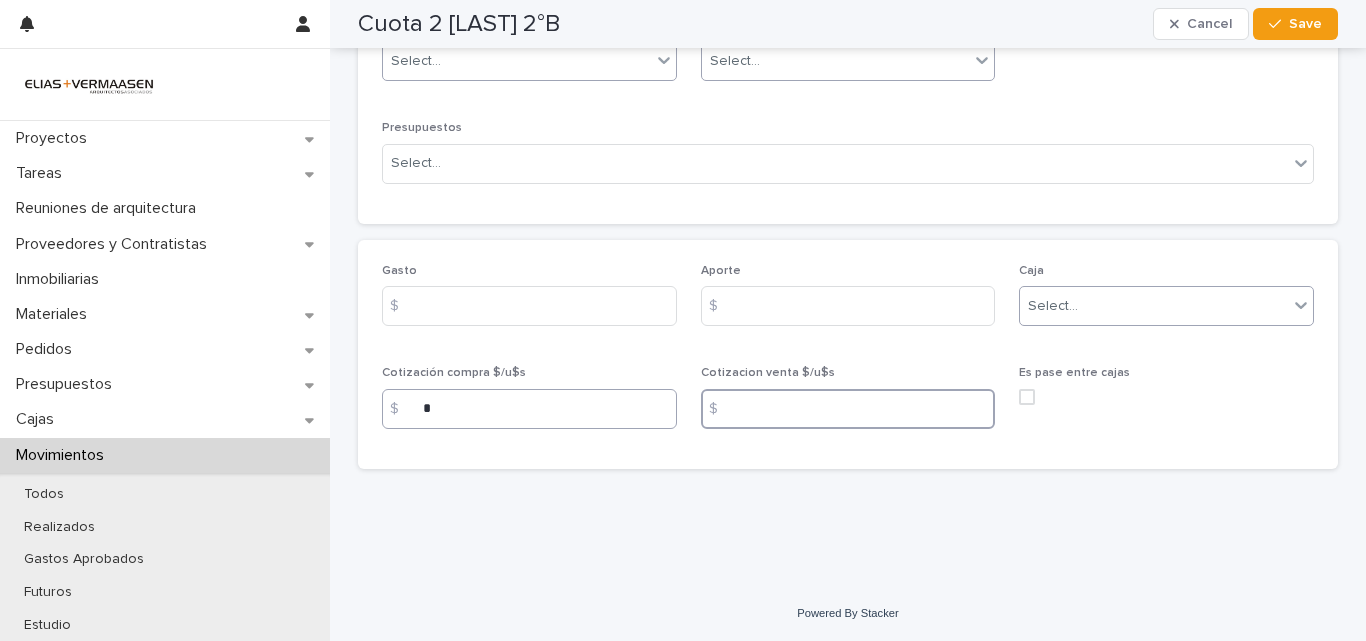 type 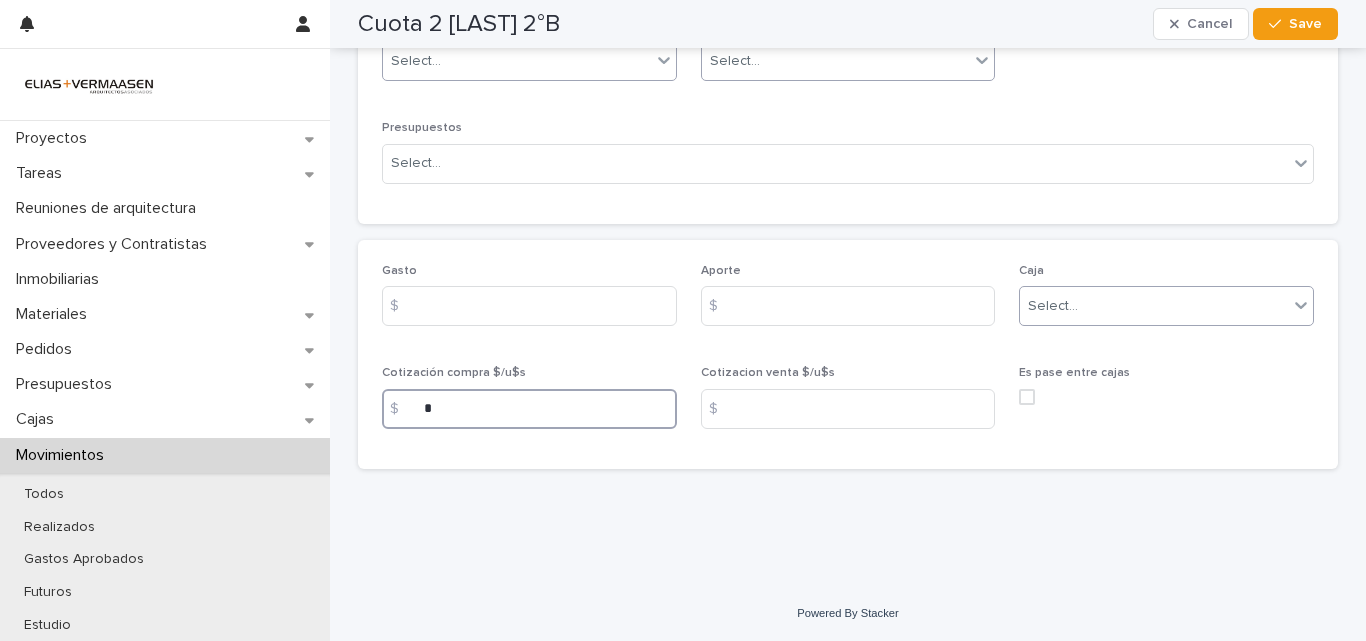 click on "*" at bounding box center (529, 409) 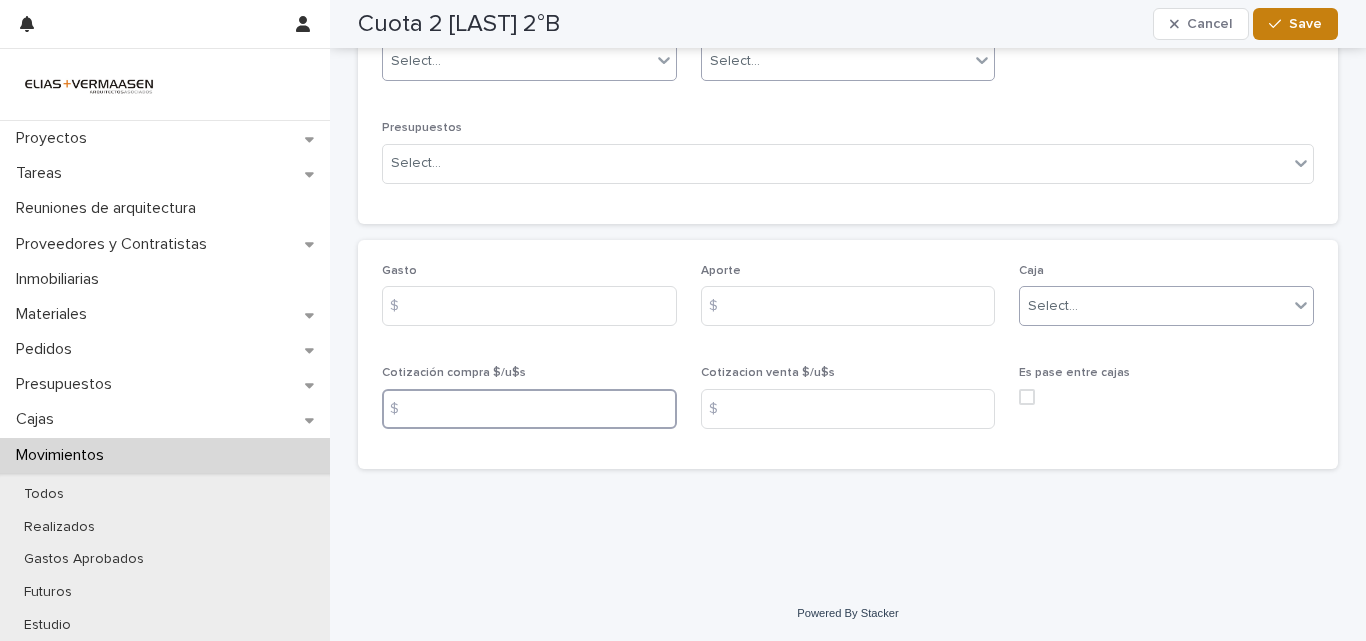 type 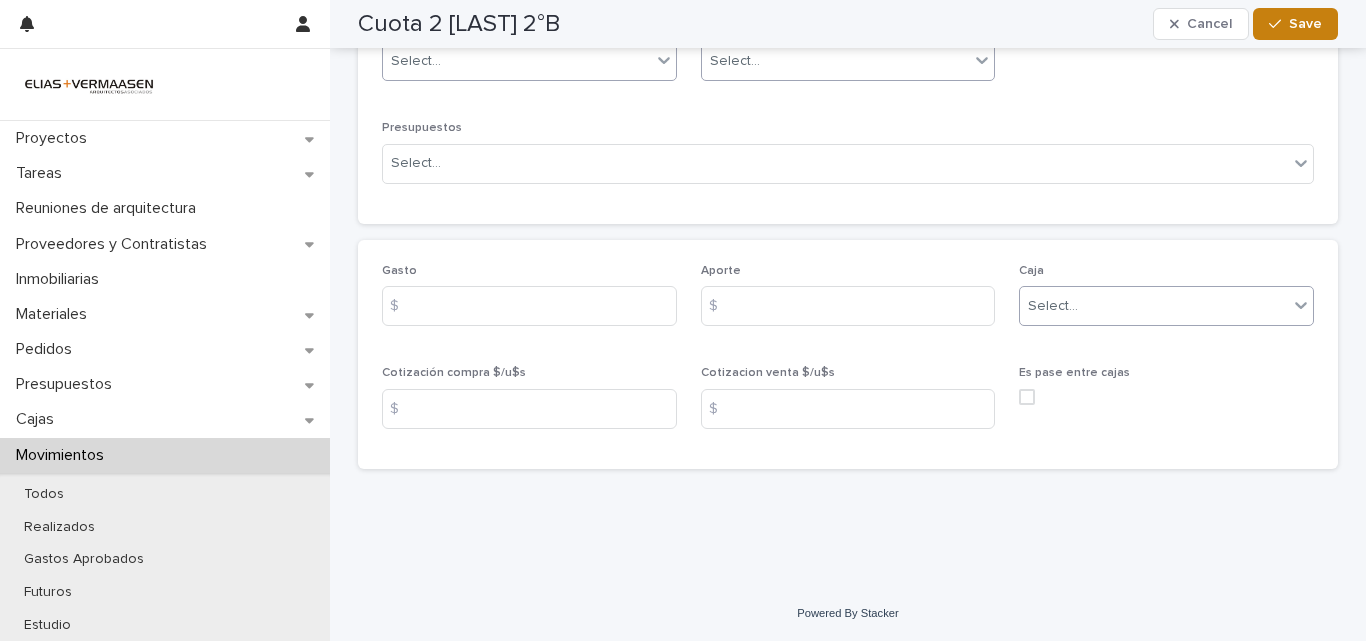 click on "Save" at bounding box center [1305, 24] 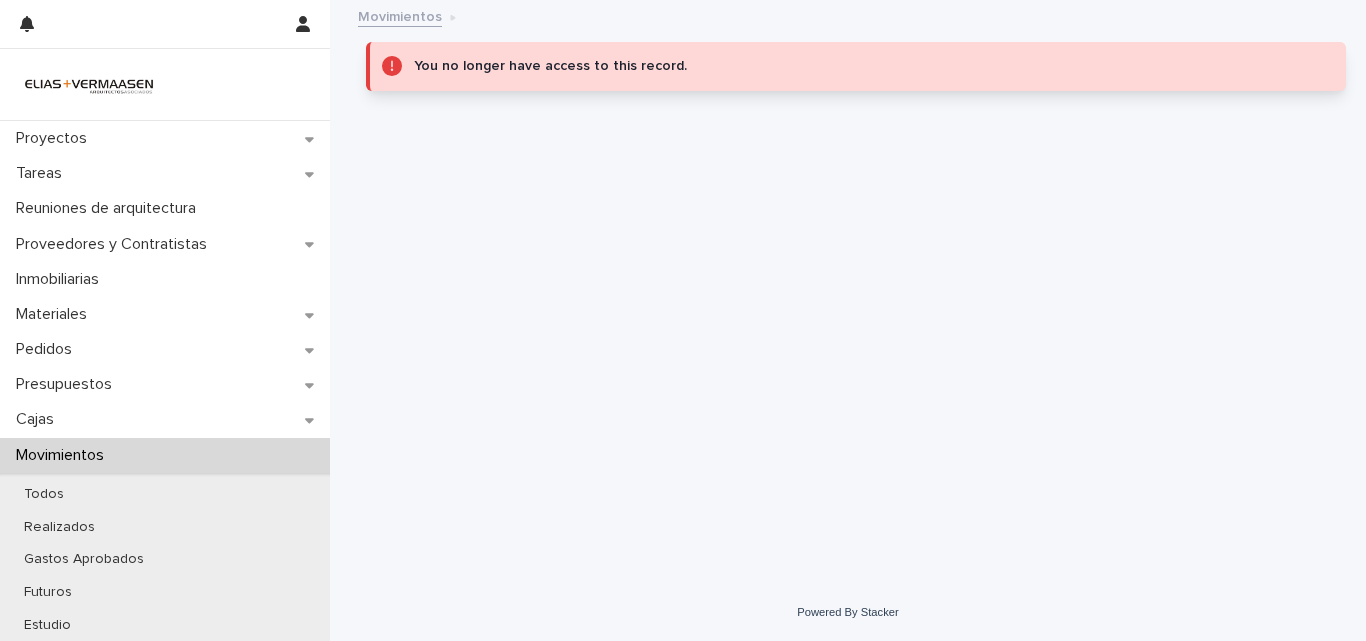 scroll, scrollTop: 0, scrollLeft: 0, axis: both 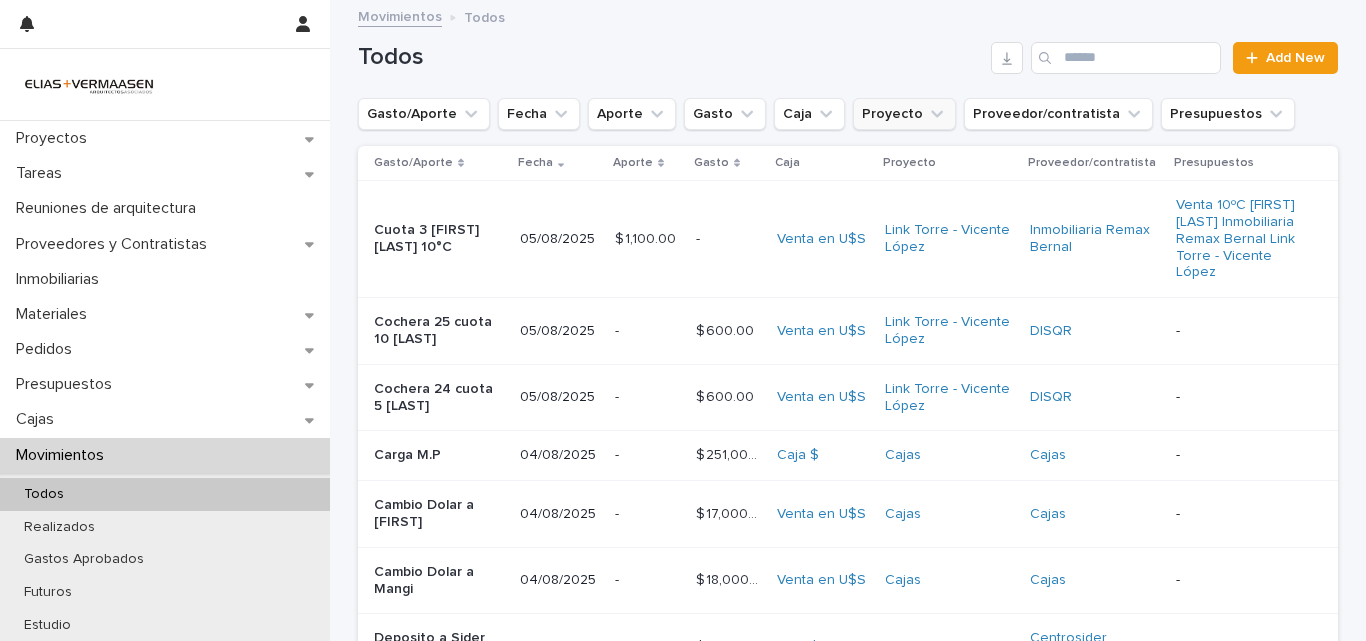 click on "Proyecto" at bounding box center (904, 114) 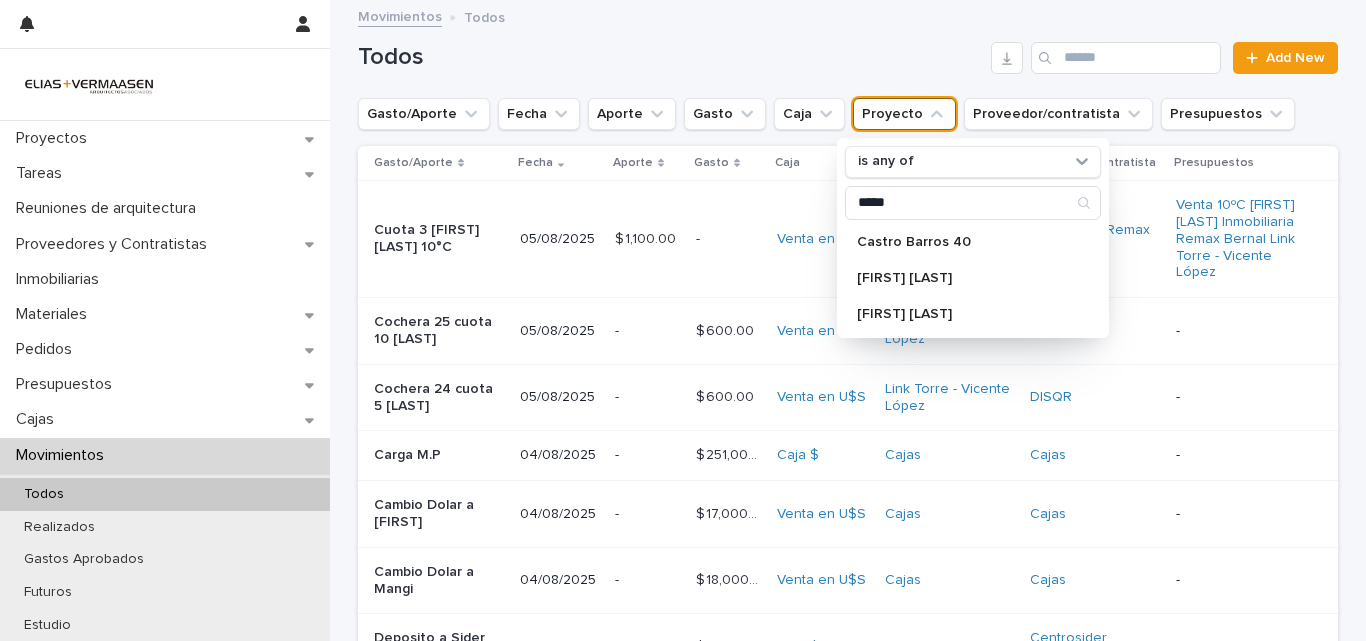type on "*****" 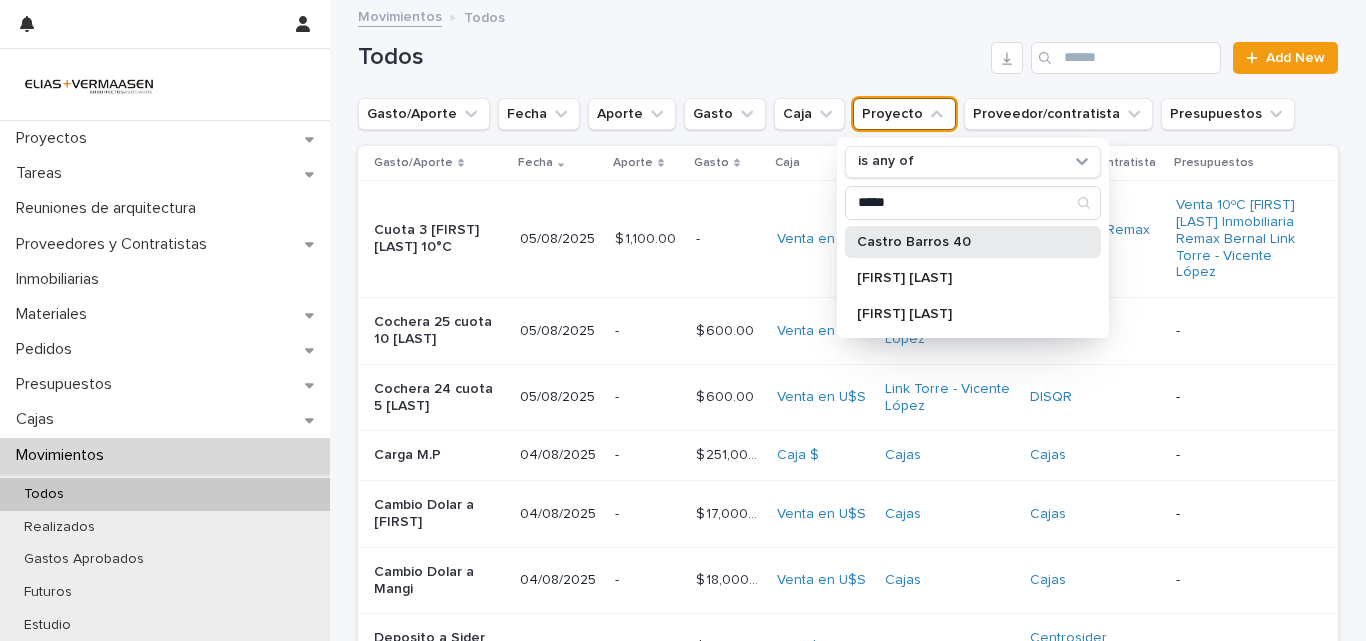 click on "Castro Barros 40" at bounding box center [963, 242] 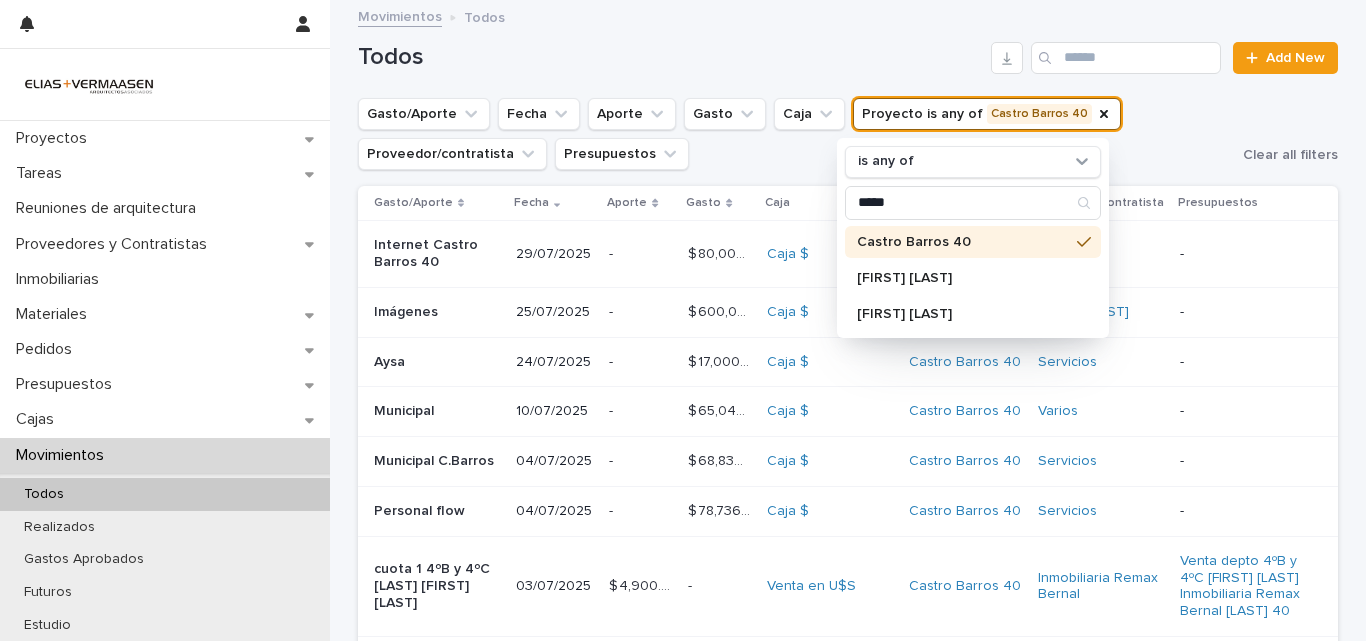 click on "Todos" at bounding box center [670, 57] 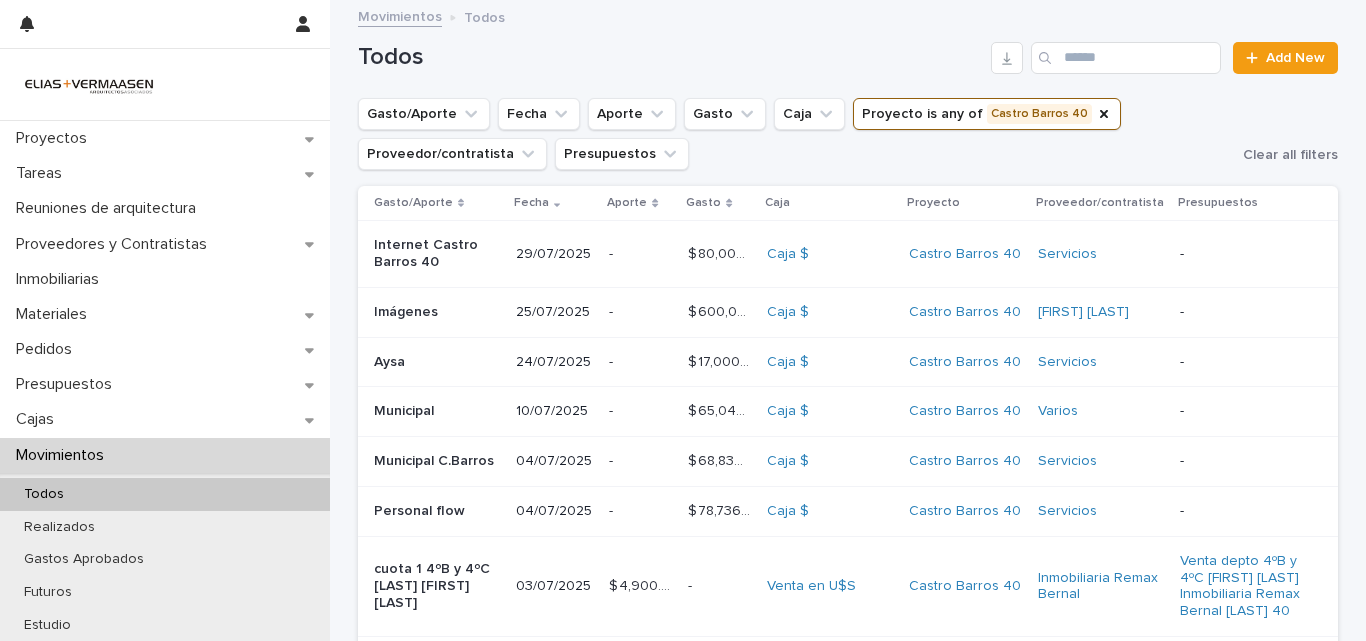 click on "Gasto/Aporte Fecha Aporte Gasto Caja Proyecto is any of Castro Barros 40 Proveedor/contratista Presupuestos" at bounding box center [796, 134] 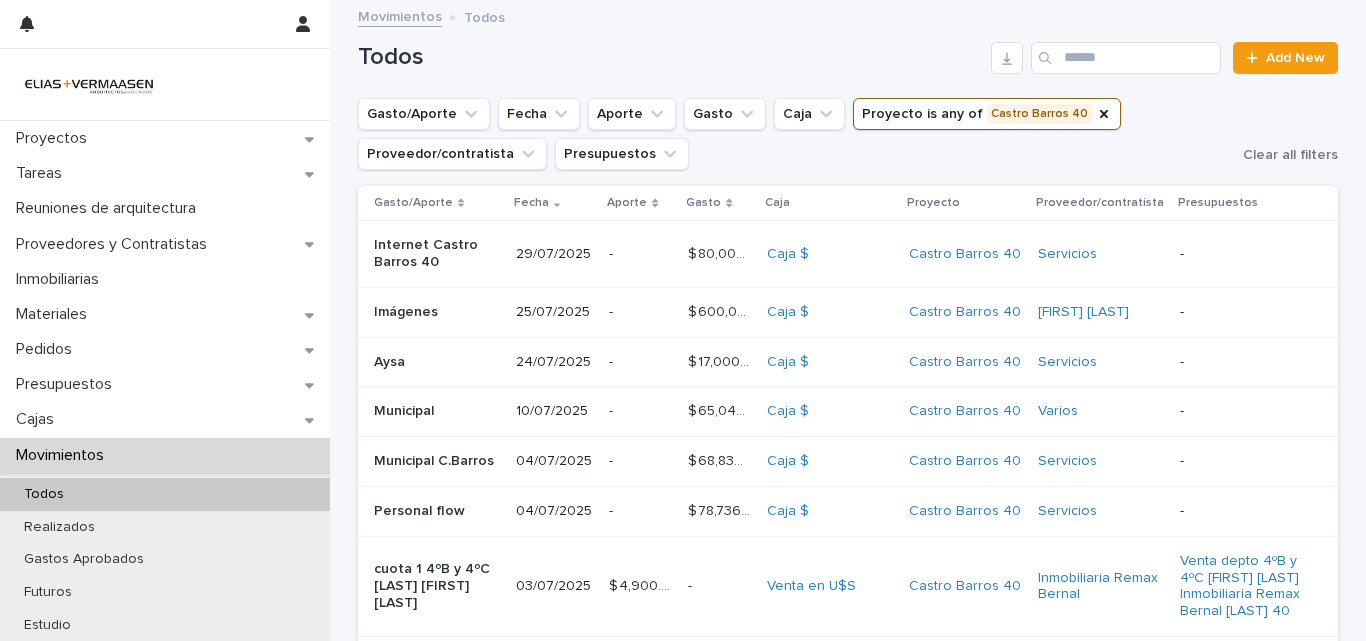 click on "Movimientos" at bounding box center (64, 455) 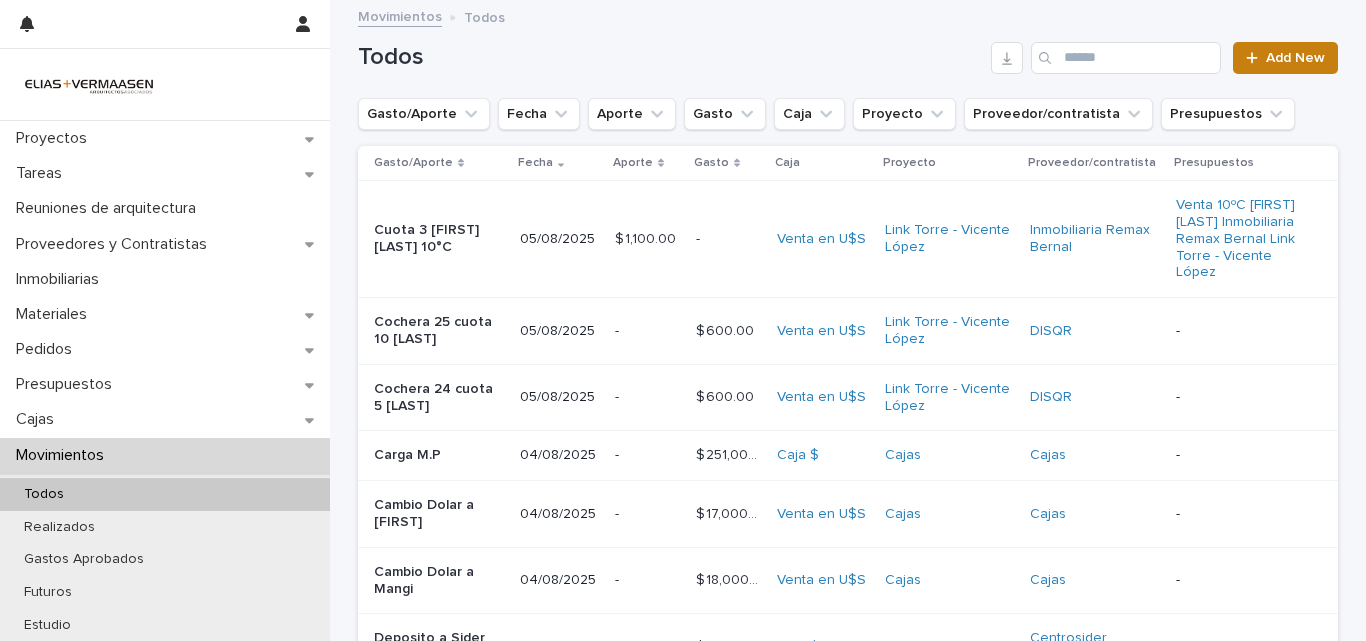 click on "Add New" at bounding box center [1295, 58] 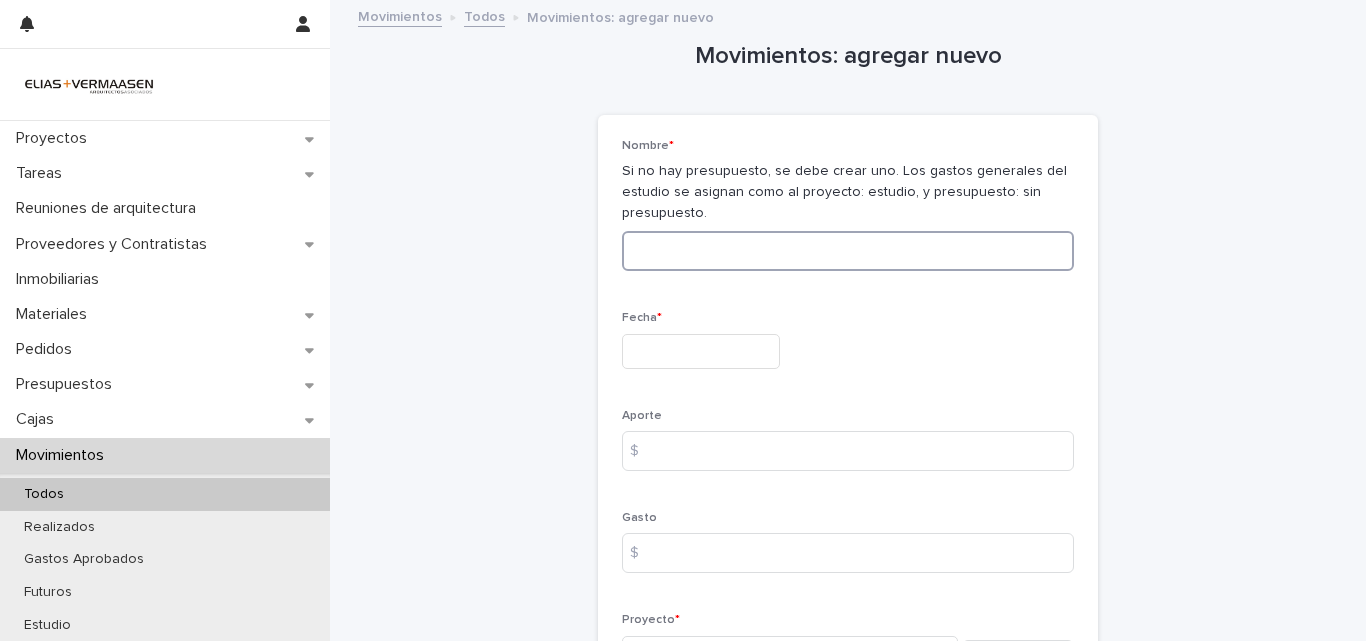 click at bounding box center (848, 251) 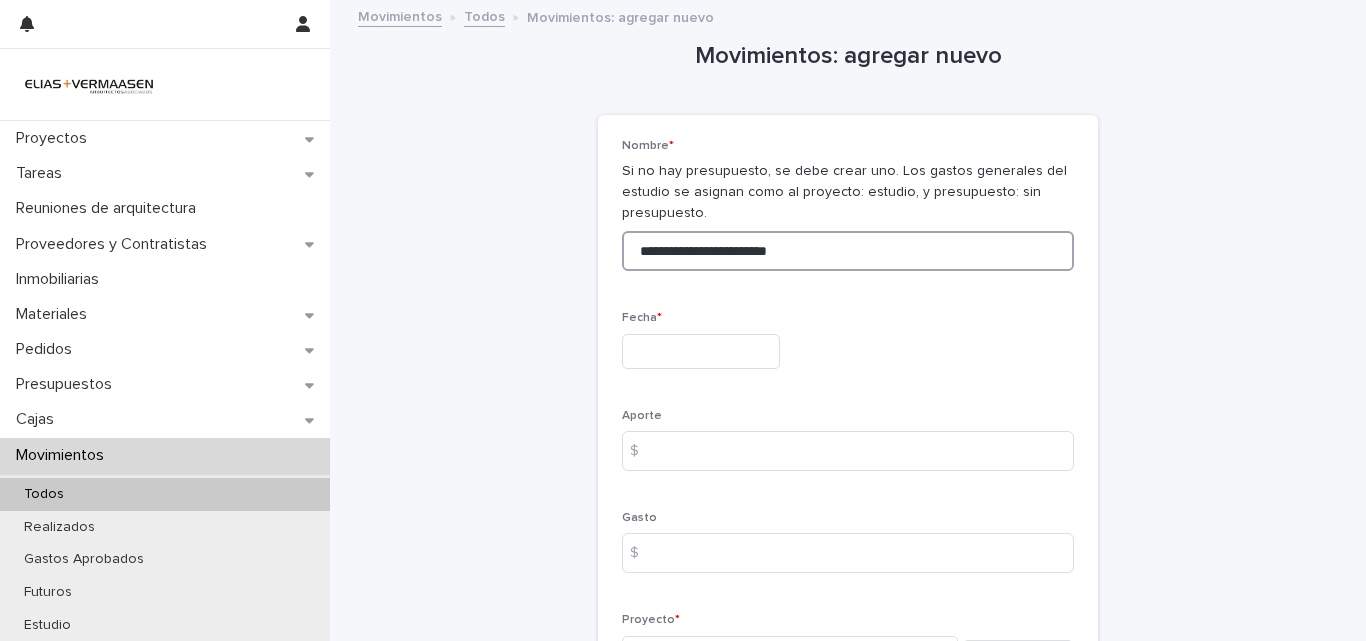 type on "**********" 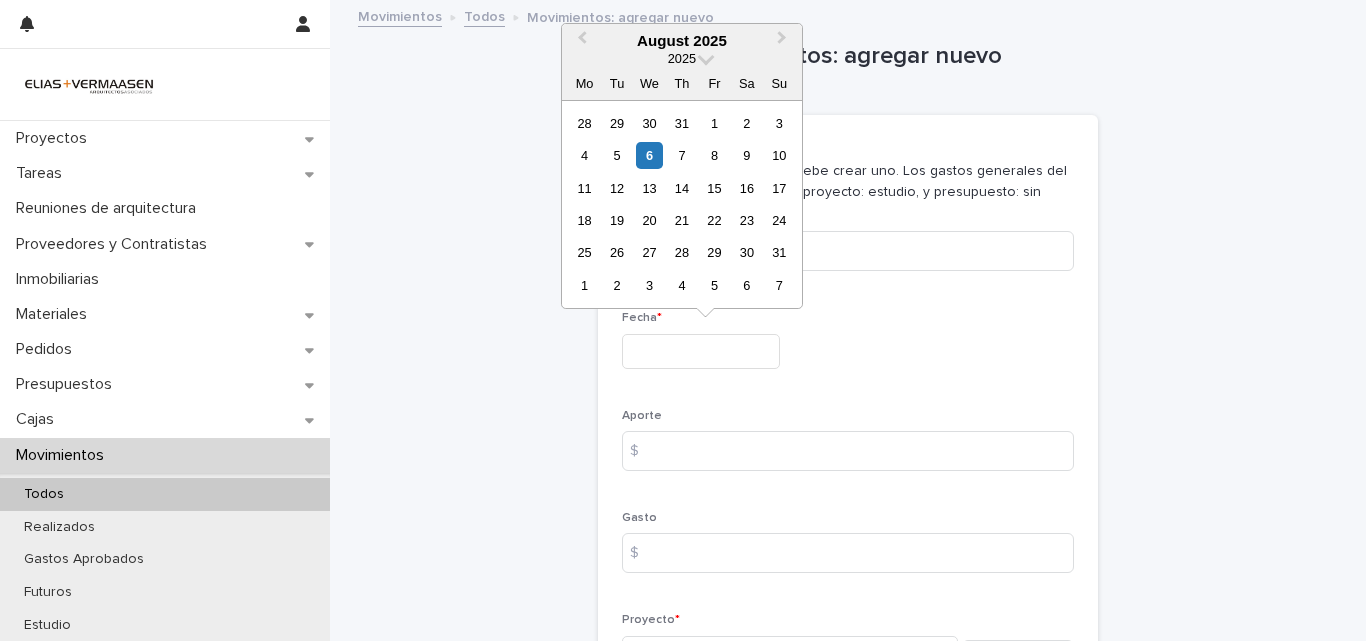 click at bounding box center [701, 351] 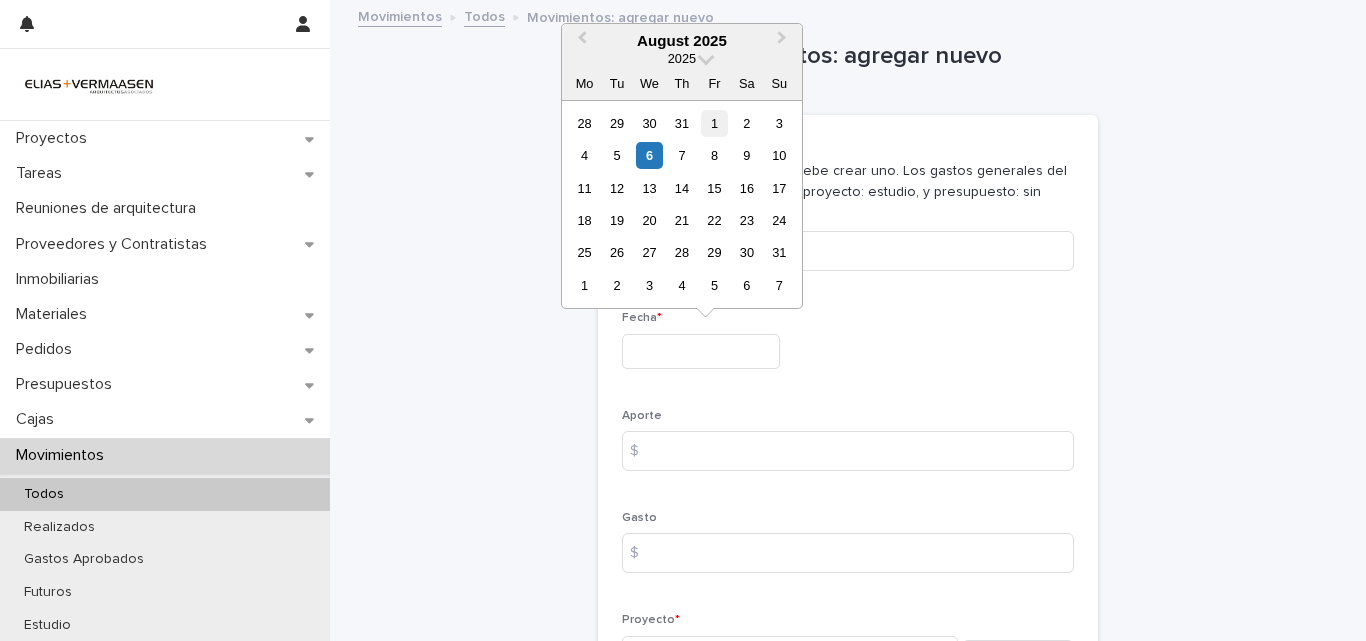 click on "1" at bounding box center (714, 123) 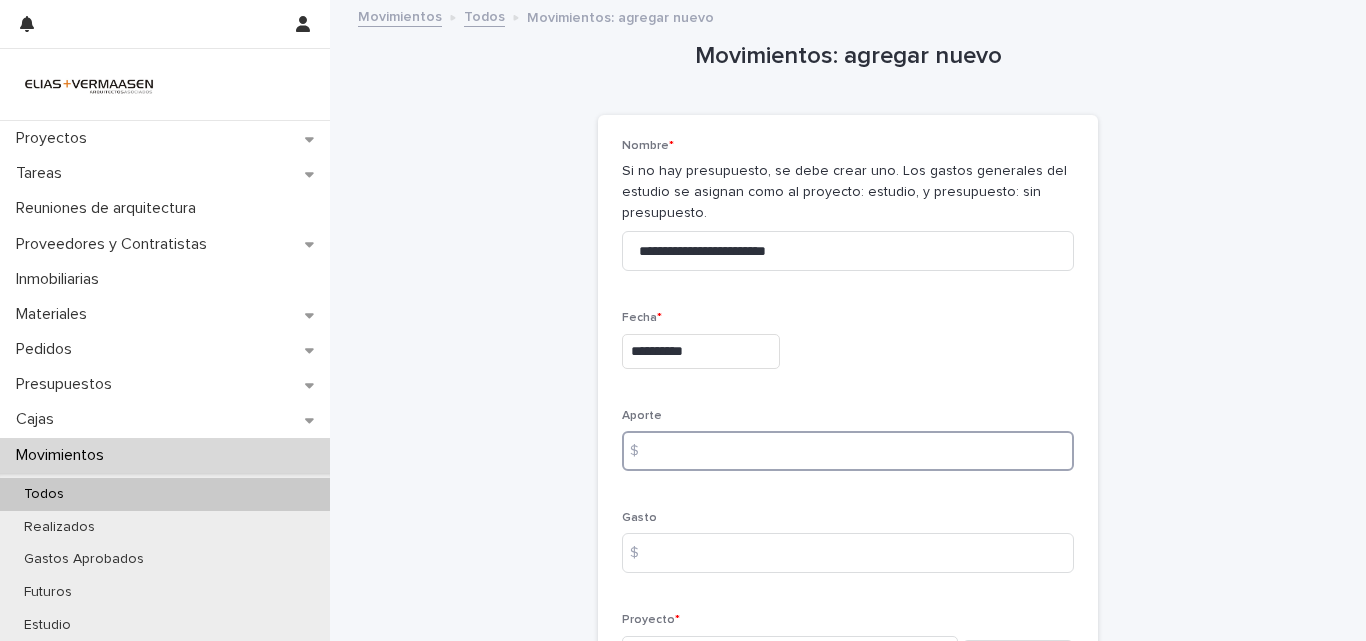 click at bounding box center [848, 451] 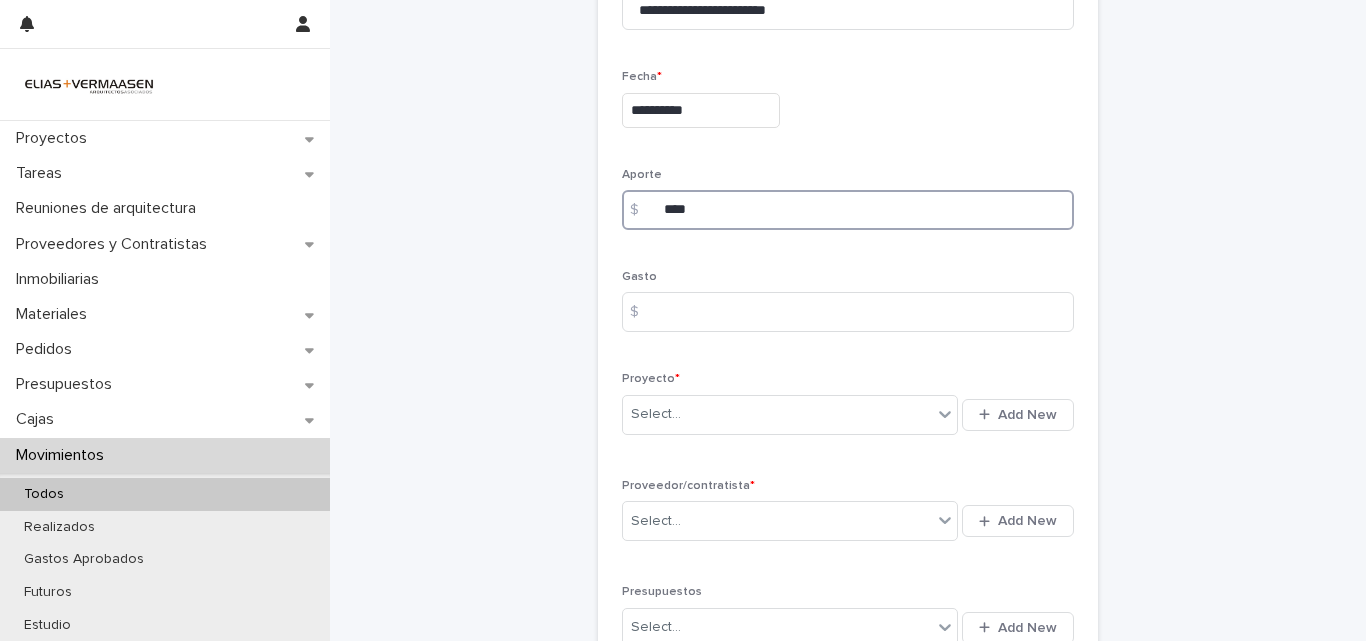 scroll, scrollTop: 314, scrollLeft: 0, axis: vertical 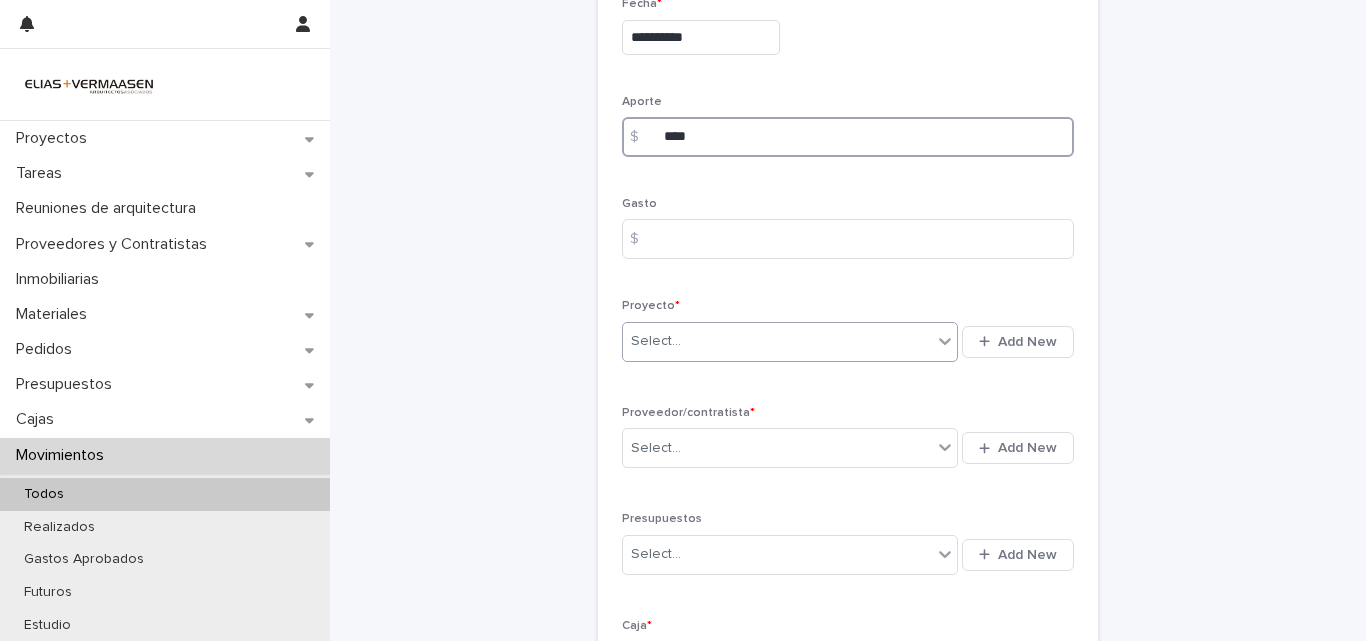 type on "****" 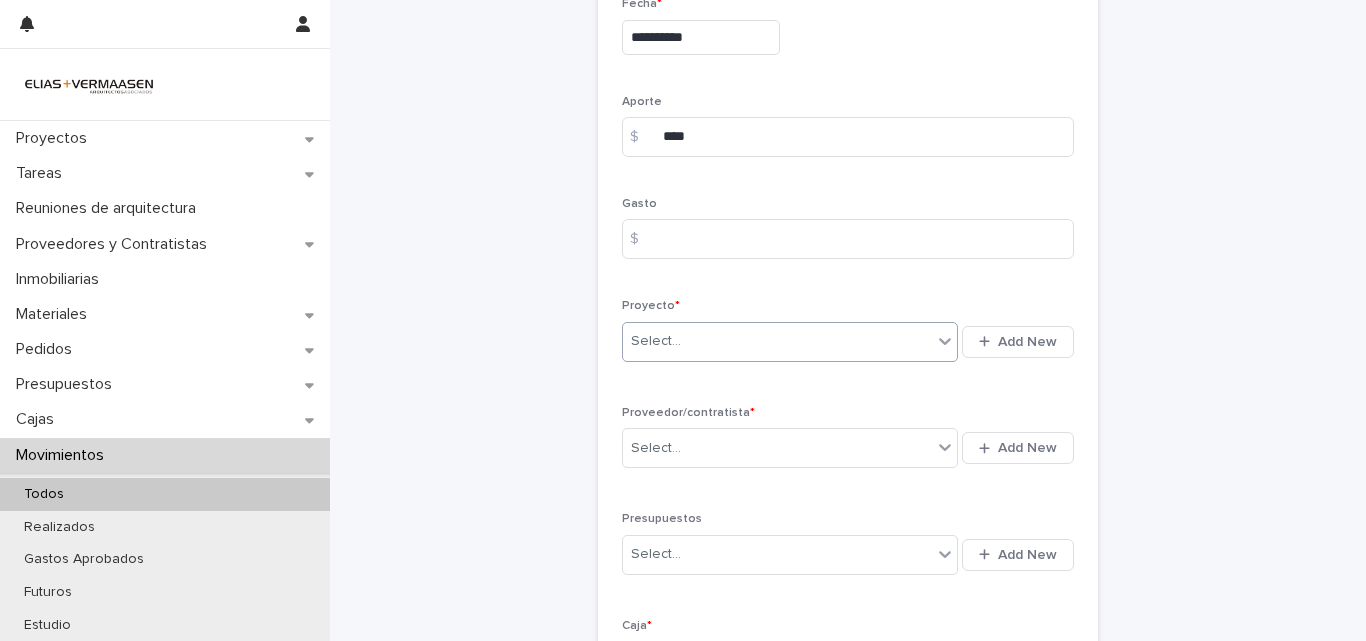 click on "Select..." at bounding box center (777, 341) 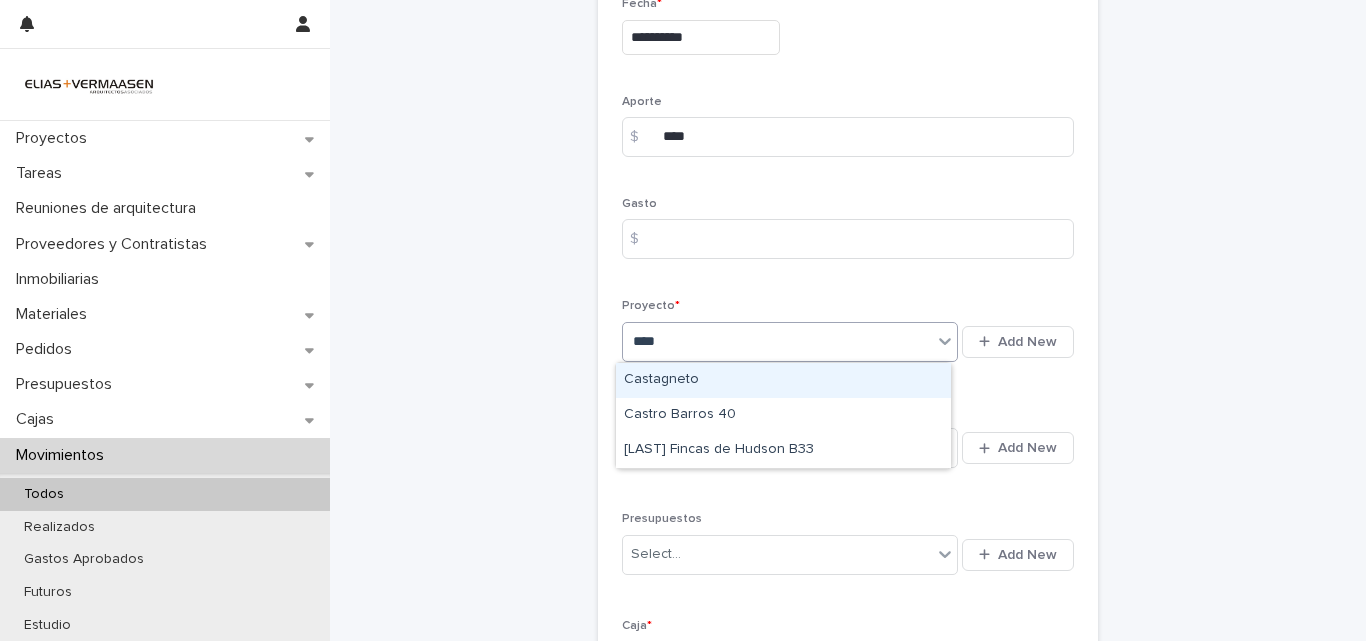 type on "*****" 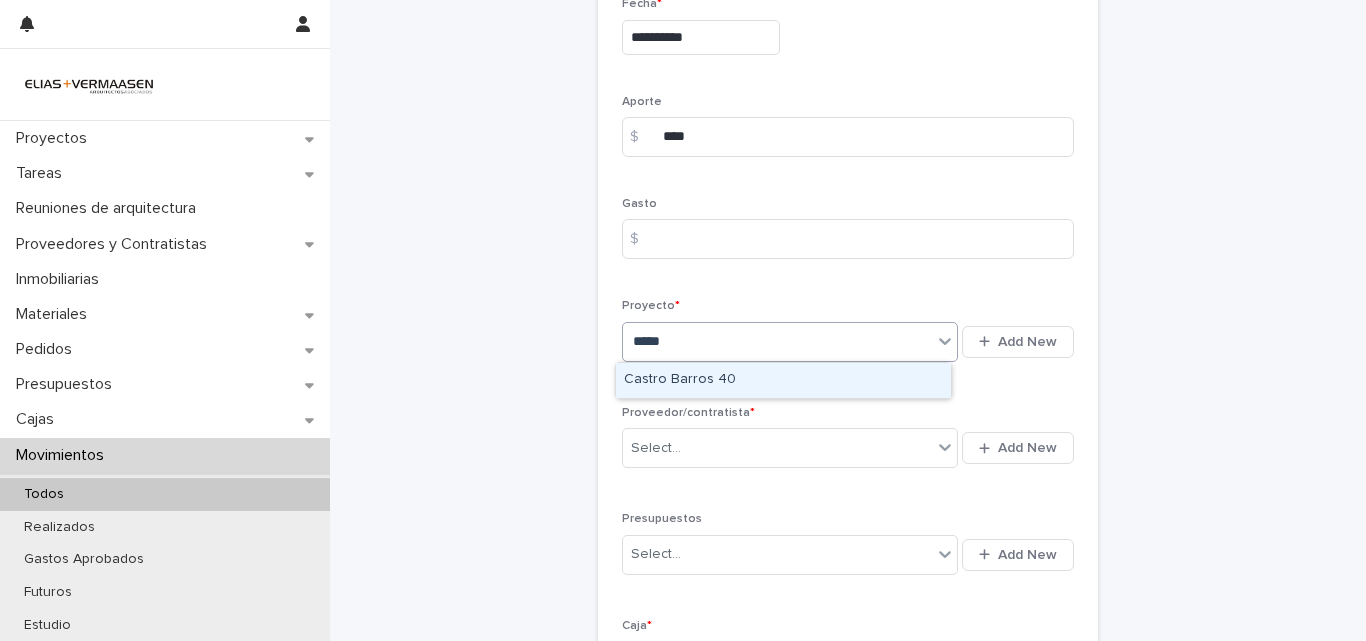 click on "Castro Barros 40" at bounding box center [783, 380] 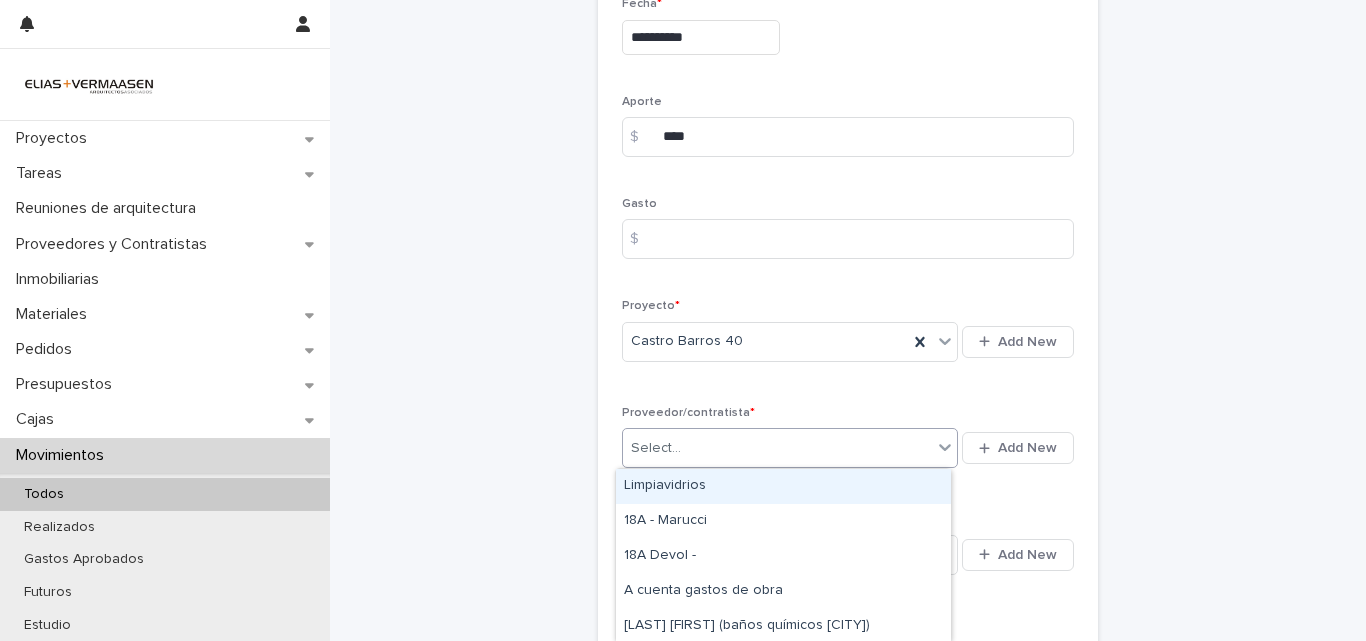click on "Select..." at bounding box center [777, 448] 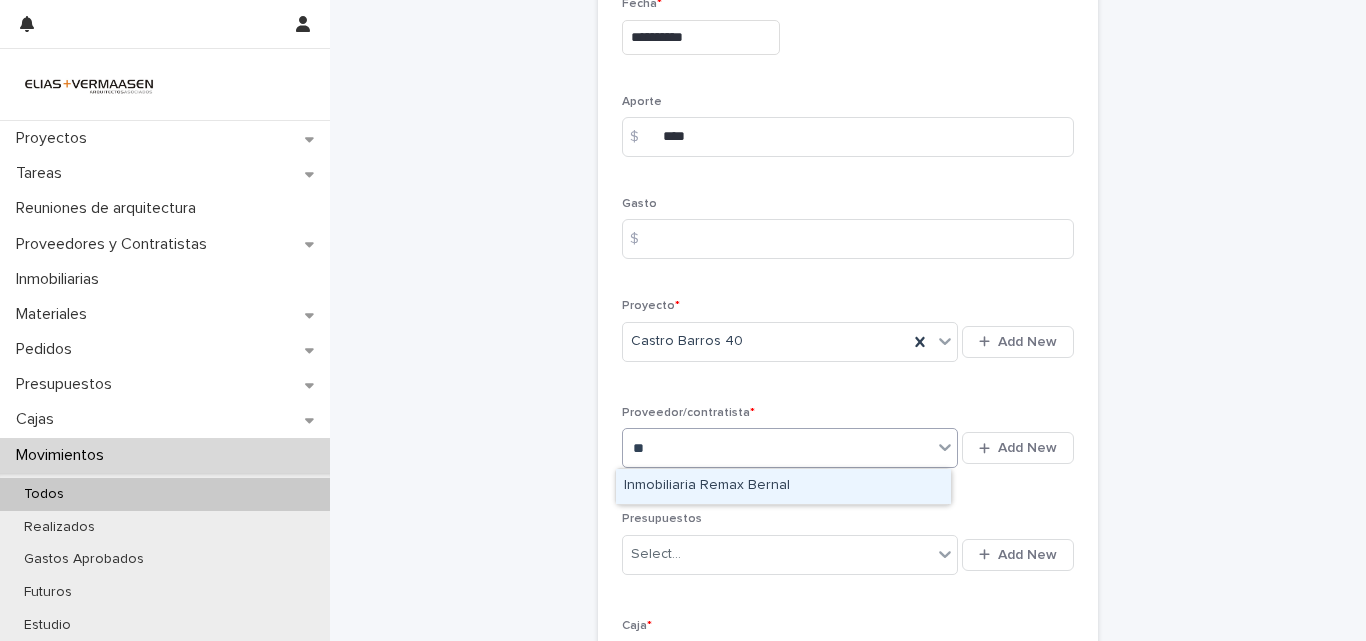 type on "*" 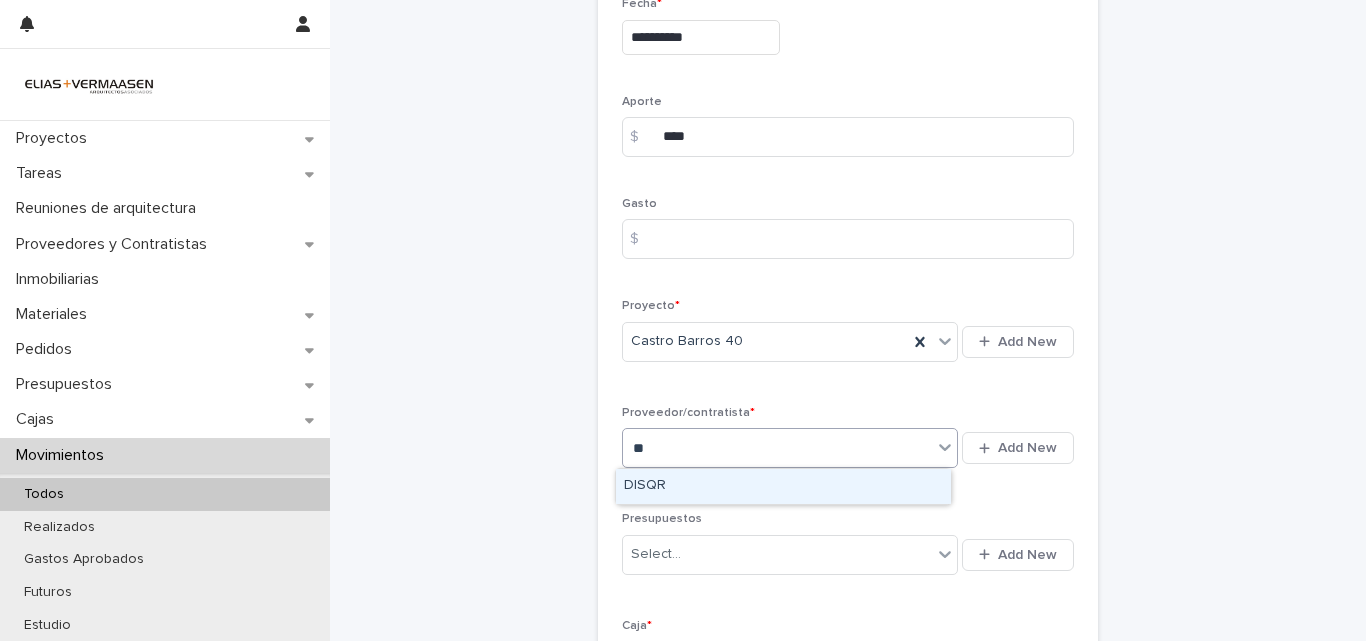 type on "*" 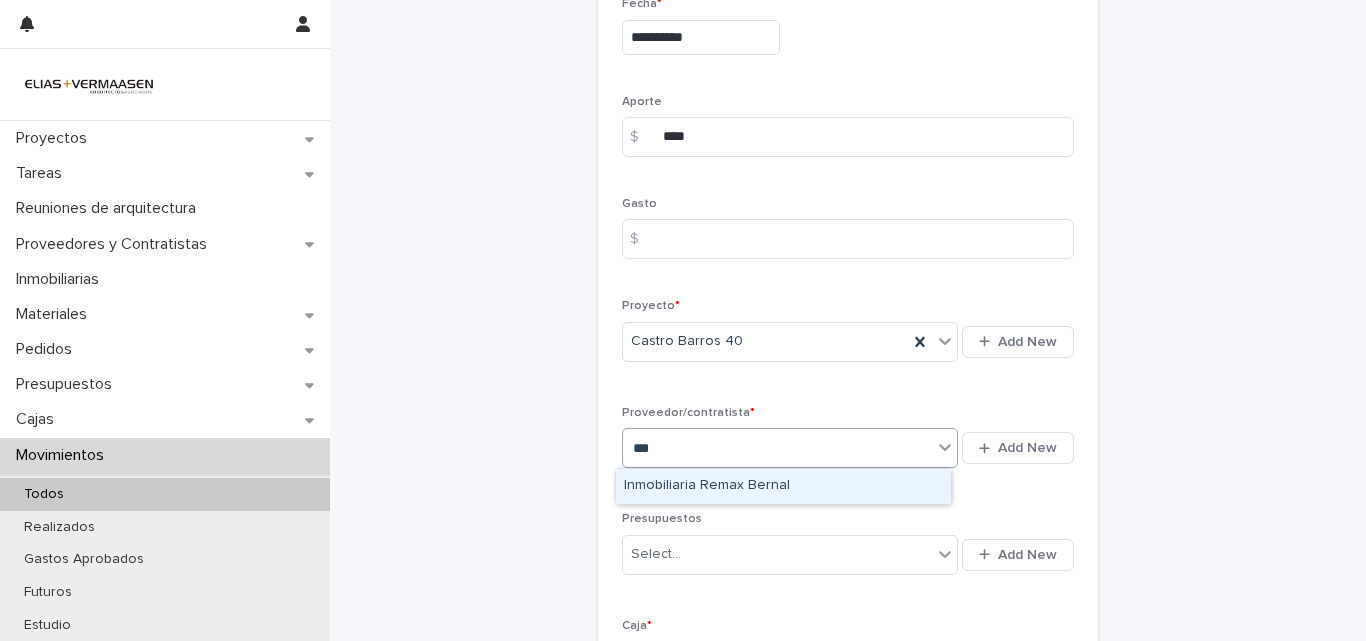 type on "****" 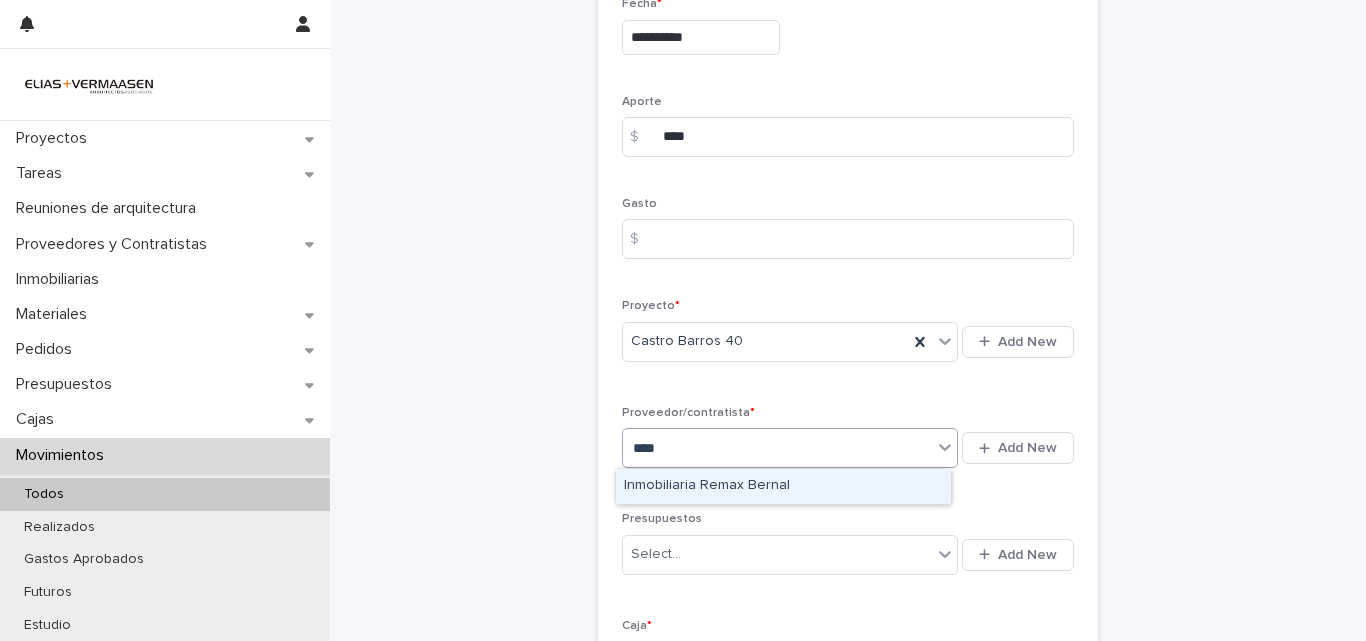 click on "Inmobiliaria Remax Bernal" at bounding box center (783, 486) 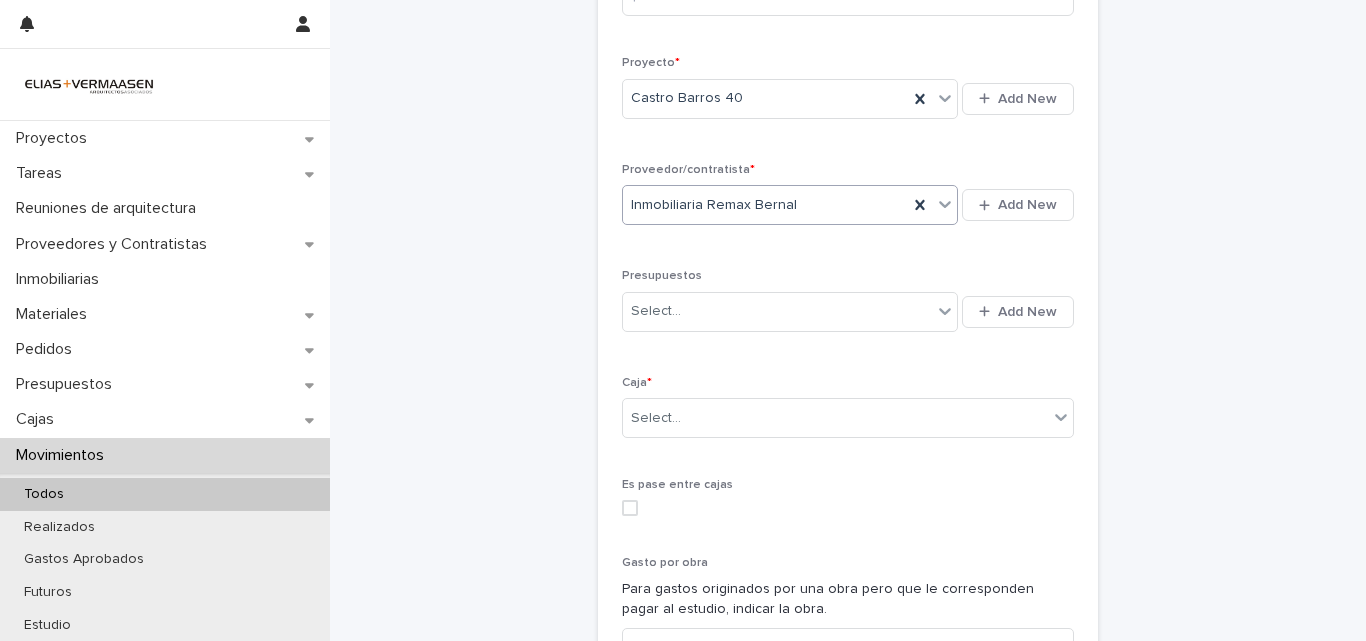 scroll, scrollTop: 601, scrollLeft: 0, axis: vertical 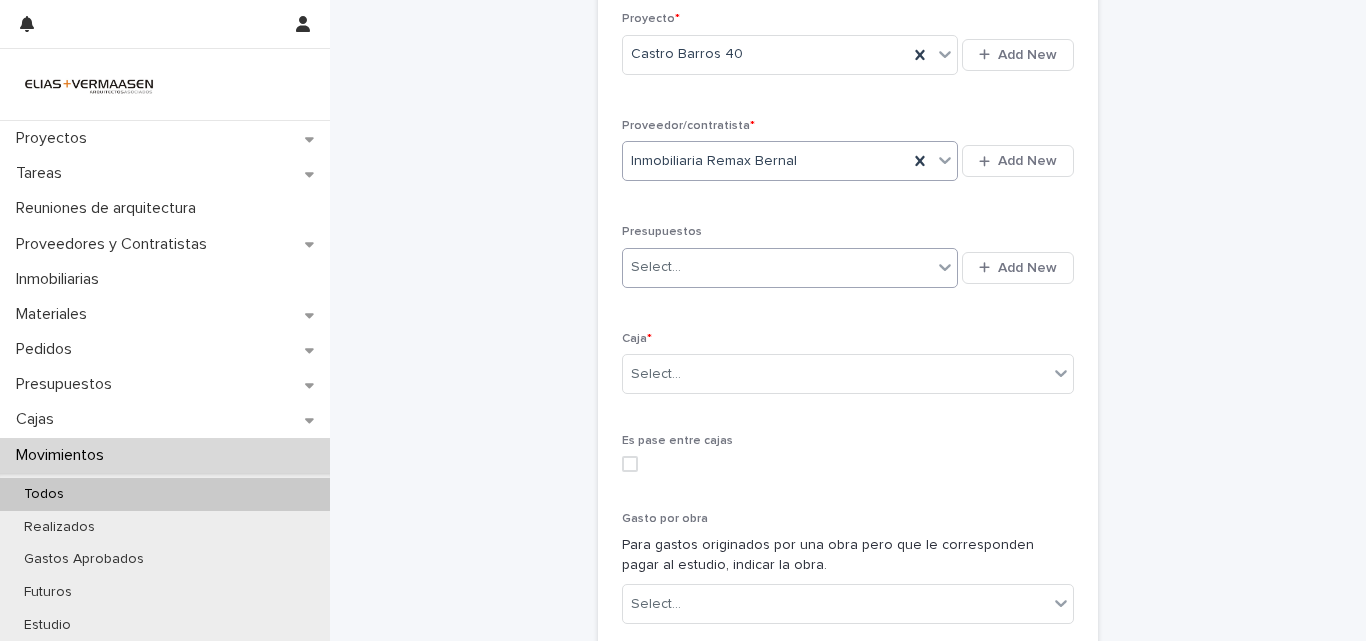 click on "Select..." at bounding box center (777, 267) 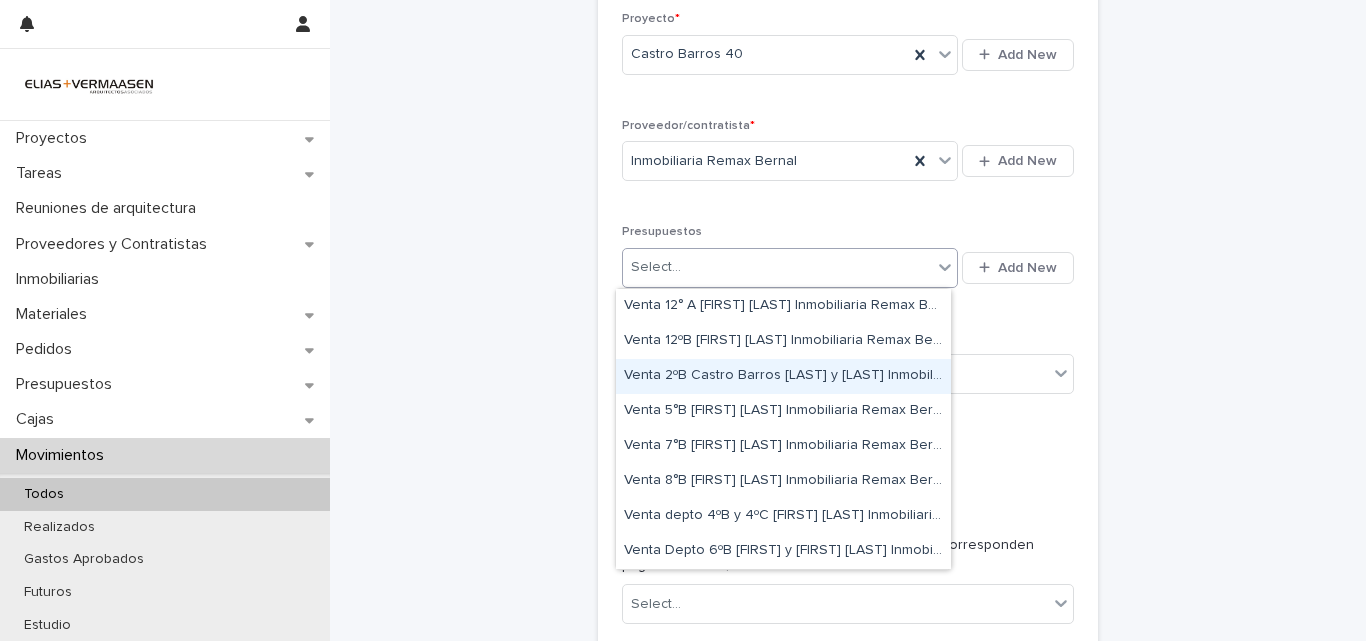 click on "Venta 2ºB [STREET] [LAST] Inmobiliaria Remax Bernal [STREET] [NUMBER]" at bounding box center (783, 376) 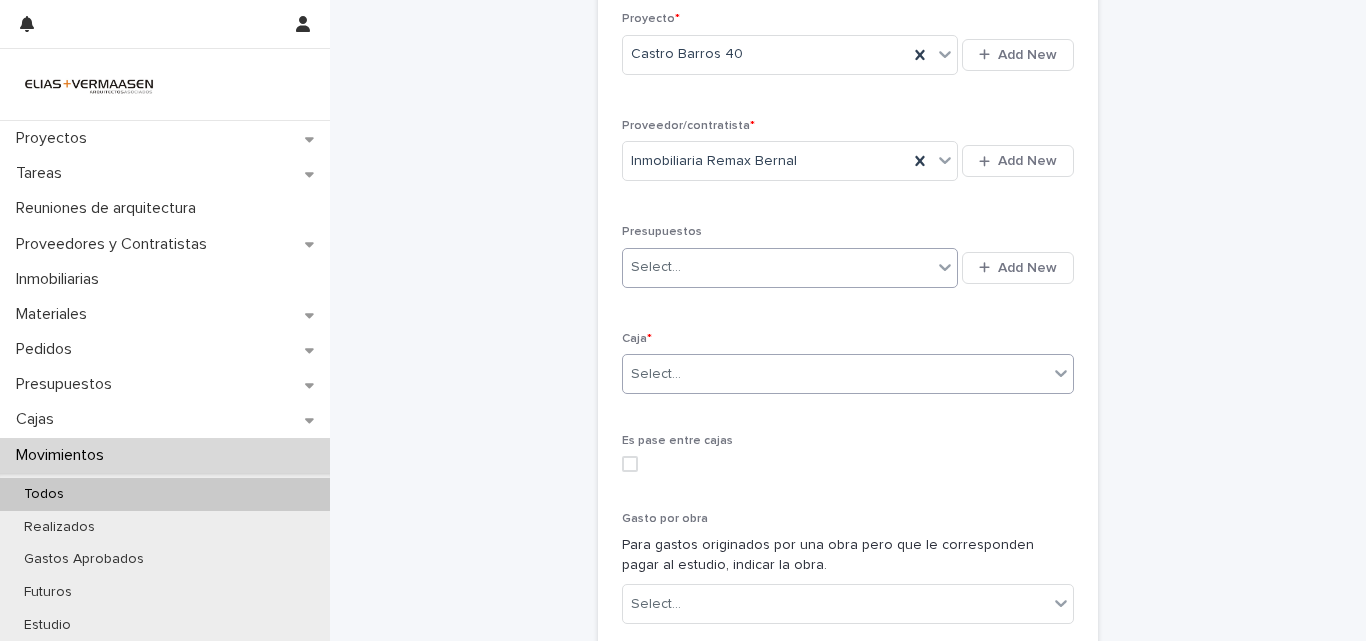 scroll, scrollTop: 629, scrollLeft: 0, axis: vertical 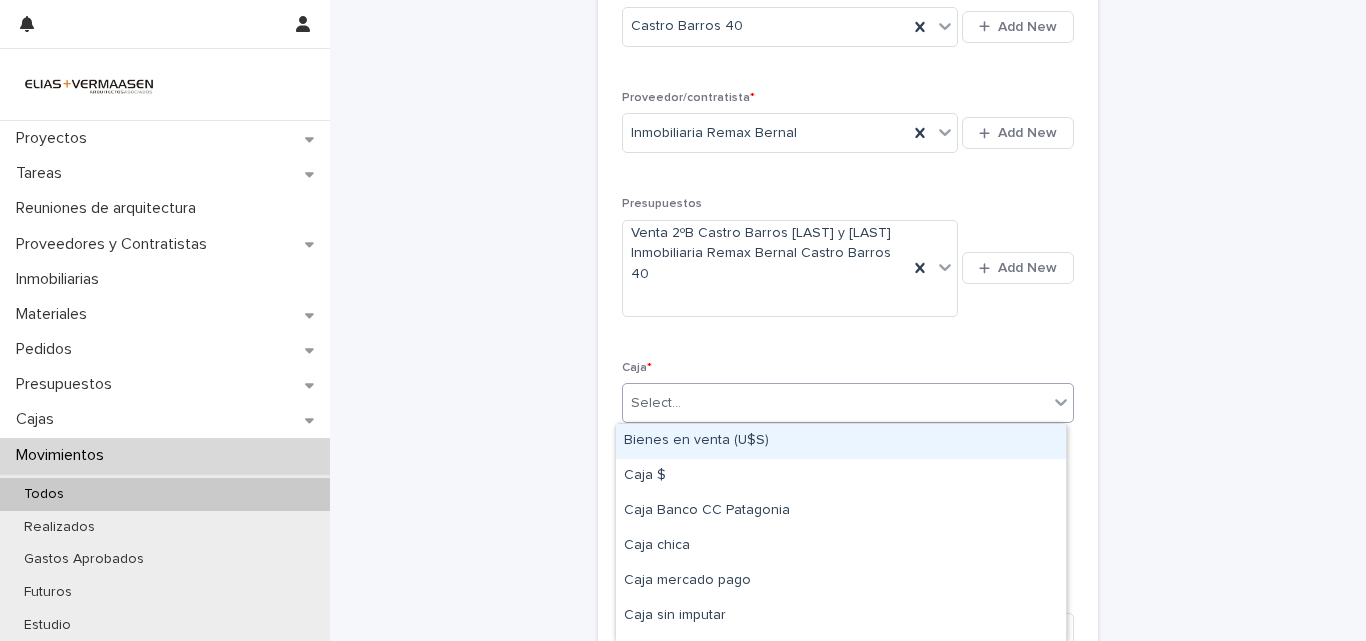 click on "Select..." at bounding box center (835, 403) 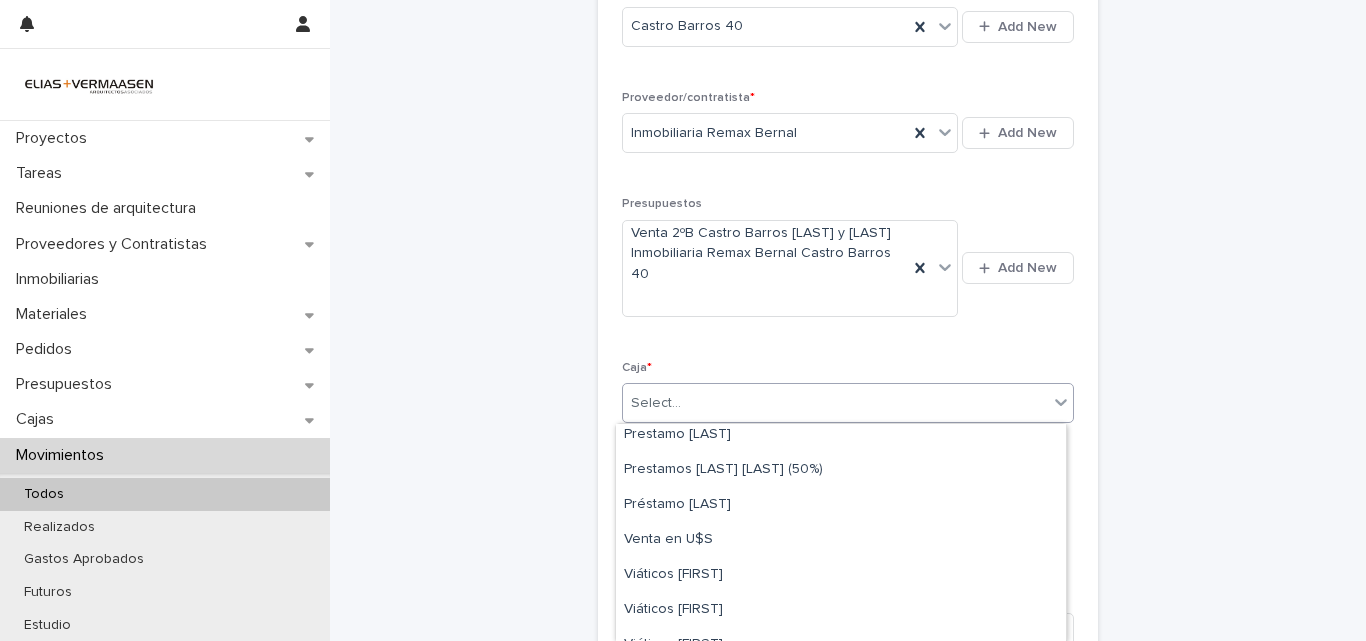 scroll, scrollTop: 517, scrollLeft: 0, axis: vertical 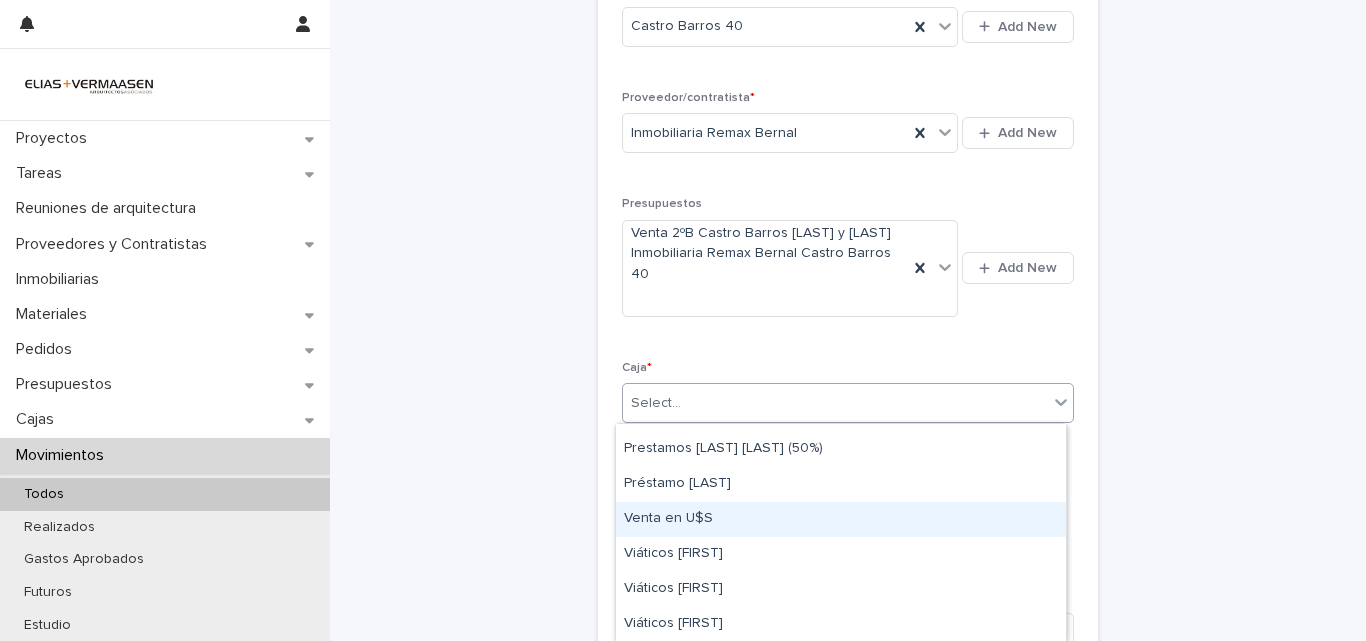 click on "Venta en U$S" at bounding box center (841, 519) 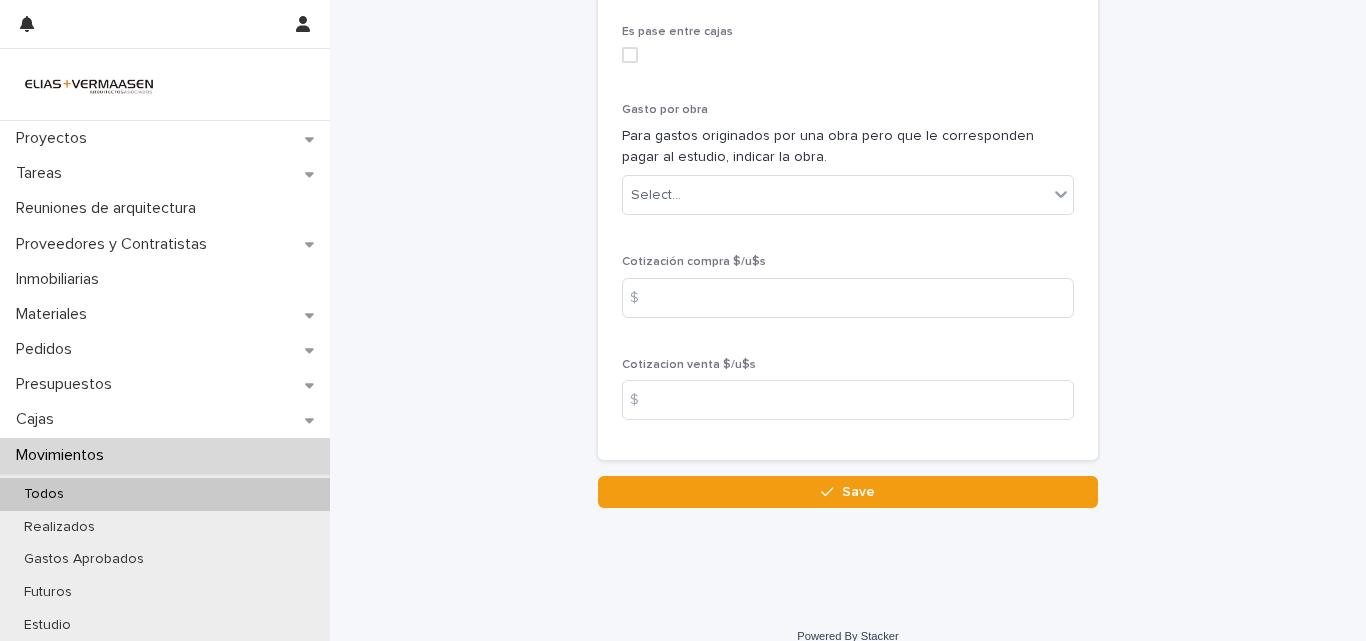 scroll, scrollTop: 1091, scrollLeft: 0, axis: vertical 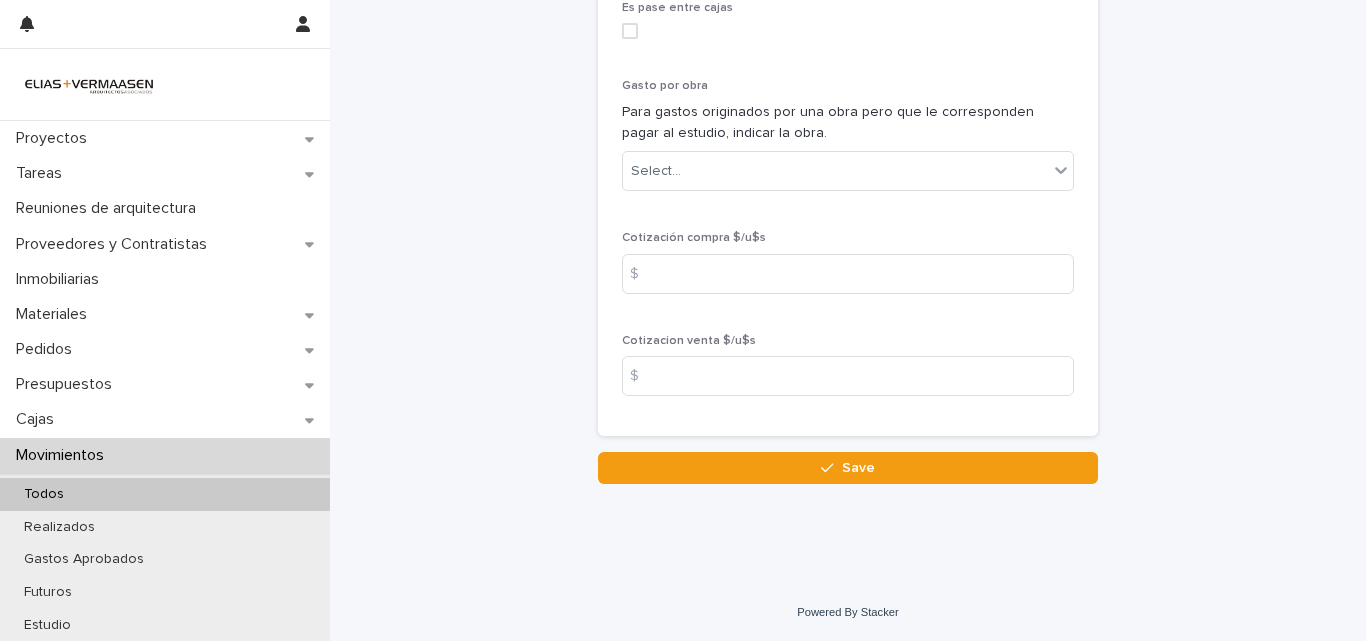 drag, startPoint x: 871, startPoint y: 468, endPoint x: 931, endPoint y: 299, distance: 179.33488 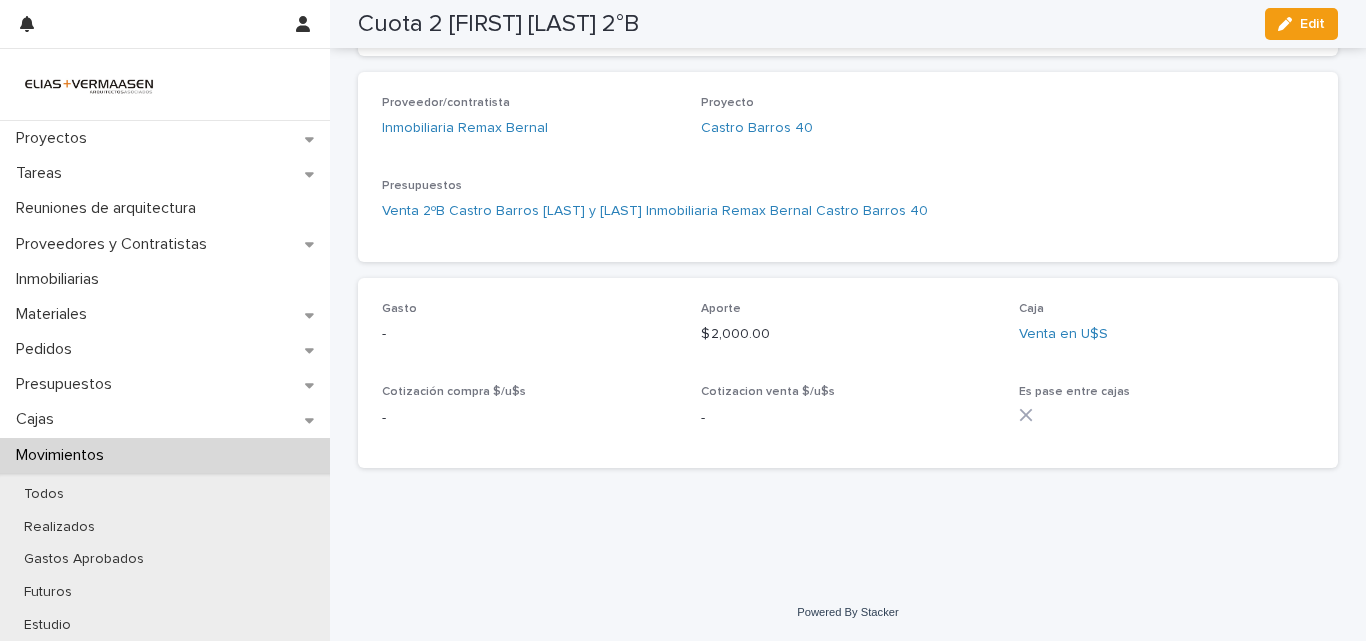 scroll, scrollTop: 547, scrollLeft: 0, axis: vertical 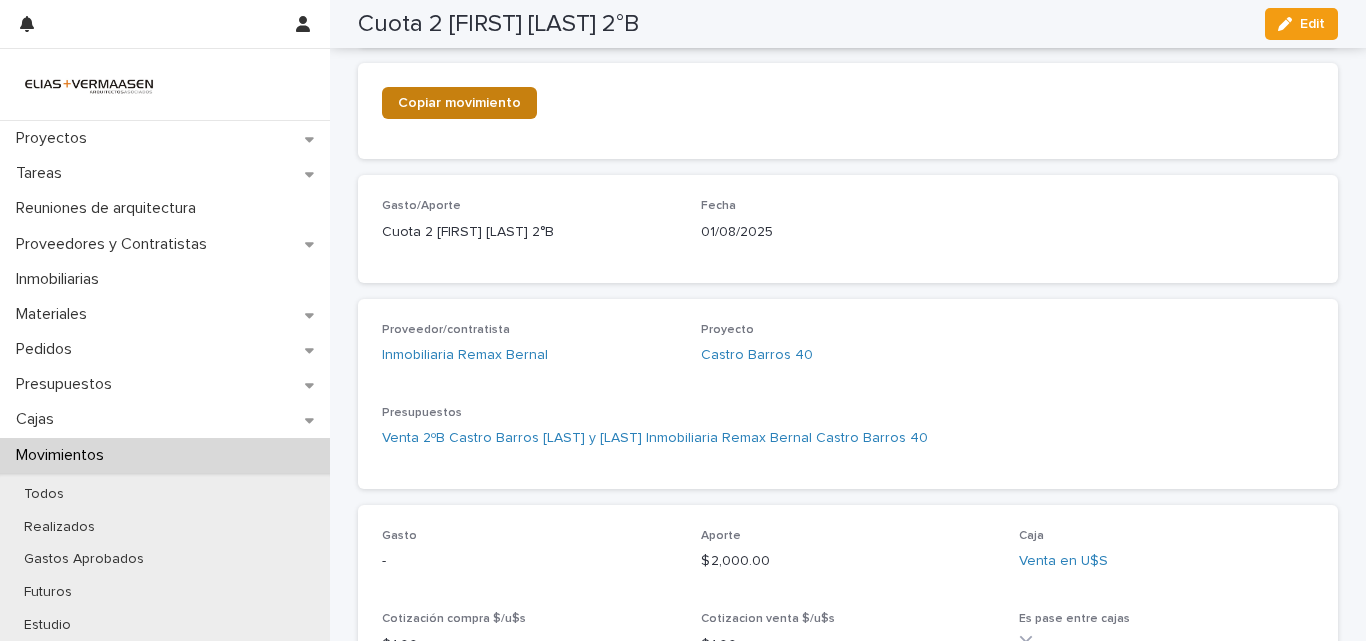 click on "Copiar movimiento" at bounding box center (459, 103) 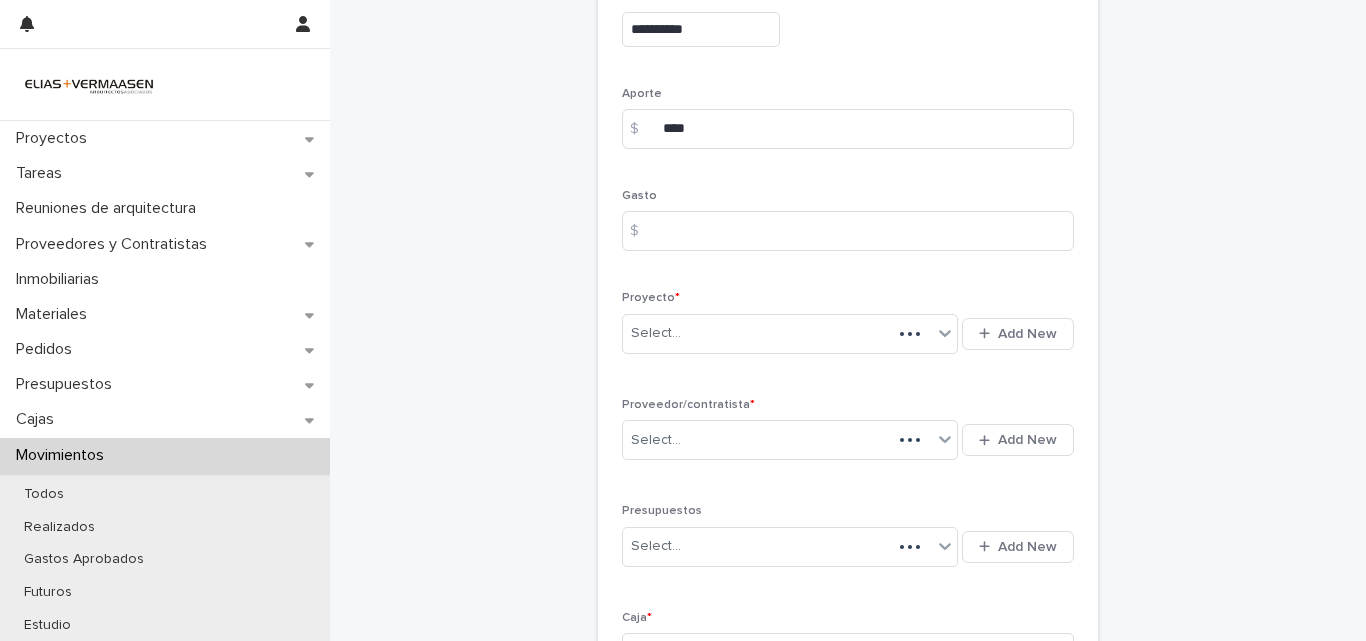 scroll, scrollTop: 350, scrollLeft: 0, axis: vertical 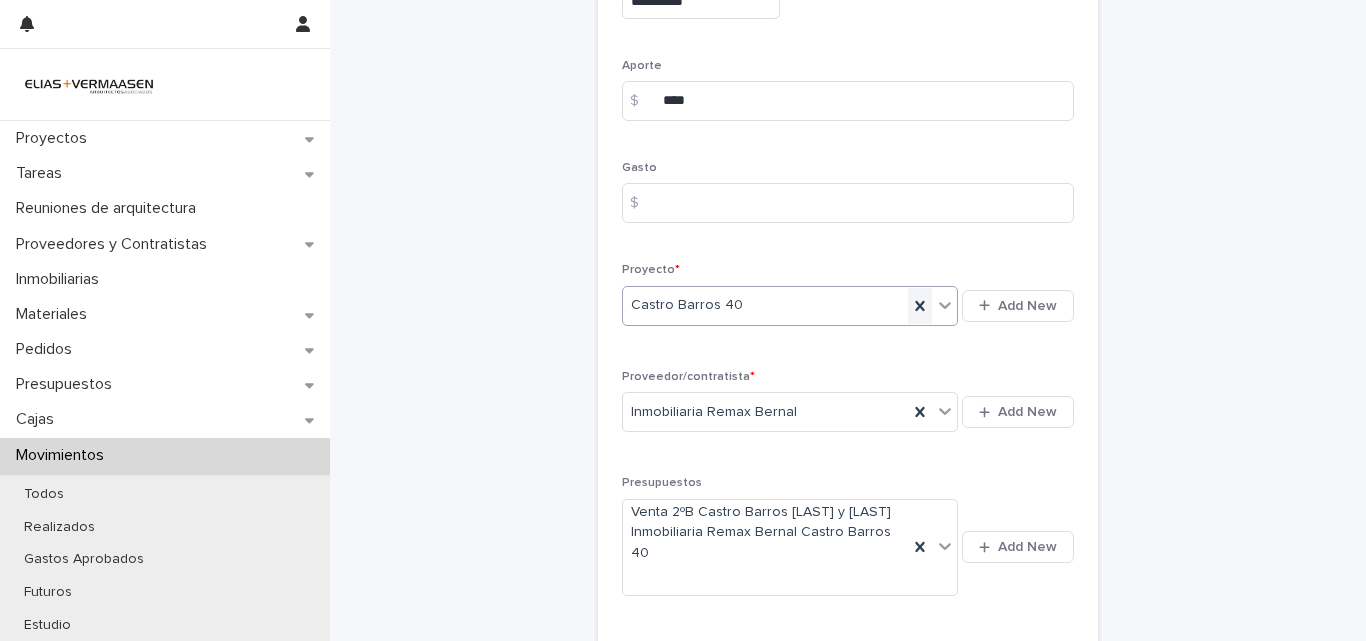 click 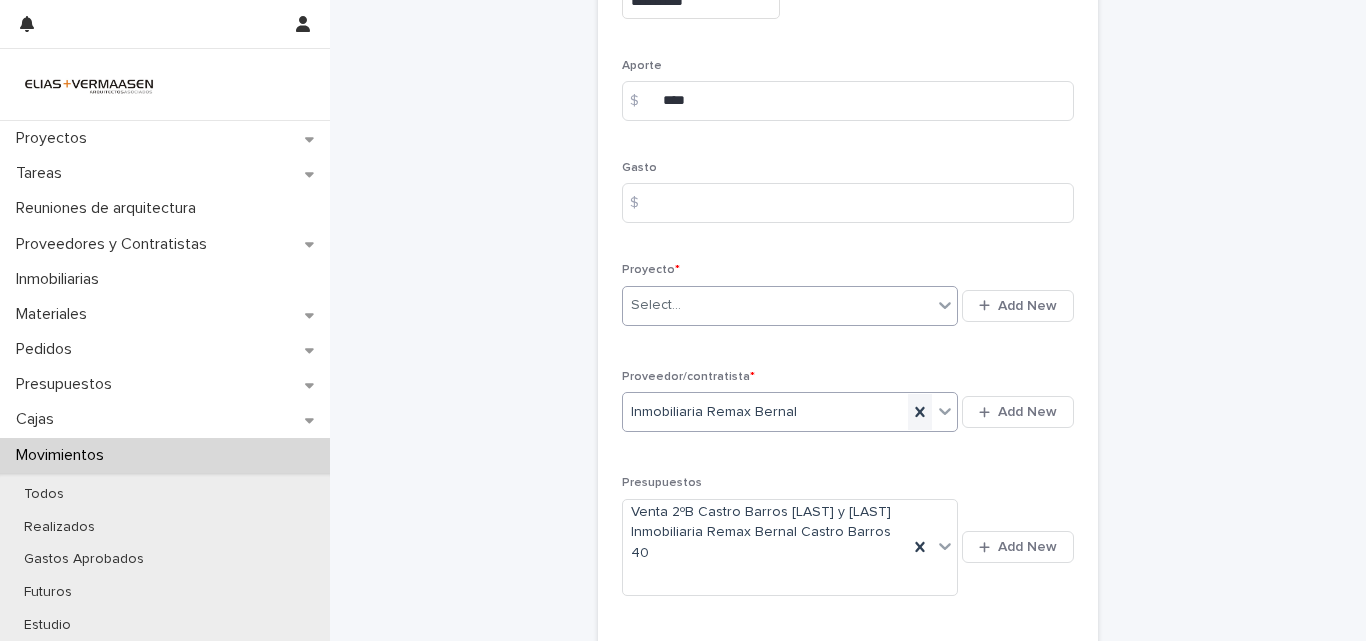 click 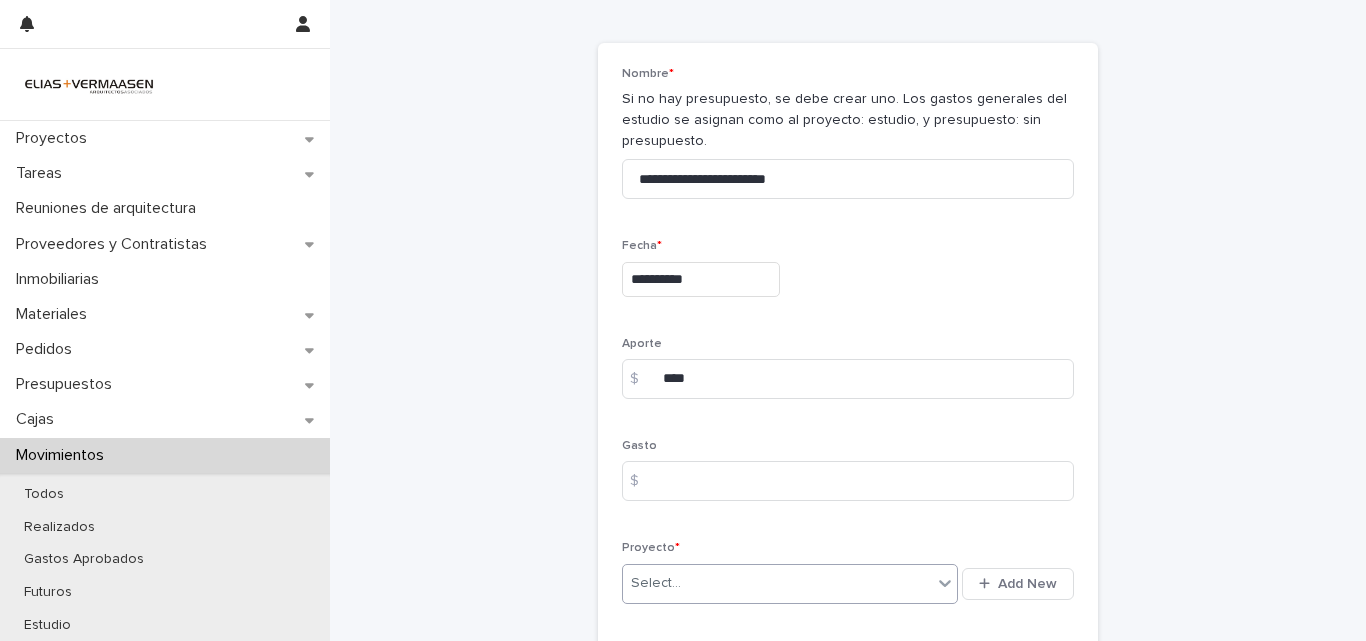 scroll, scrollTop: 0, scrollLeft: 0, axis: both 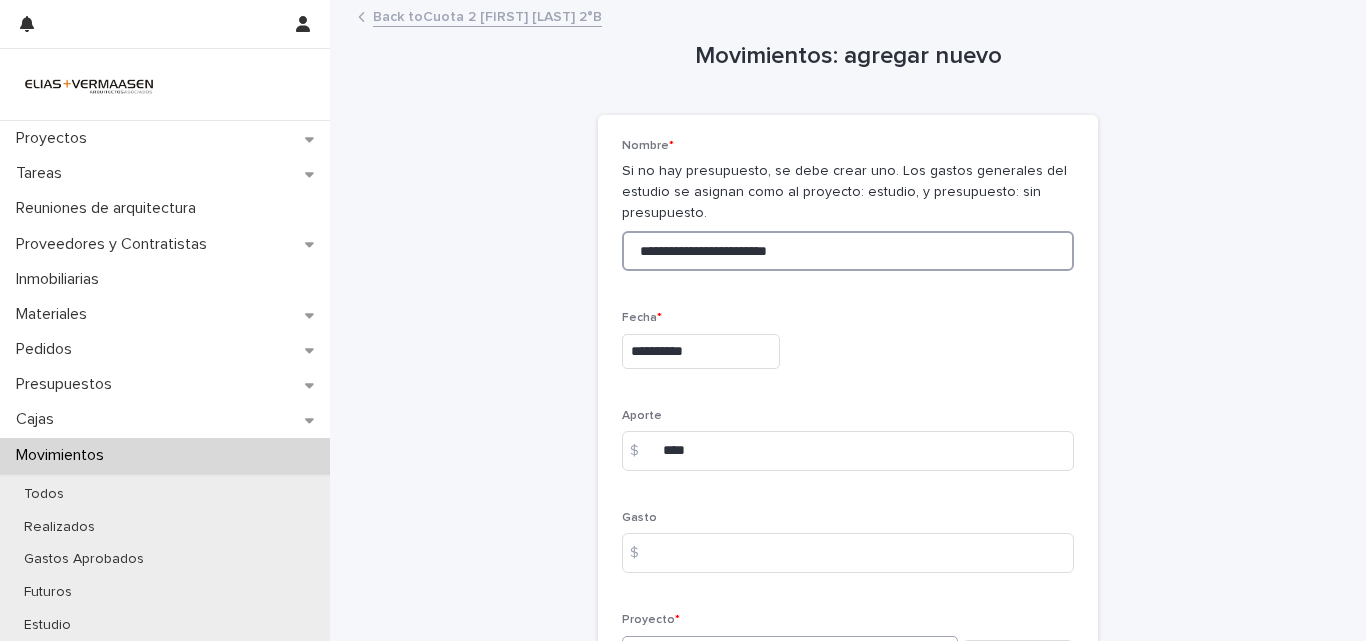 click on "**********" at bounding box center (848, 251) 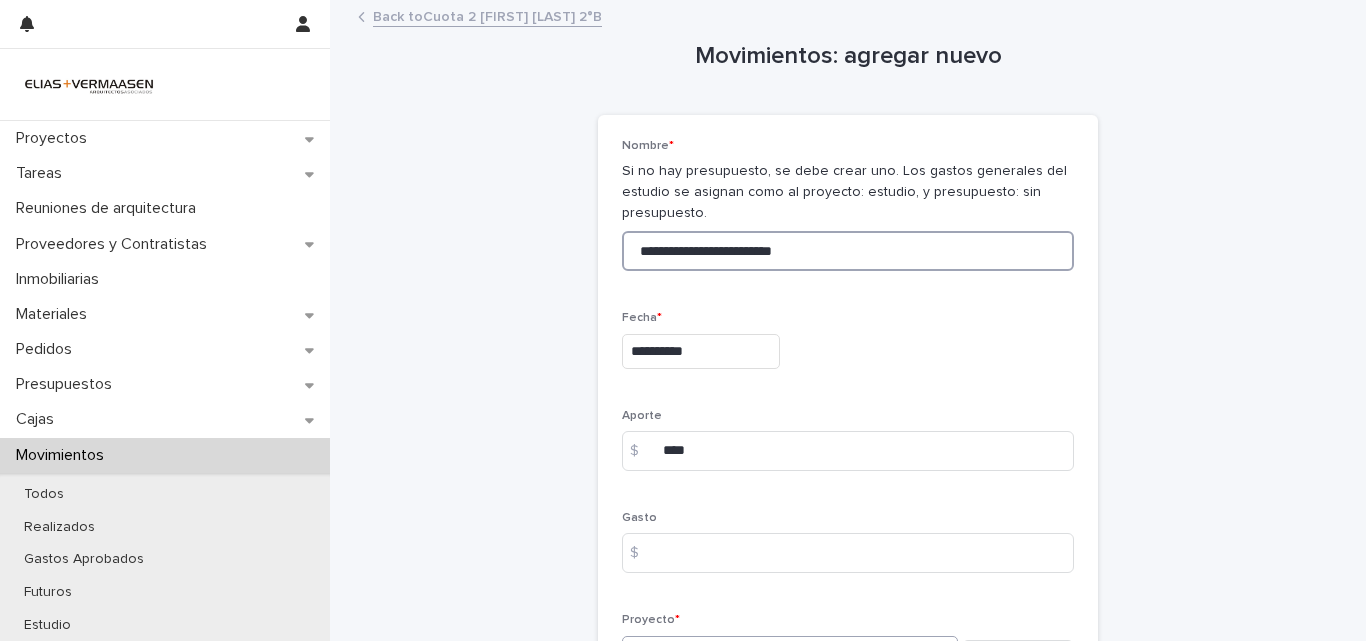 click on "**********" at bounding box center (848, 251) 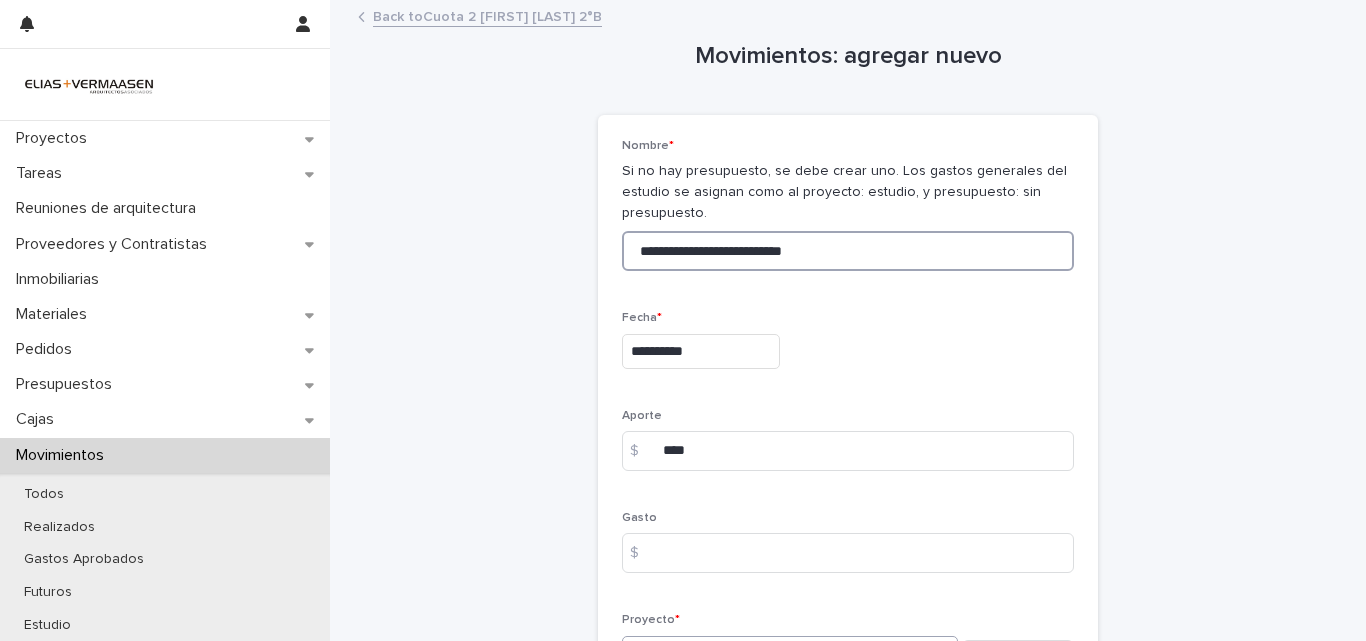click on "**********" at bounding box center (848, 251) 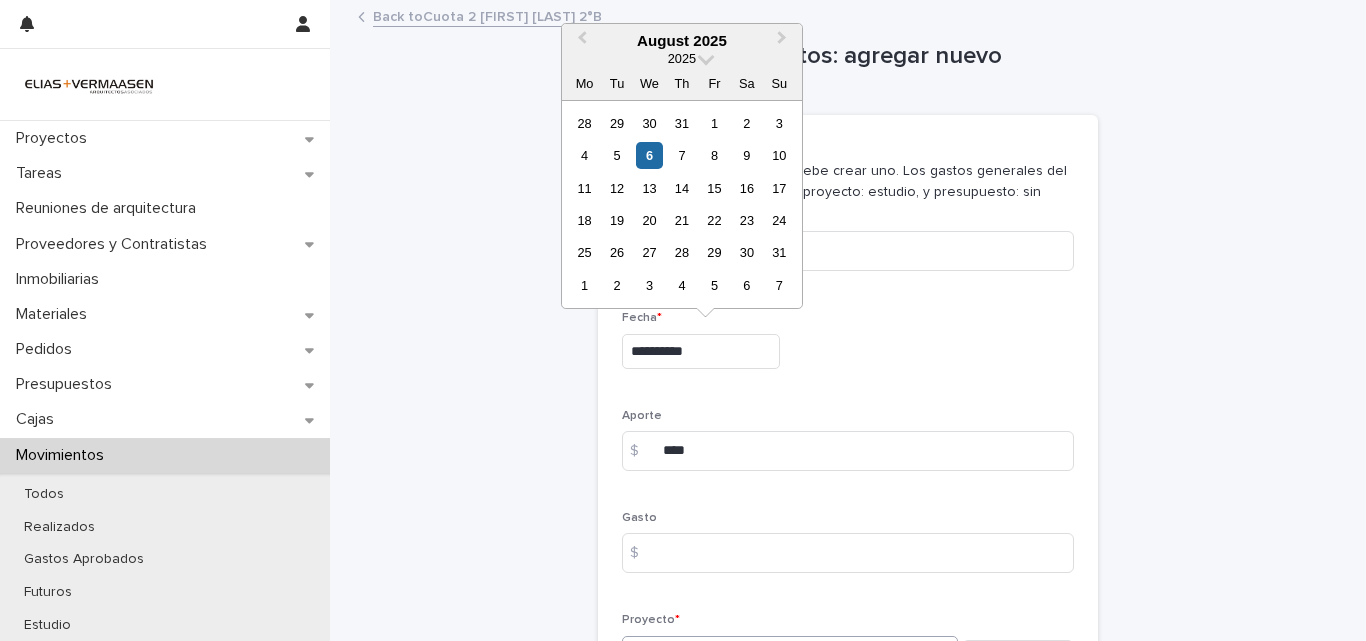 click on "**********" at bounding box center (701, 351) 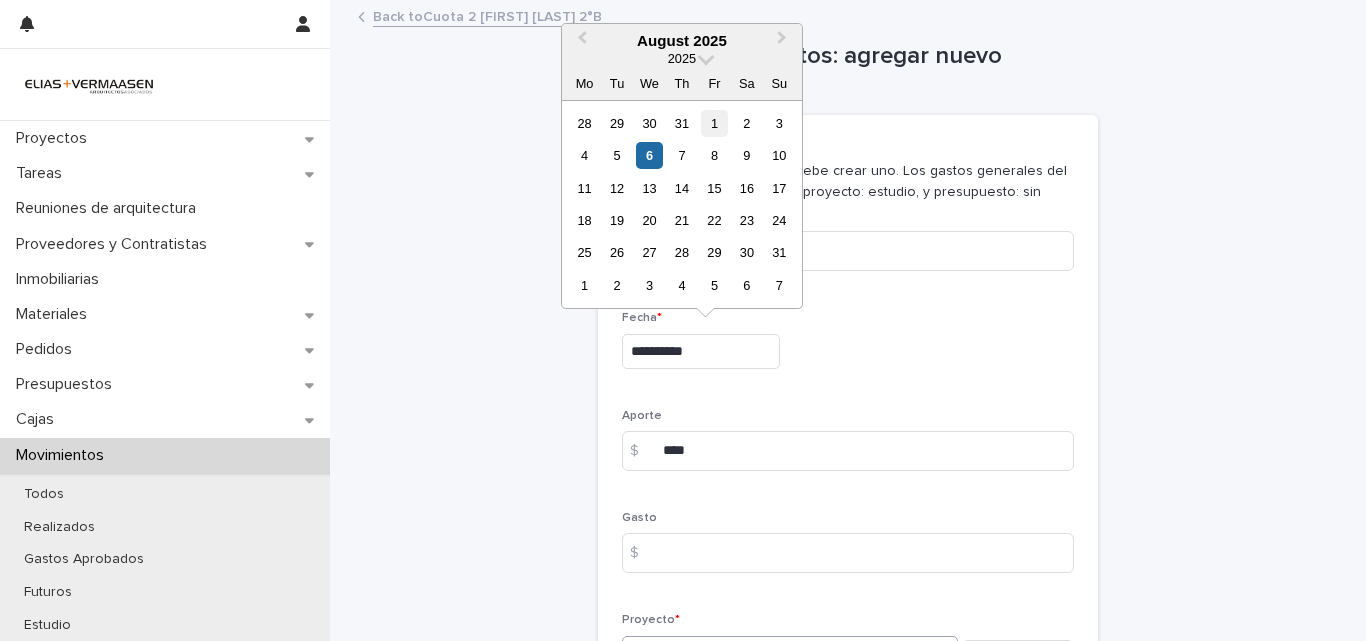 click on "1" at bounding box center (714, 123) 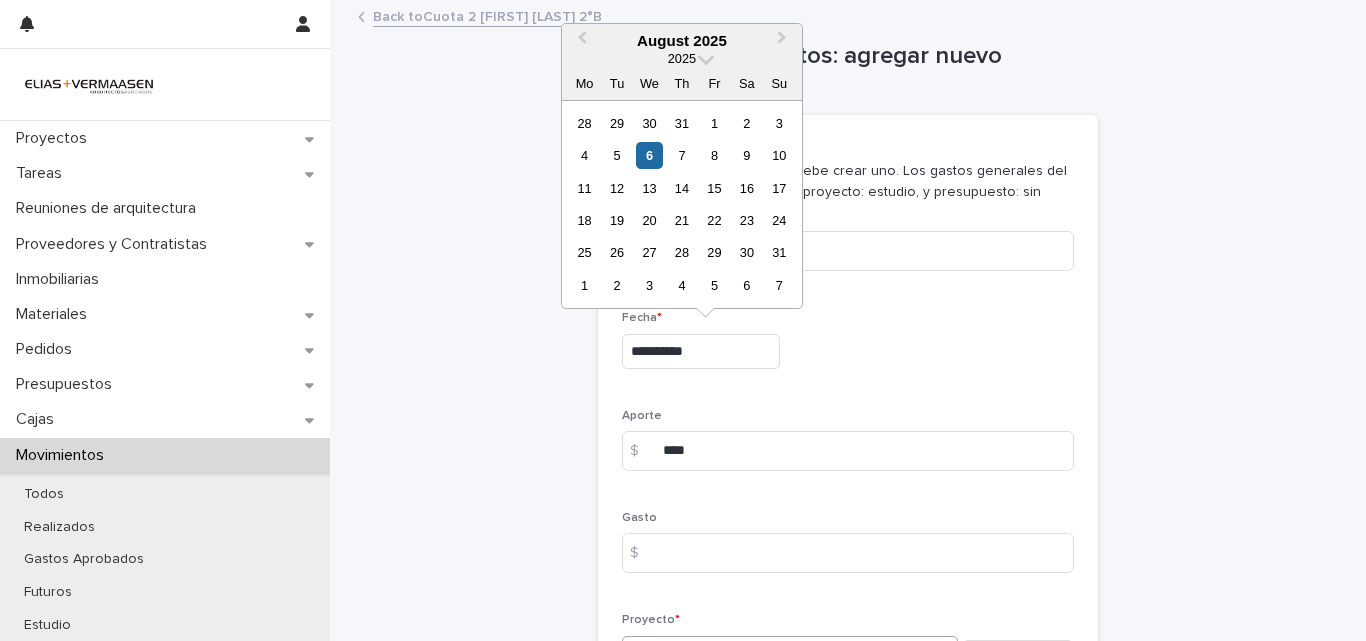 type on "**********" 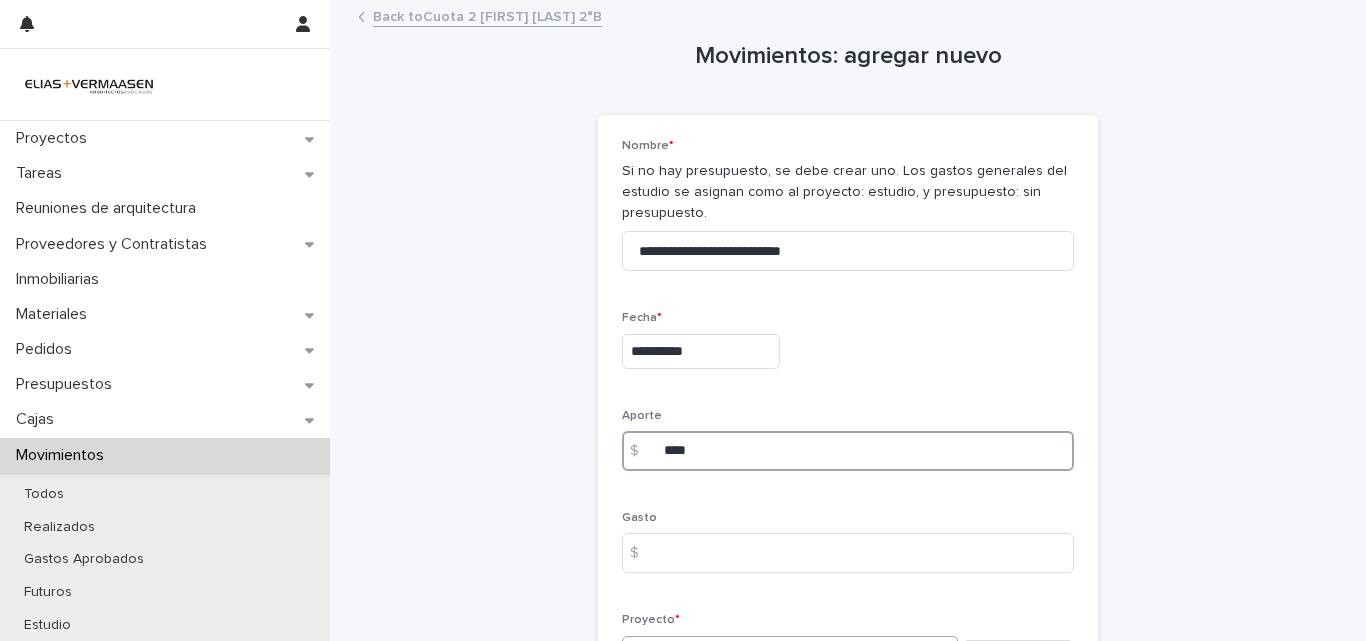 click on "****" at bounding box center [848, 451] 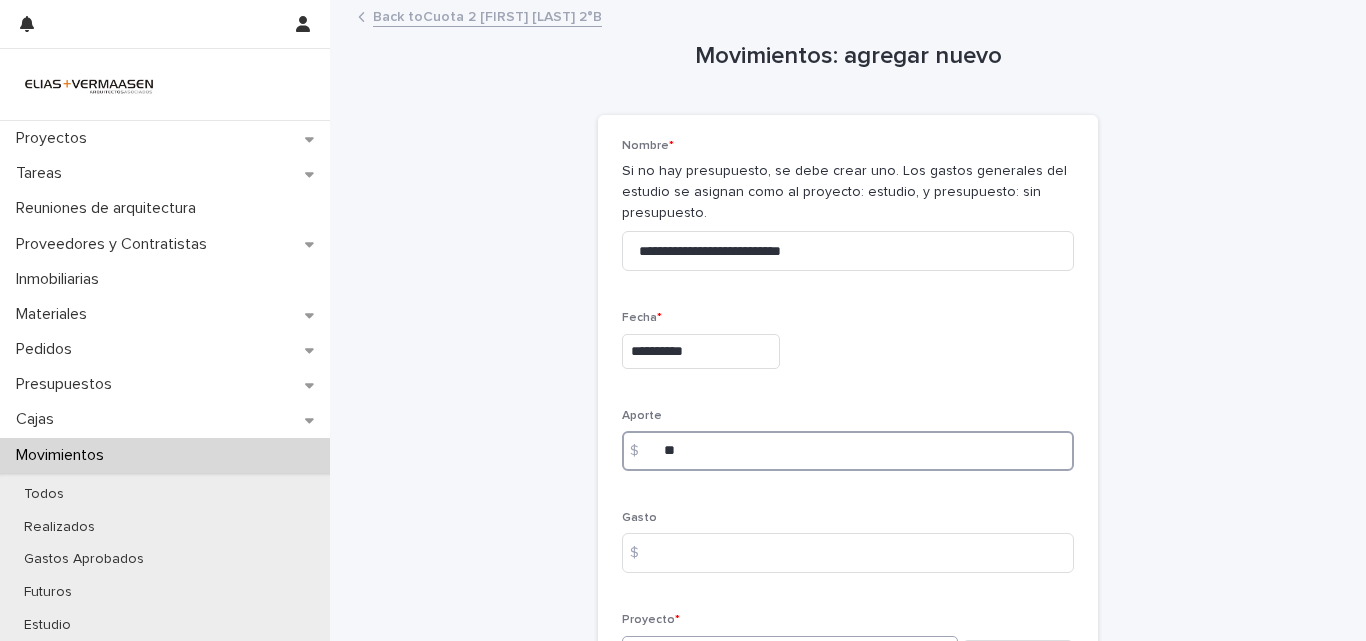 type on "*" 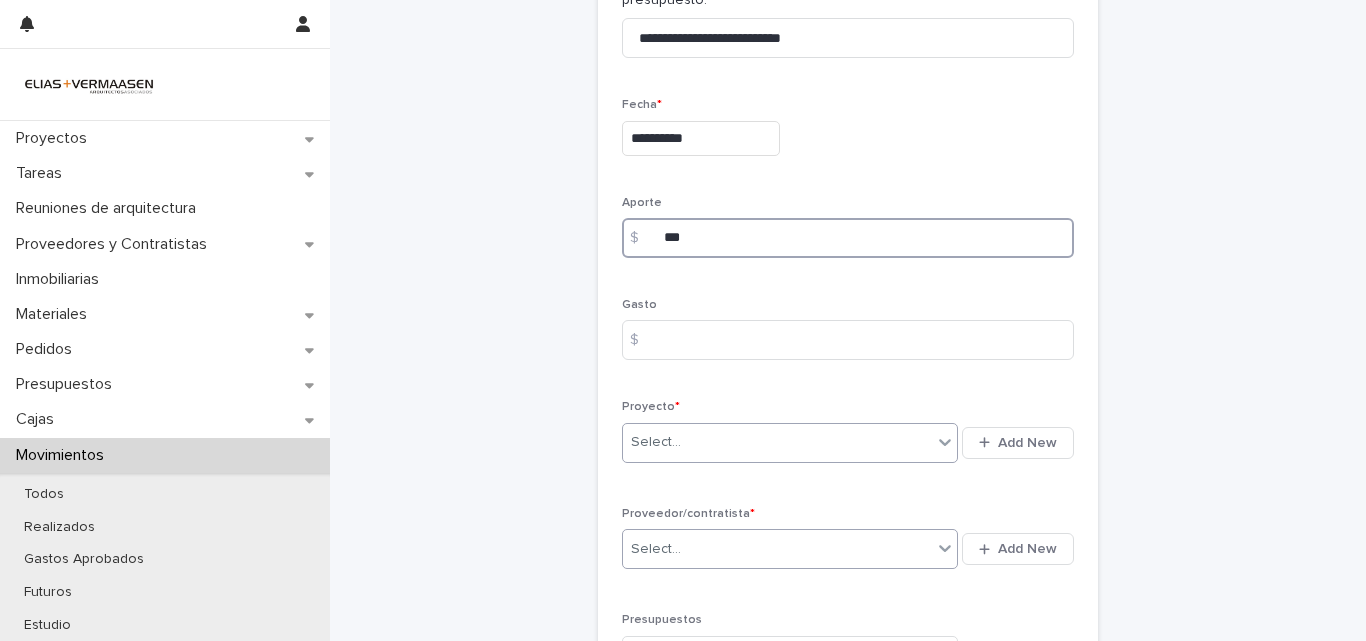 scroll, scrollTop: 240, scrollLeft: 0, axis: vertical 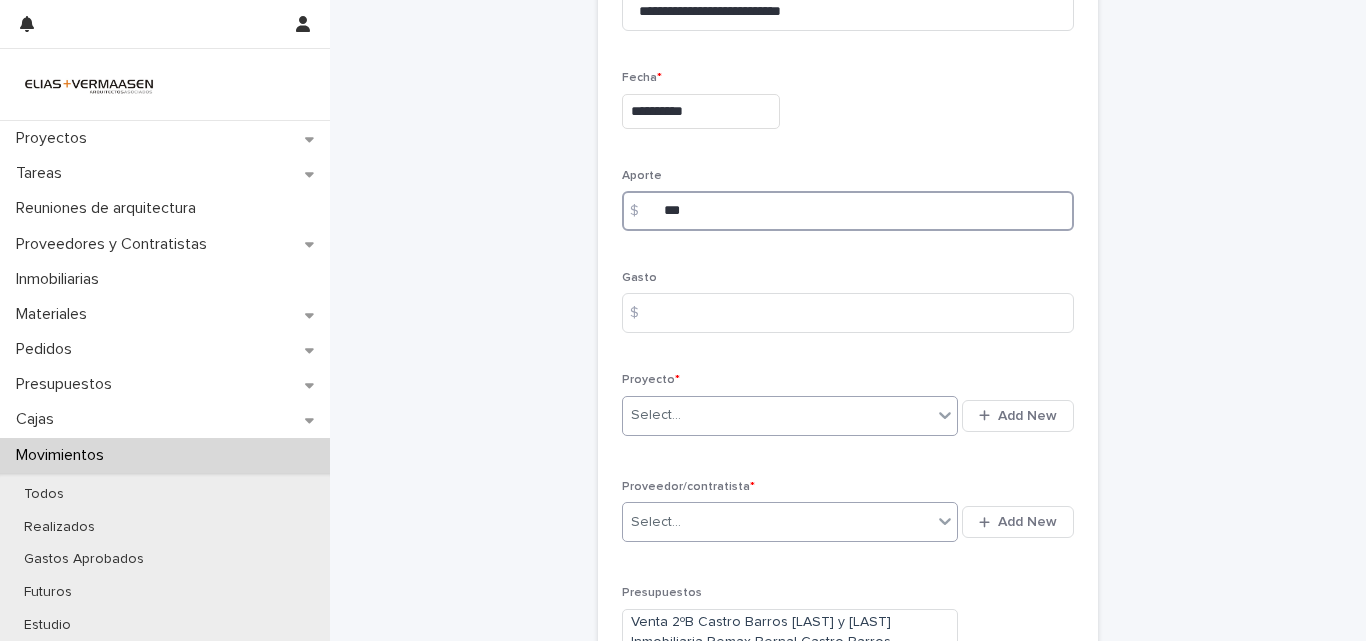 type on "***" 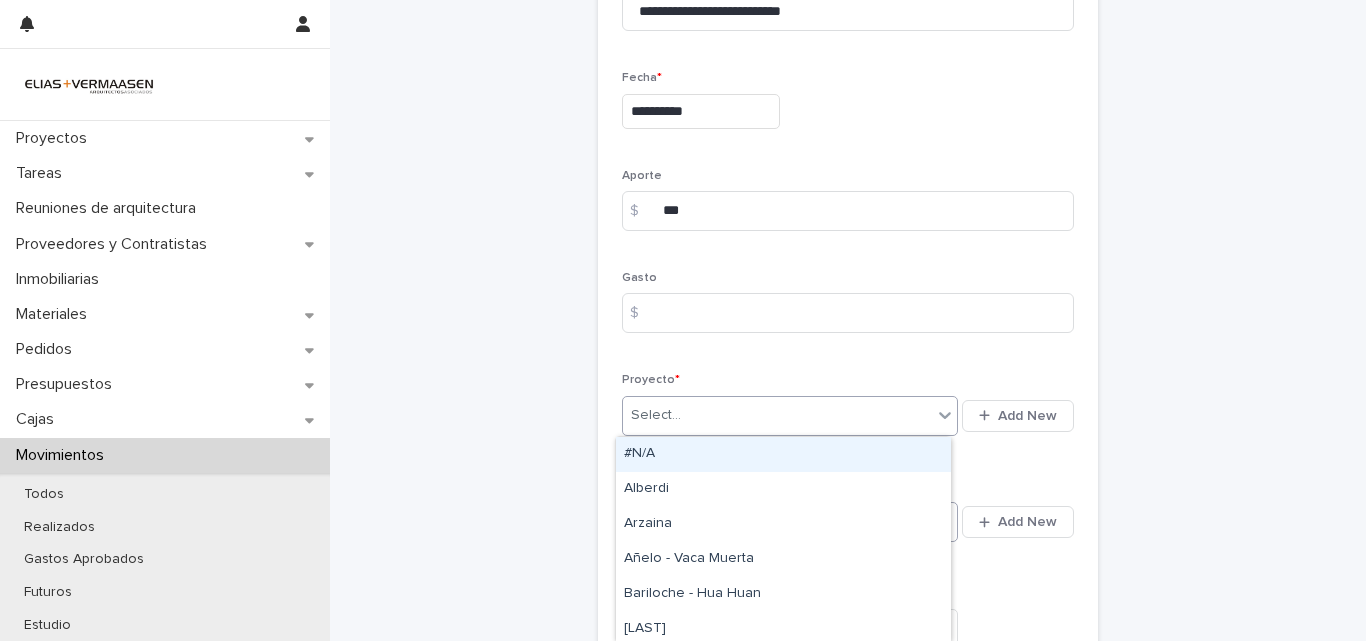 click on "Select..." at bounding box center [777, 415] 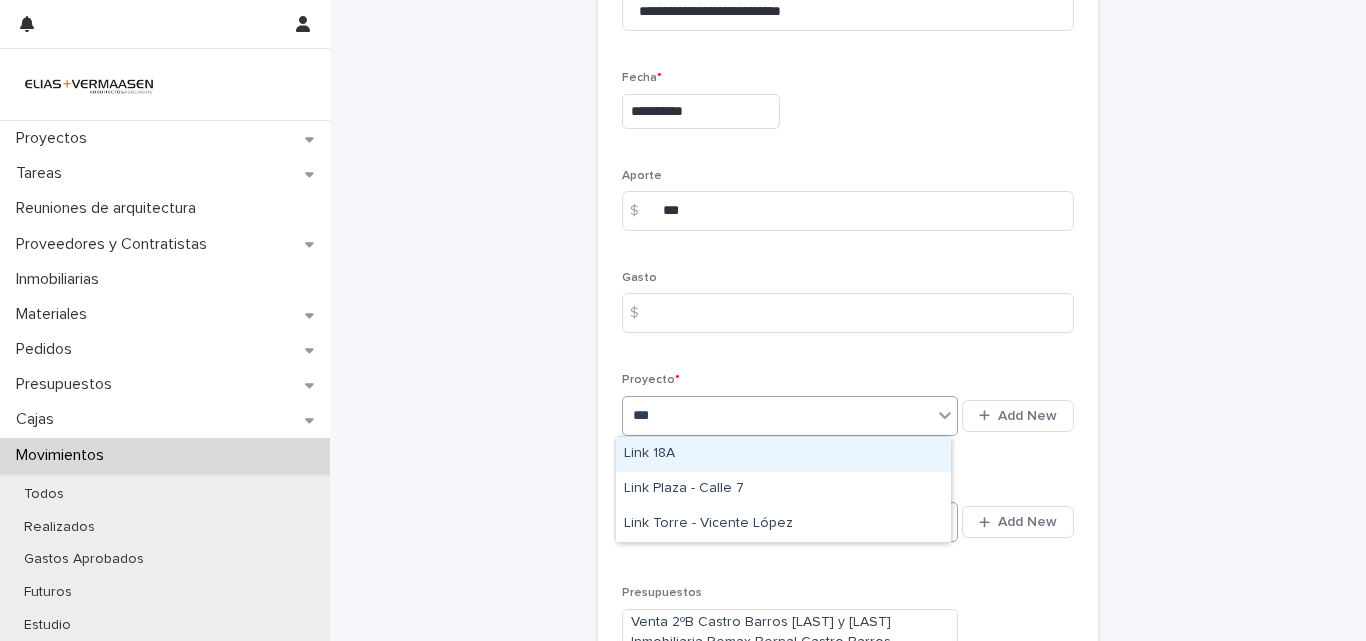 type on "****" 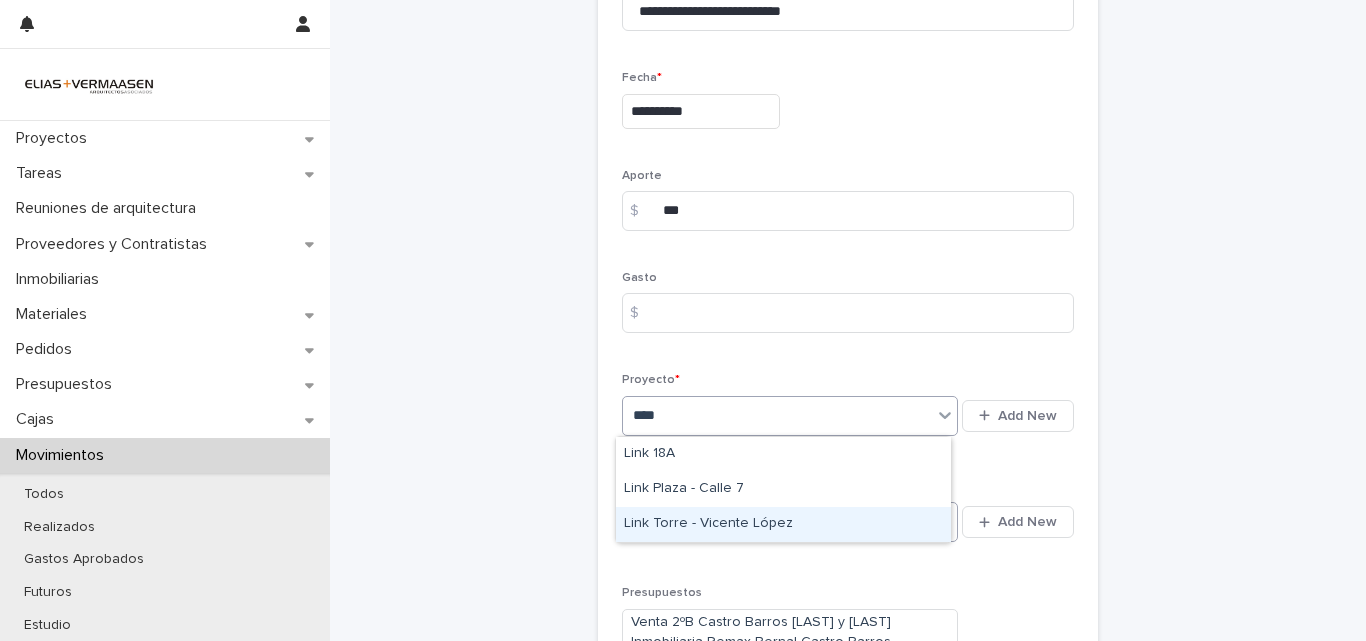 click on "Link Torre - Vicente López" at bounding box center [783, 524] 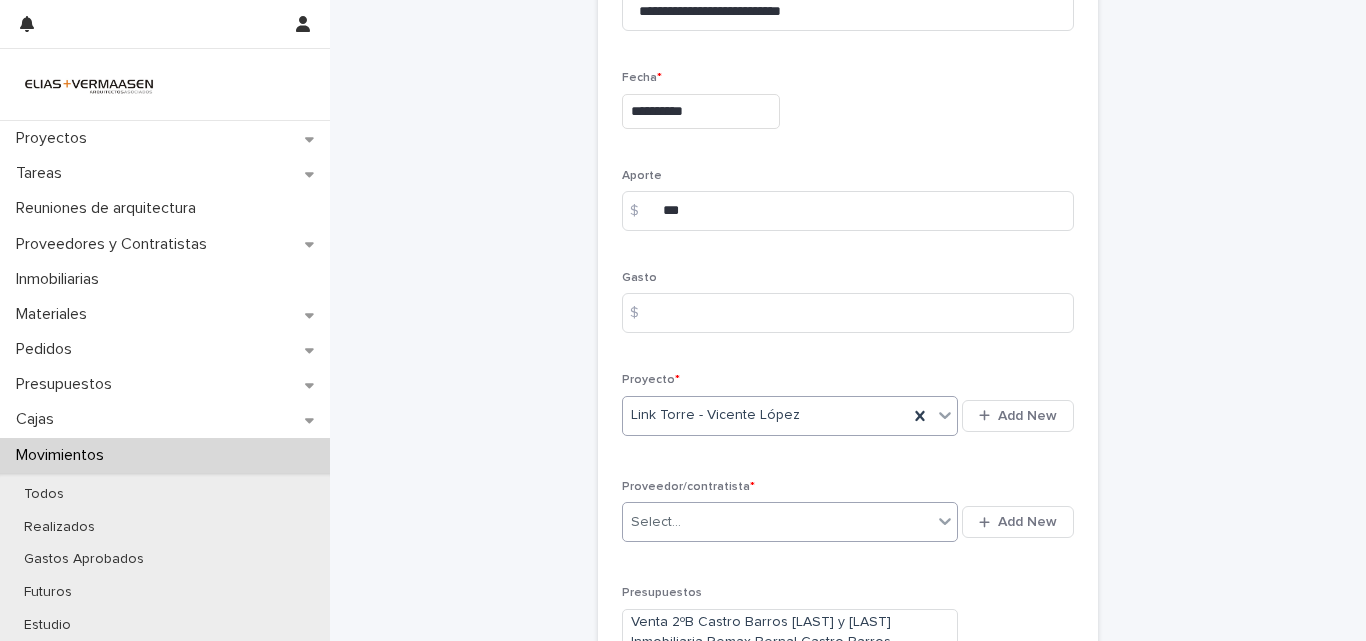 click on "Select..." at bounding box center (777, 522) 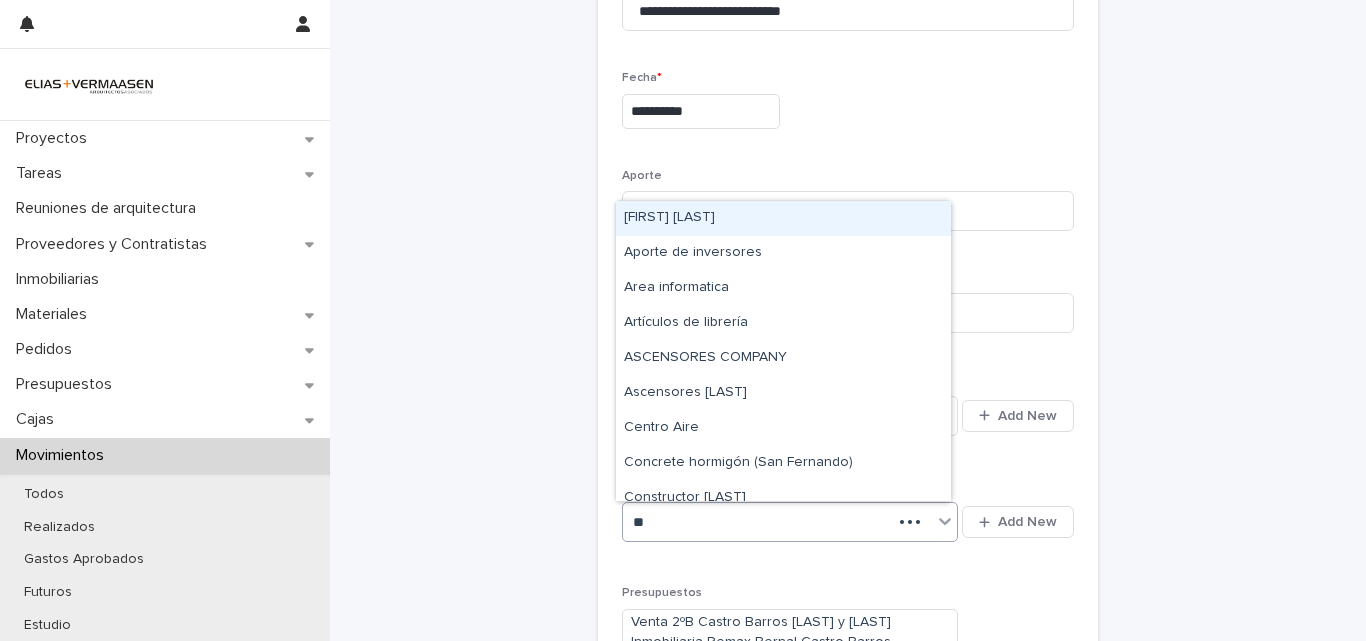 type on "***" 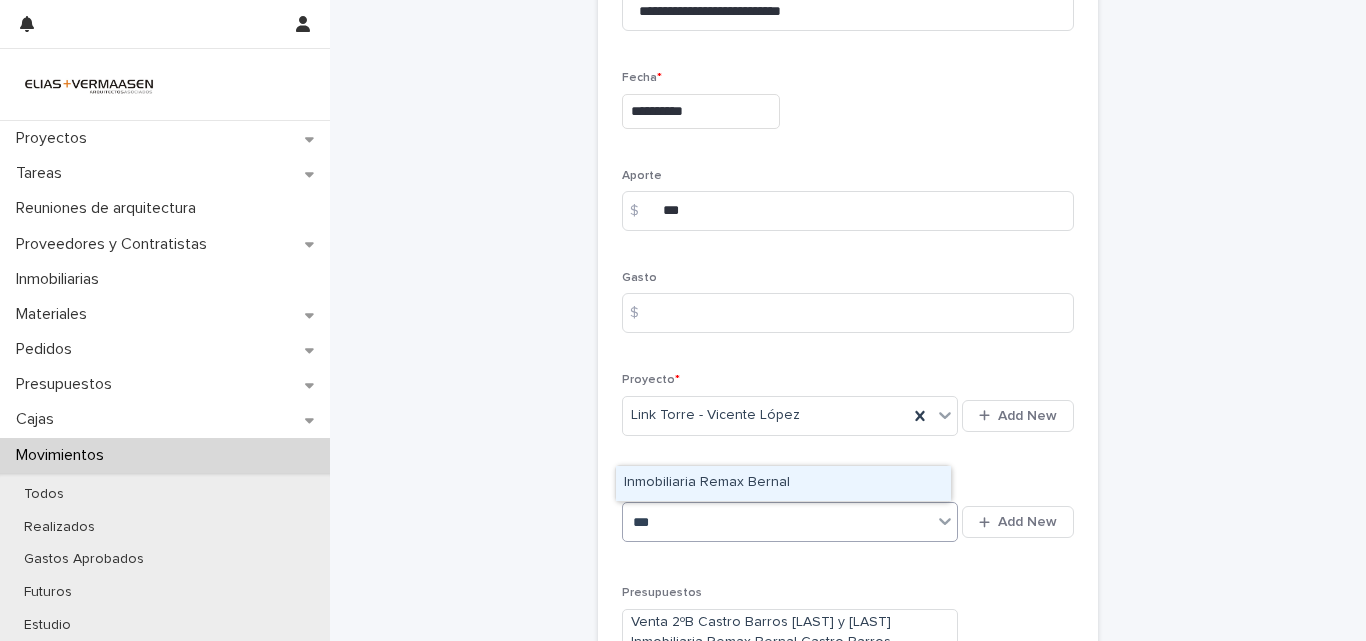 click on "Inmobiliaria Remax Bernal" at bounding box center [783, 483] 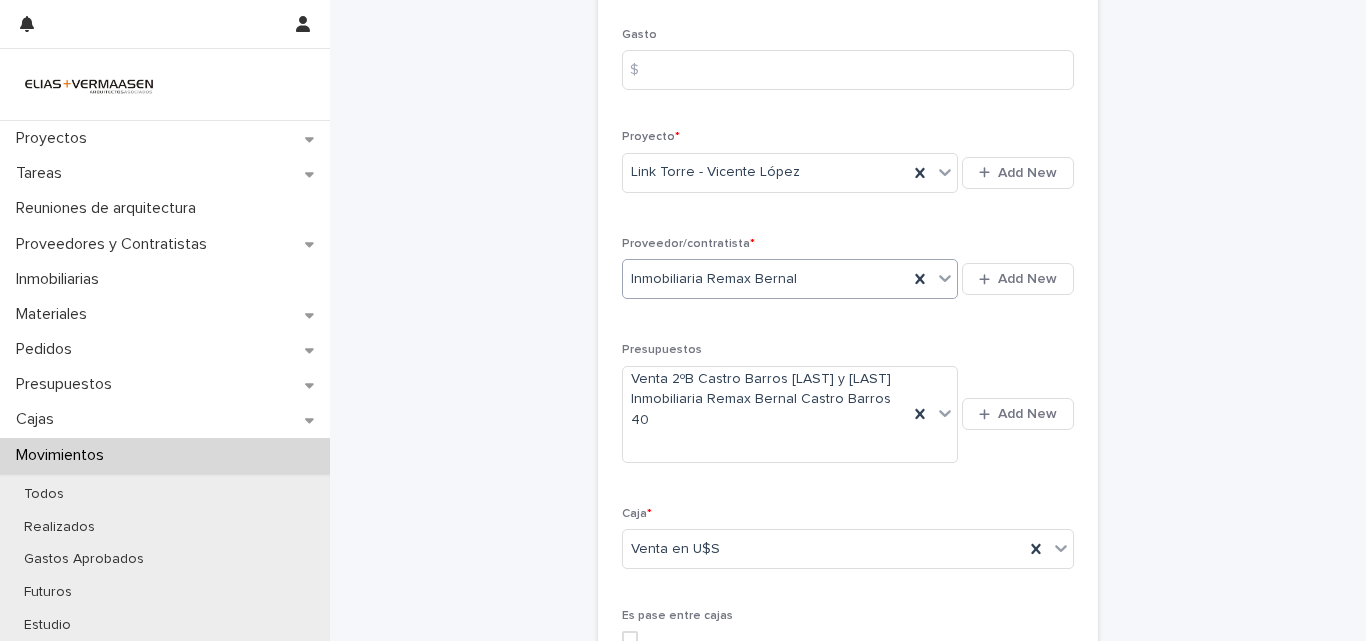 scroll, scrollTop: 512, scrollLeft: 0, axis: vertical 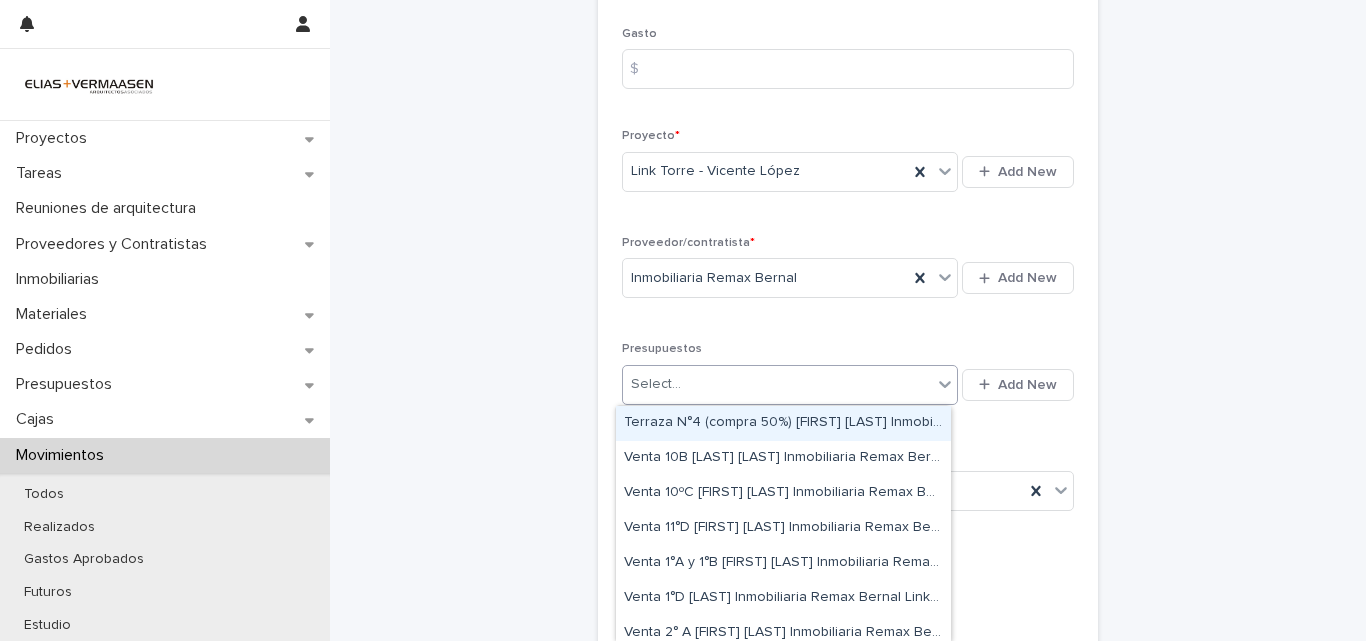 click on "Select..." at bounding box center [777, 384] 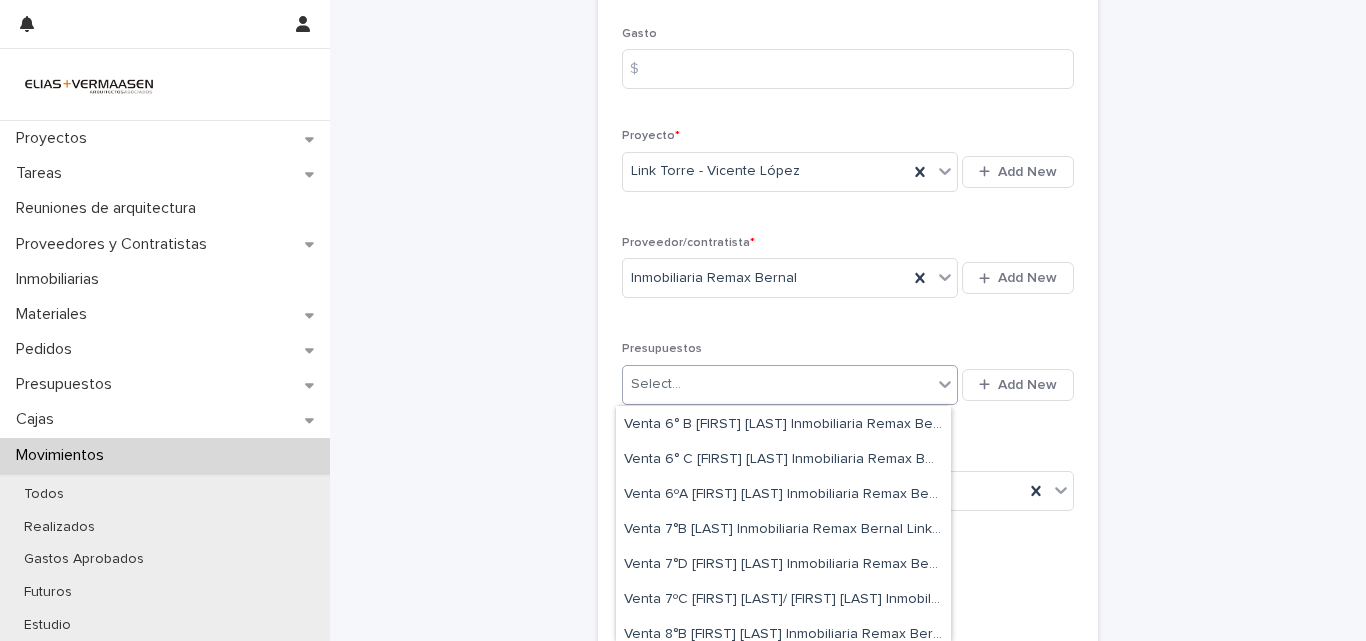 scroll, scrollTop: 560, scrollLeft: 0, axis: vertical 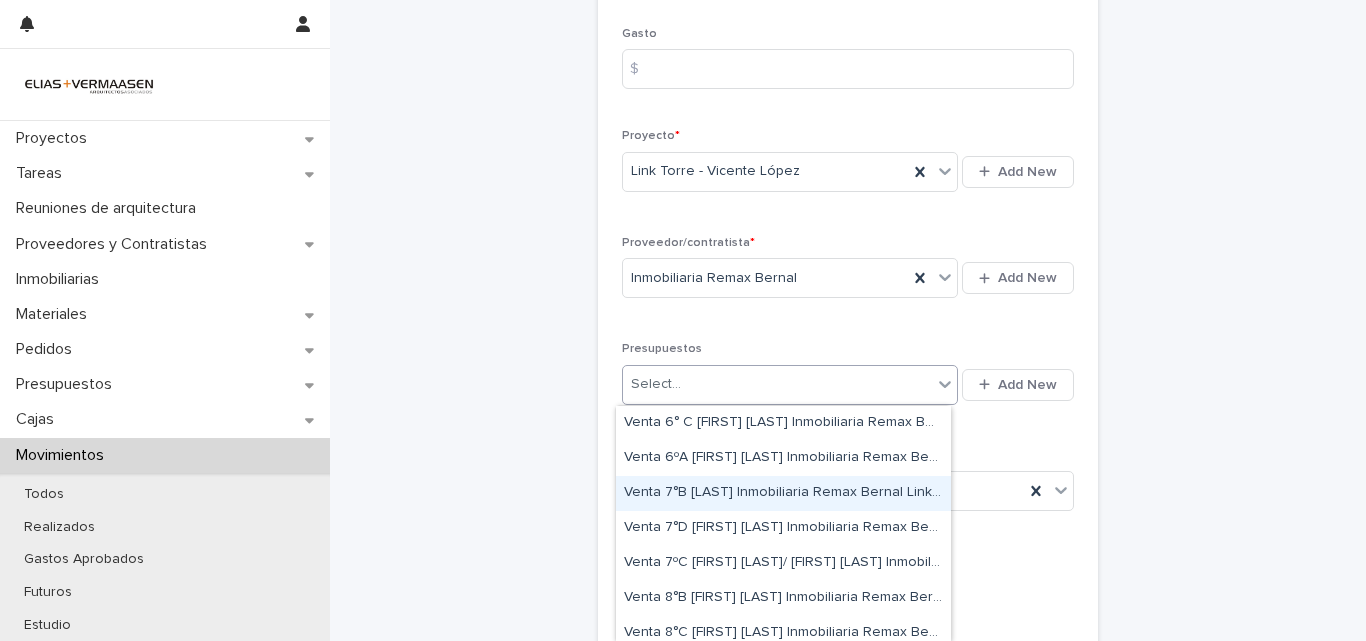 click on "Venta 7°B [FIRST] Inmobiliaria Remax Bernal Link Torre - Vicente López" at bounding box center [783, 493] 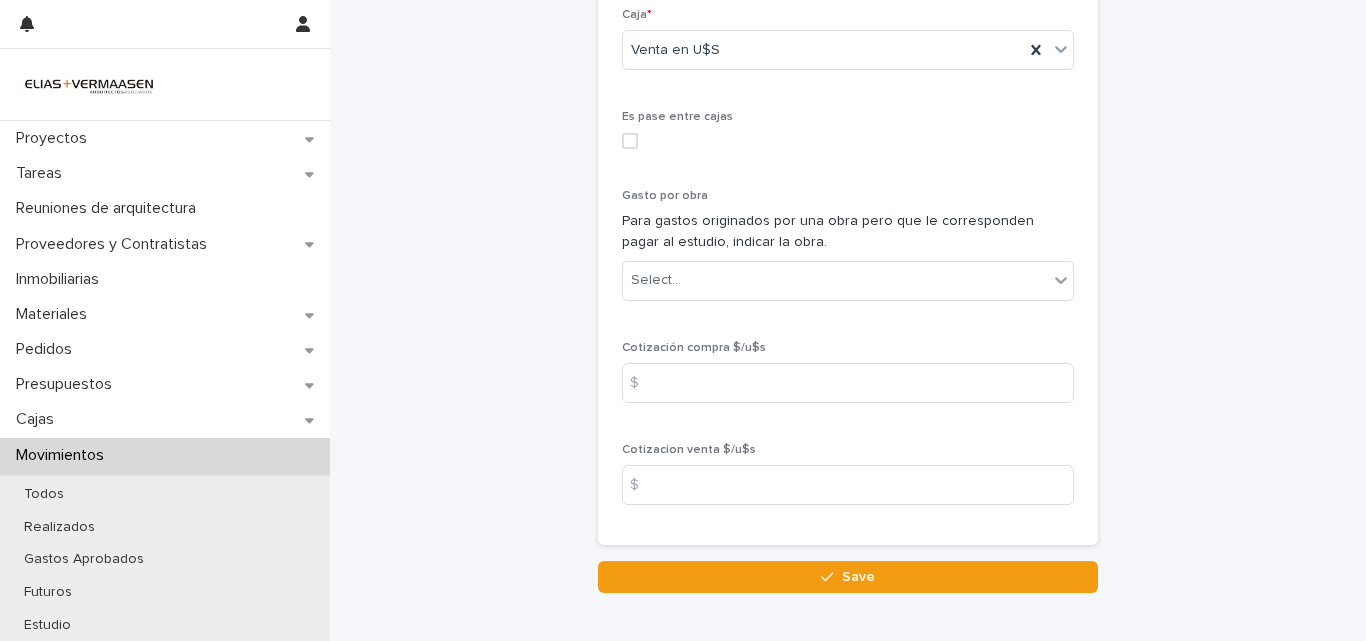 scroll, scrollTop: 972, scrollLeft: 0, axis: vertical 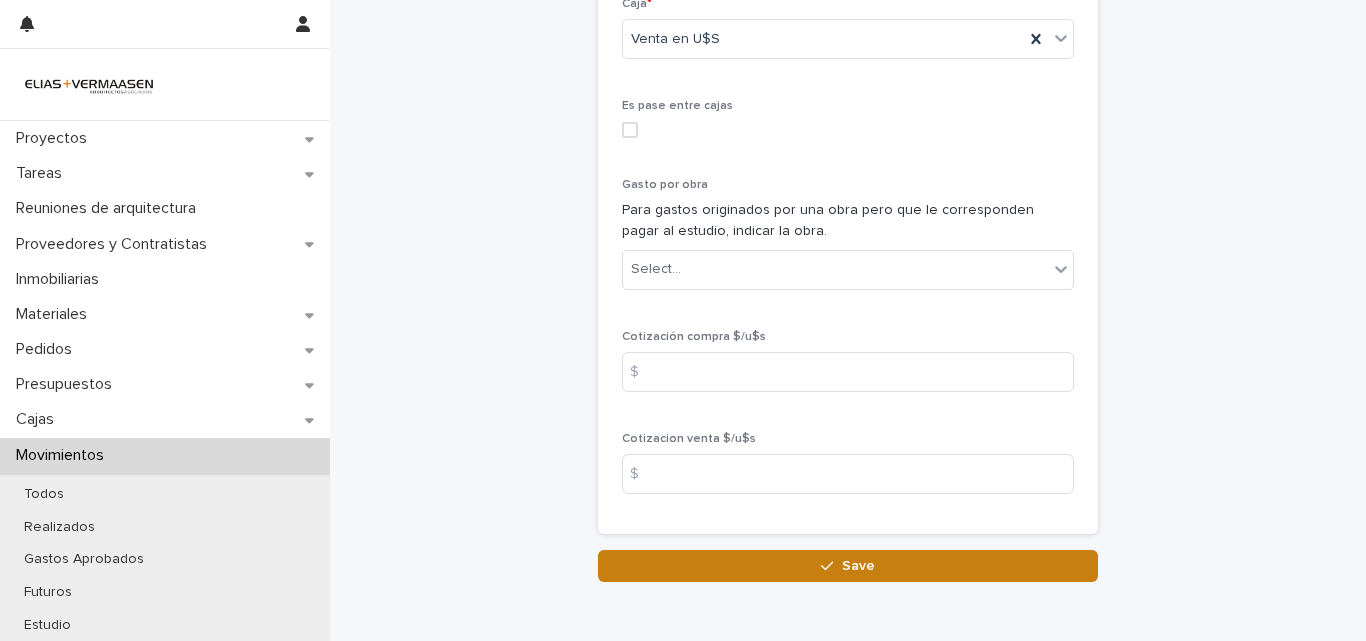 click on "Save" at bounding box center [858, 566] 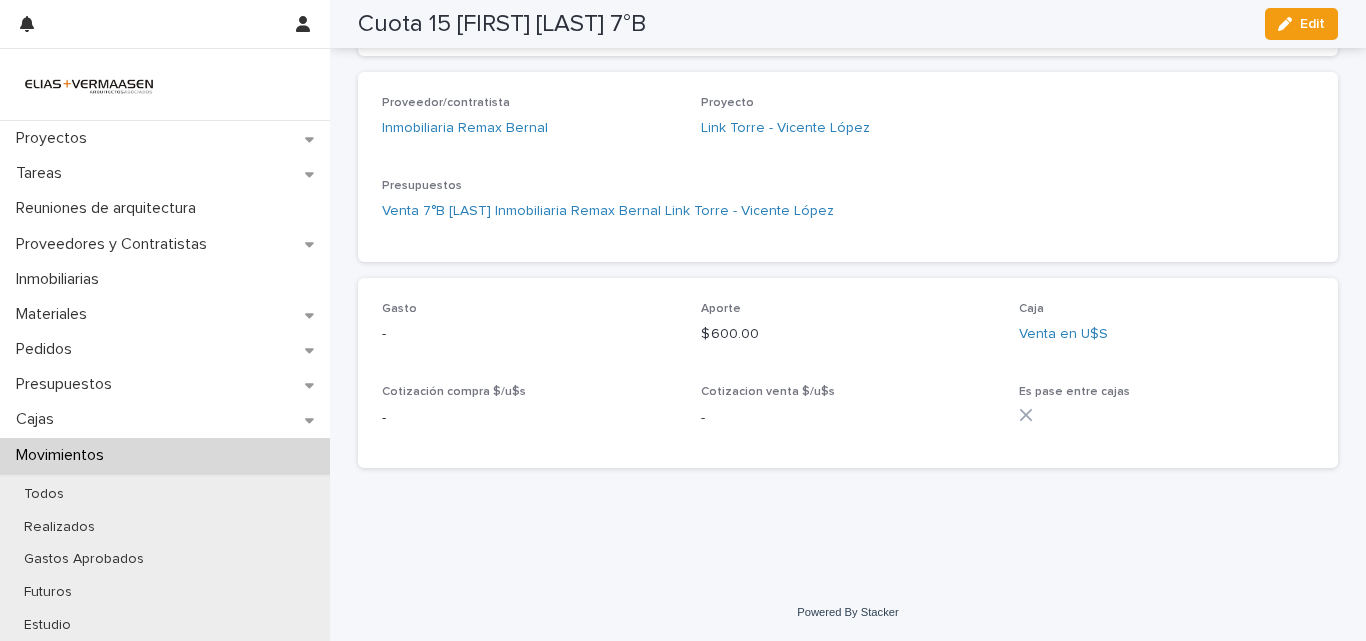scroll, scrollTop: 547, scrollLeft: 0, axis: vertical 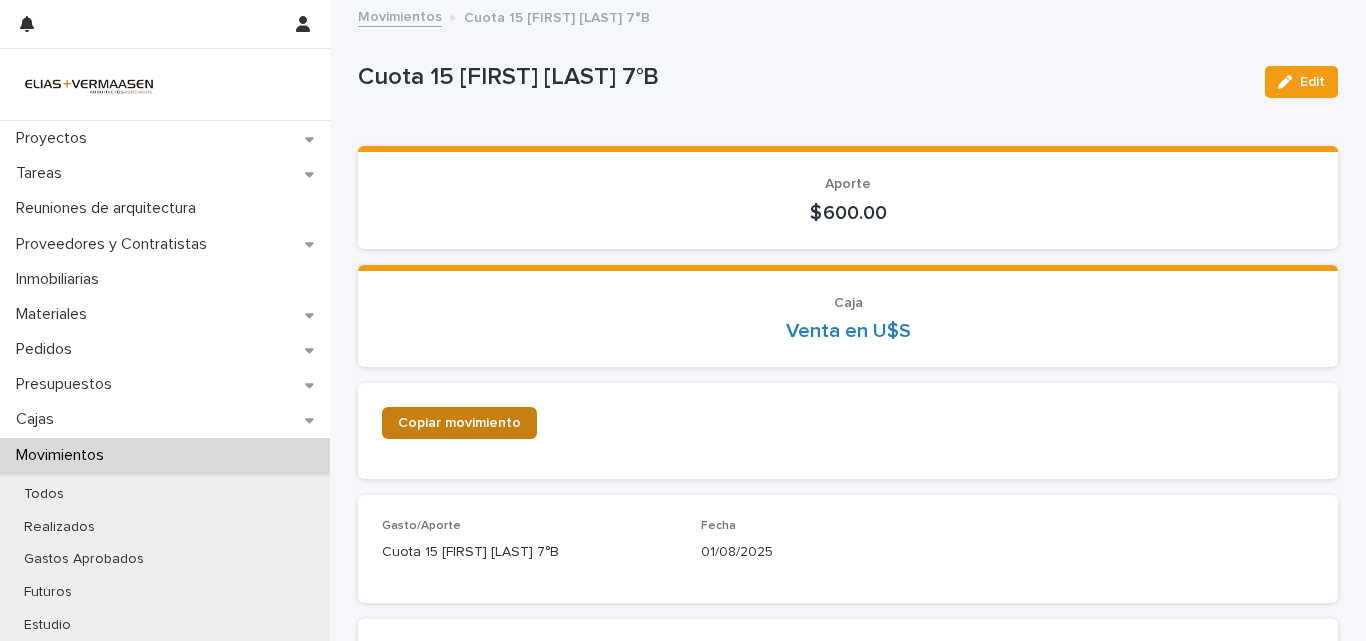 click on "Copiar movimiento" at bounding box center [459, 423] 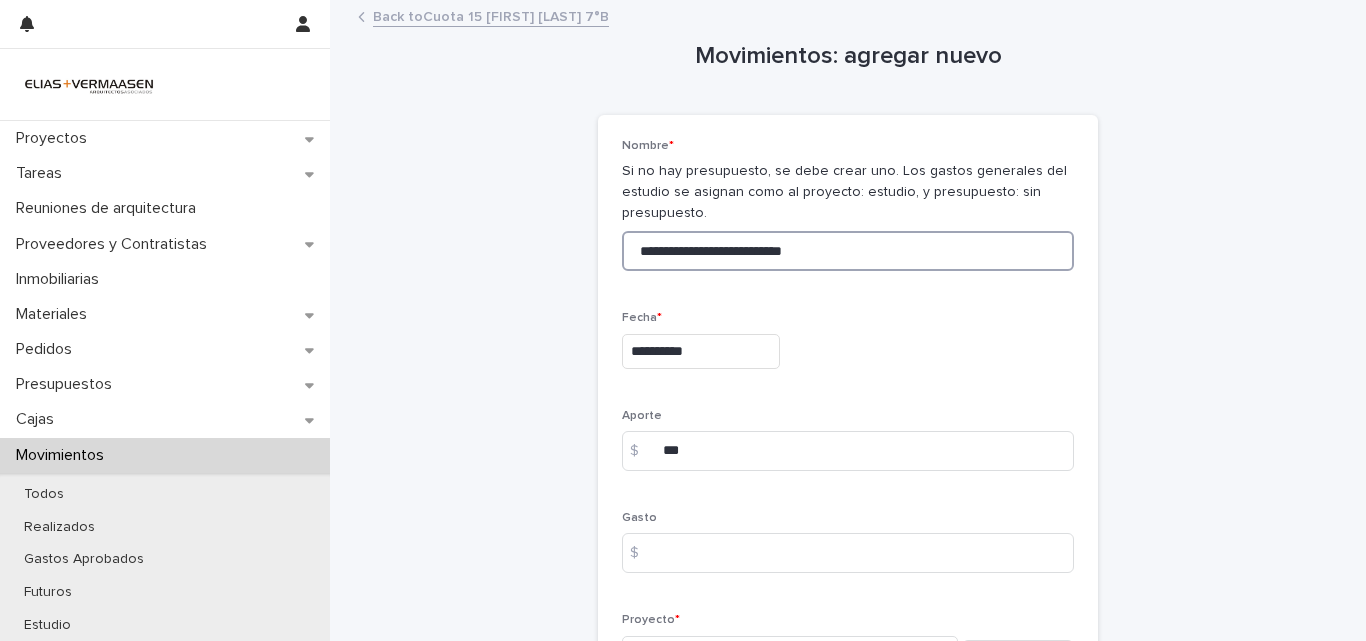 click on "**********" at bounding box center [848, 251] 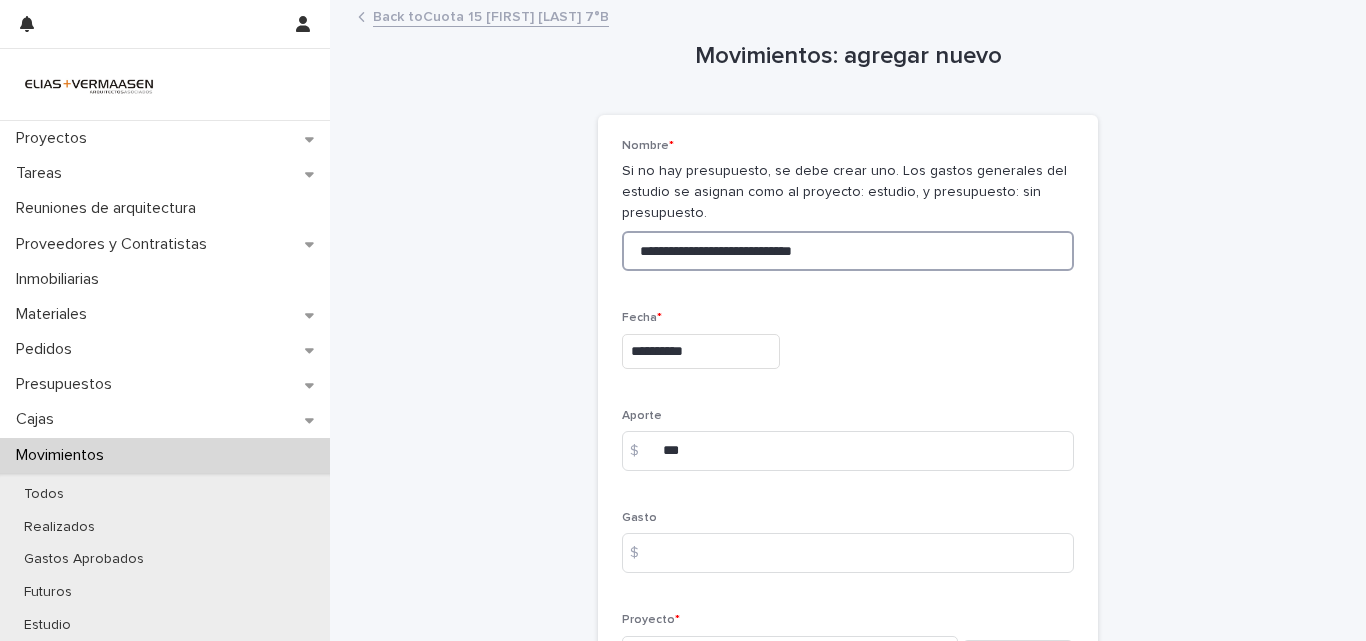 click on "**********" at bounding box center (848, 251) 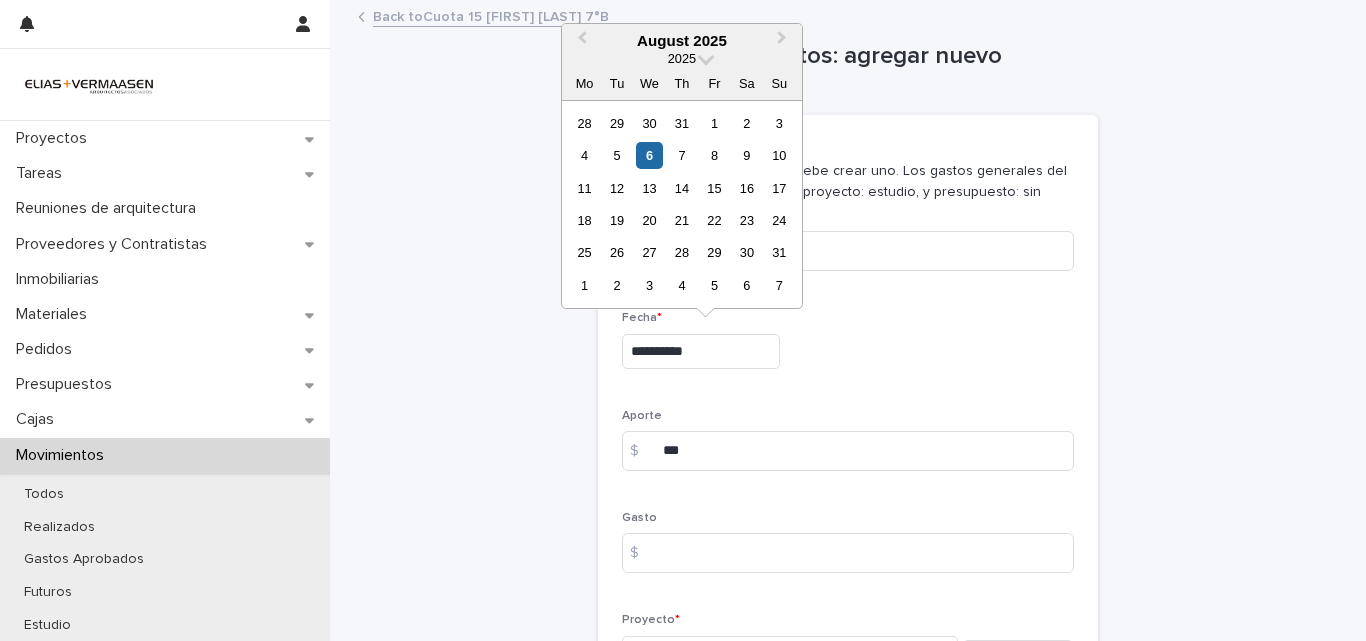 click on "**********" at bounding box center (701, 351) 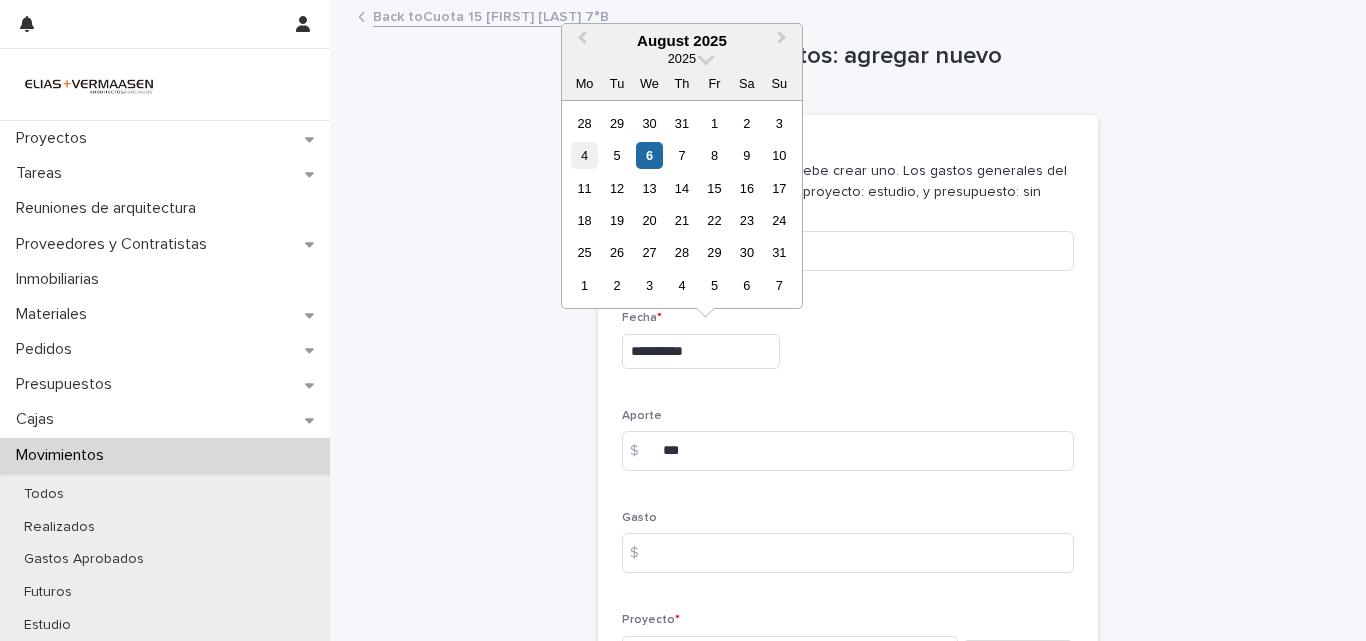 click on "4" at bounding box center (584, 155) 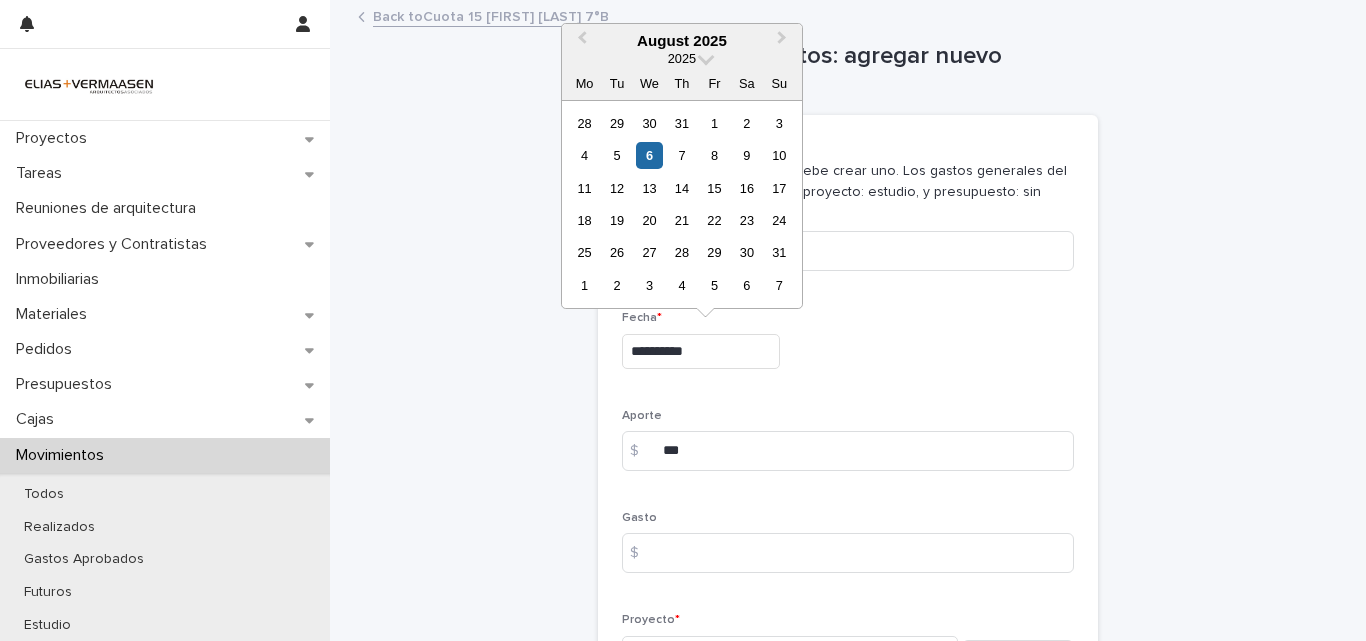 type on "**********" 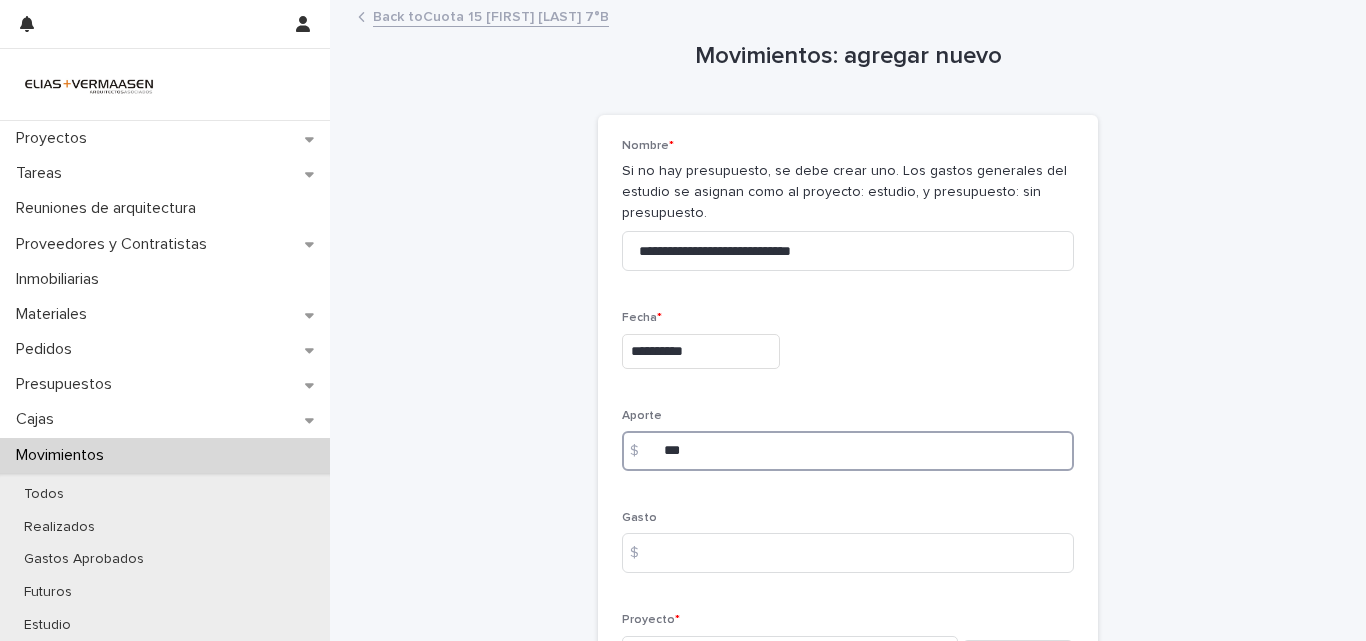 click on "***" at bounding box center [848, 451] 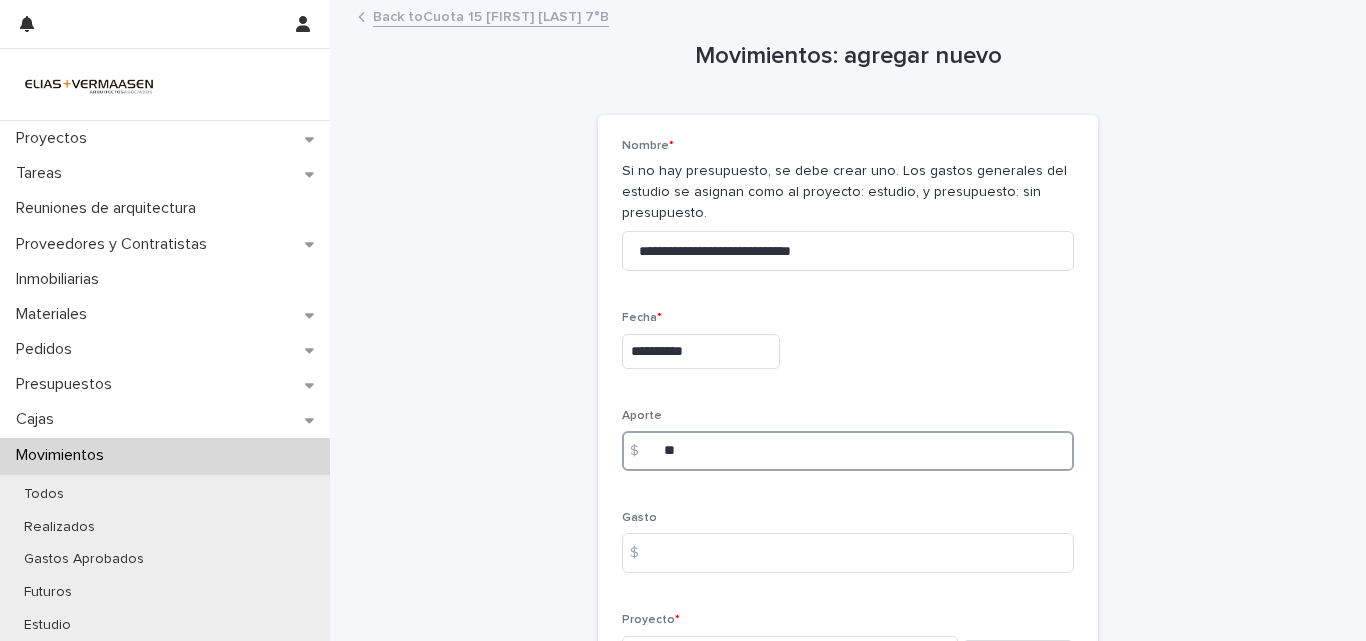 type on "*" 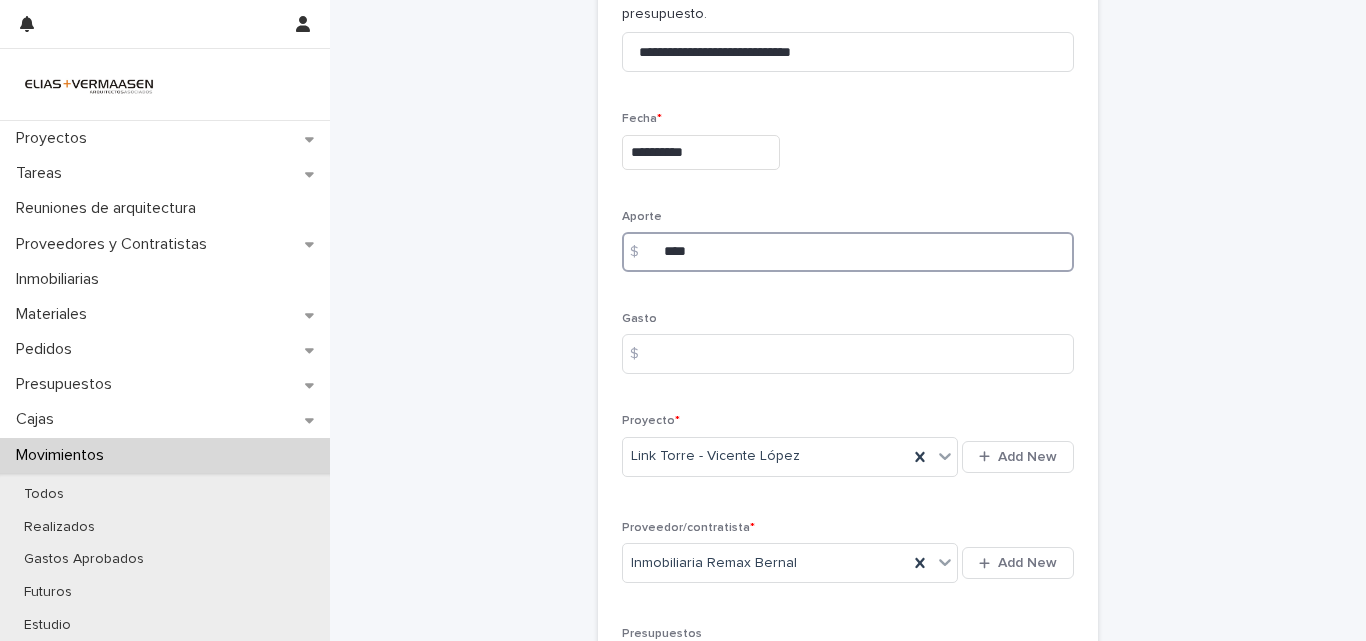 scroll, scrollTop: 239, scrollLeft: 0, axis: vertical 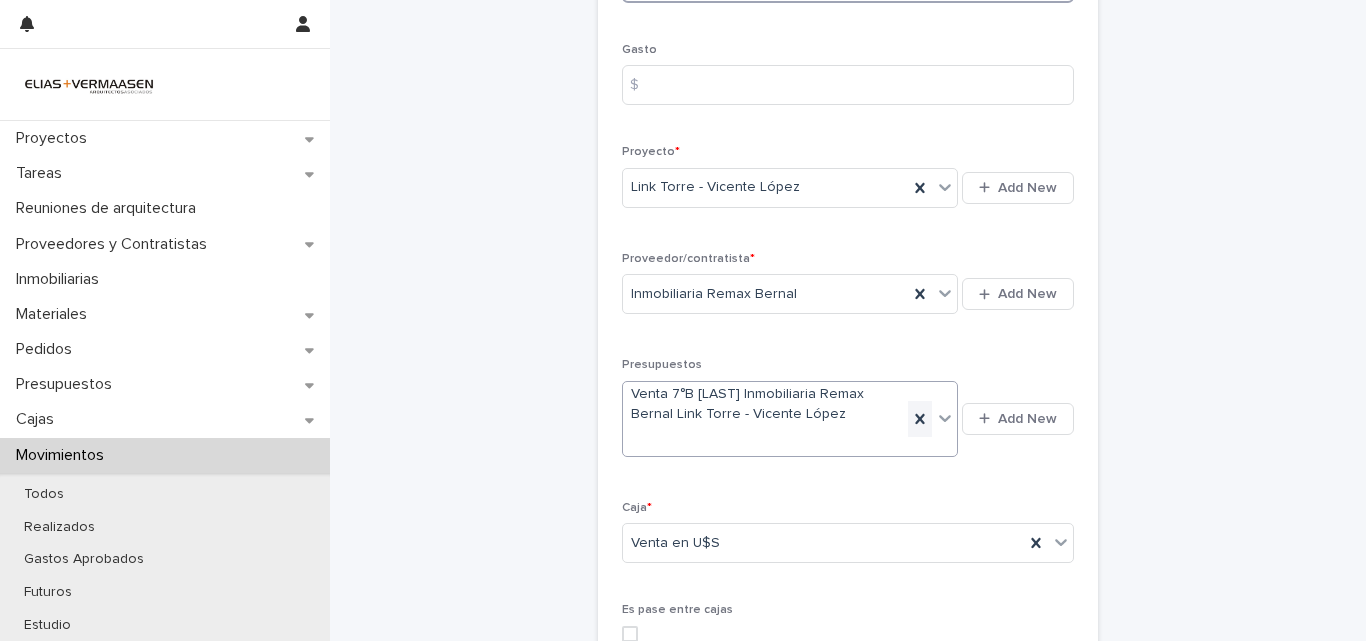 type on "****" 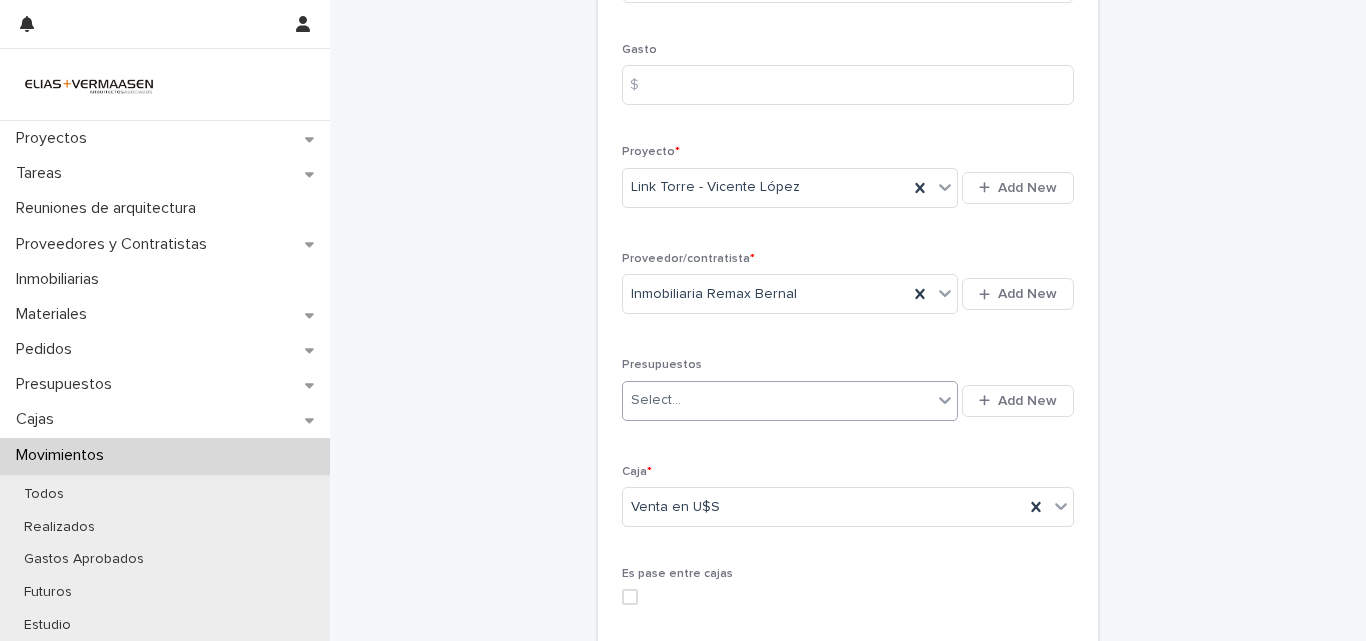 scroll, scrollTop: 450, scrollLeft: 0, axis: vertical 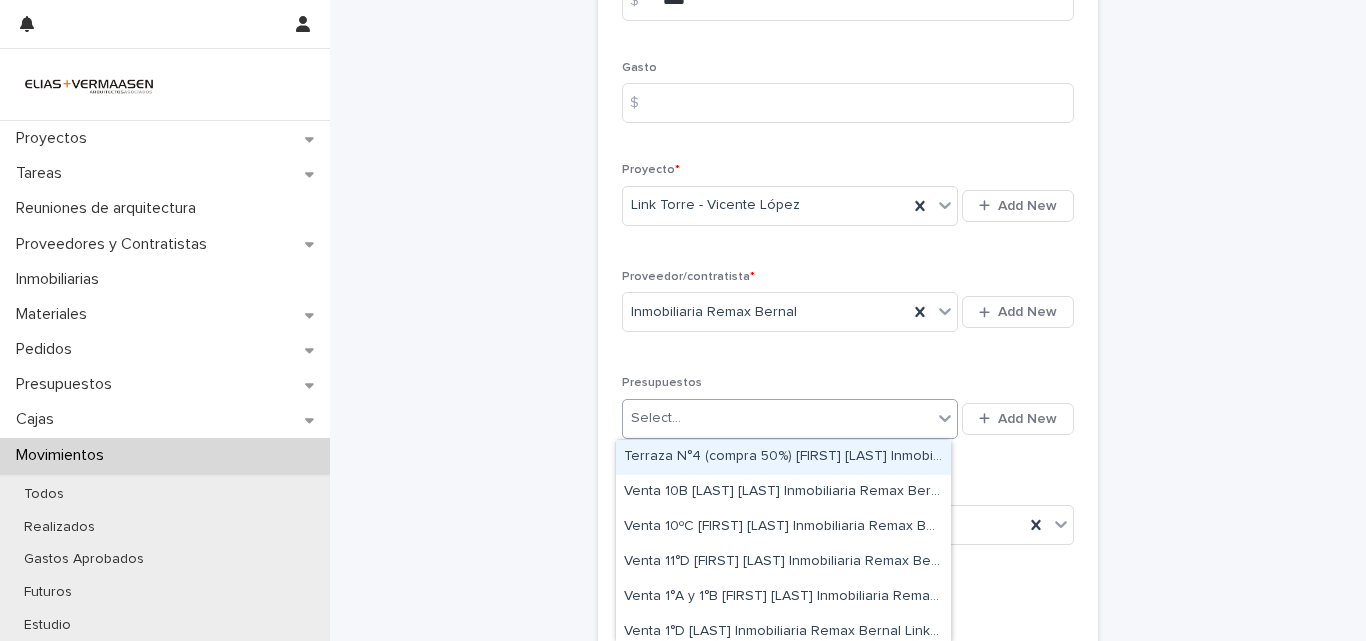 click on "Select..." at bounding box center (777, 418) 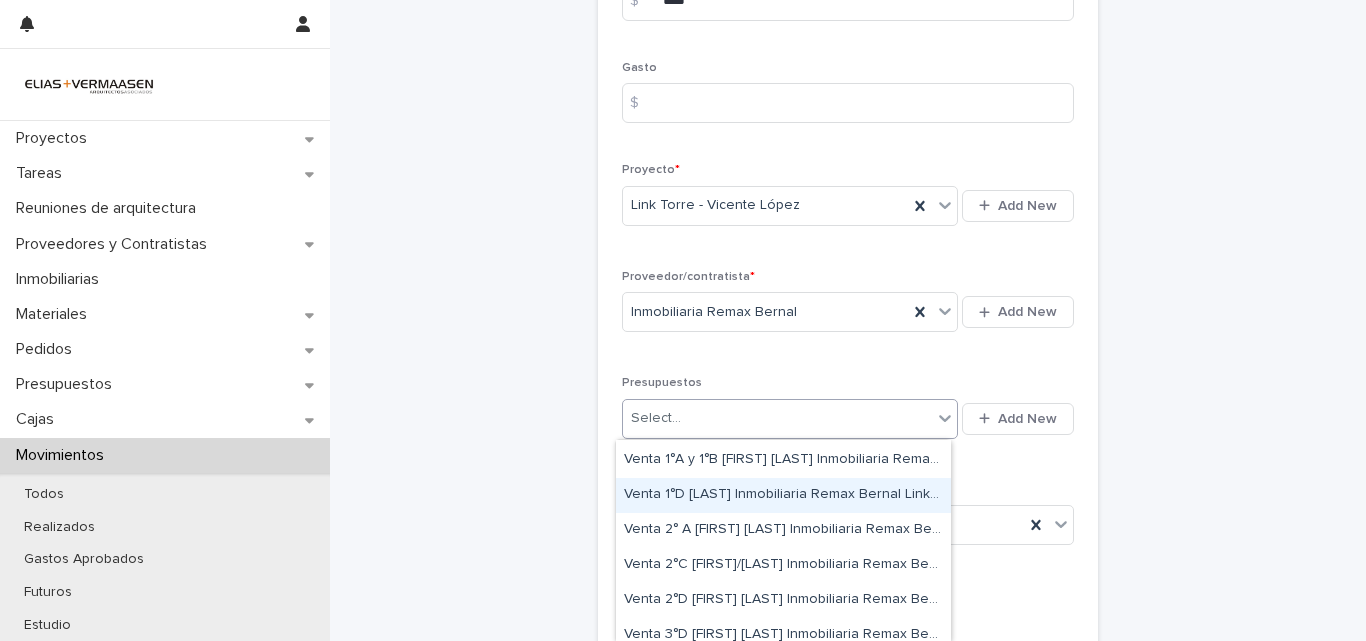 scroll, scrollTop: 177, scrollLeft: 0, axis: vertical 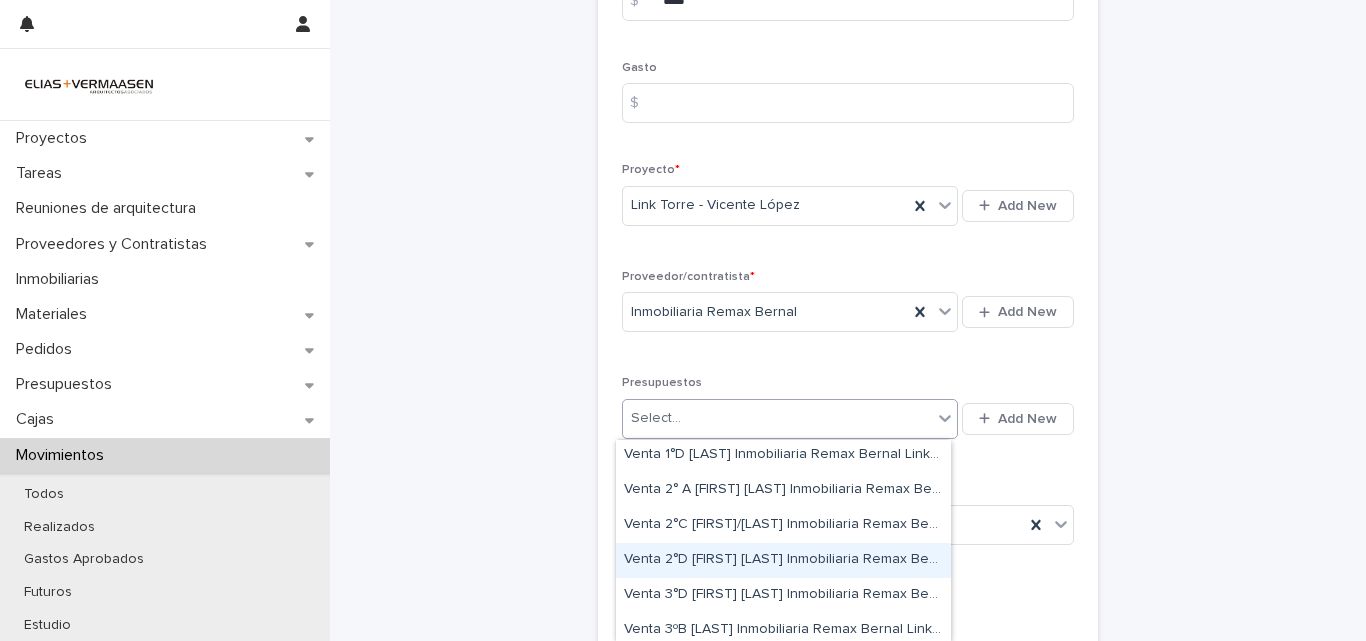 click on "Venta 2°D [FIRST_NAME] [LAST_NAME] Inmobiliaria Remax Bernal Link Torre - Vicente López" at bounding box center (783, 560) 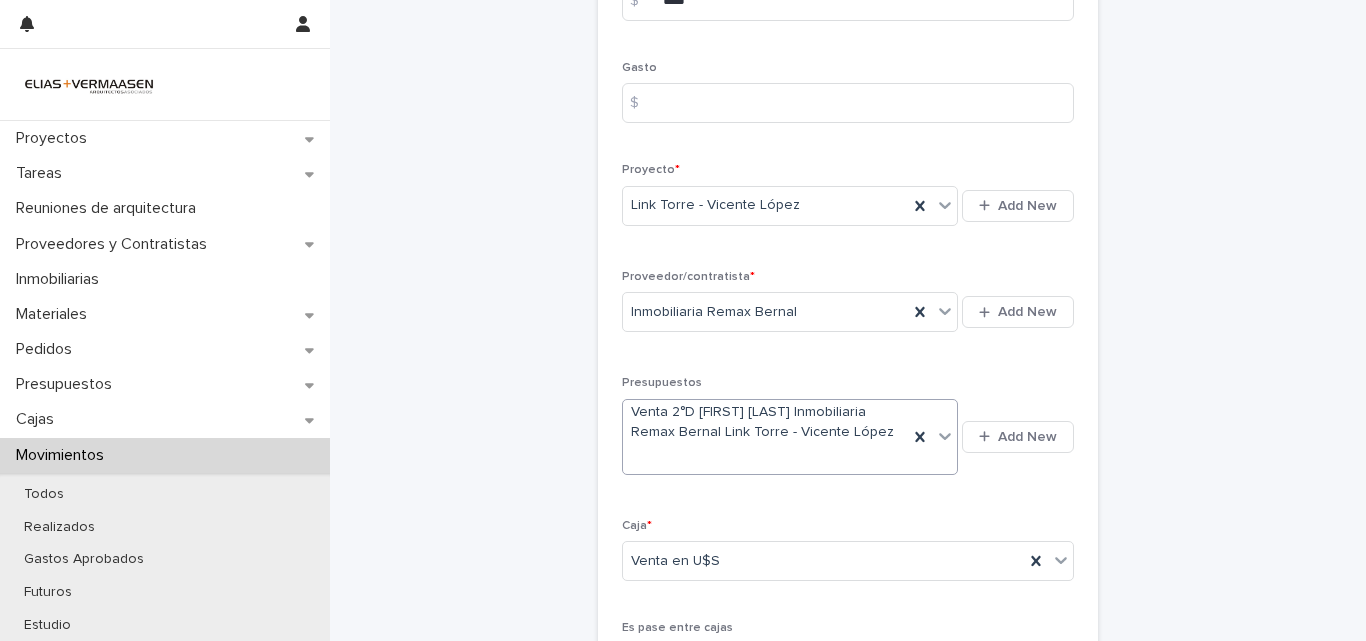 scroll, scrollTop: 468, scrollLeft: 0, axis: vertical 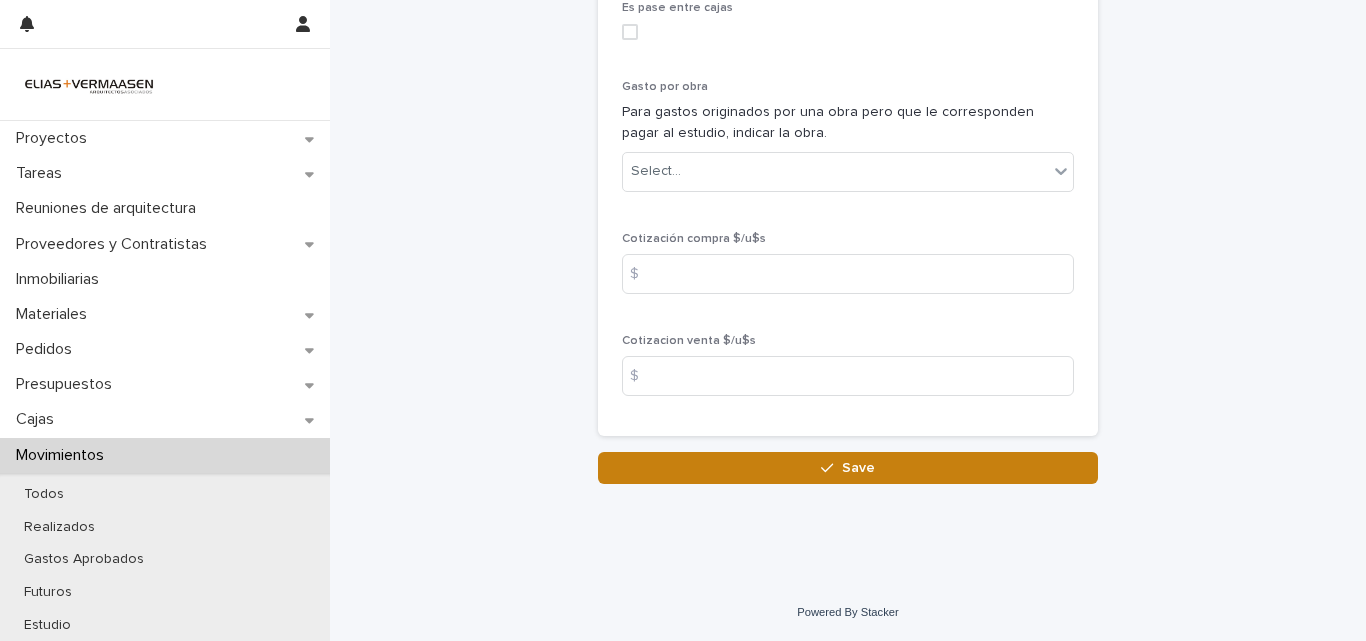 click on "Save" at bounding box center (848, 468) 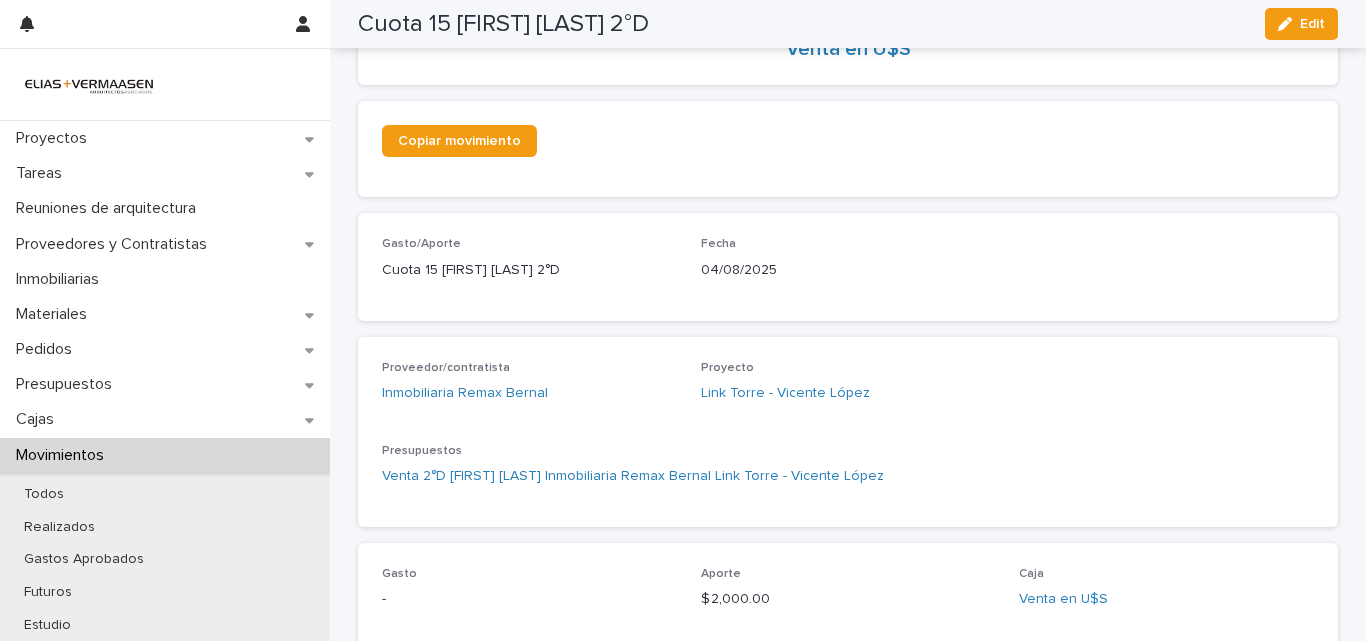 scroll, scrollTop: 280, scrollLeft: 0, axis: vertical 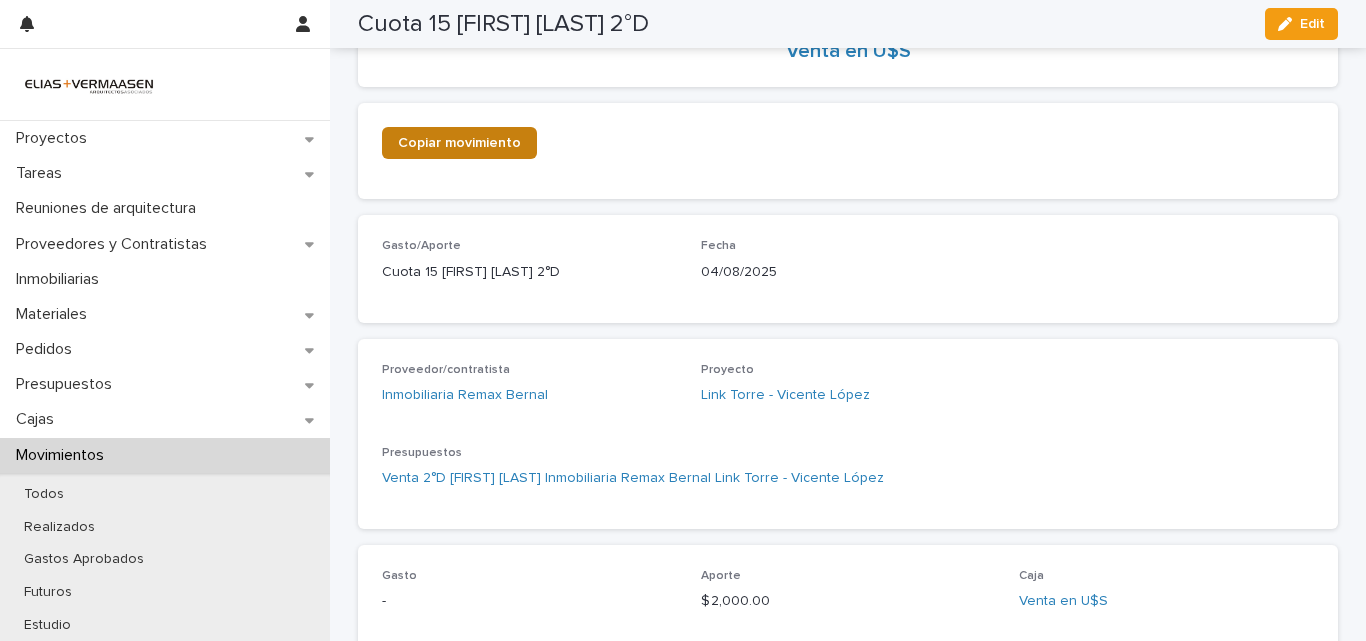 click on "Copiar movimiento" at bounding box center (459, 143) 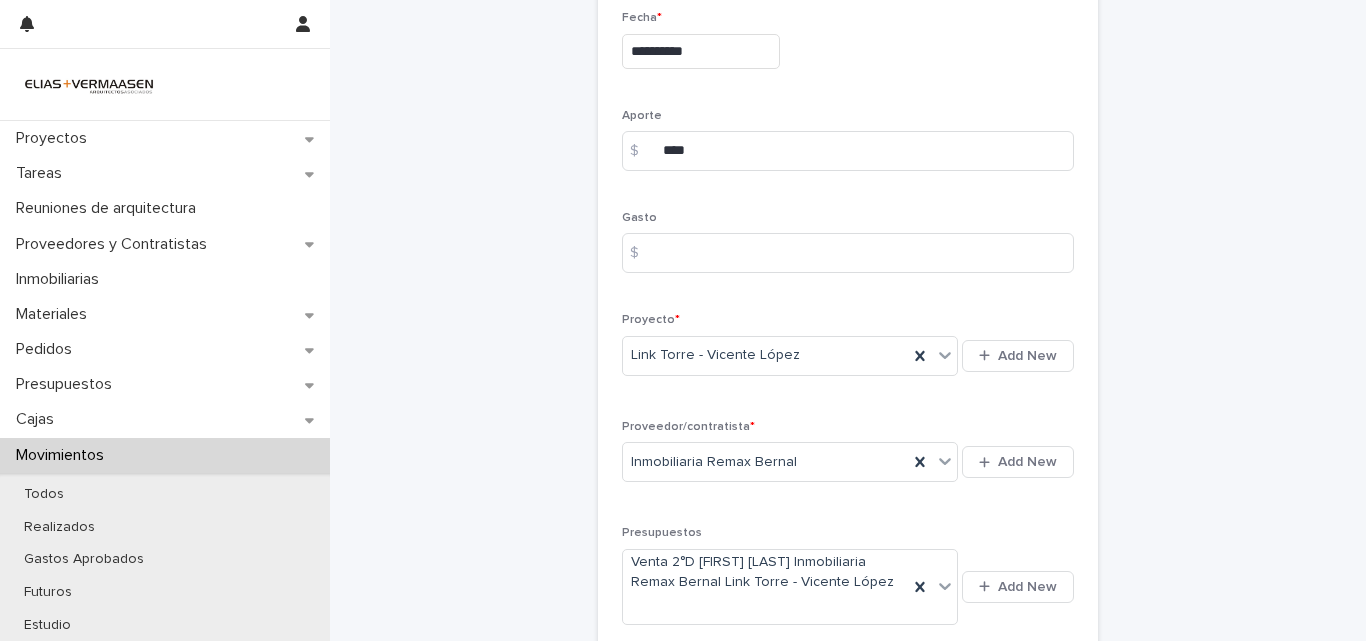 scroll, scrollTop: 0, scrollLeft: 0, axis: both 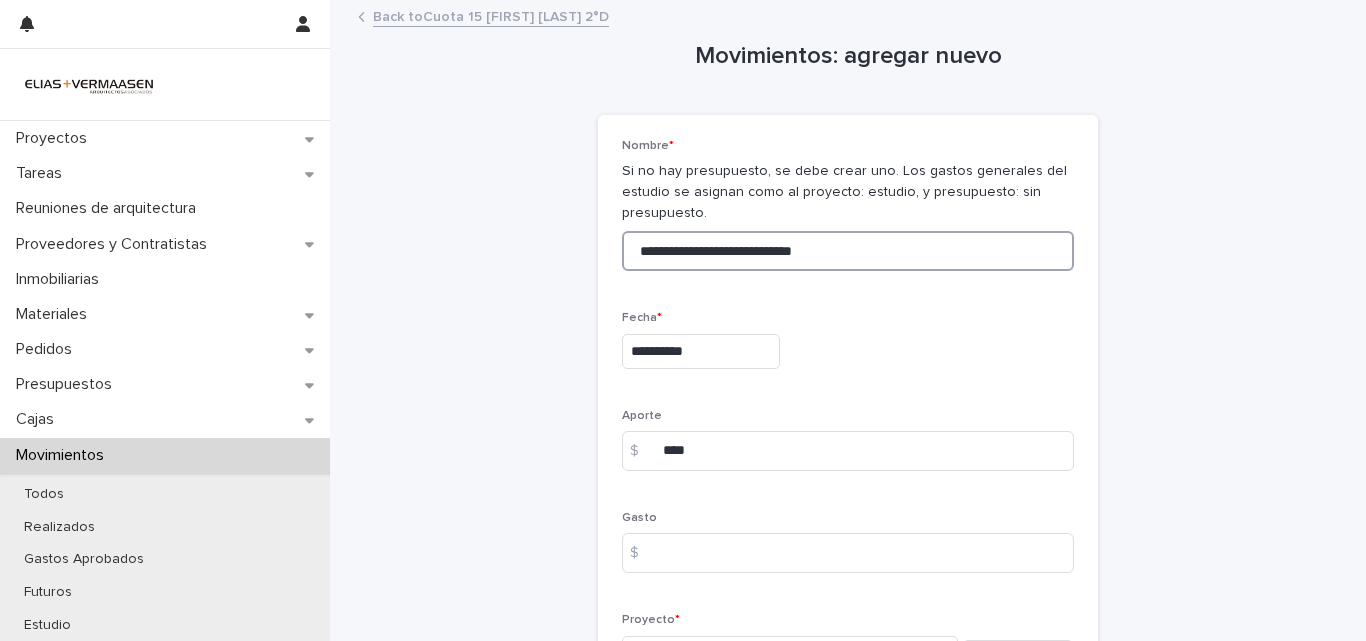 click on "**********" at bounding box center [848, 251] 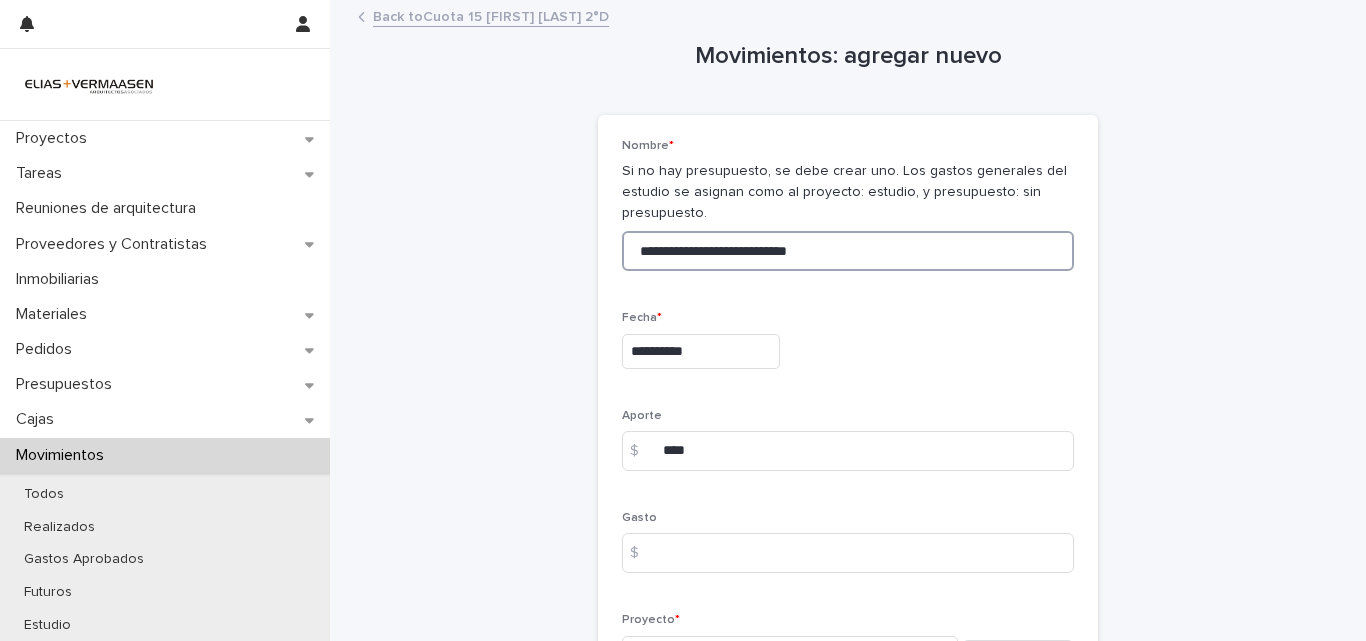 click on "**********" at bounding box center (848, 251) 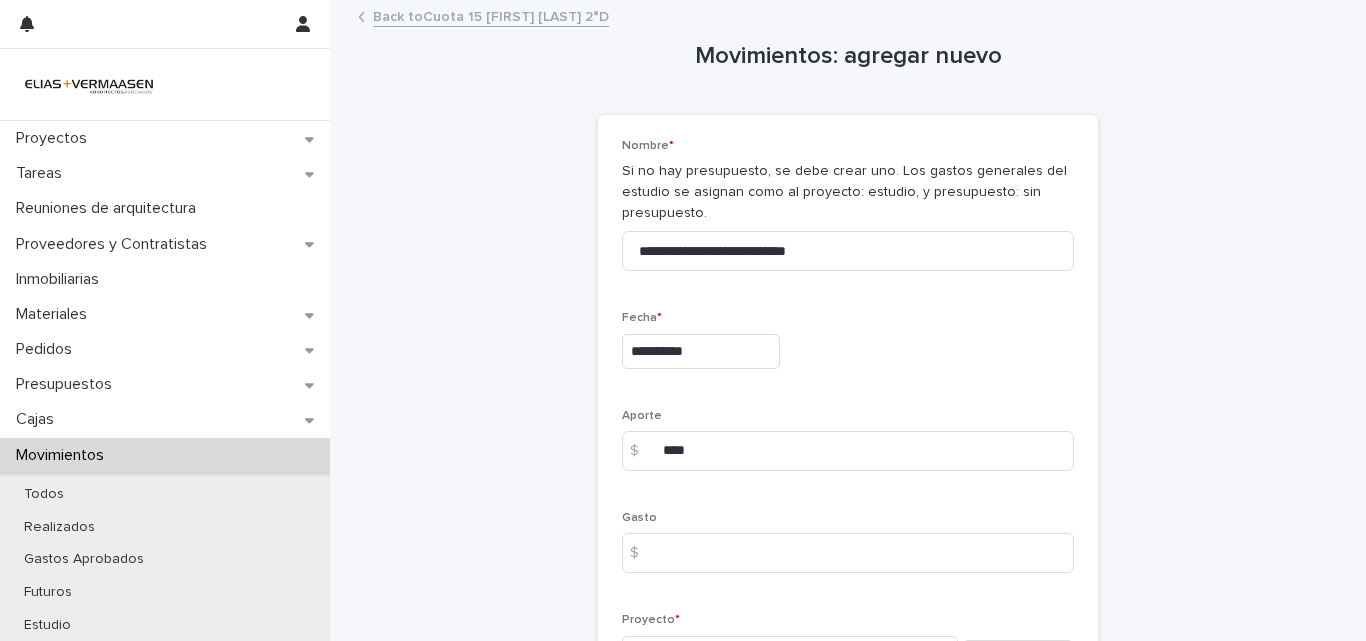 click on "**********" at bounding box center [848, 778] 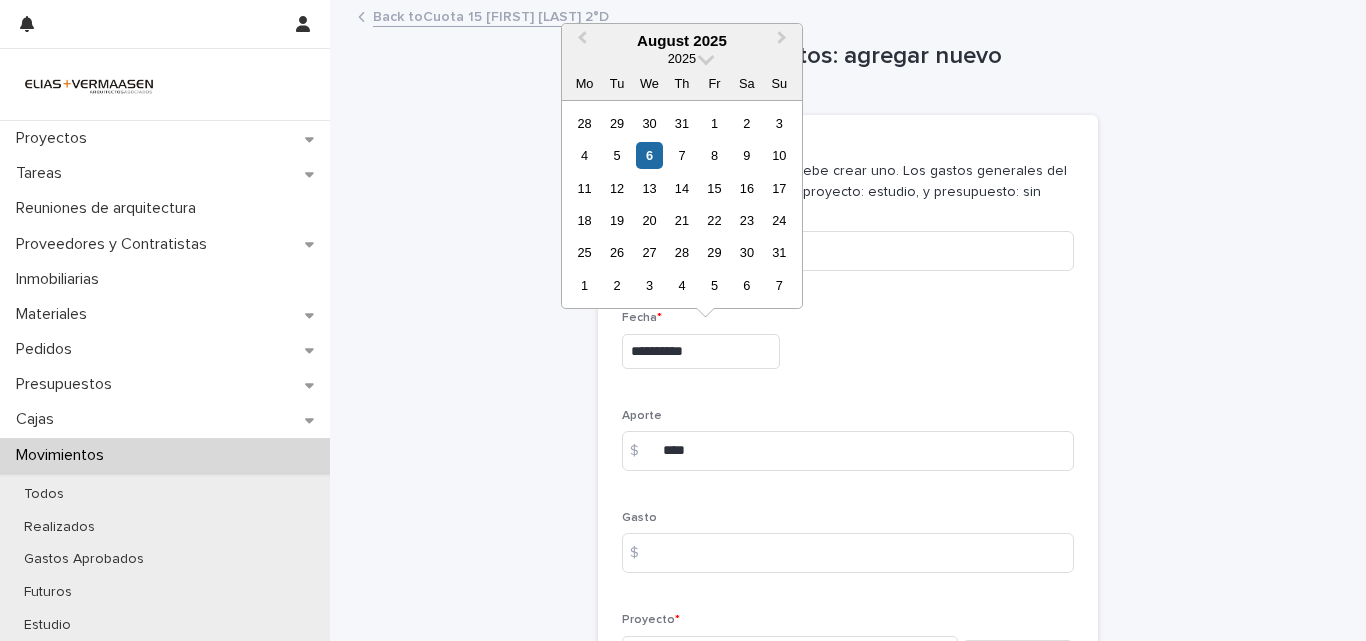 click on "**********" at bounding box center (701, 351) 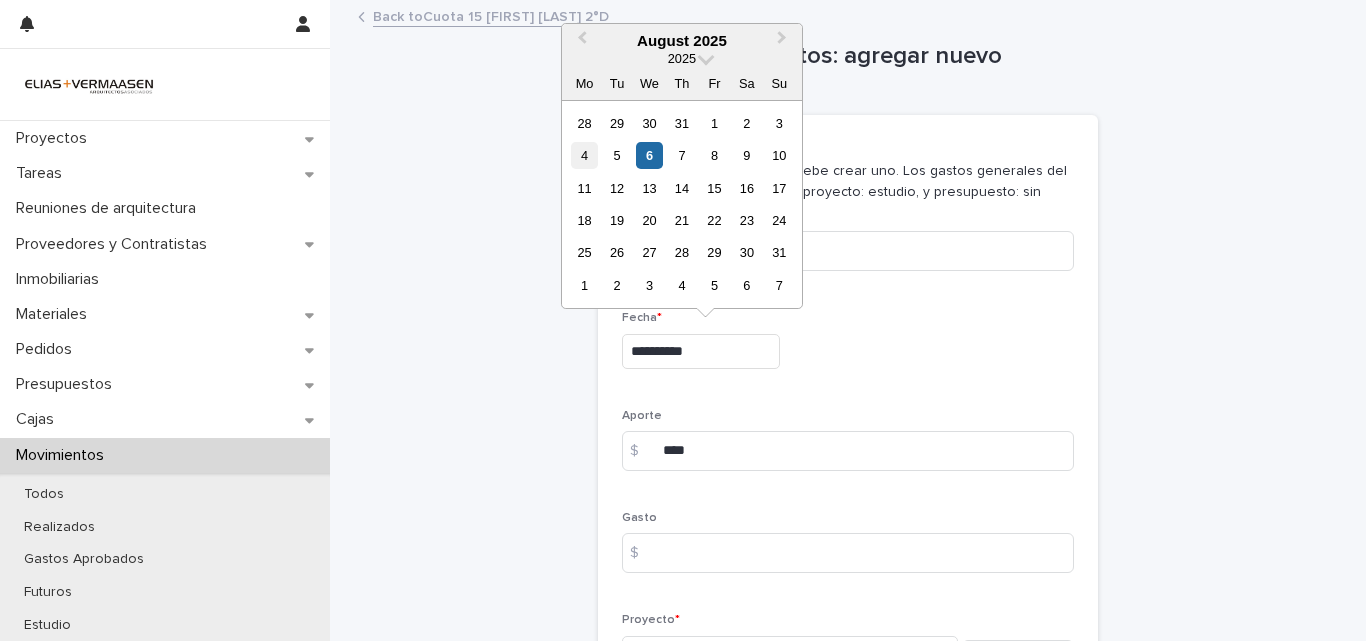 click on "4" at bounding box center (584, 155) 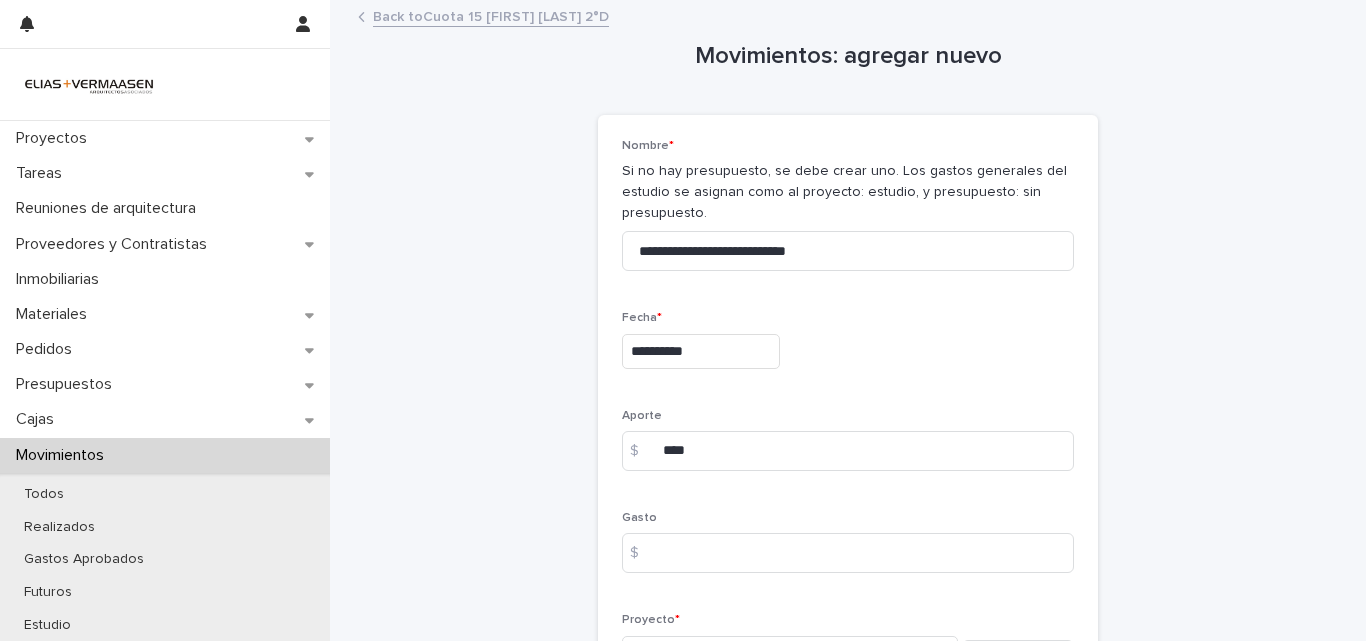 type on "**********" 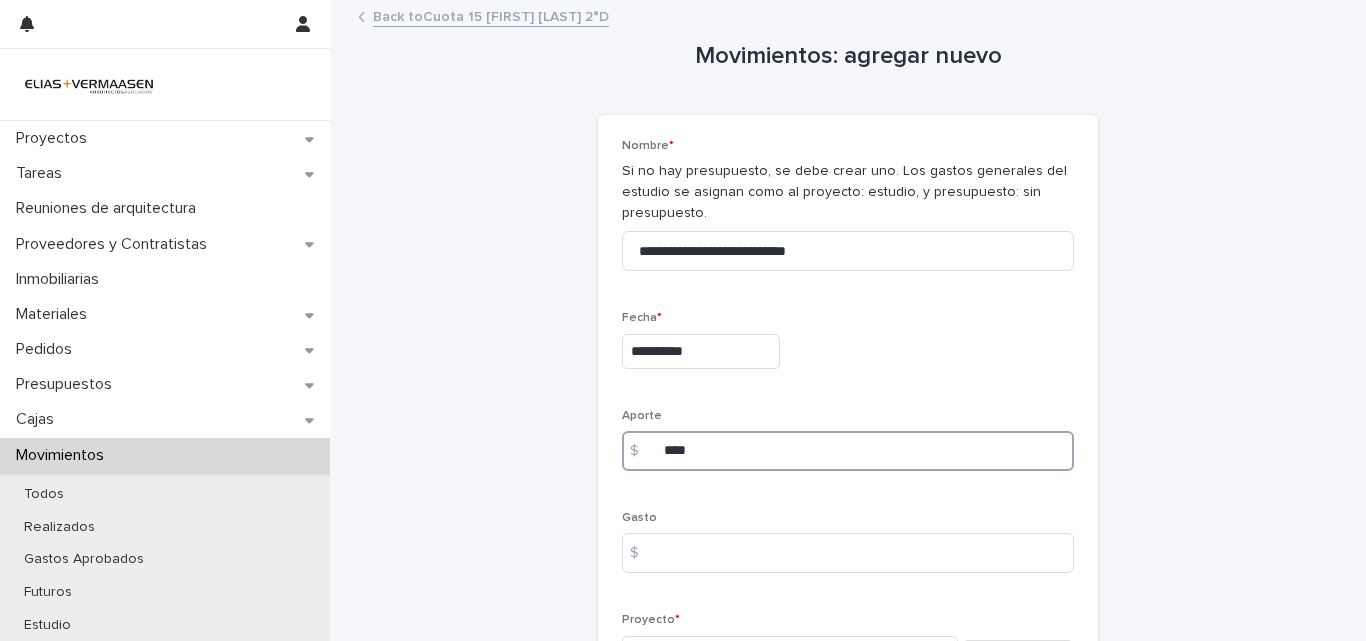 click on "****" at bounding box center (848, 451) 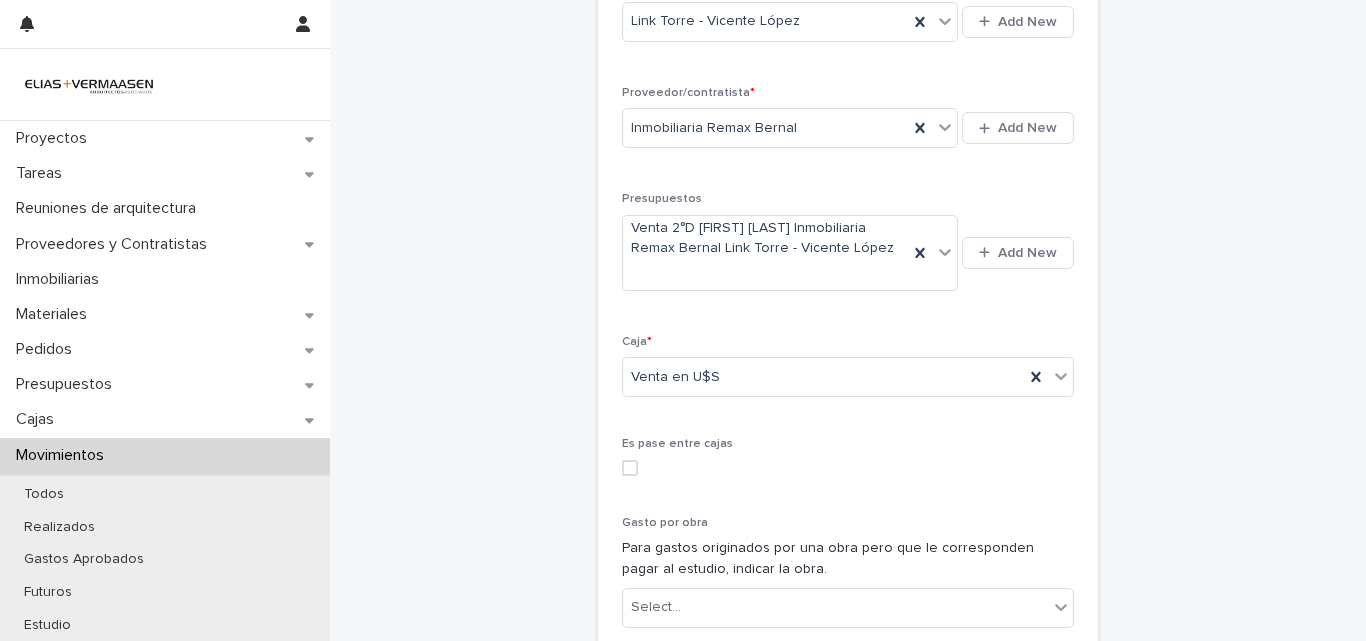 scroll, scrollTop: 645, scrollLeft: 0, axis: vertical 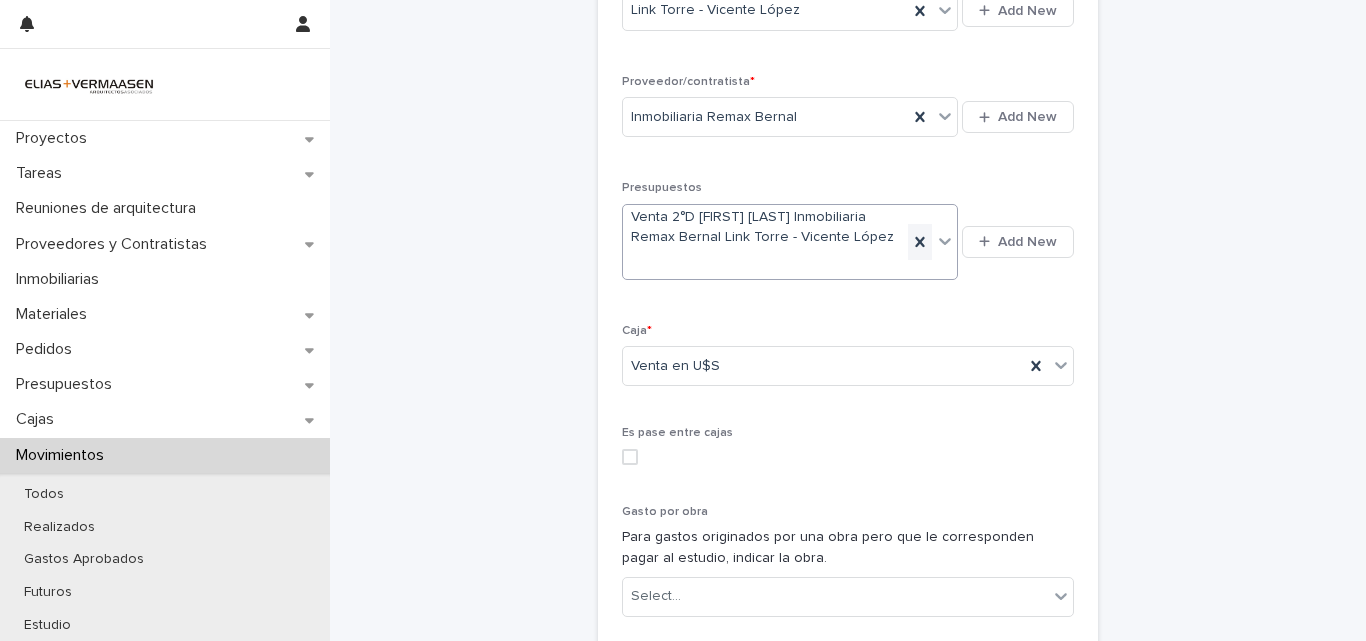 type on "****" 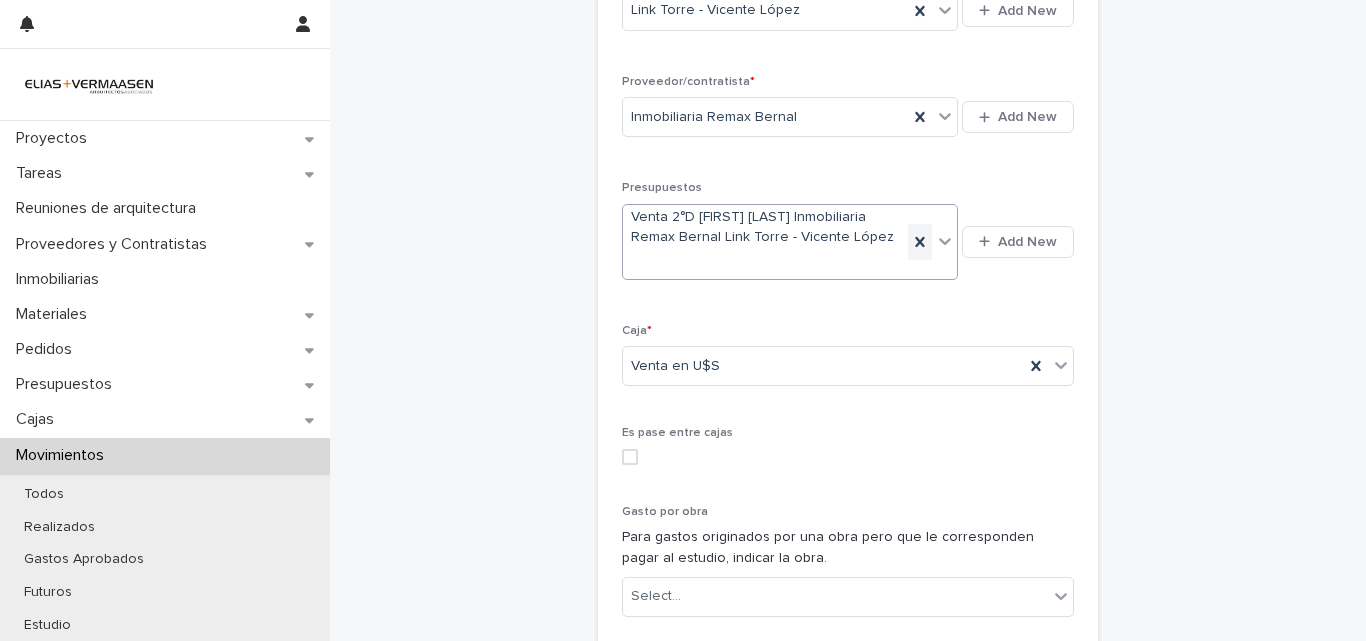 click 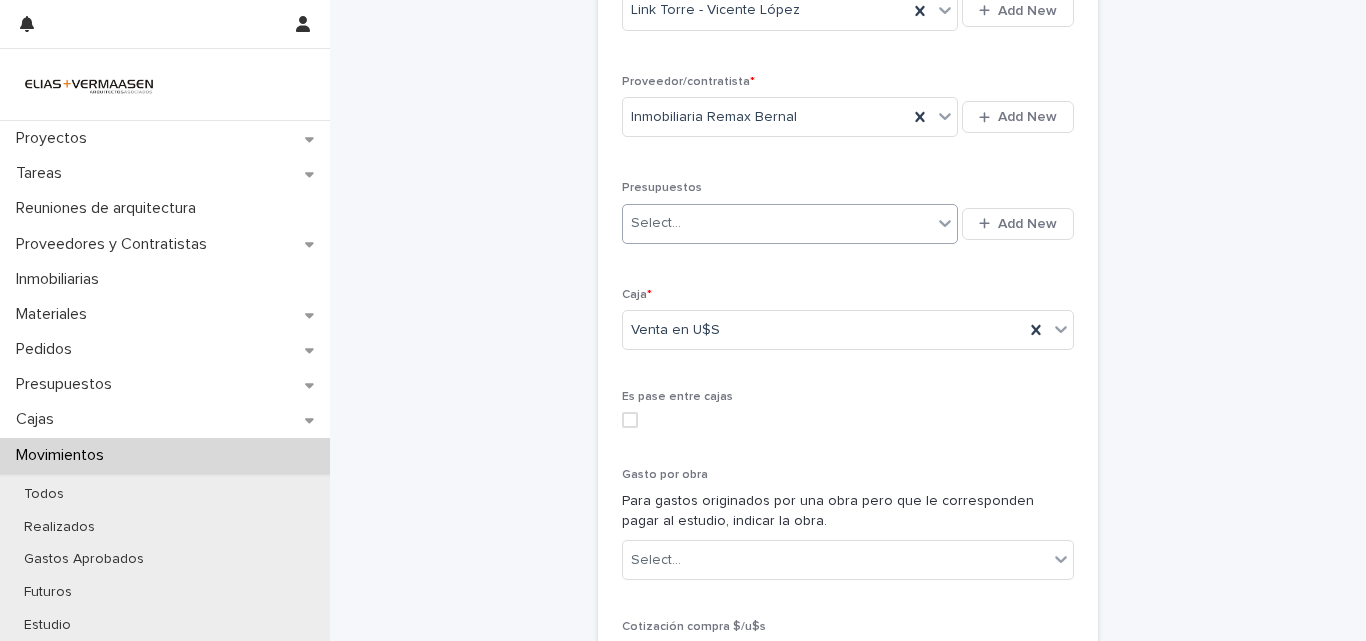 scroll, scrollTop: 627, scrollLeft: 0, axis: vertical 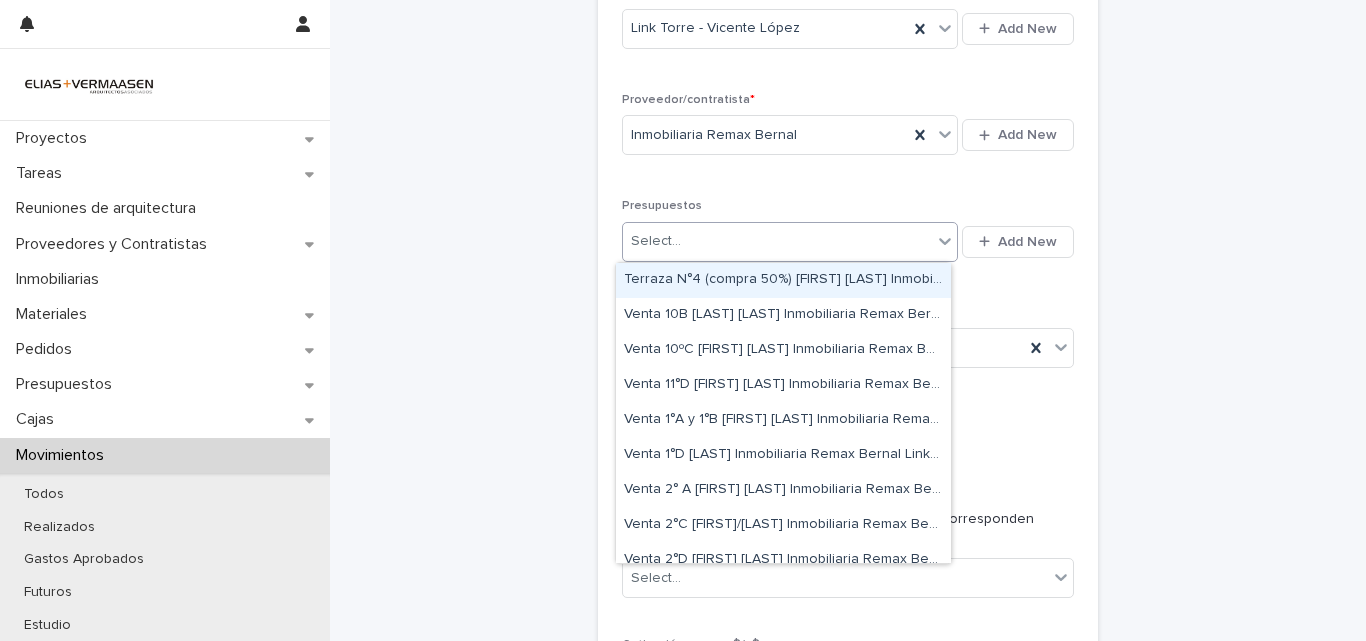 click on "Select..." at bounding box center [777, 241] 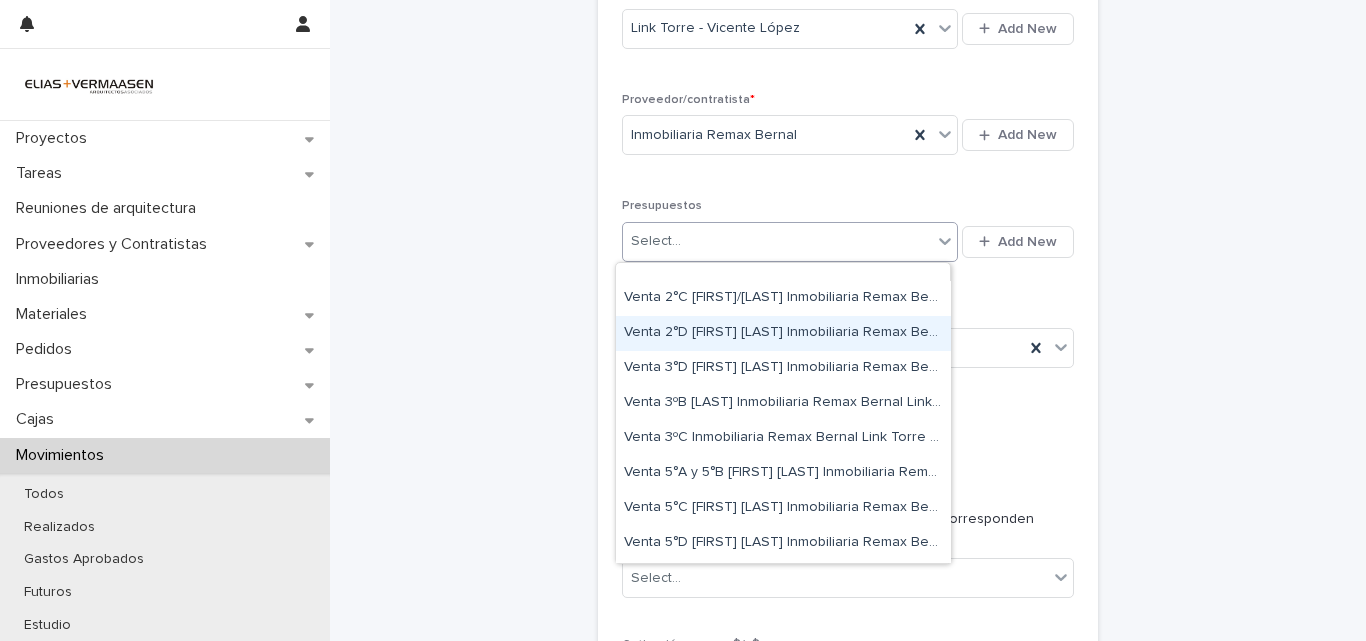 scroll, scrollTop: 399, scrollLeft: 0, axis: vertical 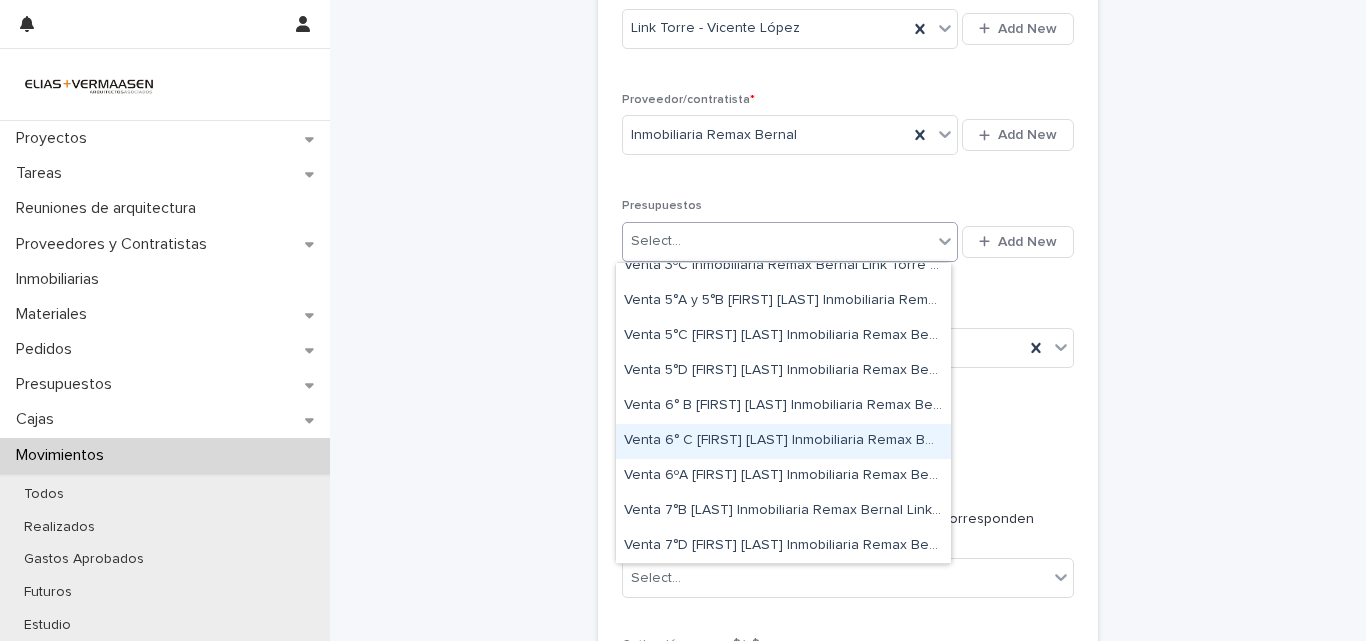 click on "Venta 6° C [FIRST_NAME] [LAST_NAME] Inmobiliaria Remax Bernal Link Torre - Vicente López" at bounding box center (783, 441) 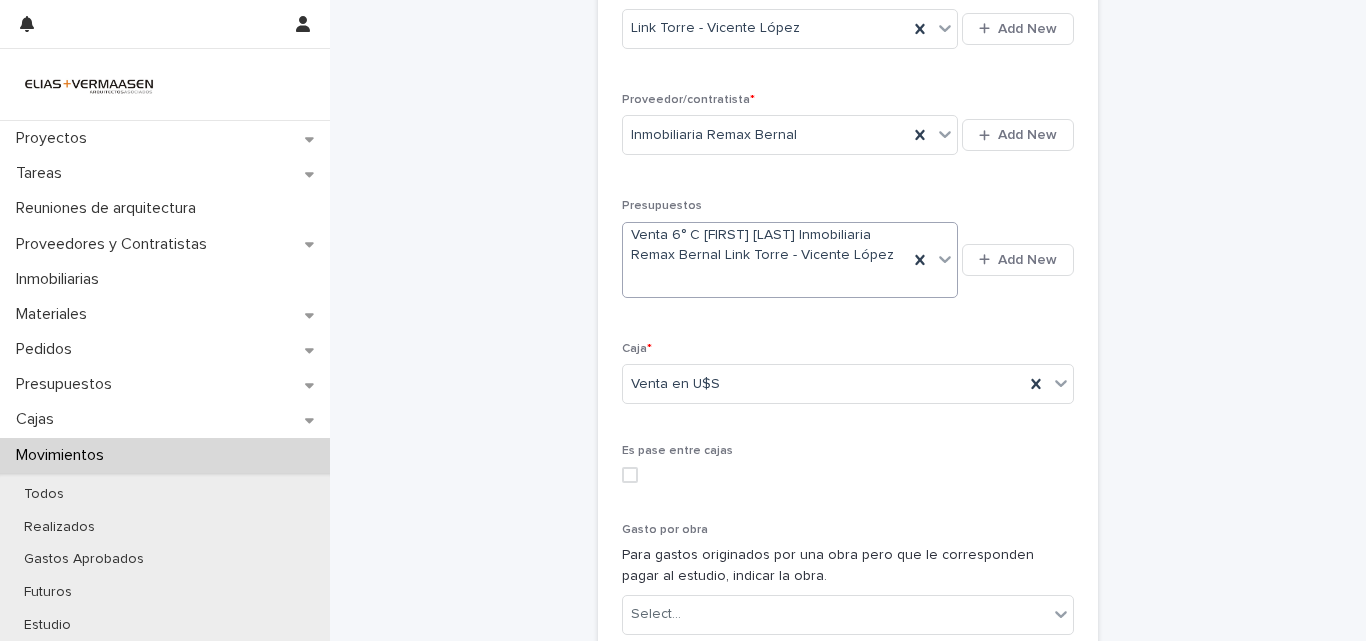 scroll, scrollTop: 645, scrollLeft: 0, axis: vertical 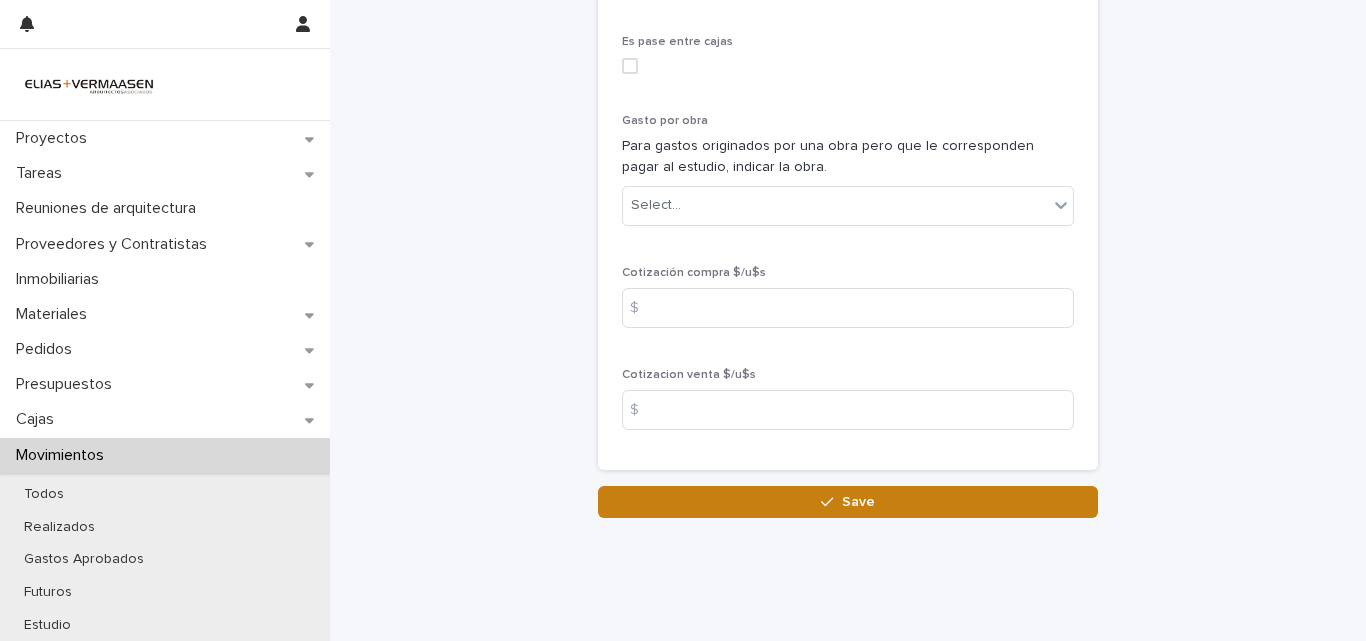 click on "Save" at bounding box center (848, 502) 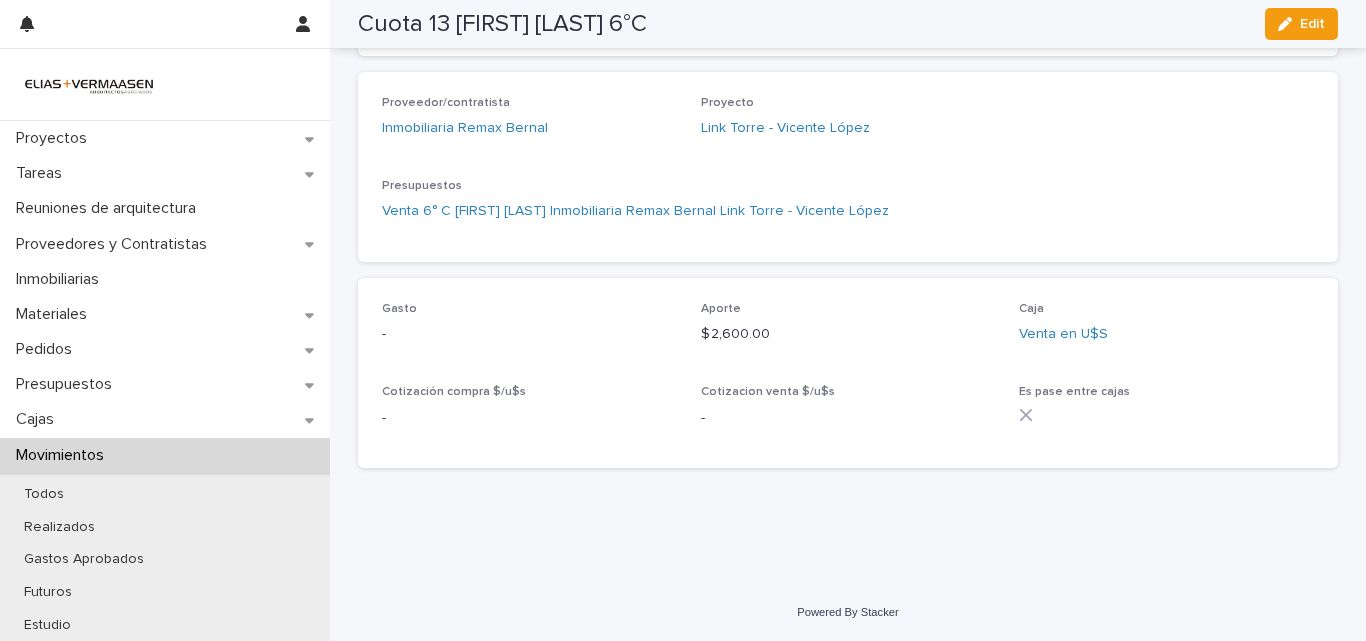 scroll, scrollTop: 547, scrollLeft: 0, axis: vertical 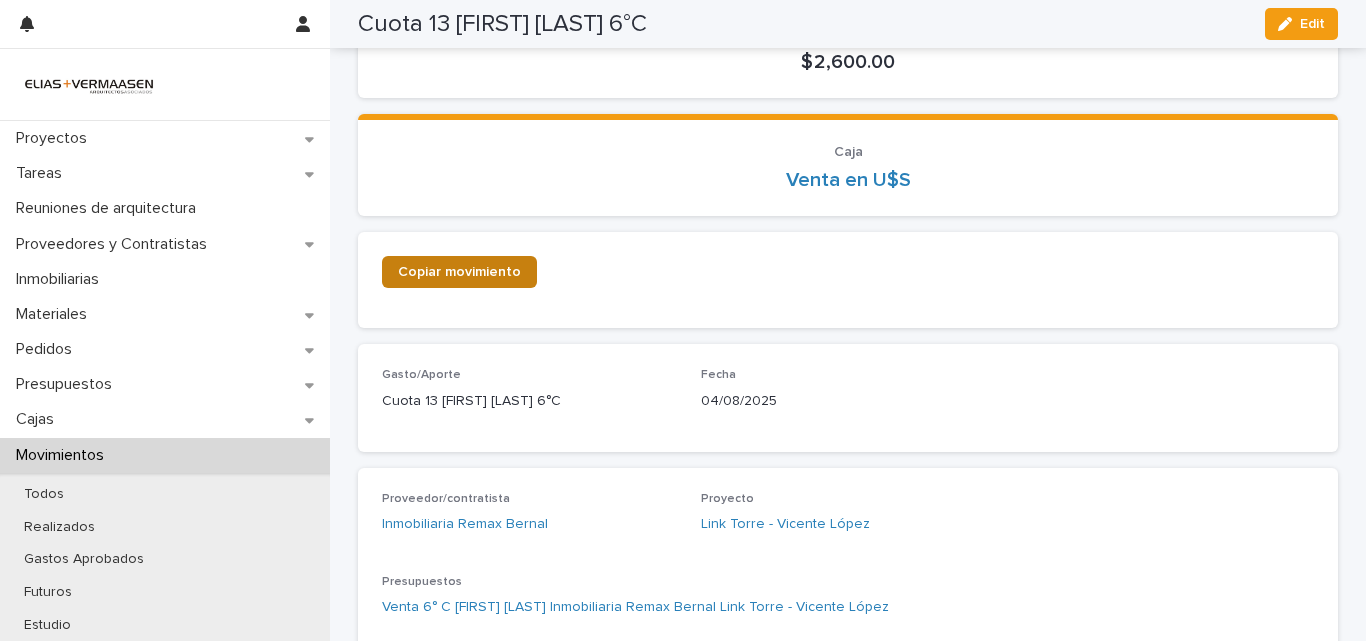 click on "Copiar movimiento" at bounding box center [459, 272] 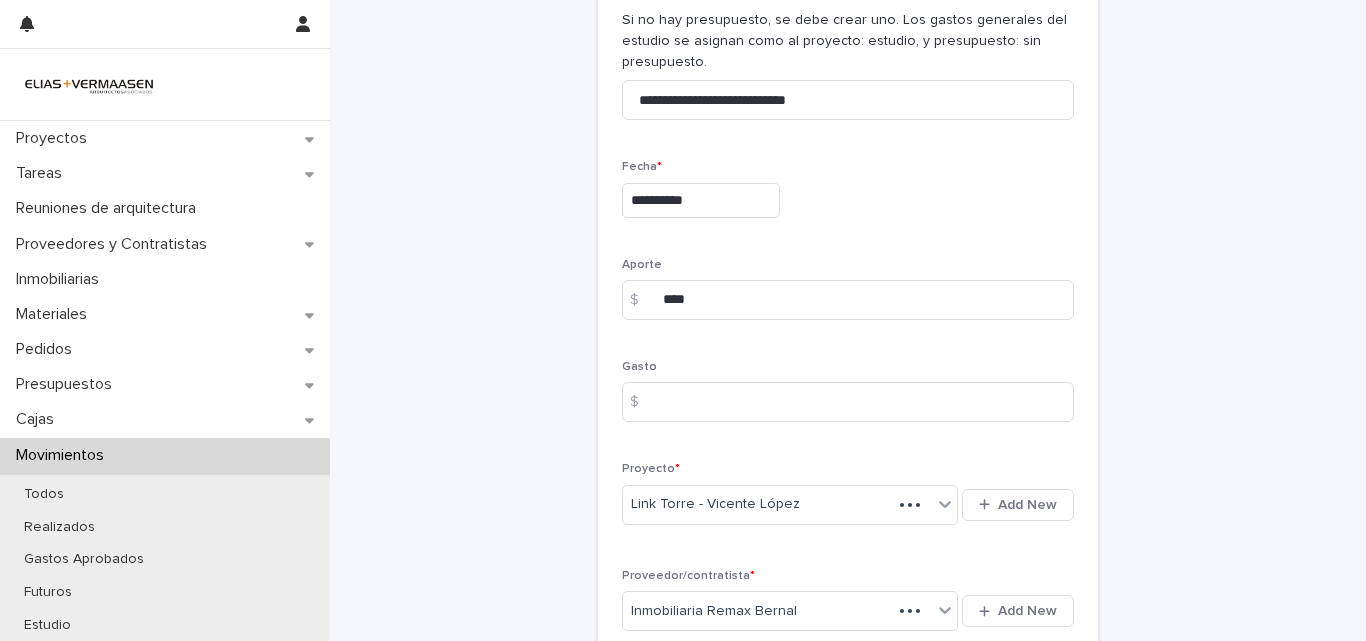 scroll, scrollTop: 171, scrollLeft: 0, axis: vertical 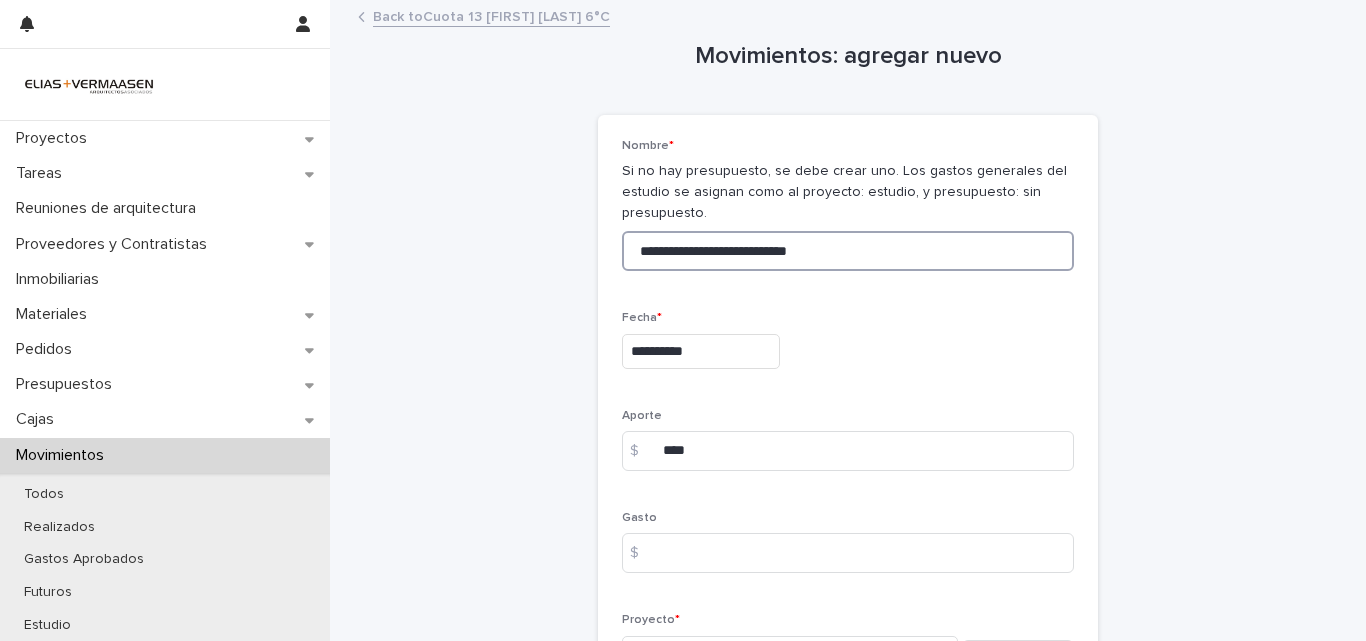 click on "**********" at bounding box center (848, 251) 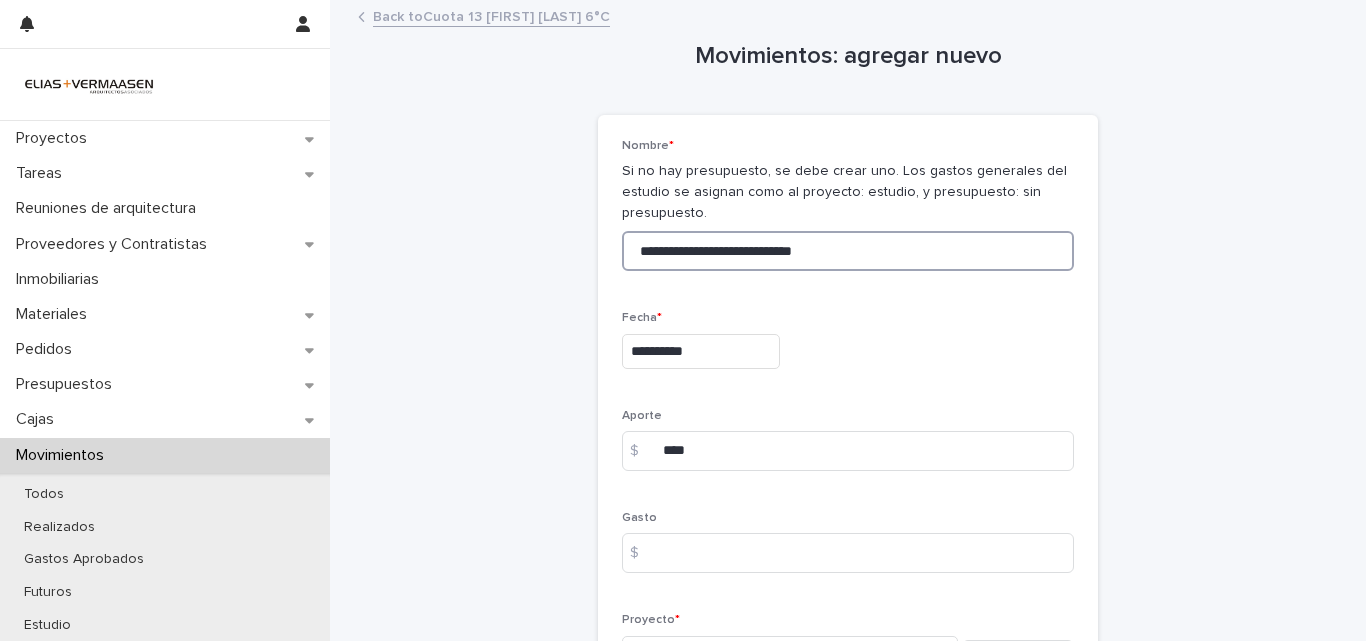 click on "**********" at bounding box center [848, 251] 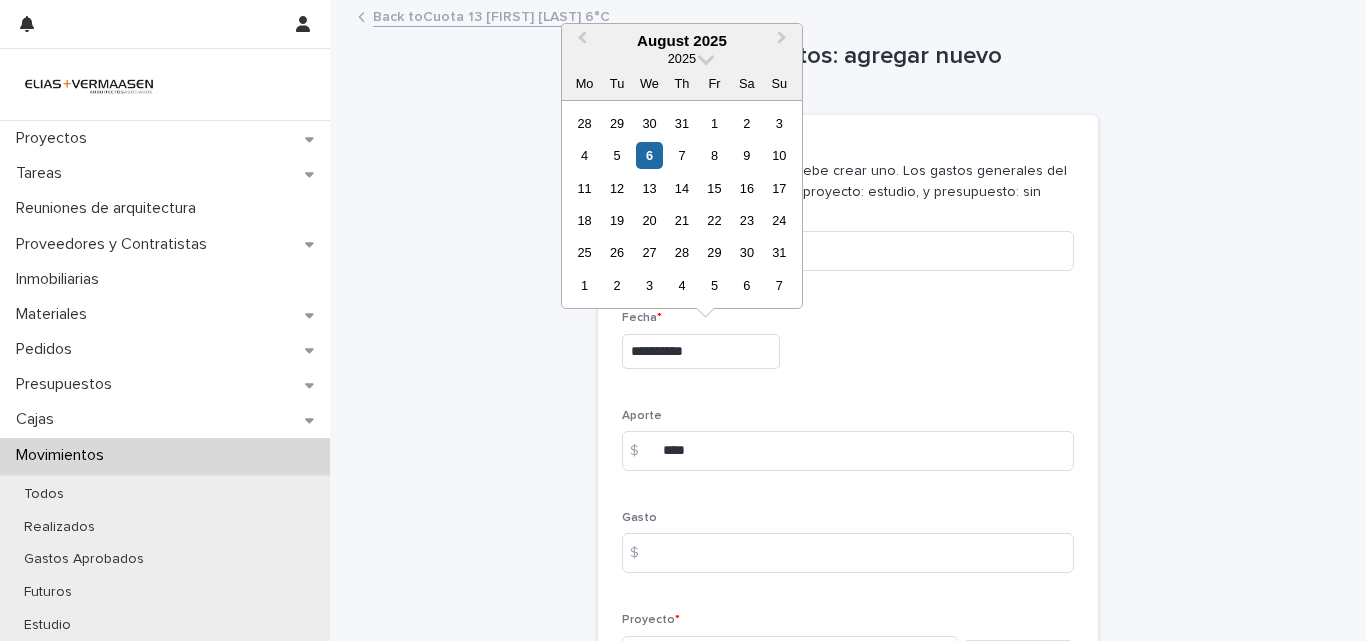 click on "**********" at bounding box center [701, 351] 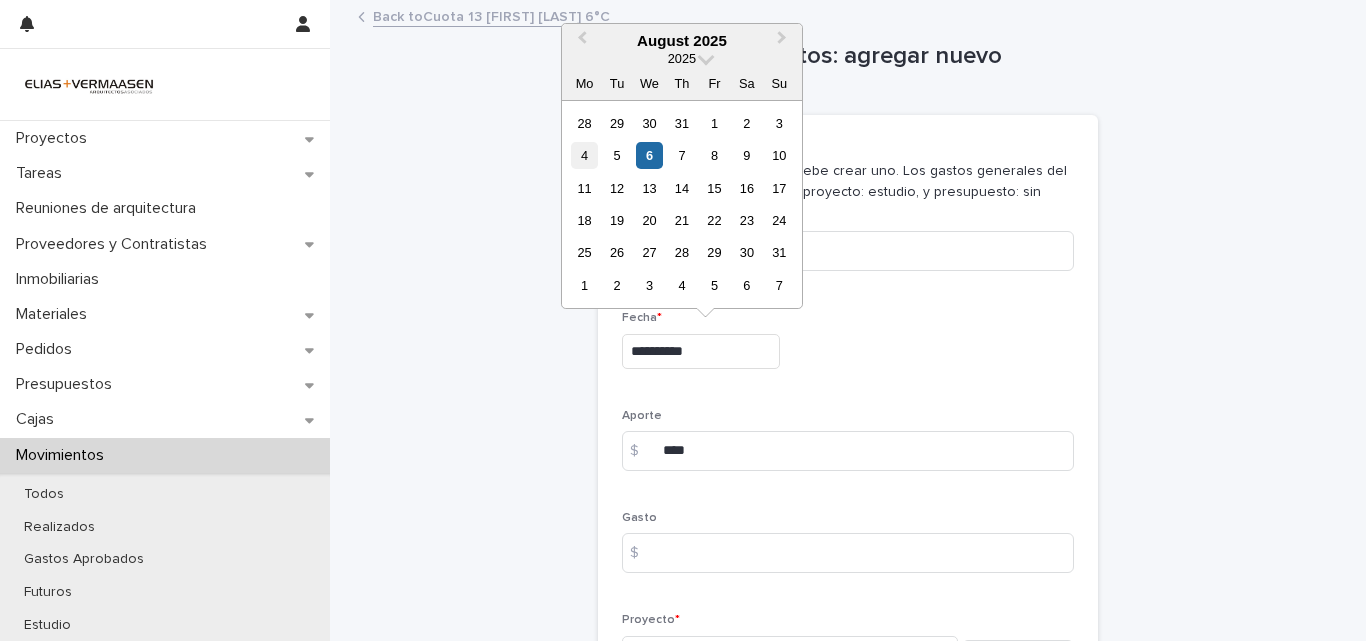 click on "4" at bounding box center [584, 155] 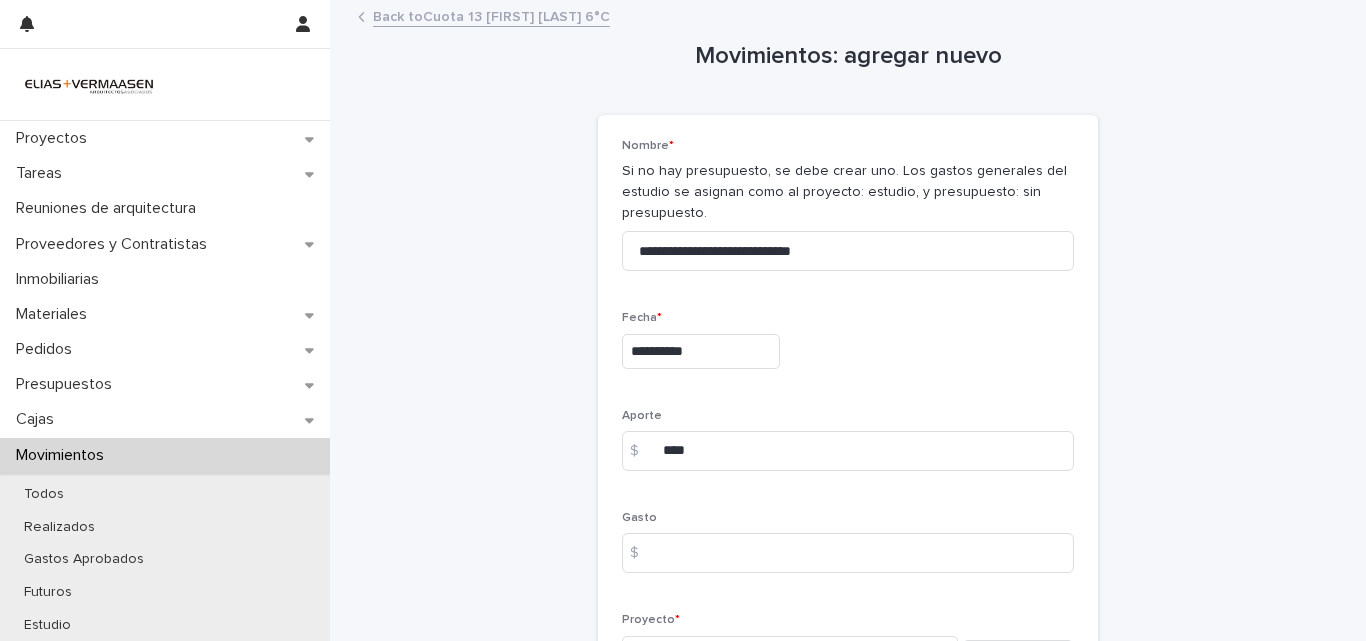 type on "**********" 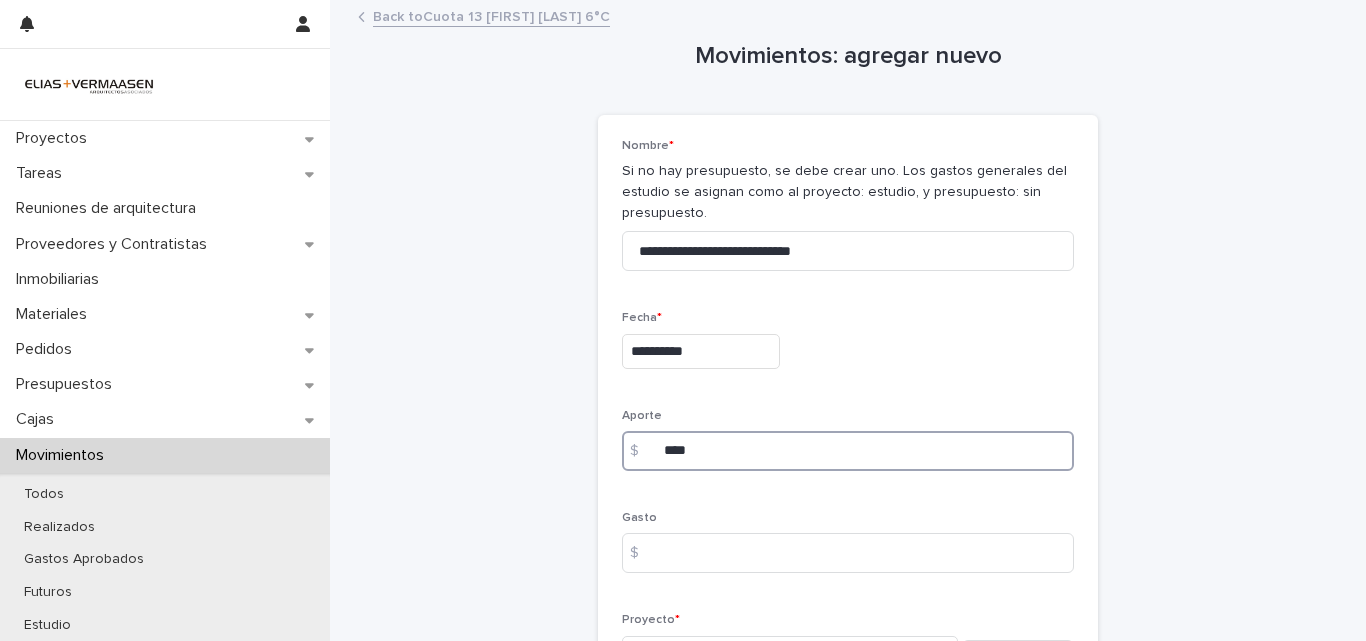 click on "****" at bounding box center [848, 451] 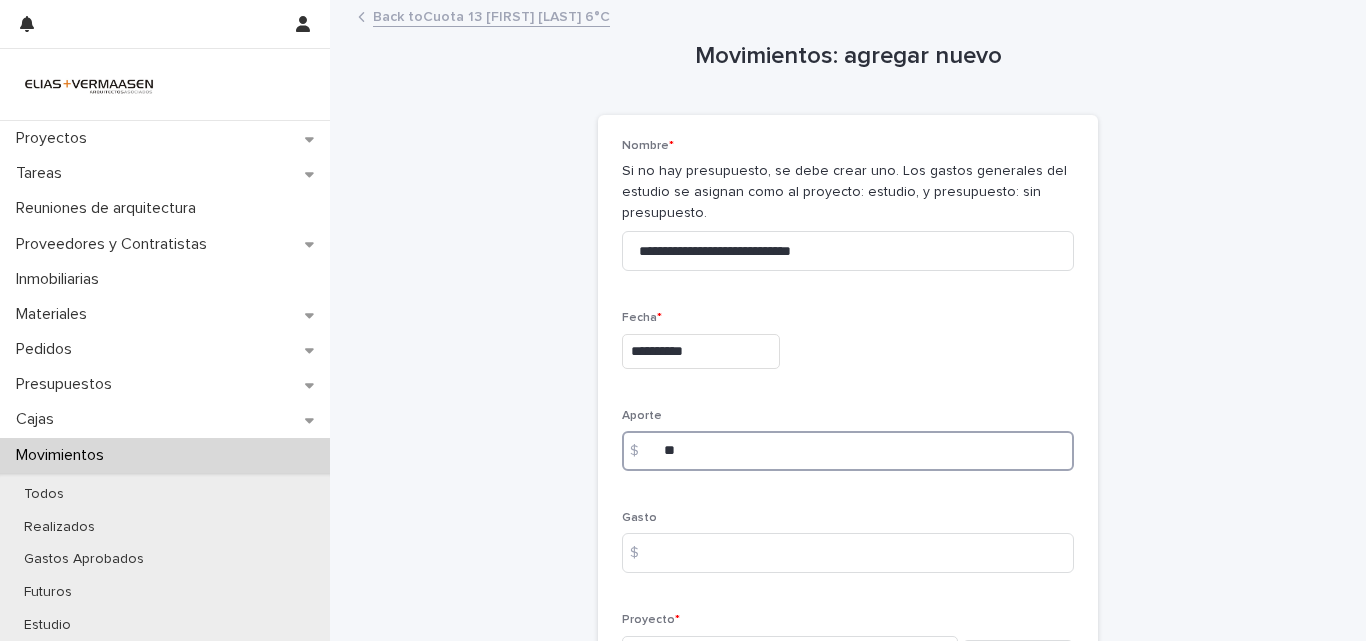 type on "*" 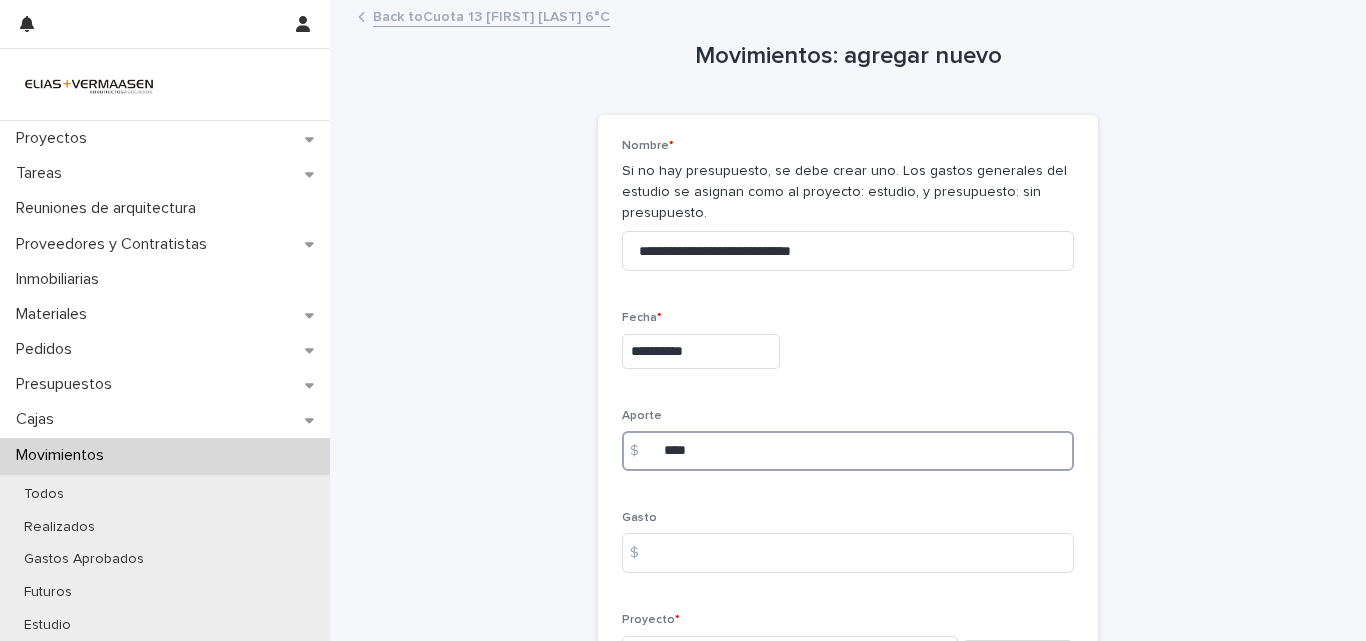 type on "****" 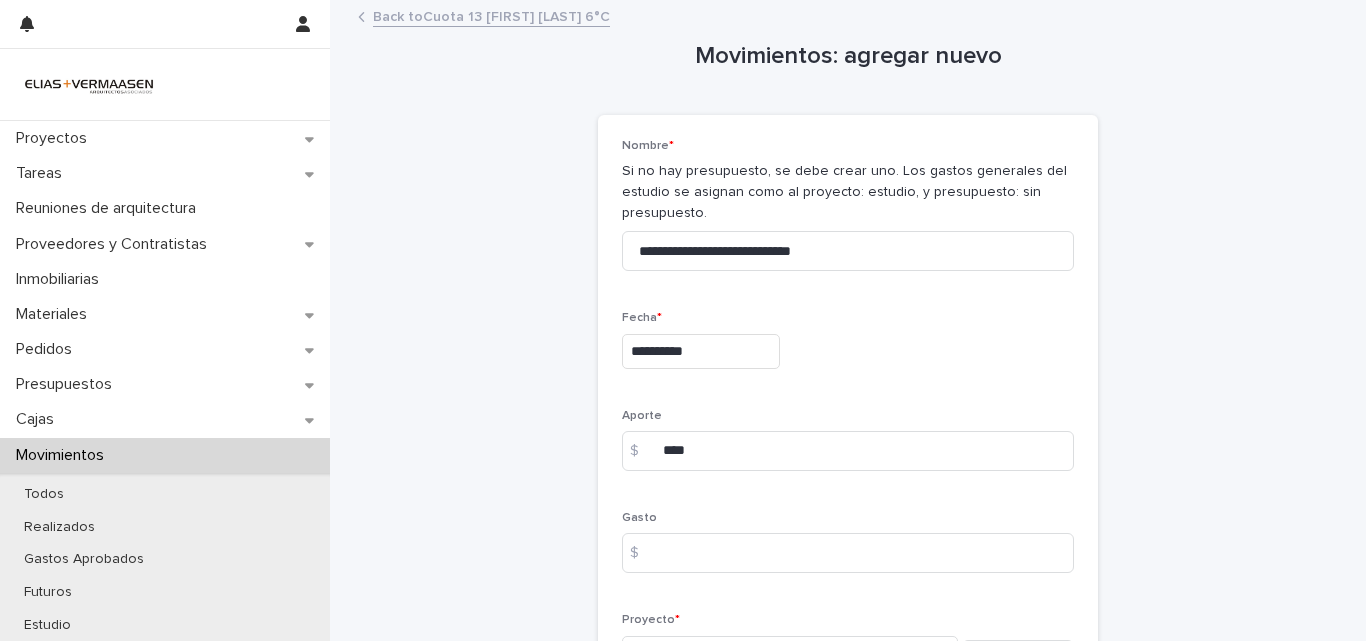 drag, startPoint x: 1326, startPoint y: 216, endPoint x: 1365, endPoint y: 219, distance: 39.115215 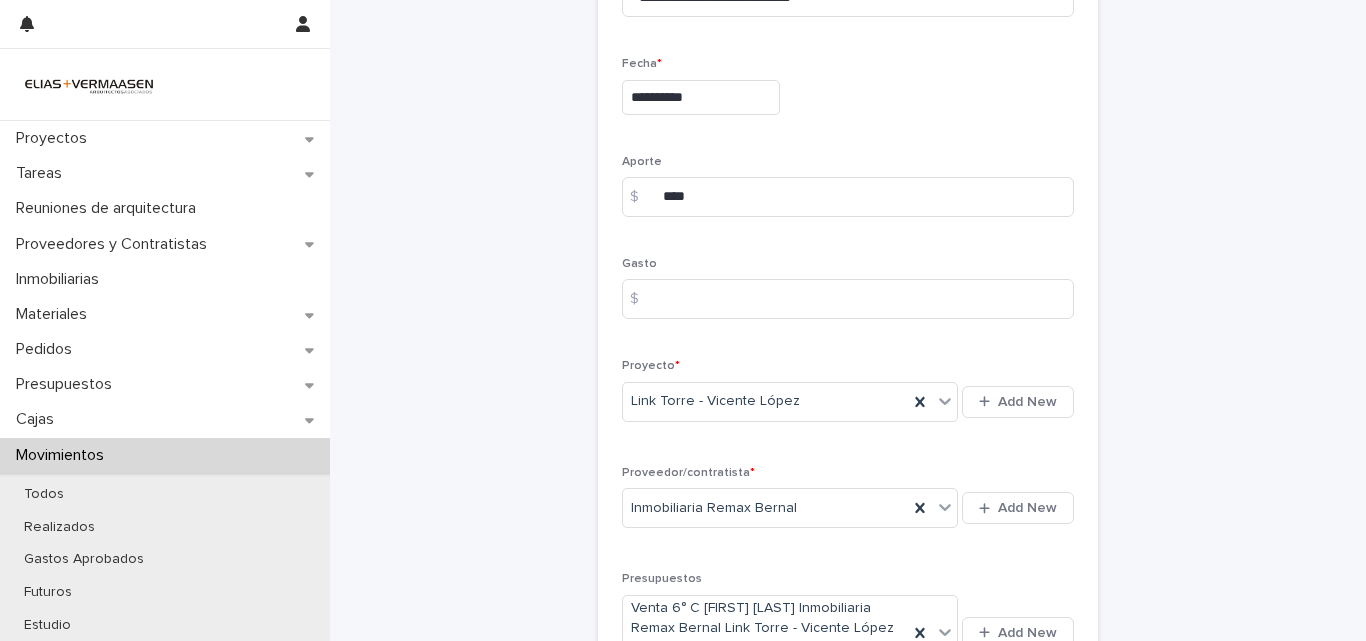 scroll, scrollTop: 398, scrollLeft: 0, axis: vertical 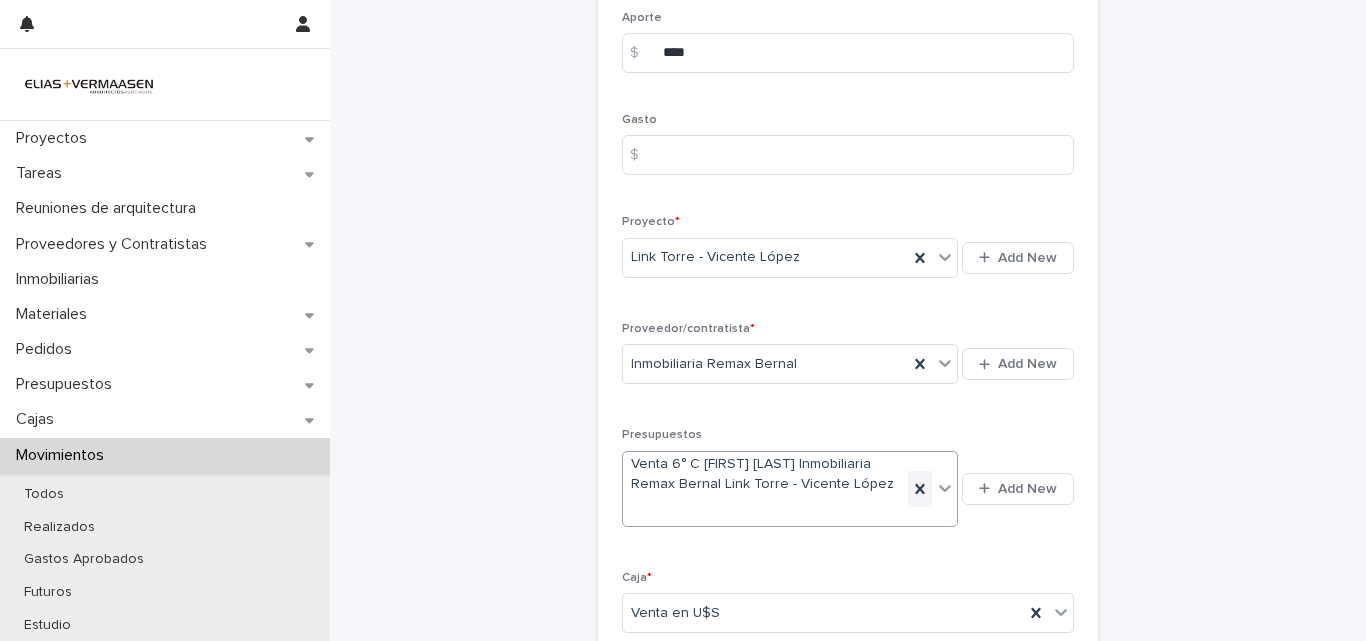 click 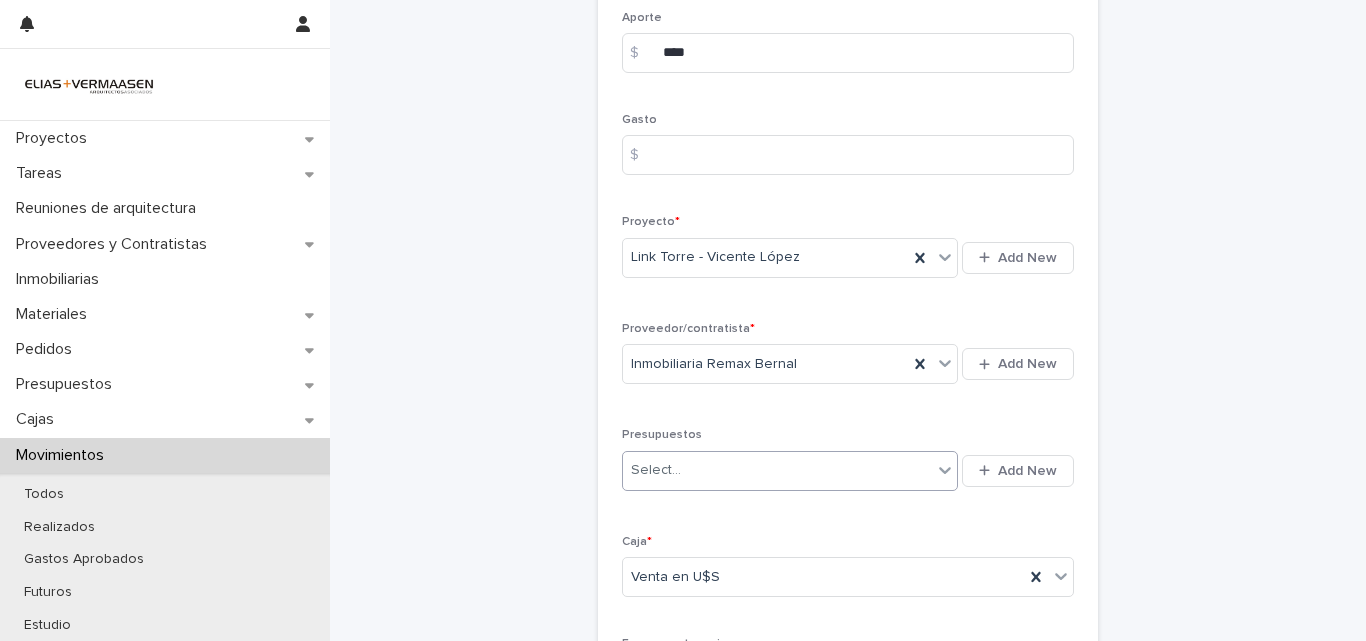 scroll, scrollTop: 380, scrollLeft: 0, axis: vertical 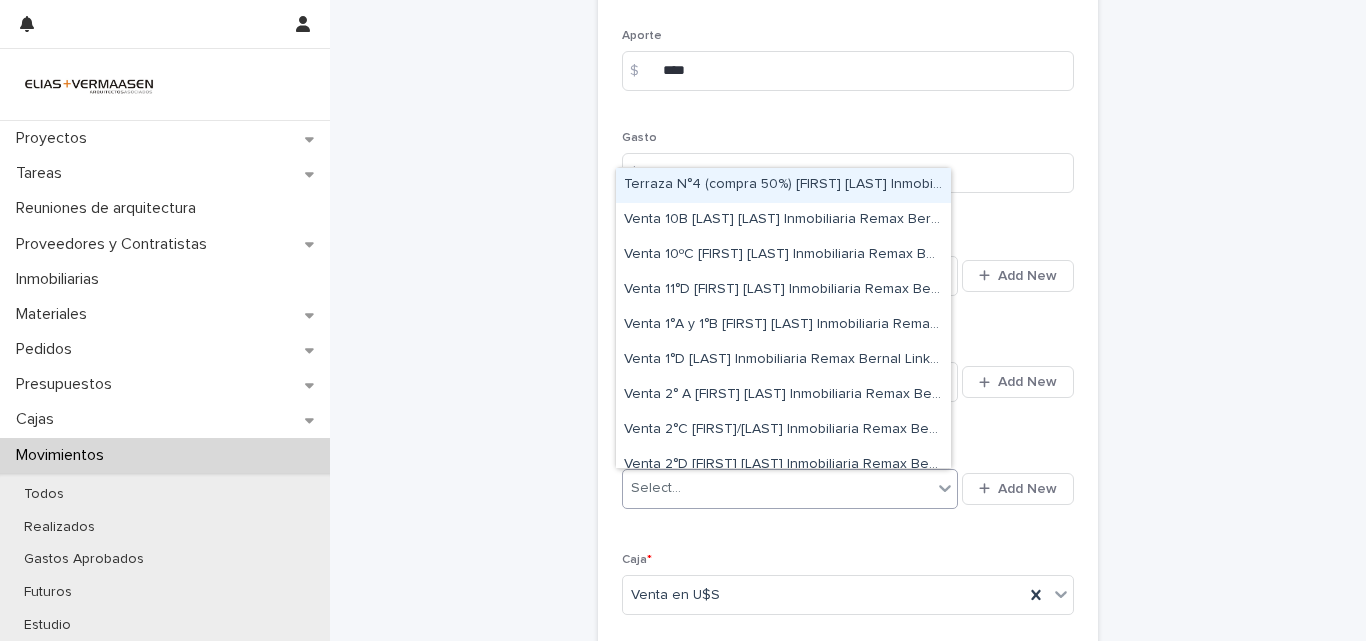 click on "Select..." at bounding box center [777, 488] 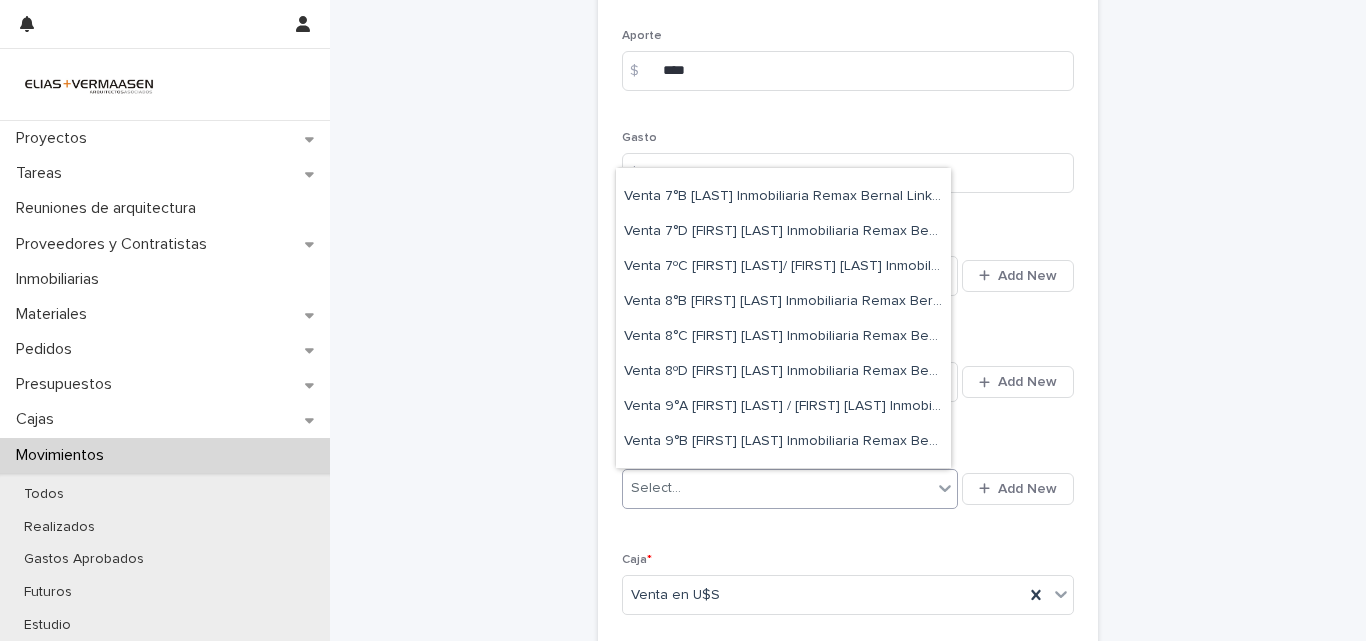 scroll, scrollTop: 632, scrollLeft: 0, axis: vertical 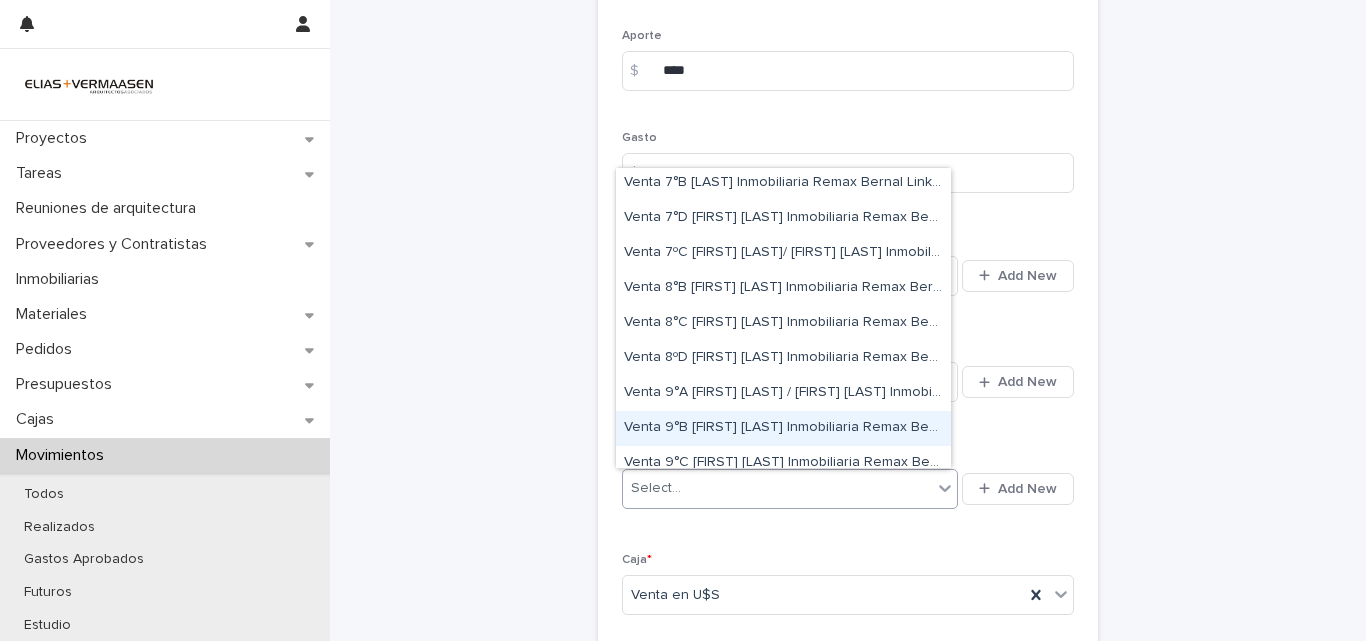 click on "Venta 9°B [FIRST_NAME] [LAST_NAME] Inmobiliaria Remax Bernal Link Torre - Vicente López" at bounding box center (783, 428) 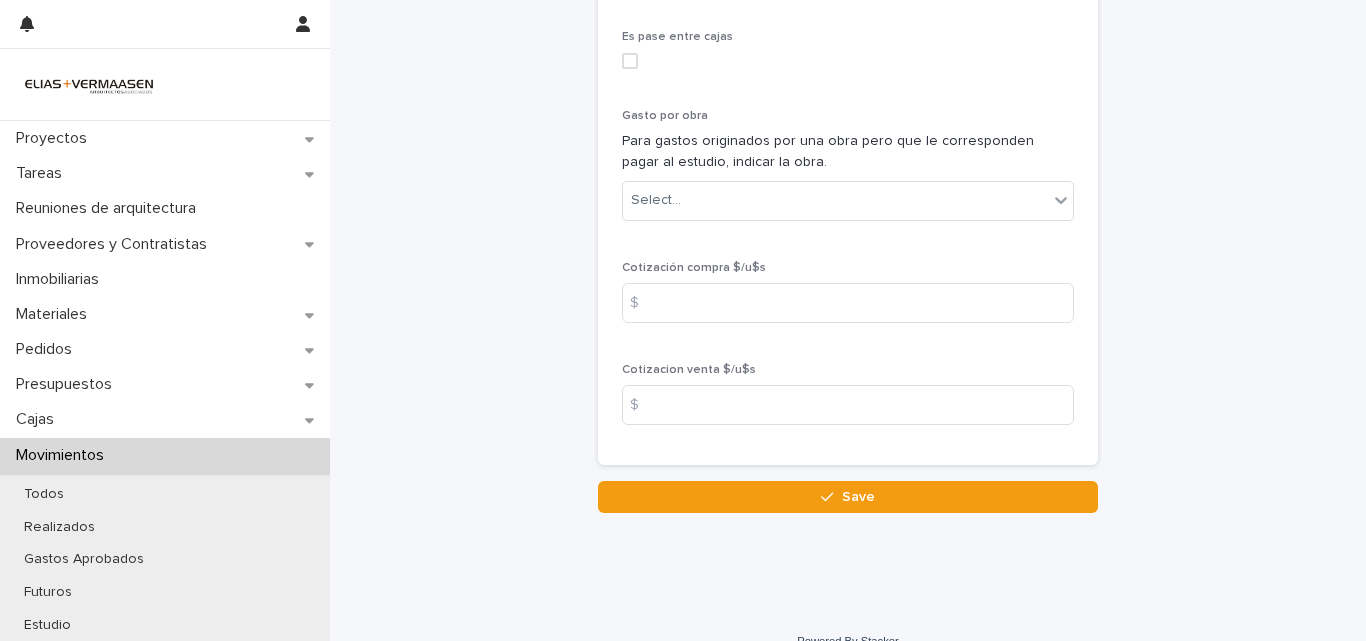 scroll, scrollTop: 1070, scrollLeft: 0, axis: vertical 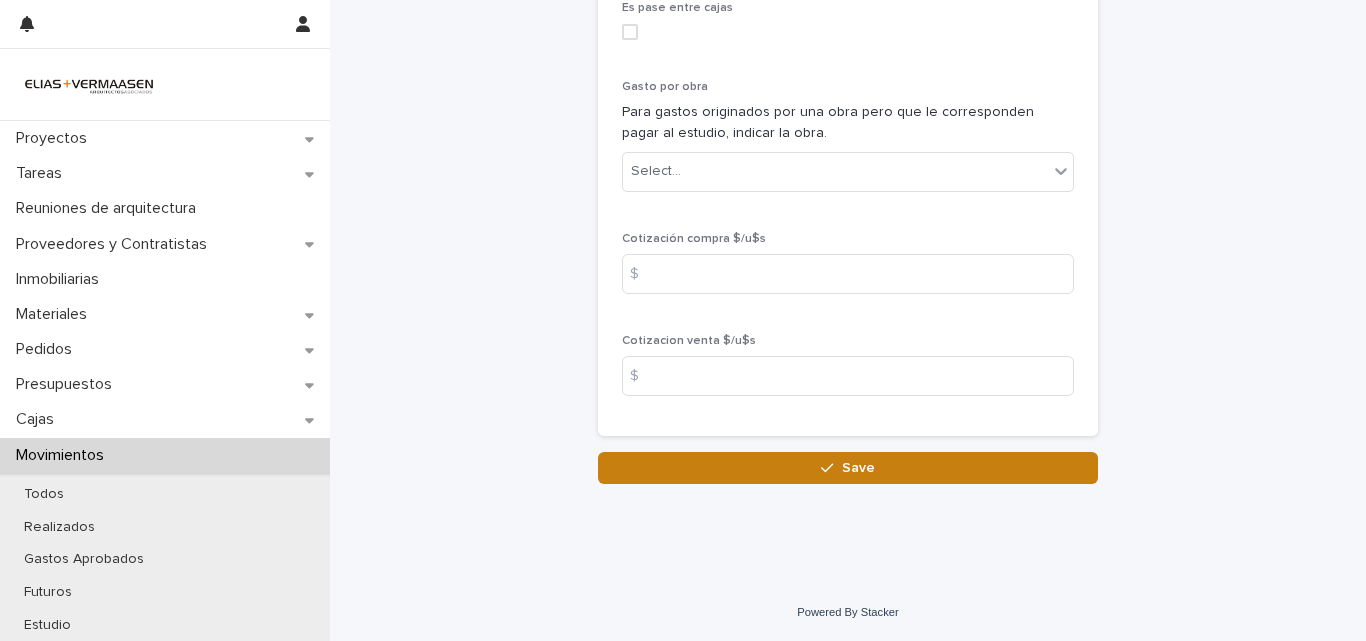 click on "Save" at bounding box center [858, 468] 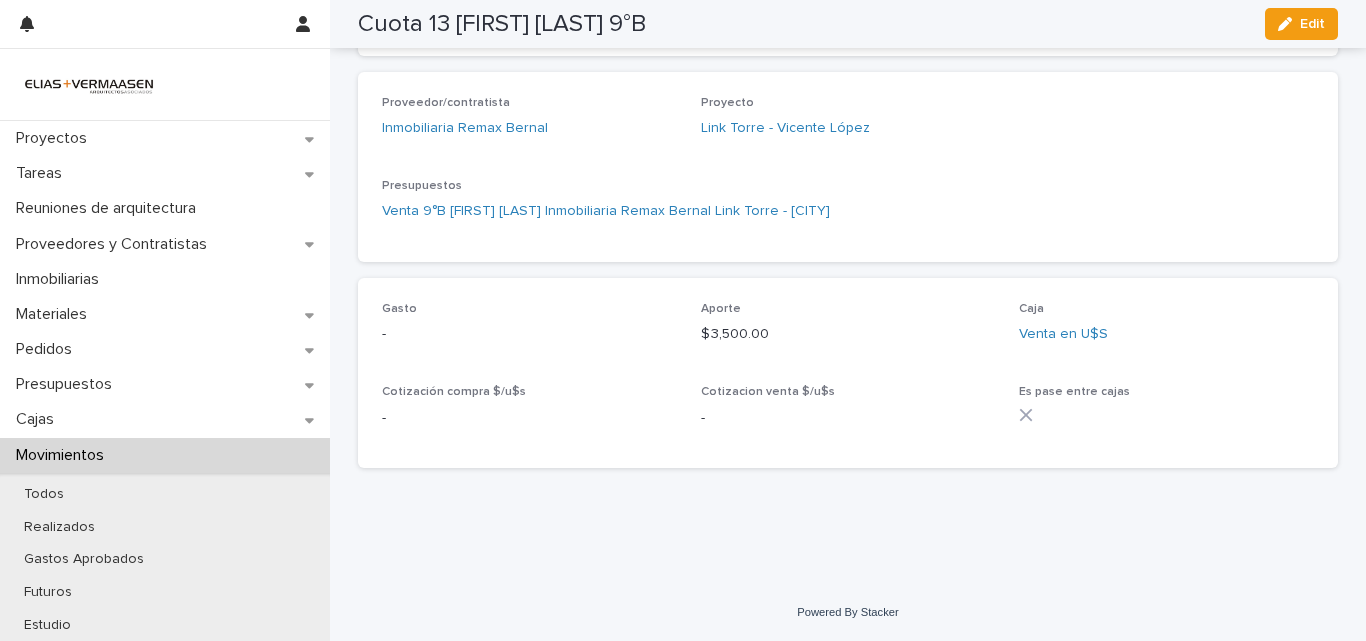scroll, scrollTop: 547, scrollLeft: 0, axis: vertical 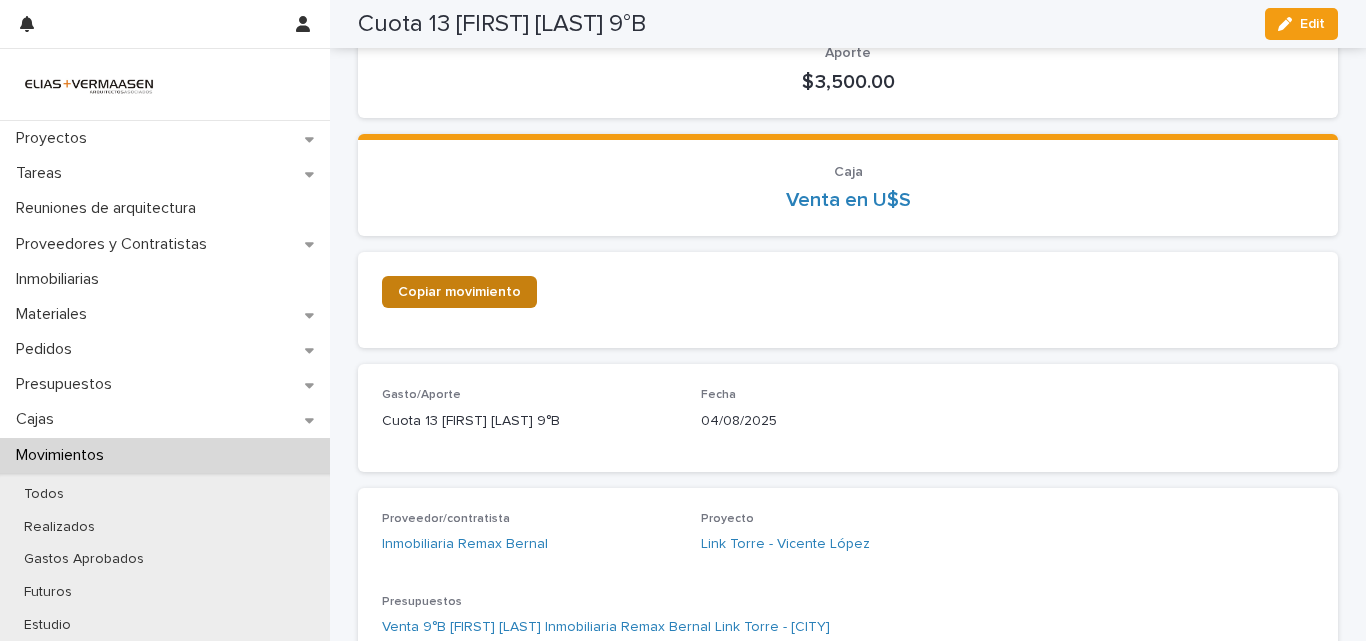 click on "Copiar movimiento" at bounding box center (459, 292) 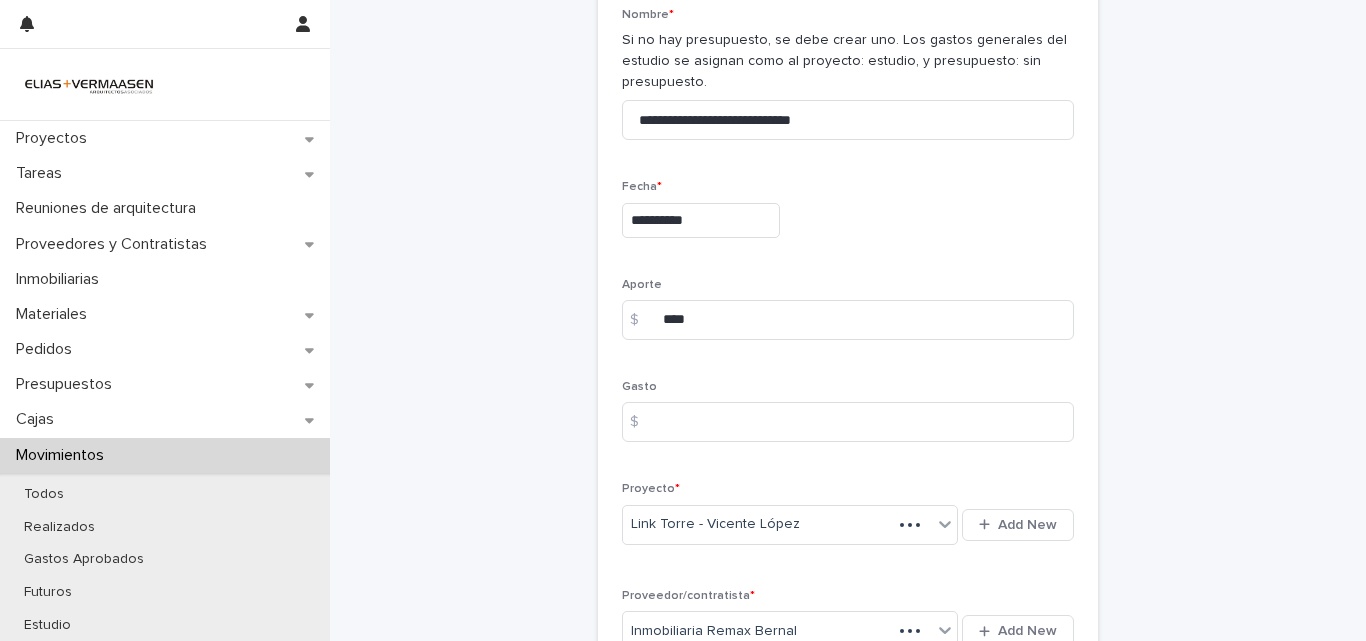 scroll, scrollTop: 151, scrollLeft: 0, axis: vertical 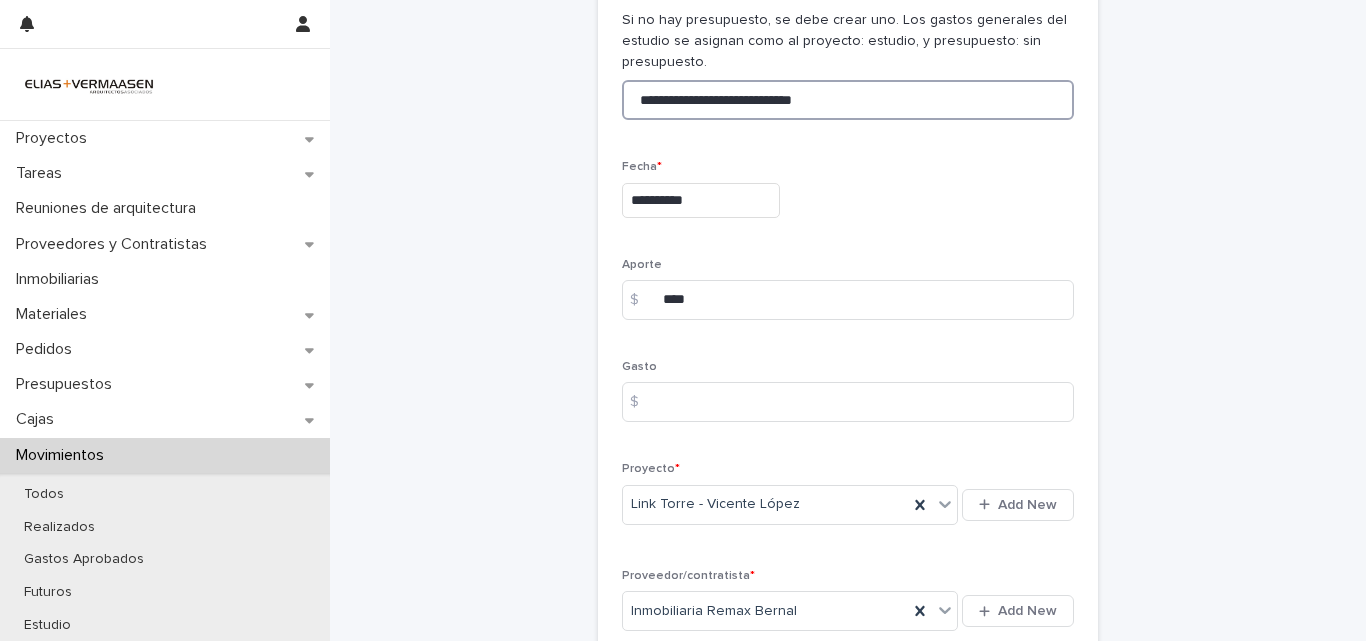 click on "**********" at bounding box center [848, 100] 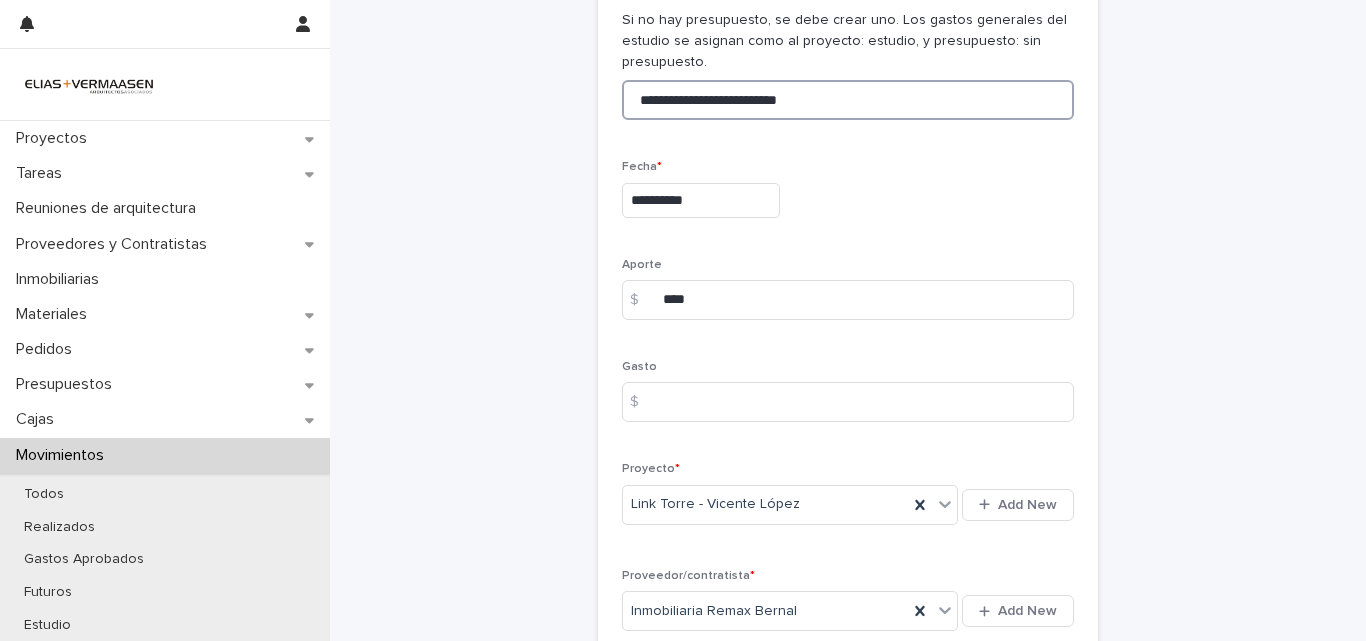 click on "**********" at bounding box center [848, 100] 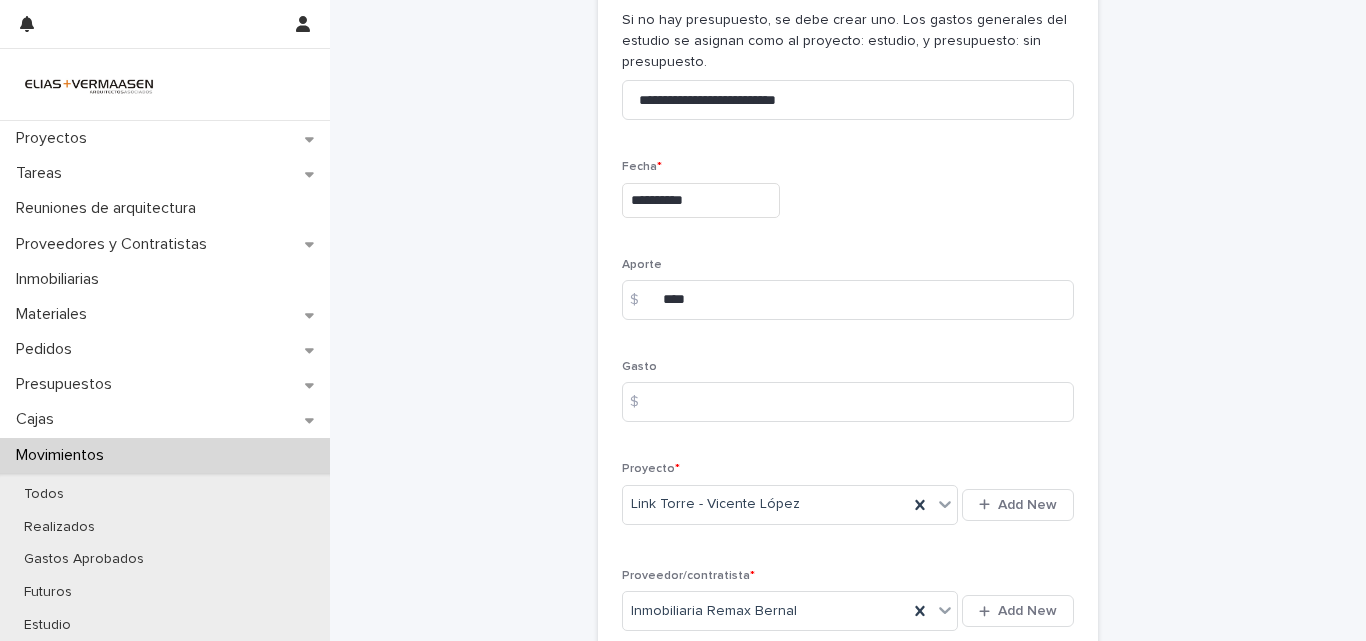 click on "**********" at bounding box center [701, 200] 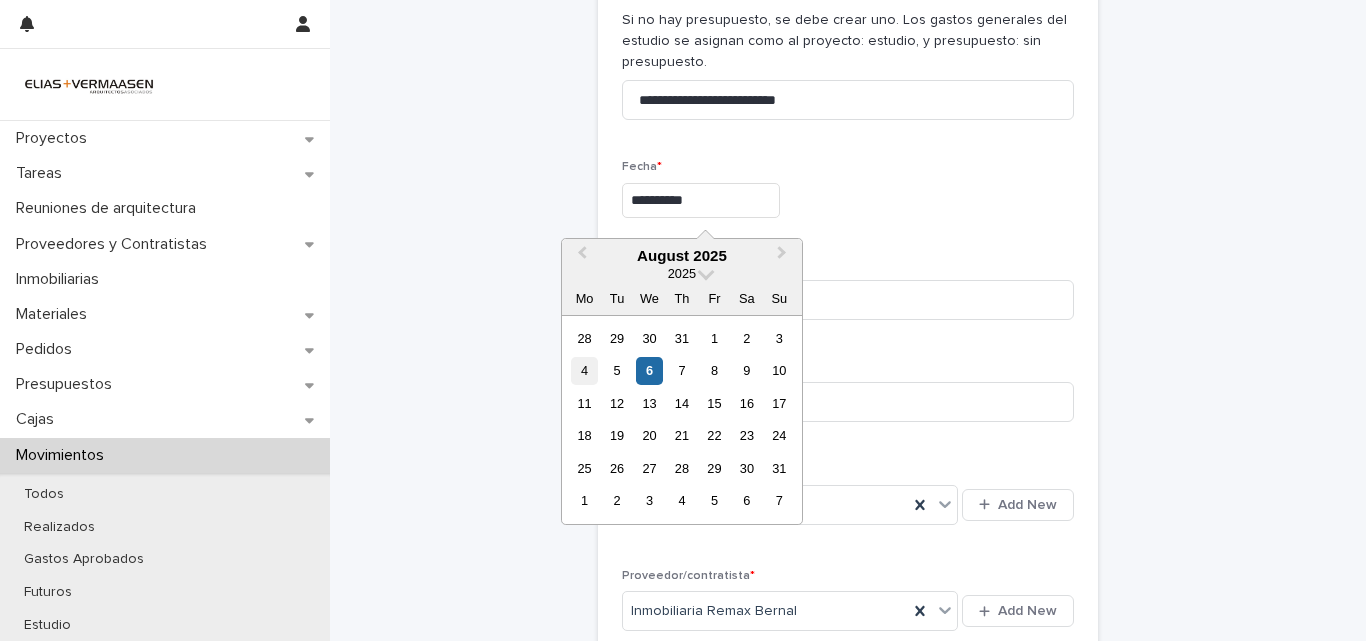 click on "4" at bounding box center [584, 370] 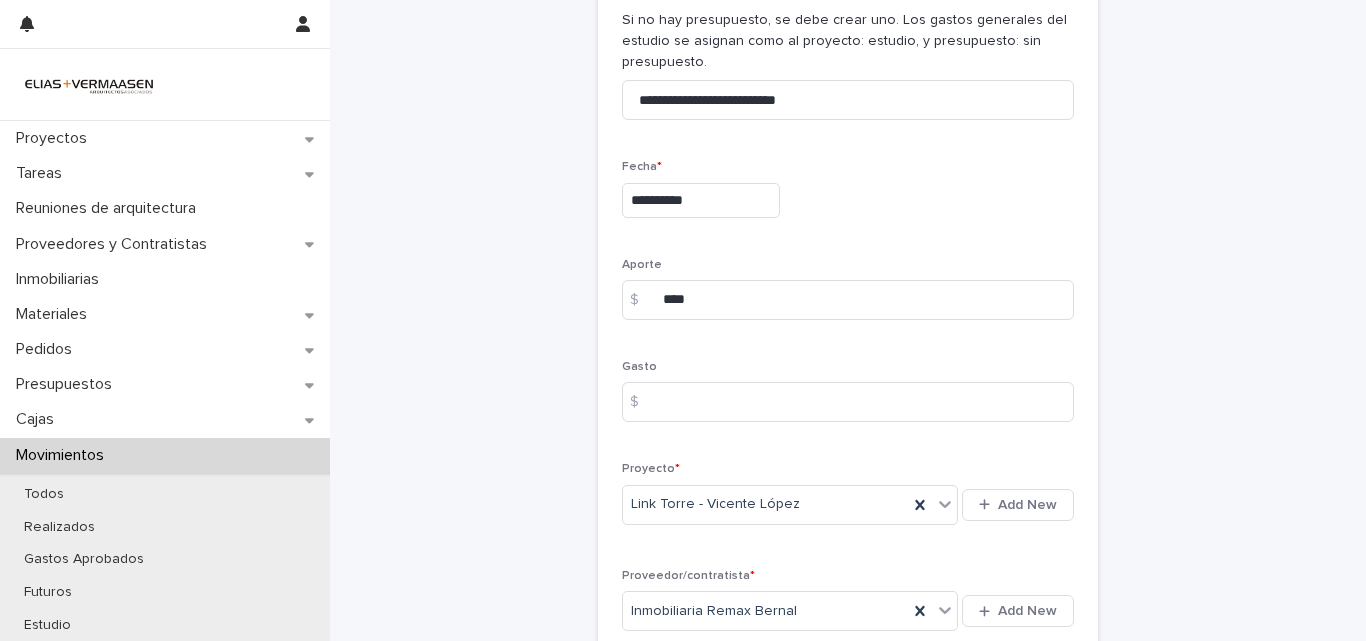 type on "**********" 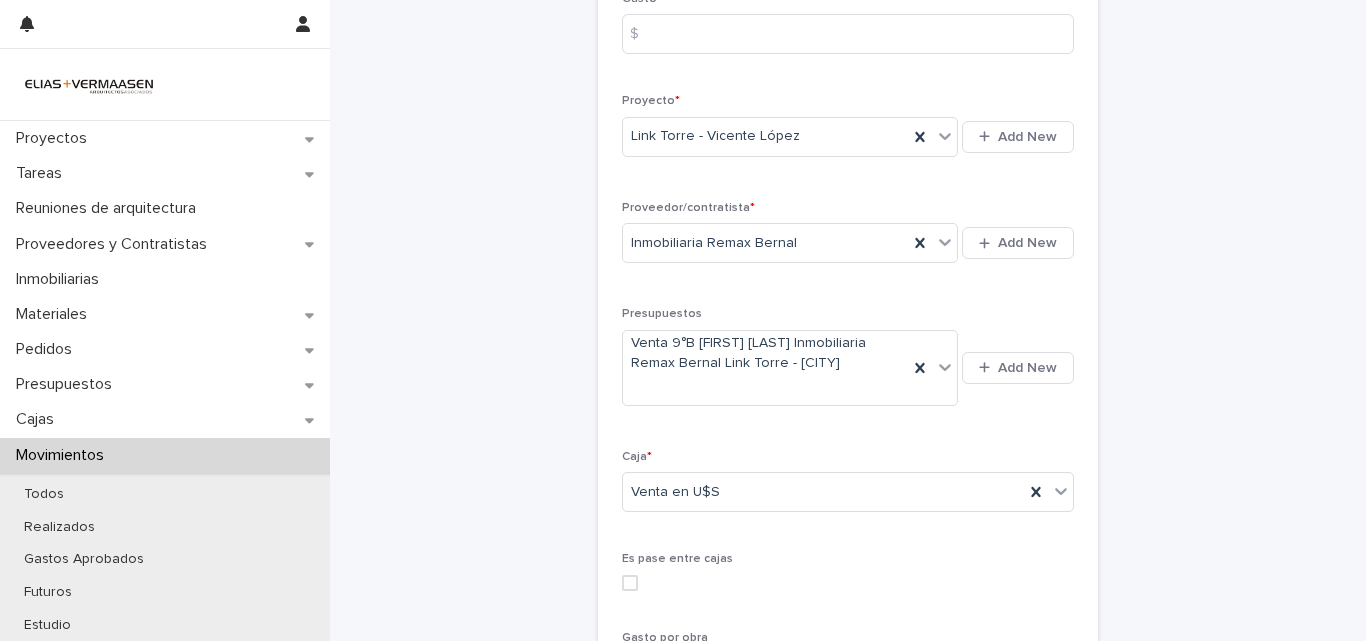 scroll, scrollTop: 522, scrollLeft: 0, axis: vertical 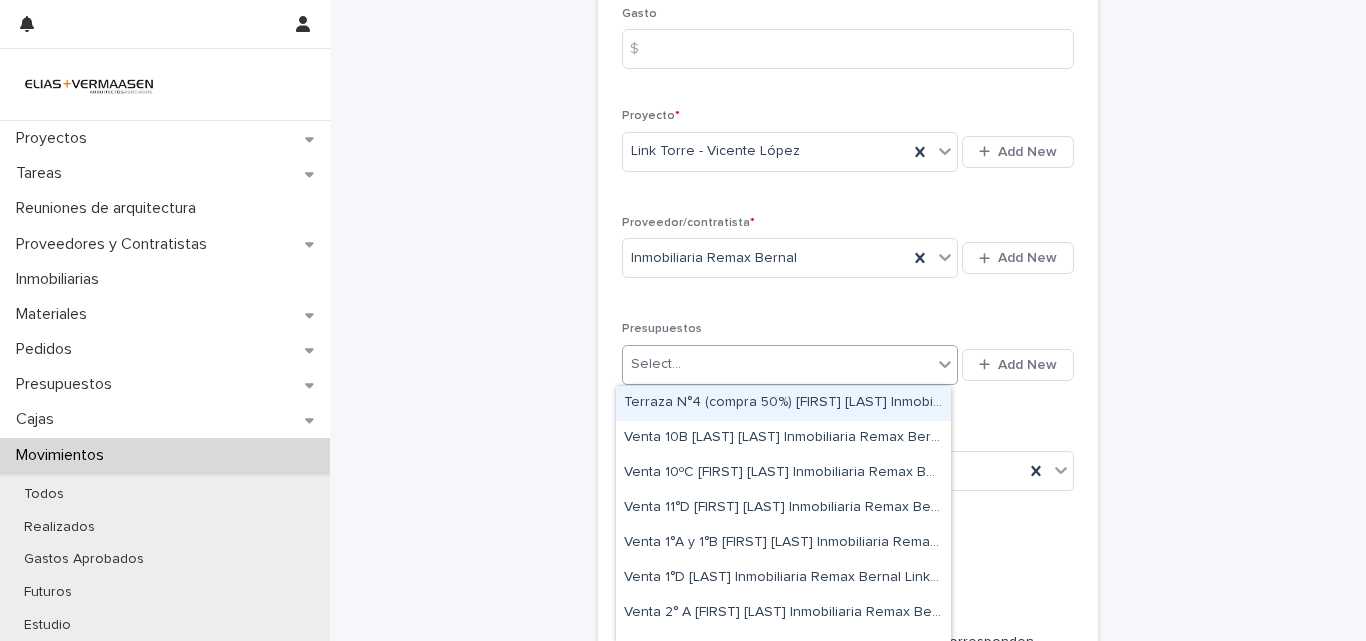 click on "Select..." at bounding box center [777, 364] 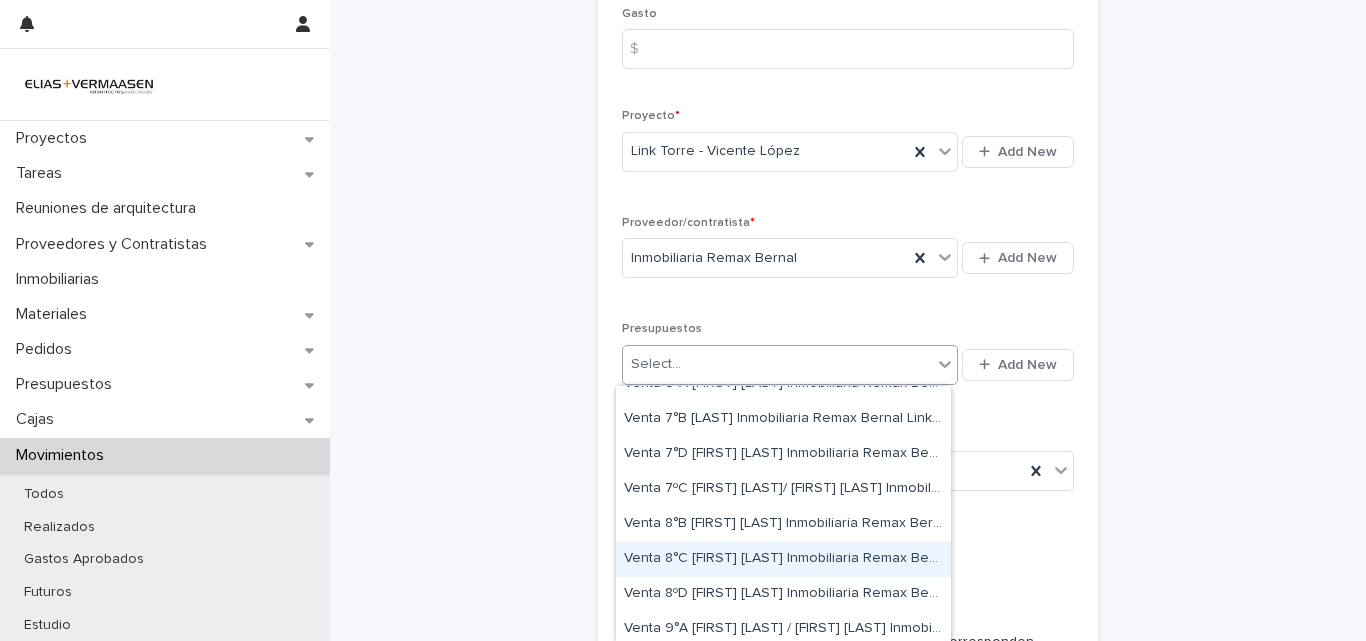 scroll, scrollTop: 604, scrollLeft: 0, axis: vertical 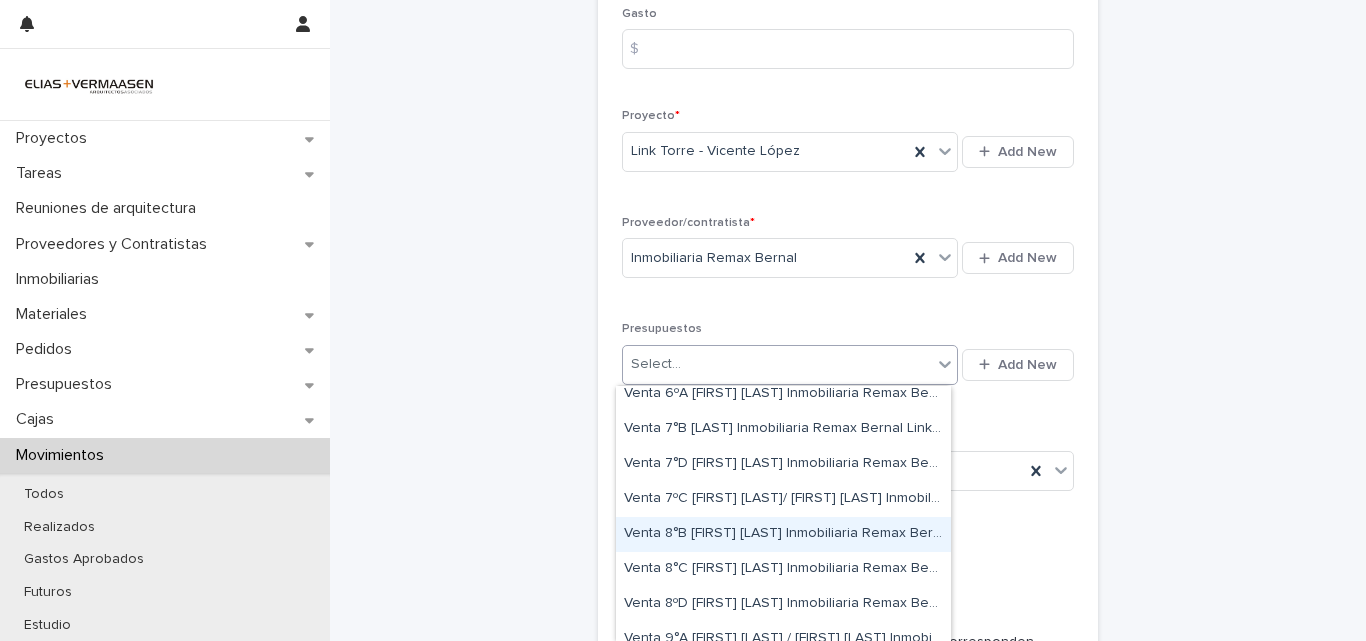 click on "Venta 8°B [FIRST_NAME] [LAST_NAME] Inmobiliaria Remax Bernal Link Torre - Vicente López" at bounding box center (783, 534) 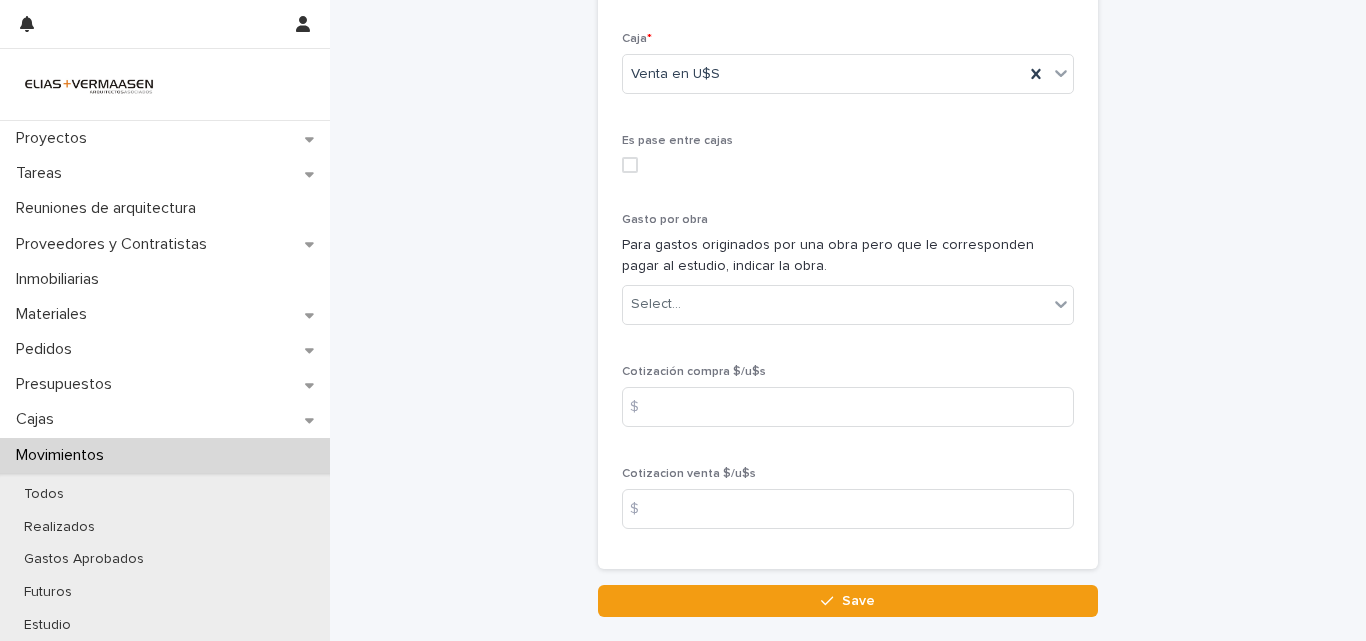 scroll, scrollTop: 1070, scrollLeft: 0, axis: vertical 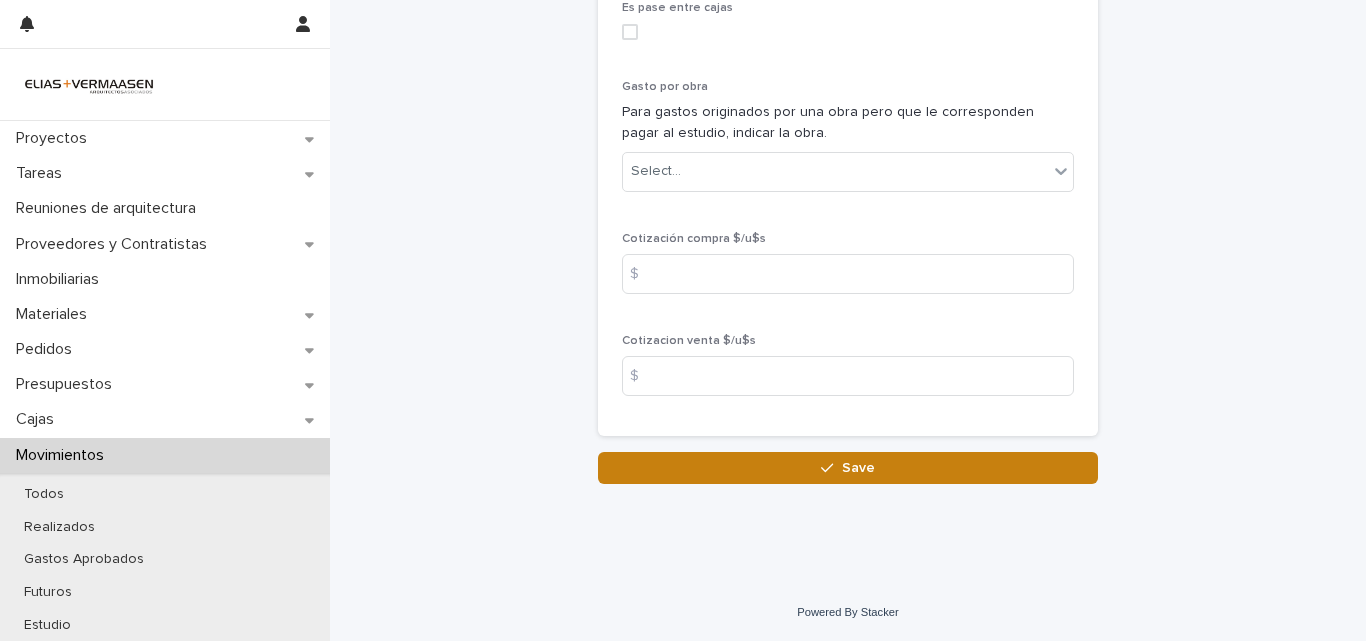 click on "Save" at bounding box center [848, 468] 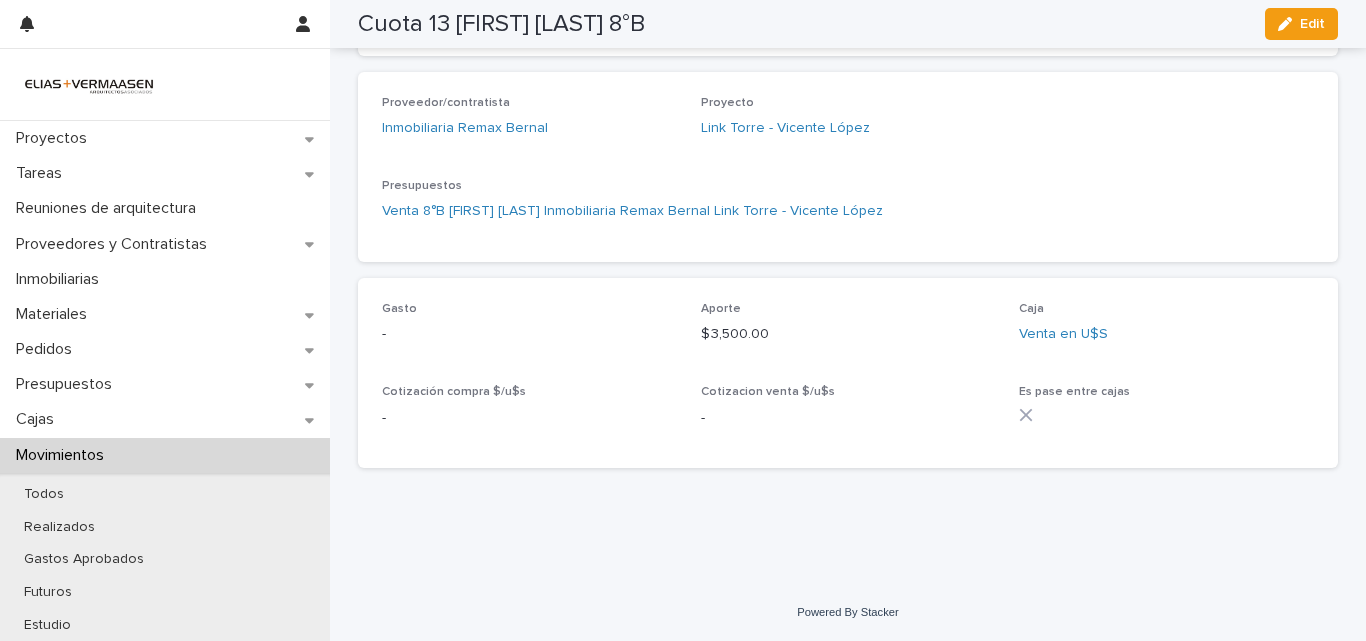 scroll, scrollTop: 547, scrollLeft: 0, axis: vertical 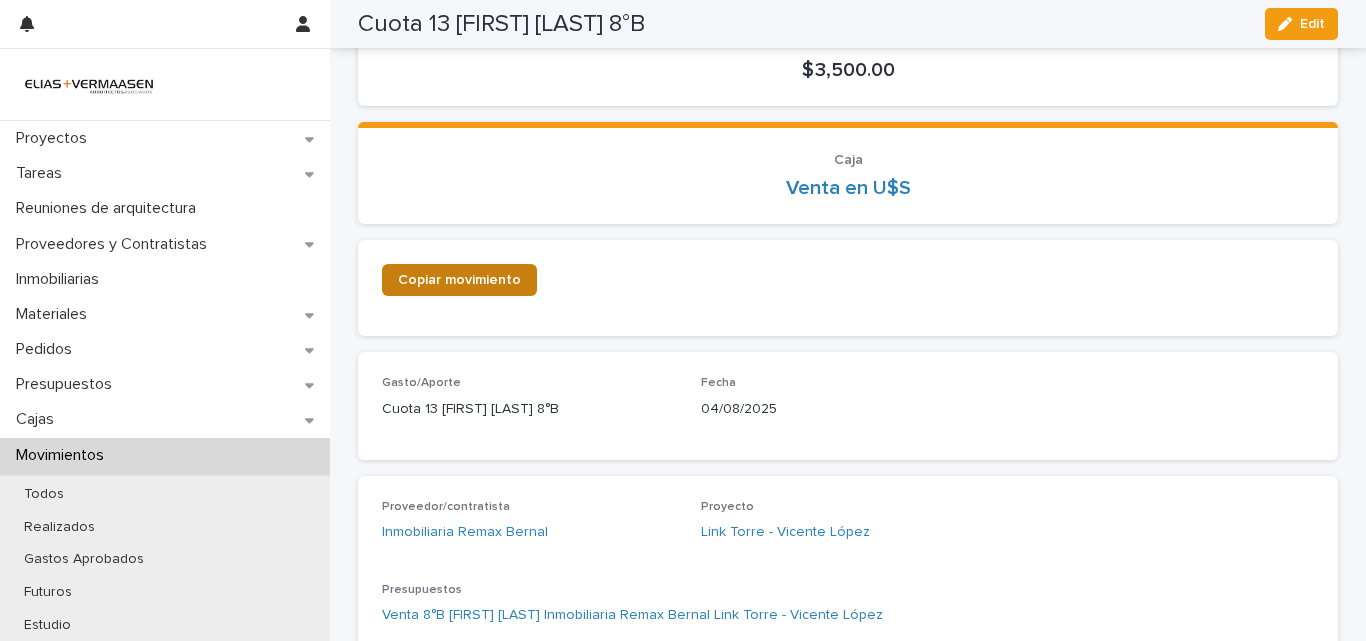 click on "Copiar movimiento" at bounding box center (459, 280) 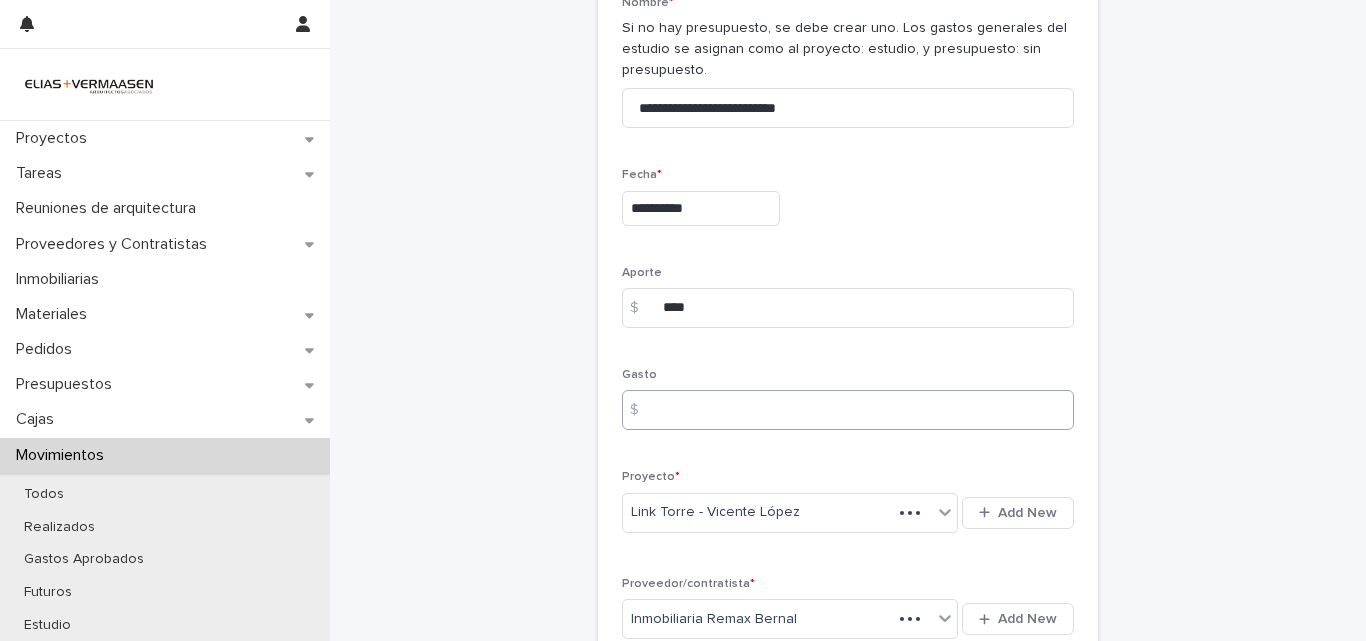 scroll, scrollTop: 163, scrollLeft: 0, axis: vertical 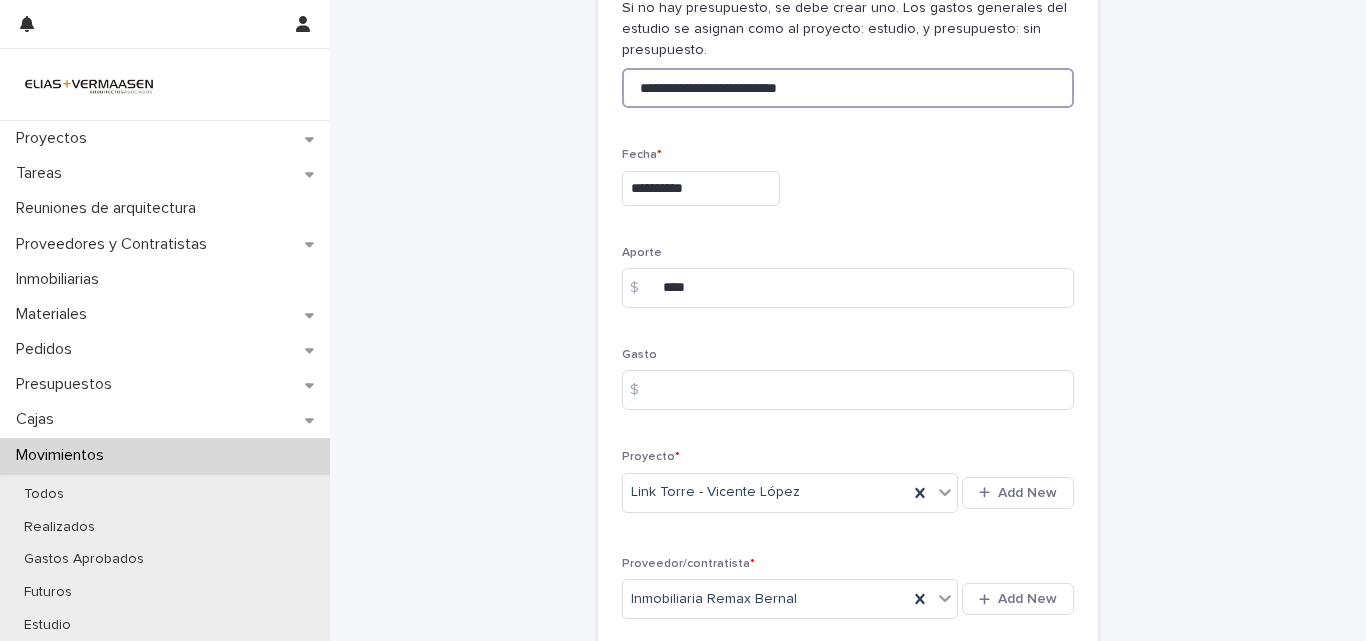 click on "**********" at bounding box center (848, 88) 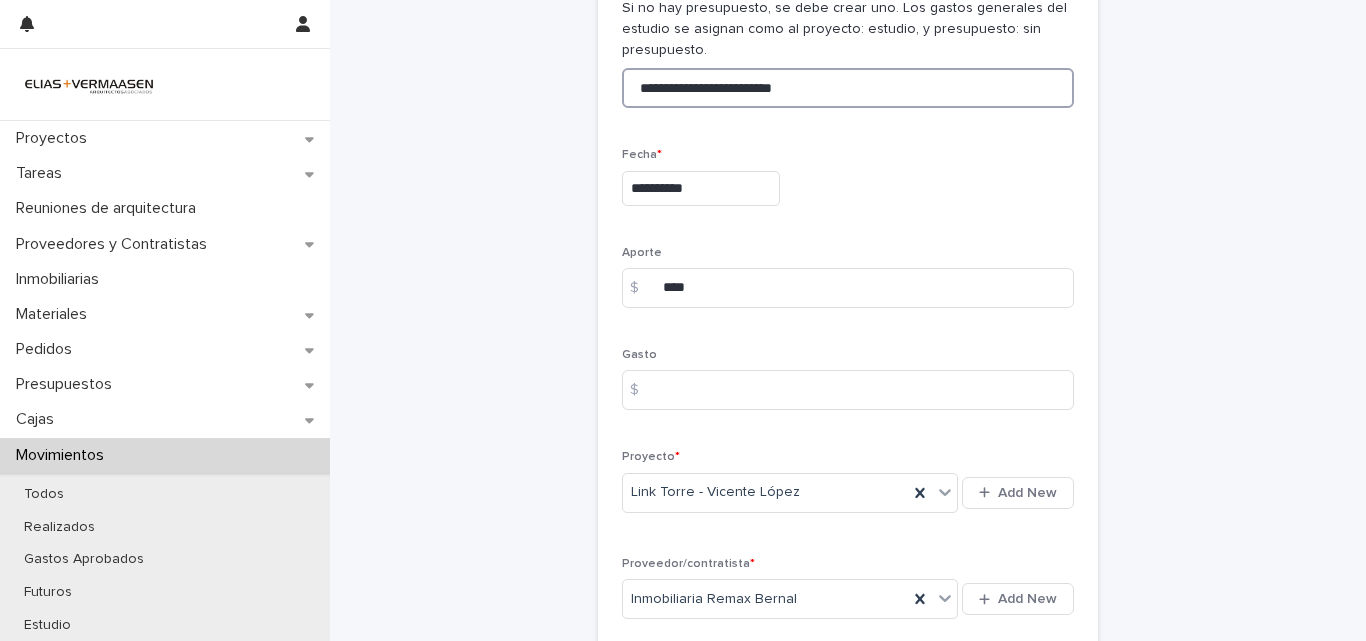 click on "**********" at bounding box center (848, 88) 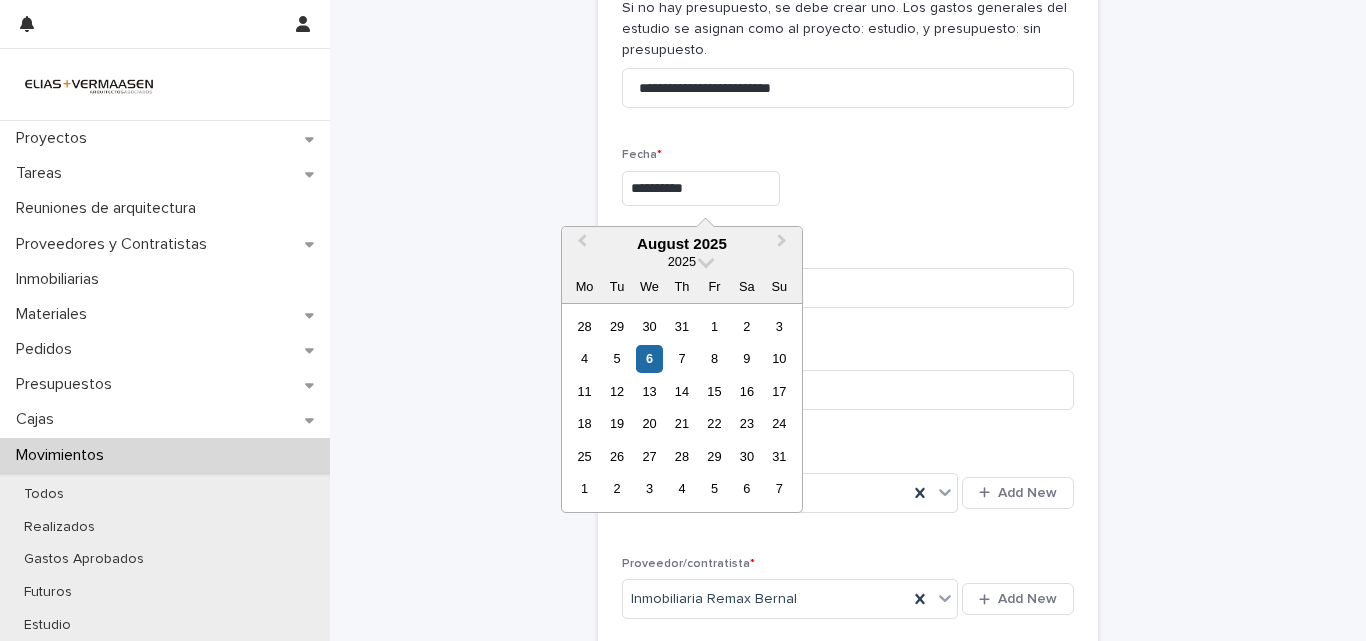 click on "**********" at bounding box center (701, 188) 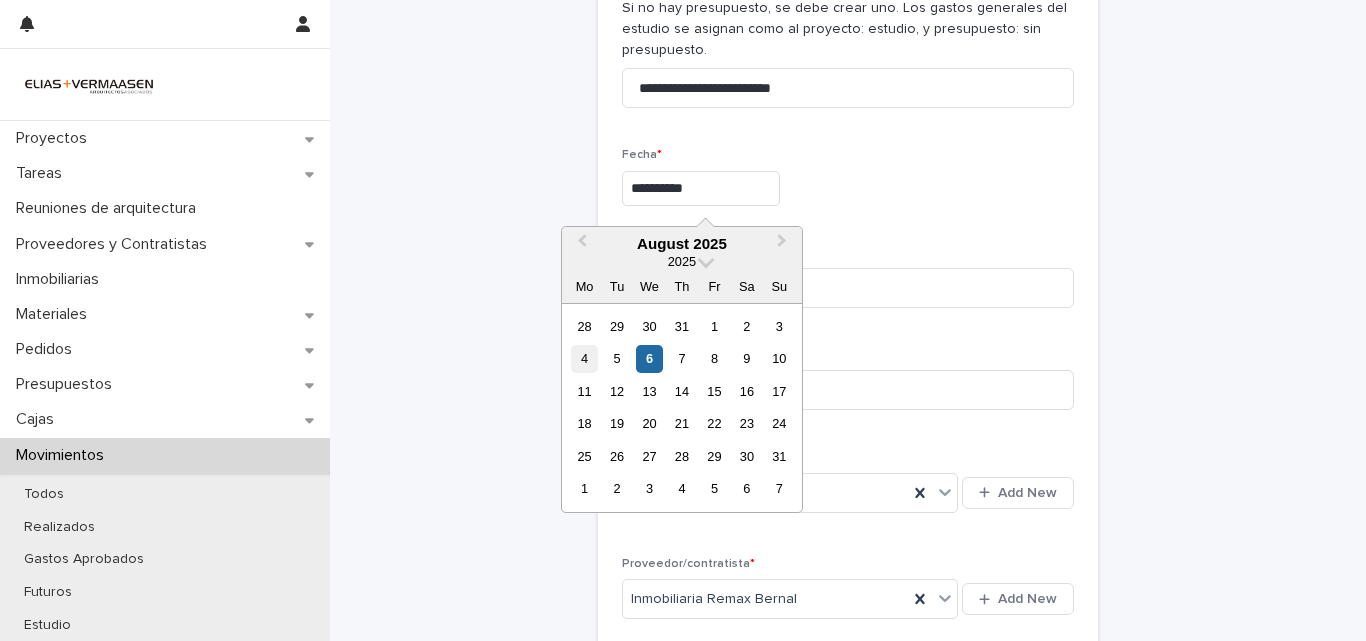 click on "4" at bounding box center [584, 358] 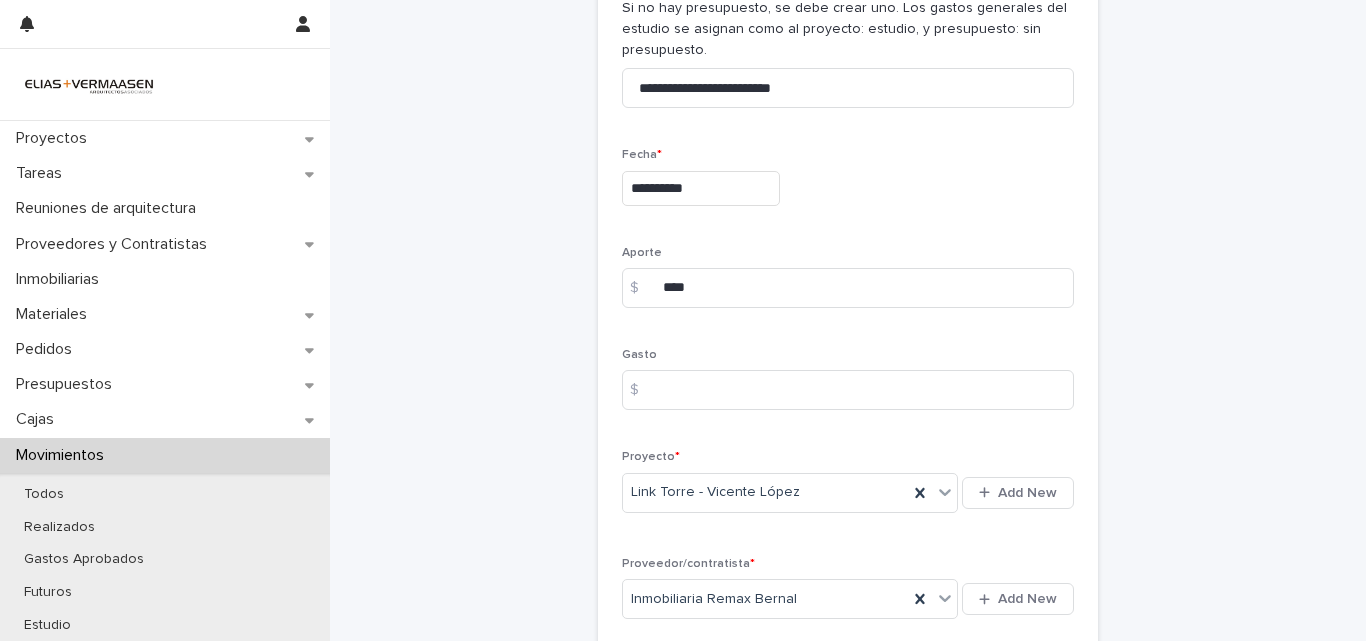 type on "**********" 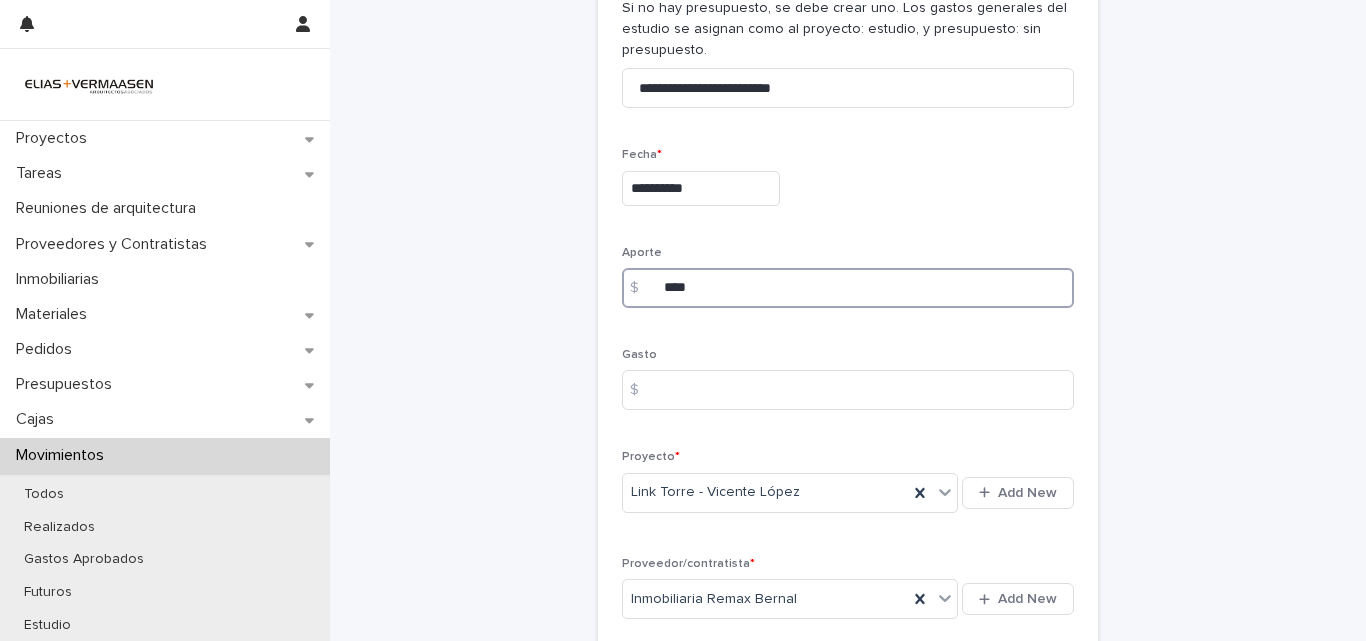 click on "****" at bounding box center [848, 288] 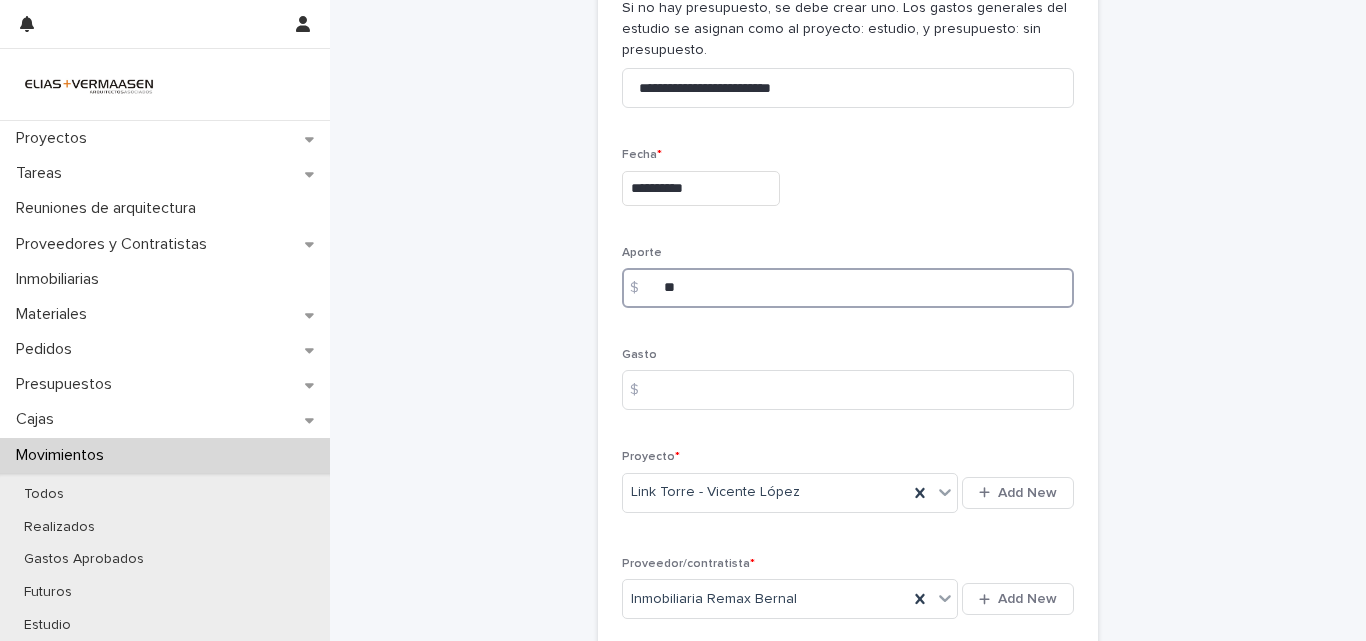 type on "*" 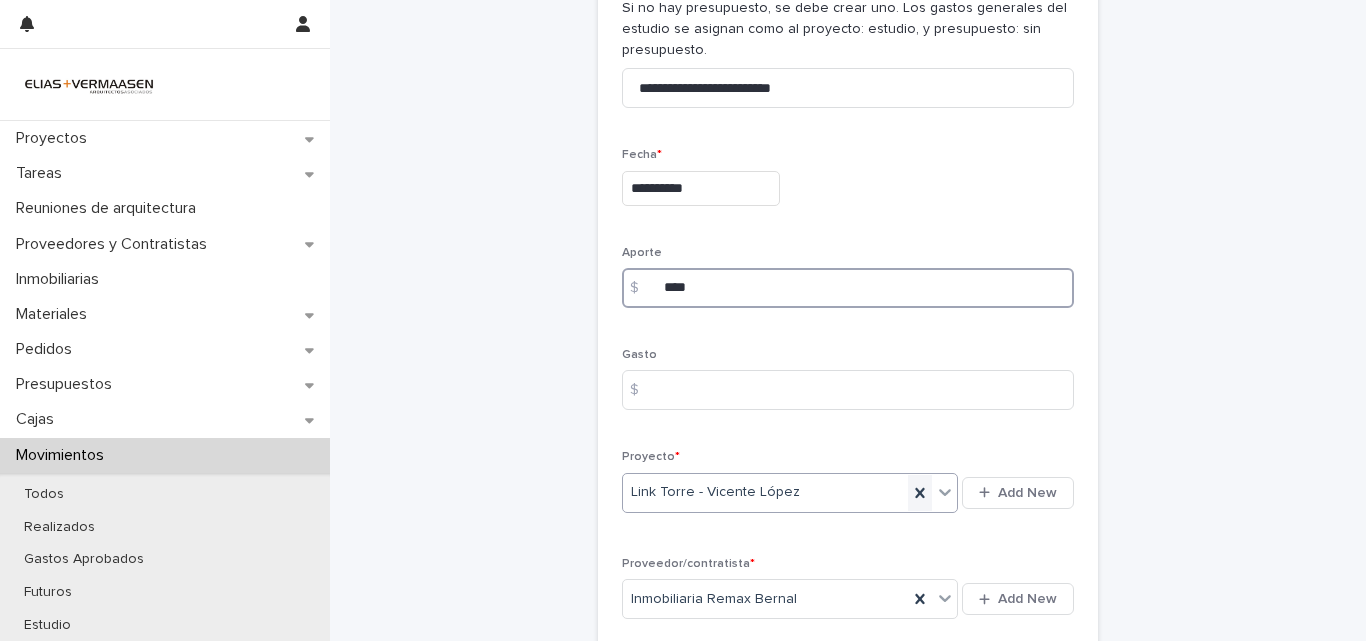 type on "****" 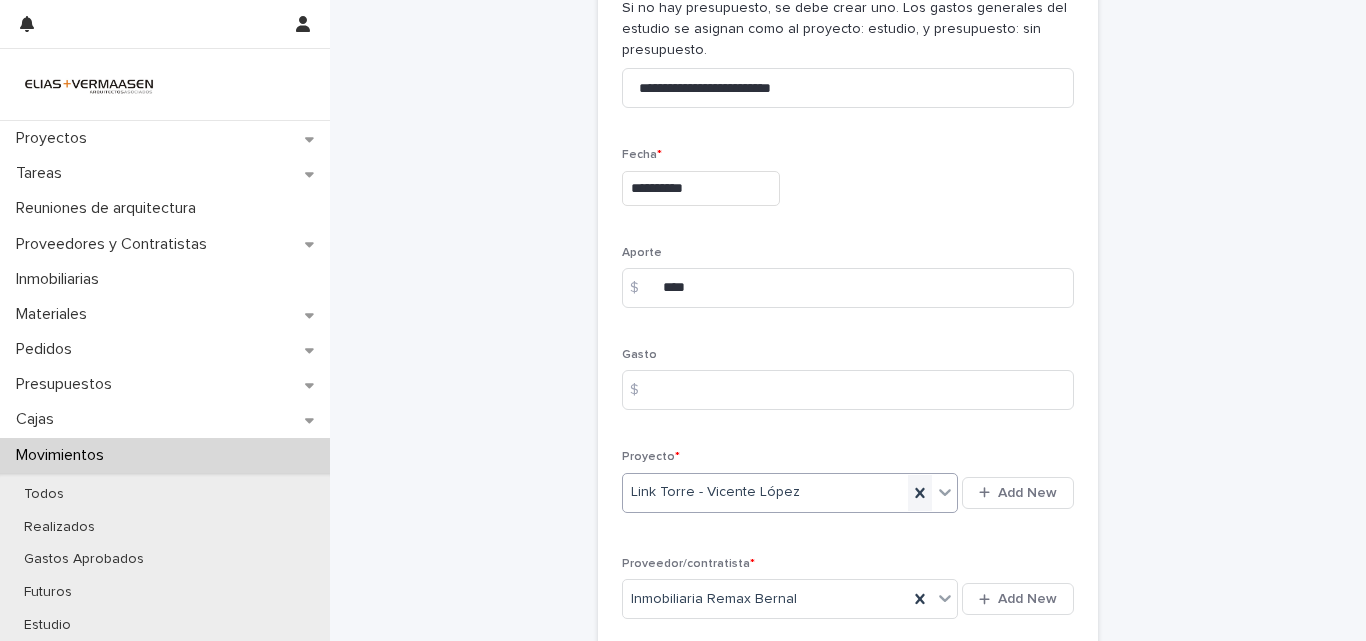 click 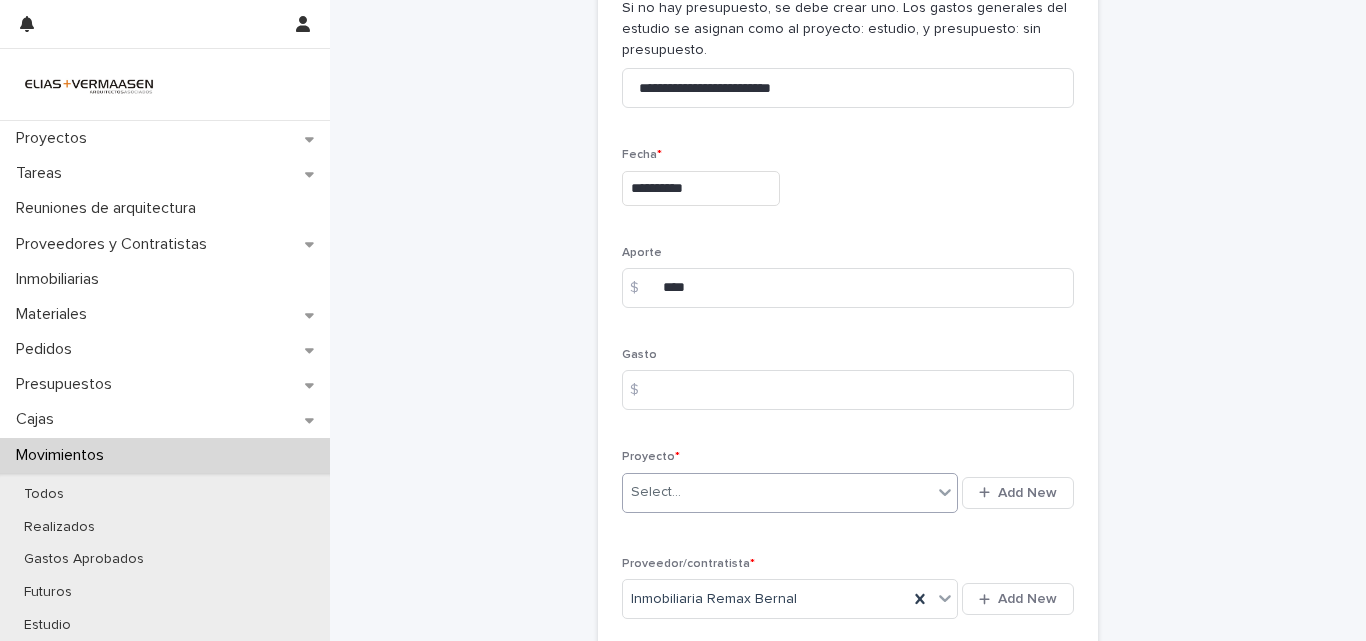 click on "Select..." at bounding box center [777, 492] 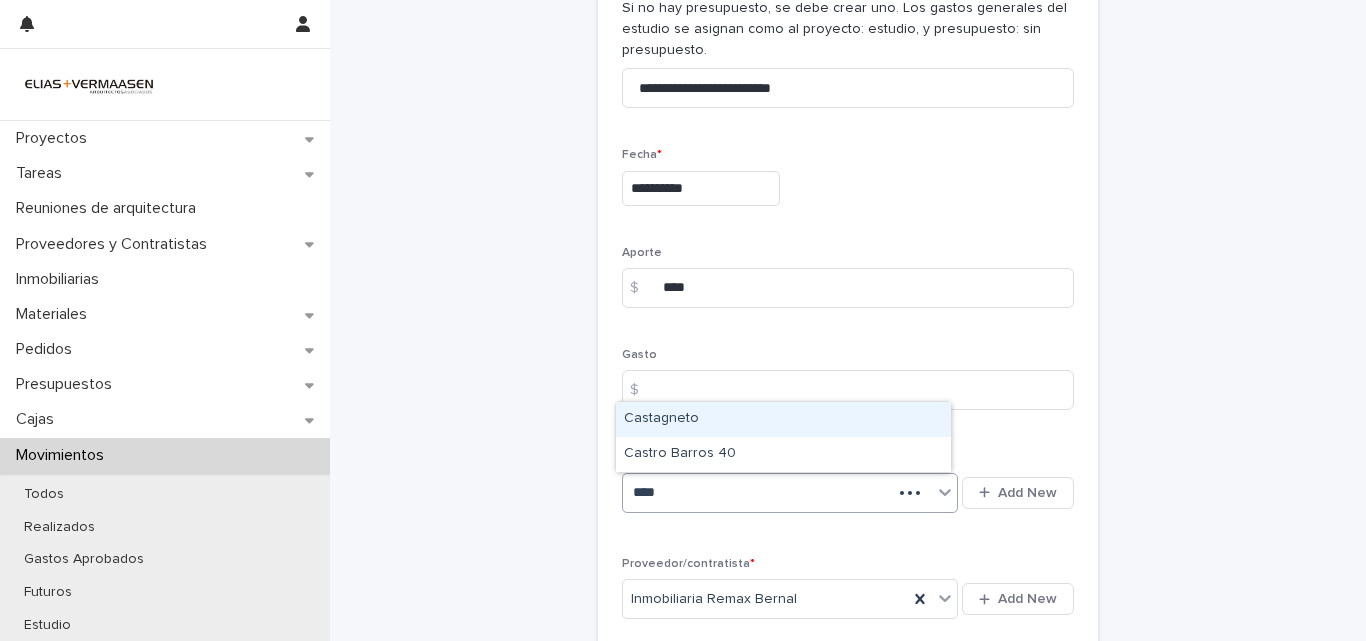 type on "*****" 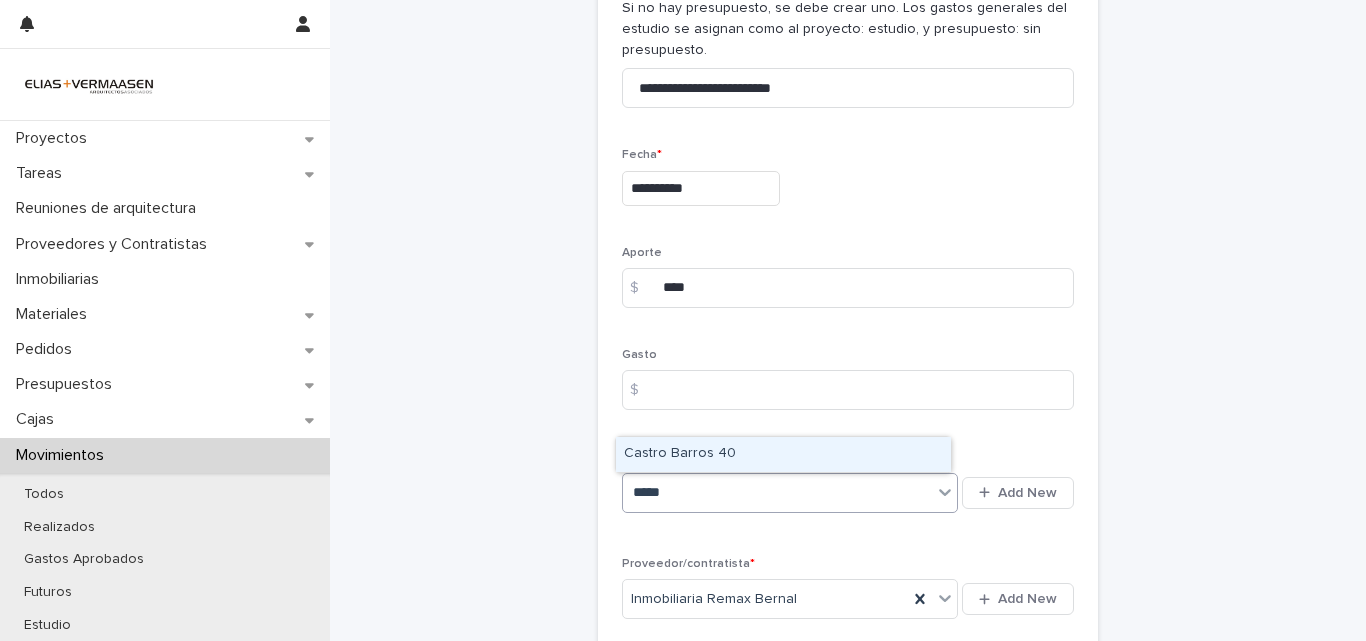 click on "Castro Barros 40" at bounding box center (783, 454) 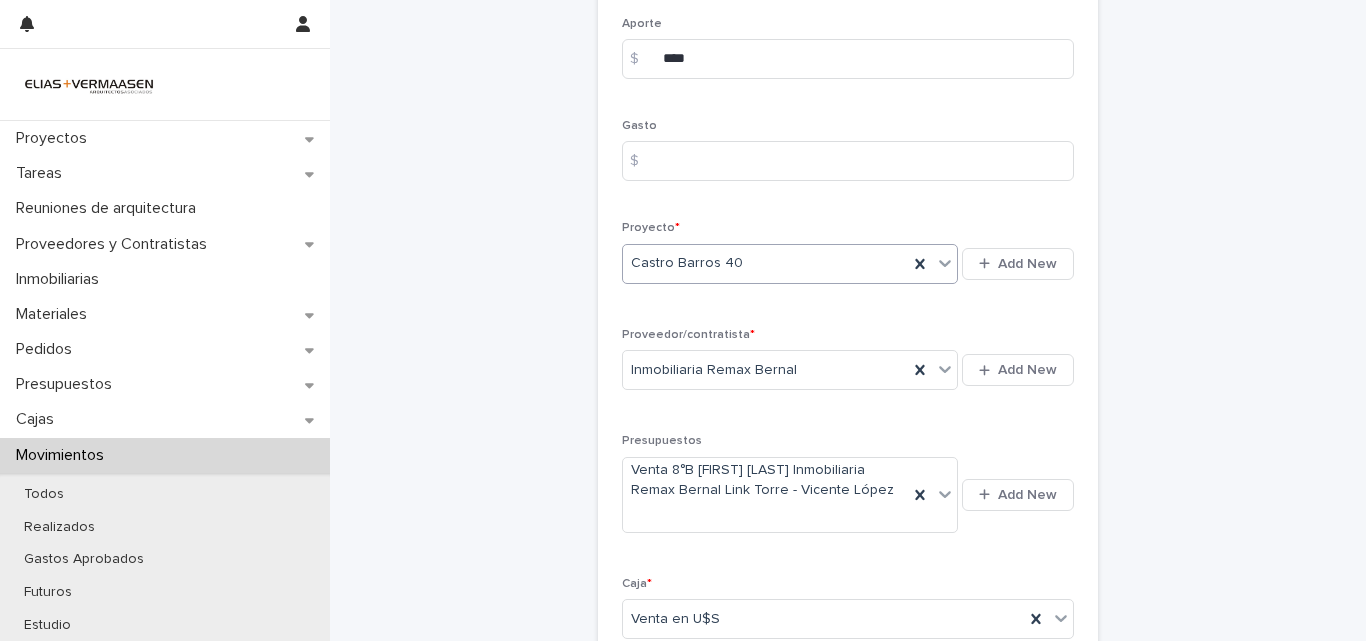 scroll, scrollTop: 395, scrollLeft: 0, axis: vertical 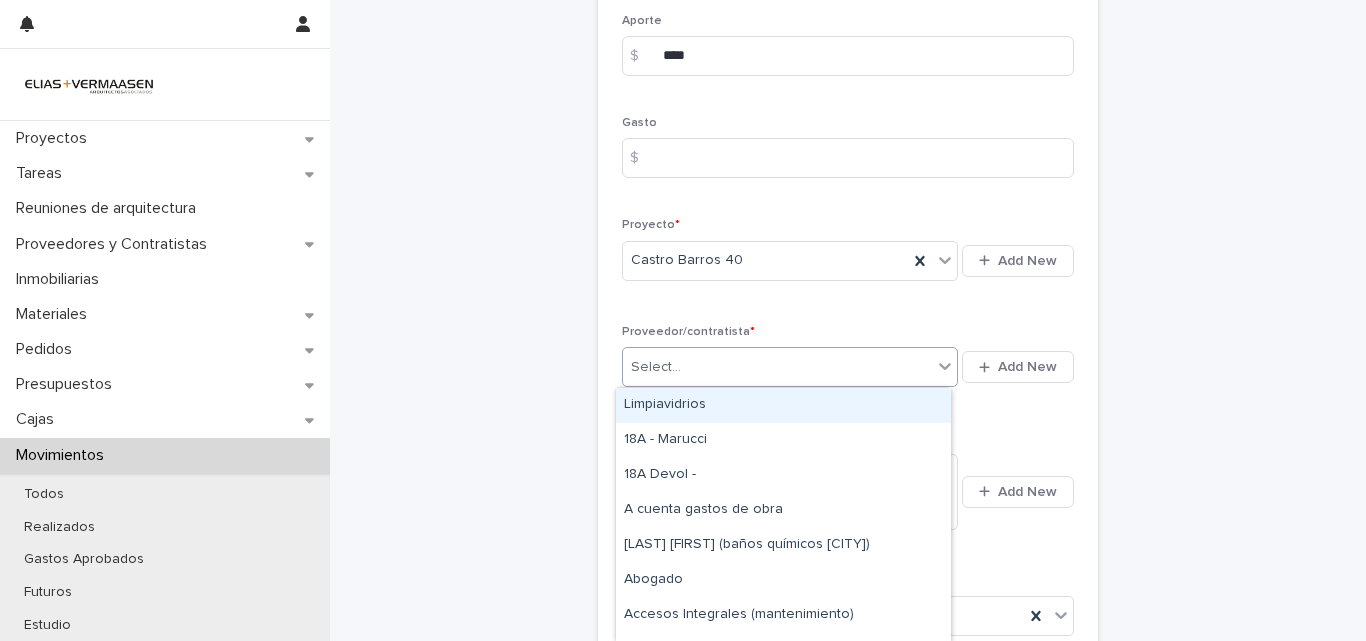 click 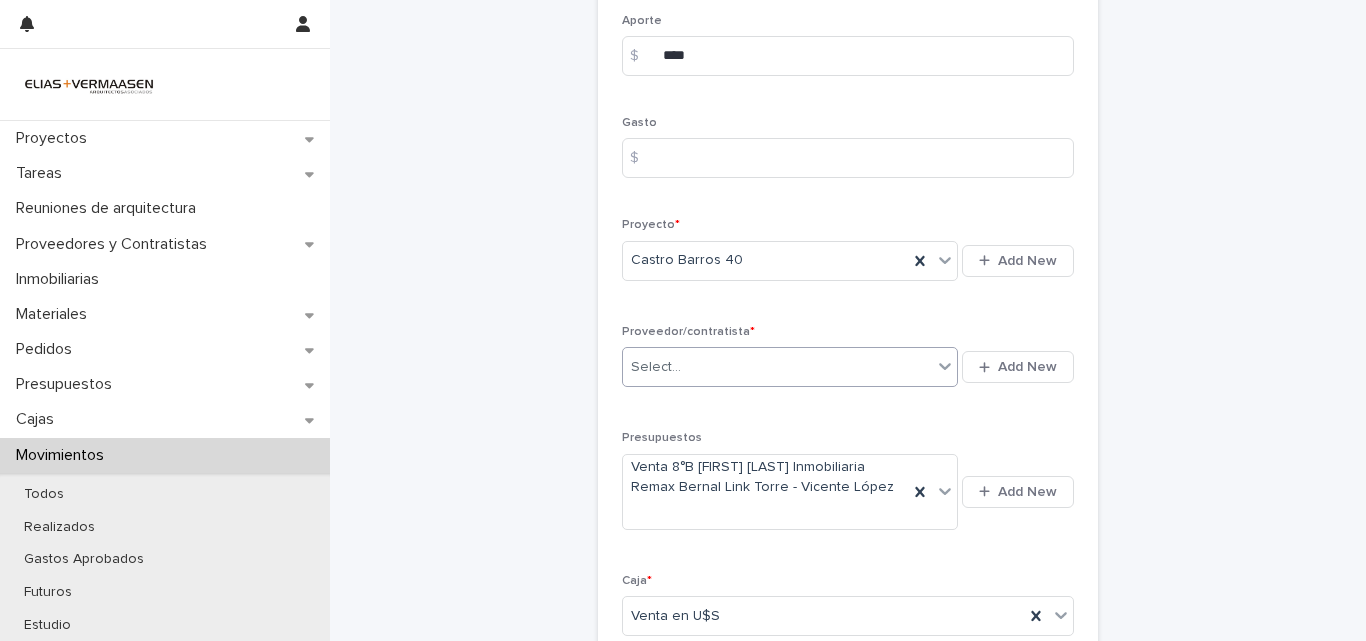 click on "Select..." at bounding box center [777, 367] 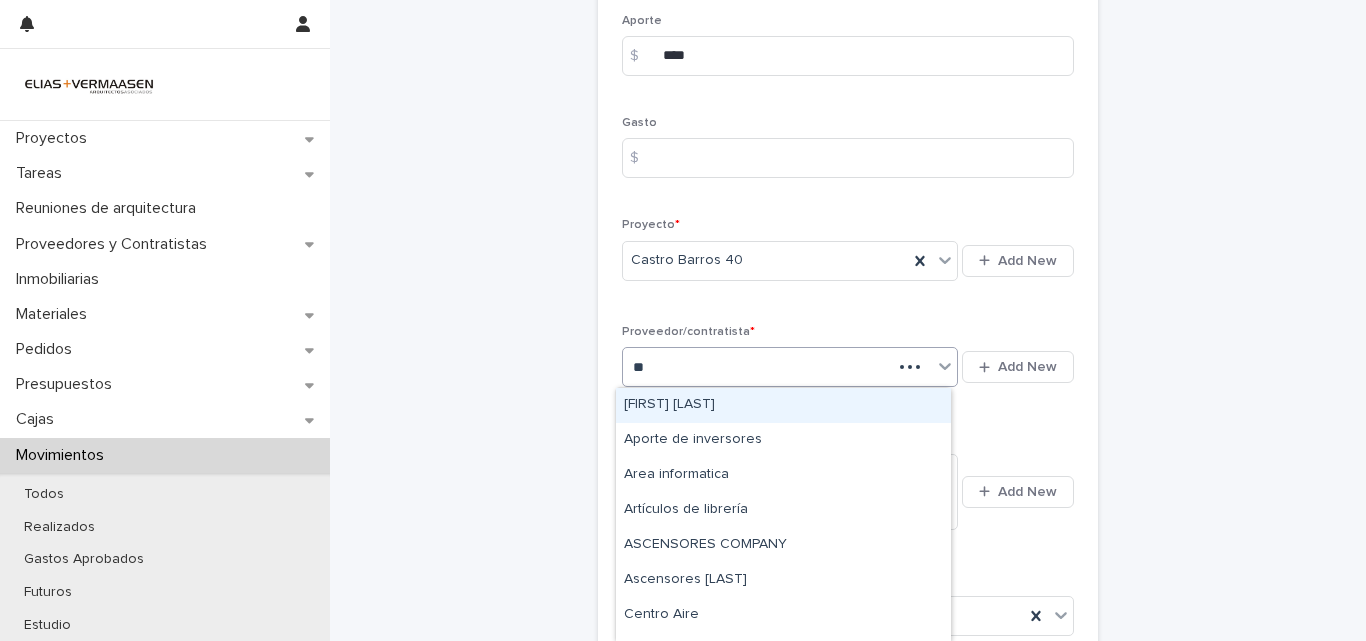 type on "***" 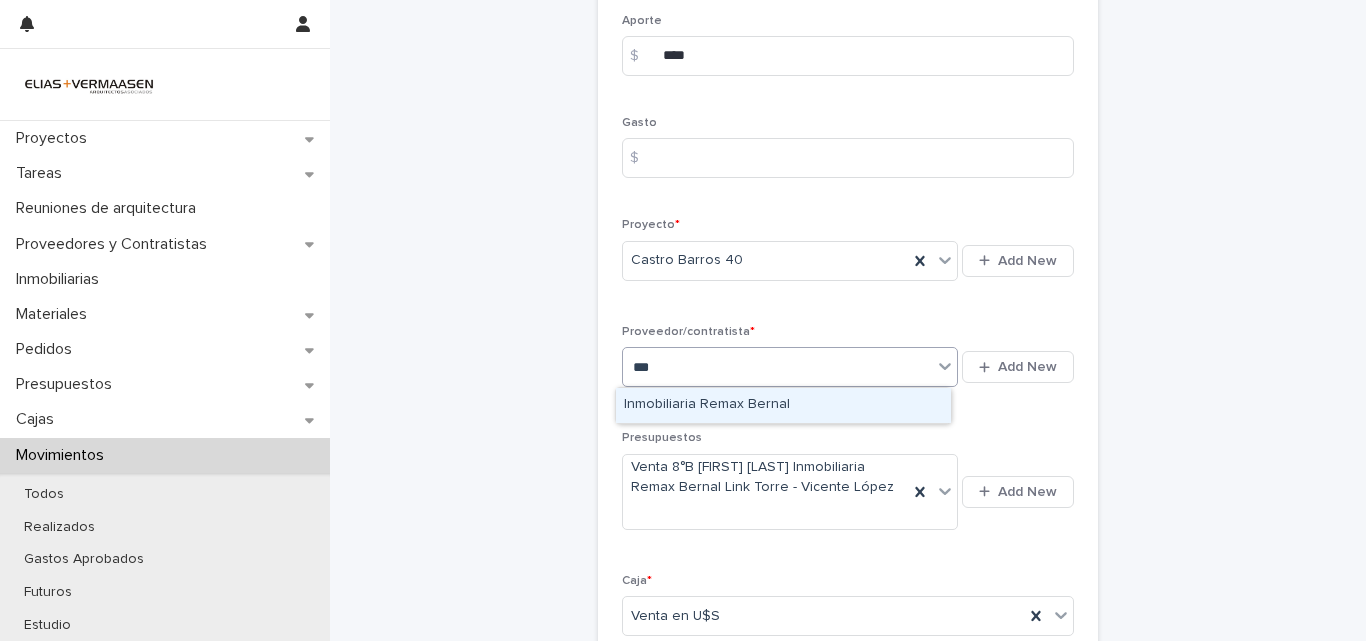 click on "Inmobiliaria Remax Bernal" at bounding box center [783, 405] 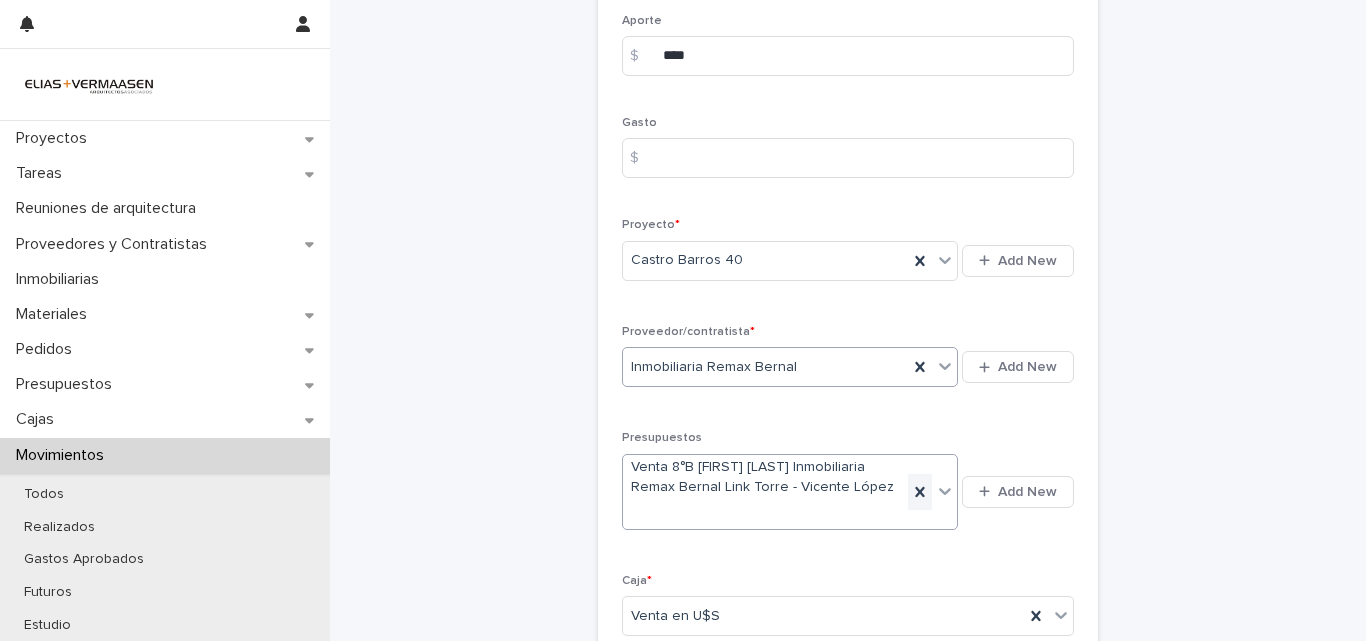 click 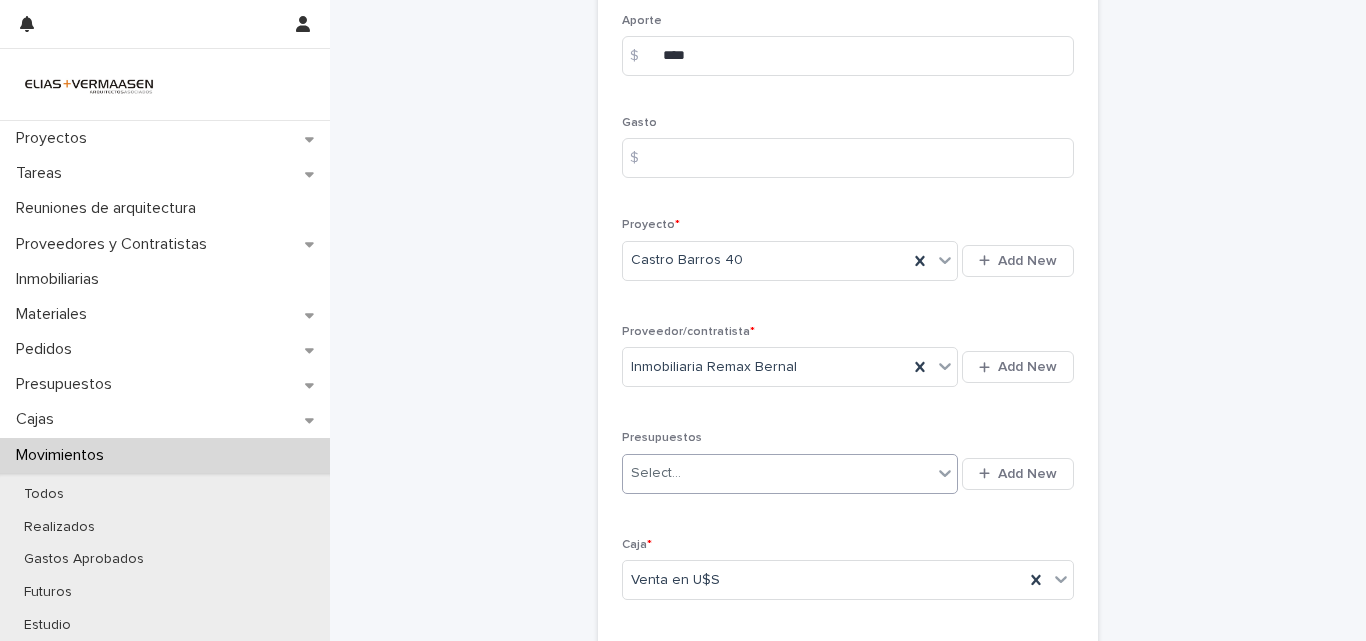 scroll, scrollTop: 377, scrollLeft: 0, axis: vertical 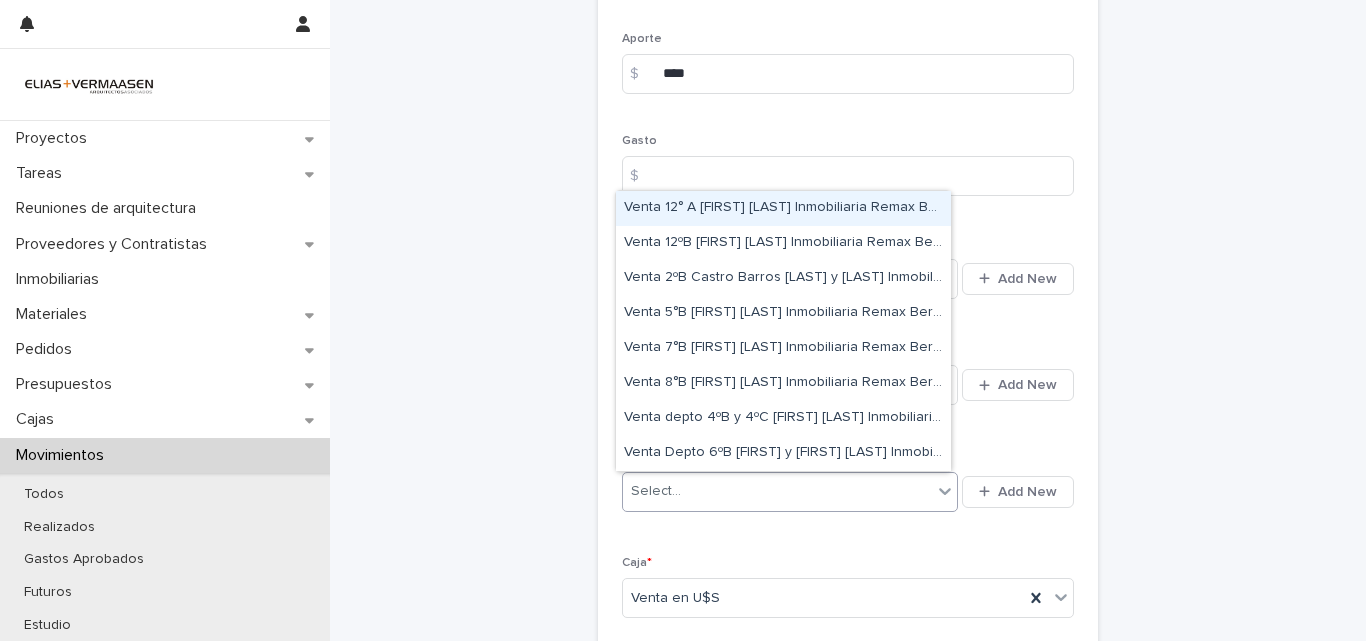 click on "Select..." at bounding box center [777, 491] 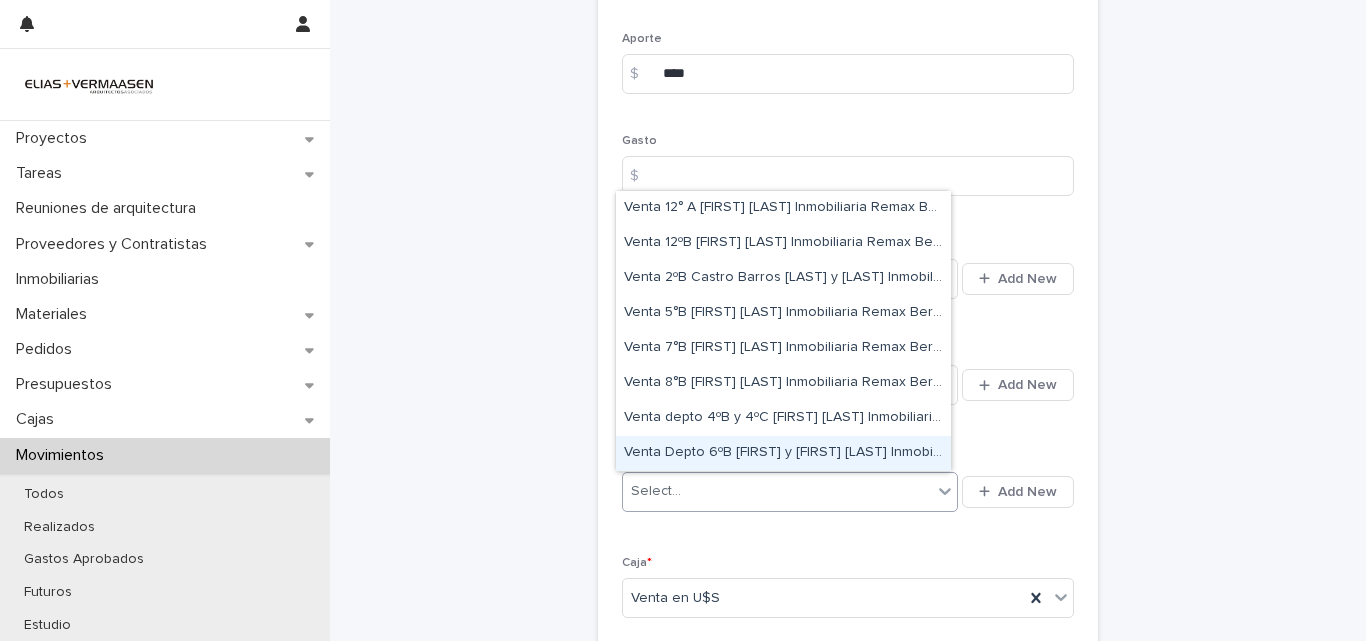 click on "Venta Depto 6ºB [FIRST] [LAST] Inmobiliaria Remax Bernal [NUMBER], [CITY] [STATE]" at bounding box center (783, 453) 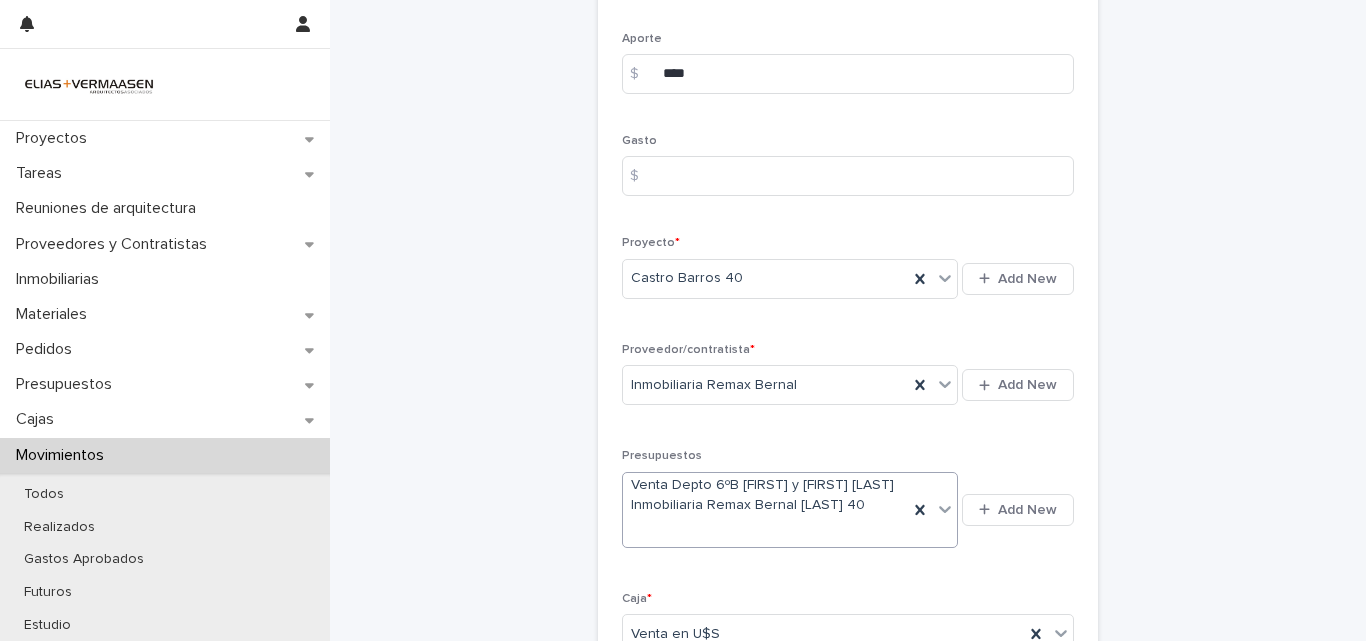 scroll, scrollTop: 405, scrollLeft: 0, axis: vertical 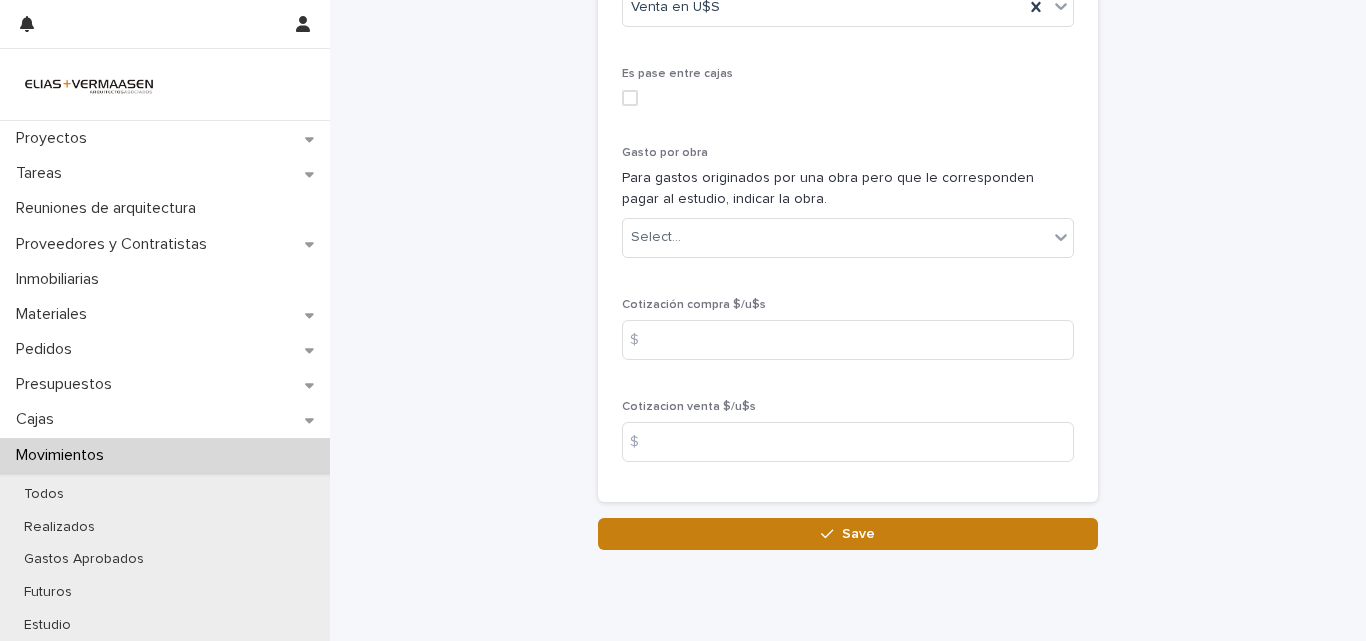 click on "Save" at bounding box center (848, 534) 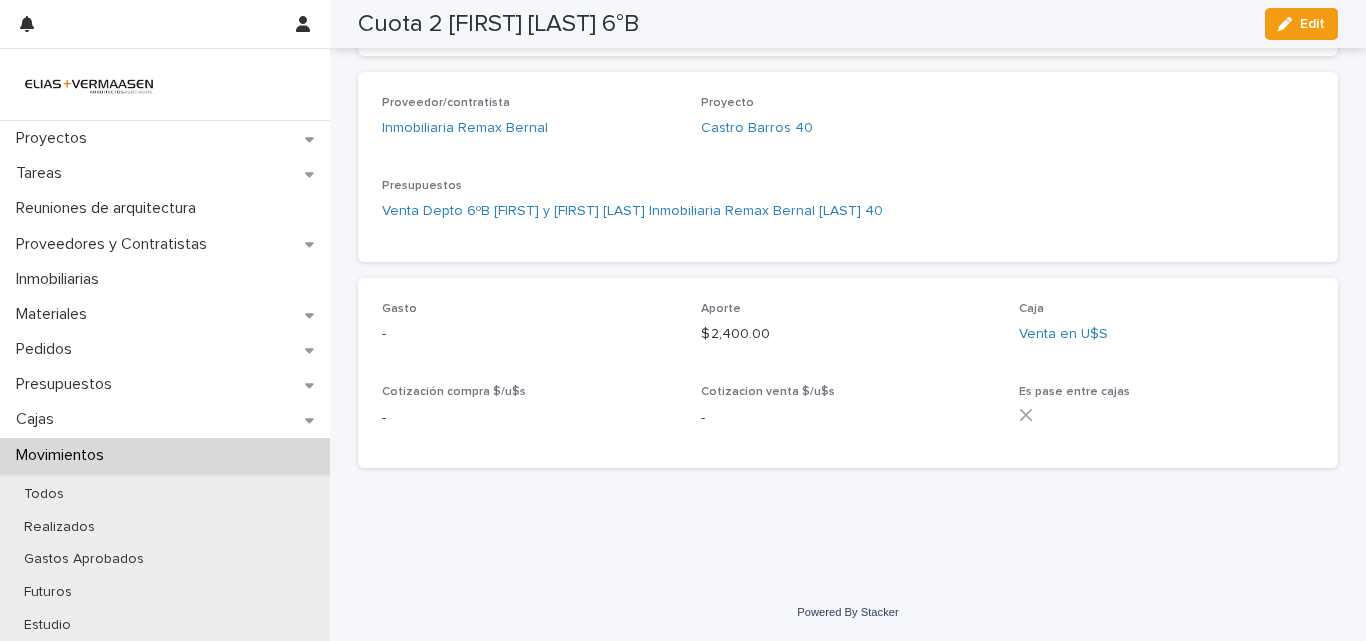 scroll, scrollTop: 547, scrollLeft: 0, axis: vertical 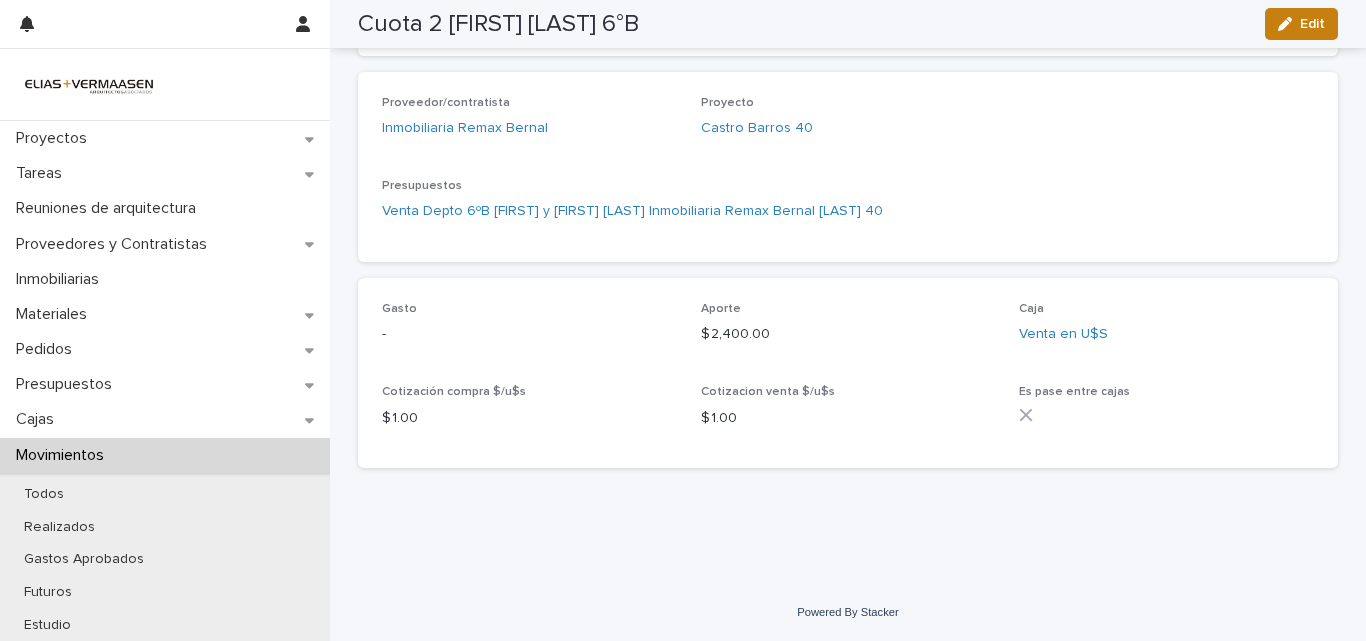 click on "Edit" at bounding box center (1312, 24) 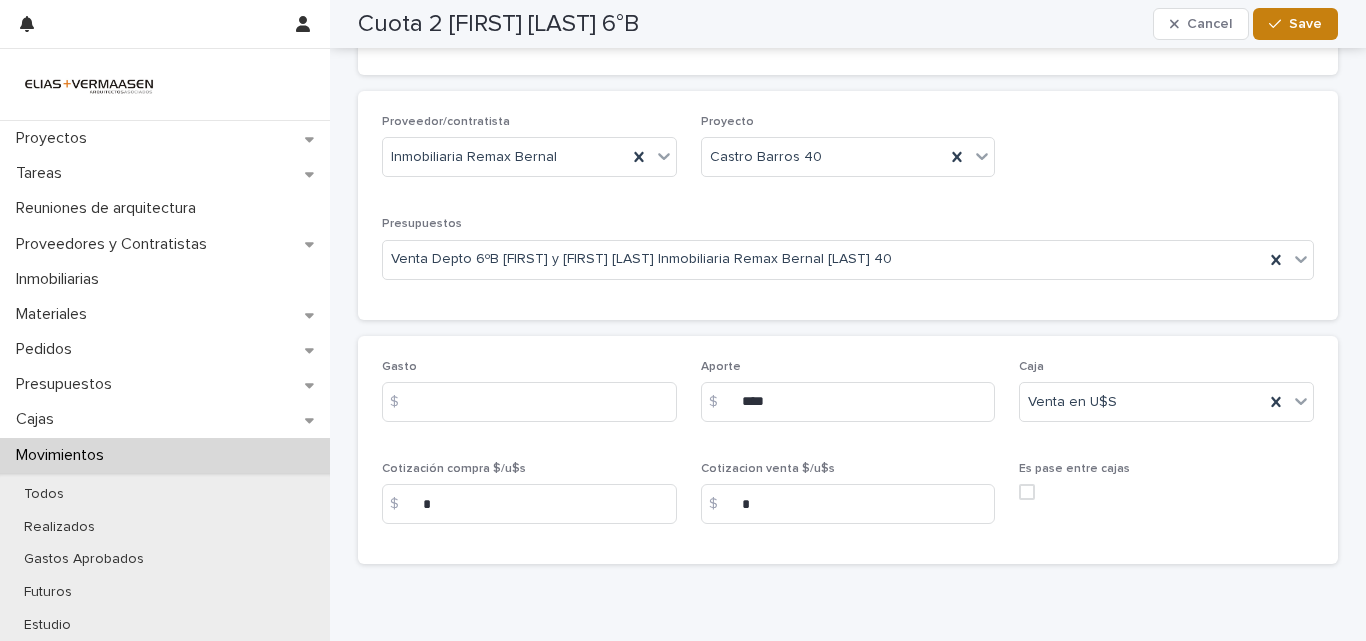 click on "Save" at bounding box center (1305, 24) 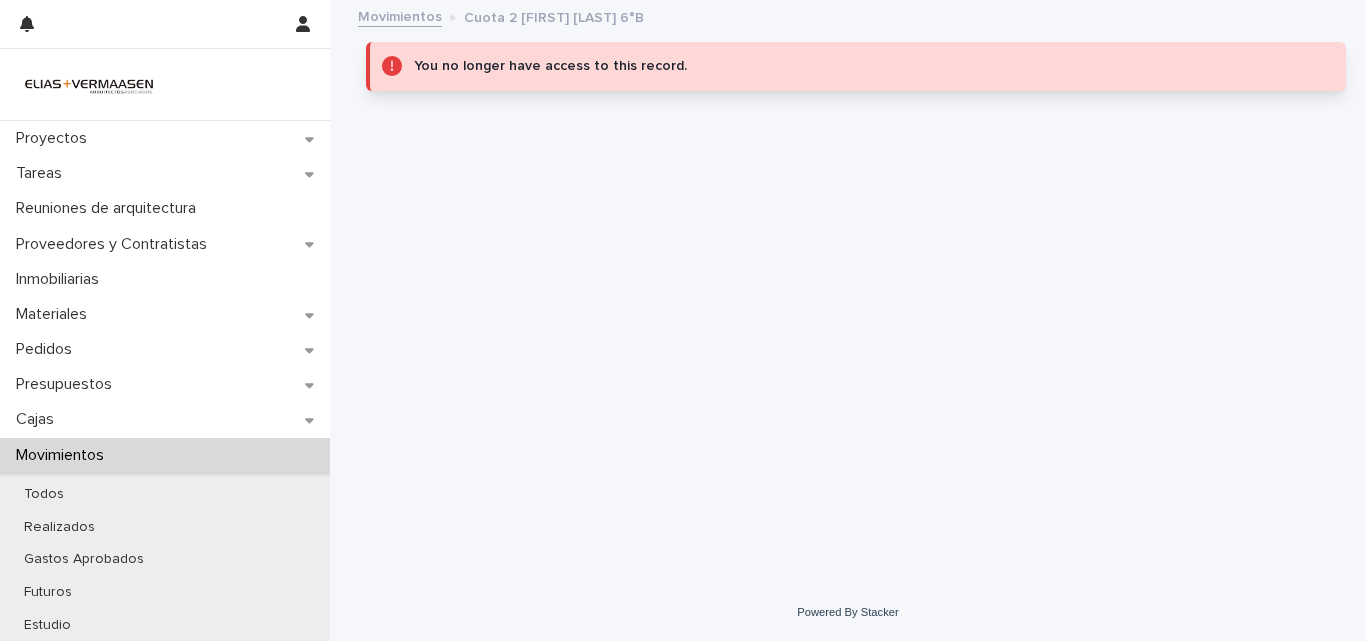 scroll, scrollTop: 0, scrollLeft: 0, axis: both 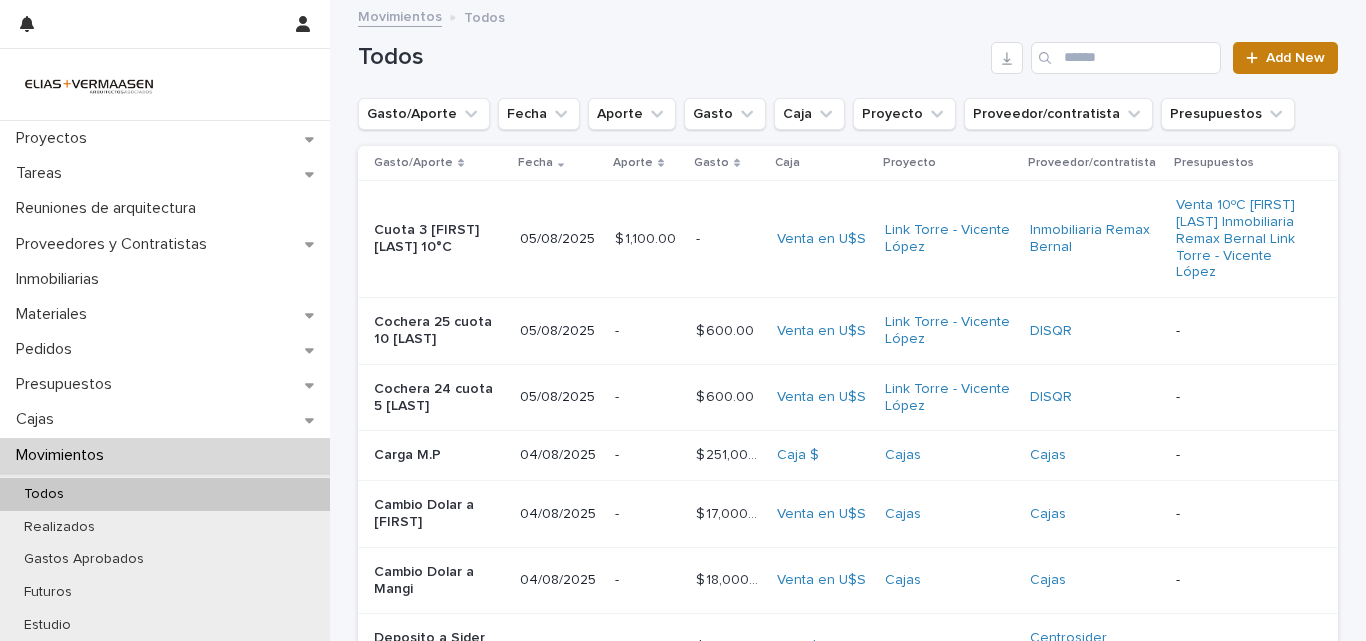 click on "Add New" at bounding box center [1295, 58] 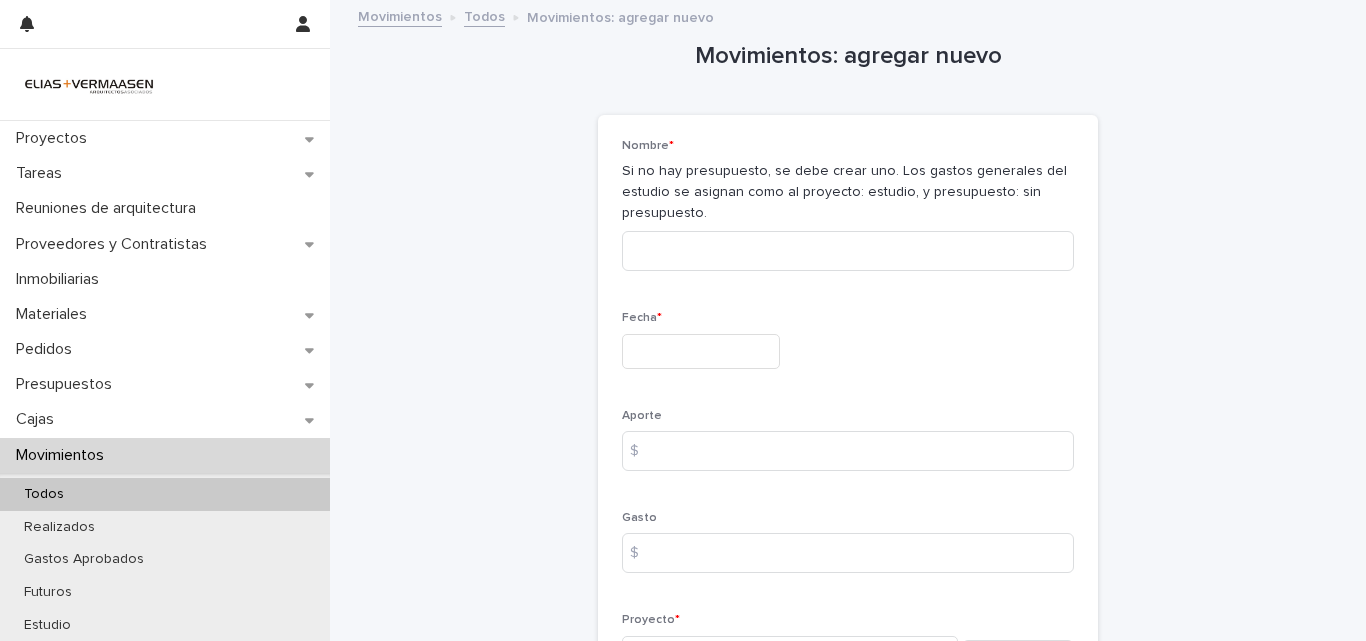 drag, startPoint x: 783, startPoint y: 259, endPoint x: 776, endPoint y: 276, distance: 18.384777 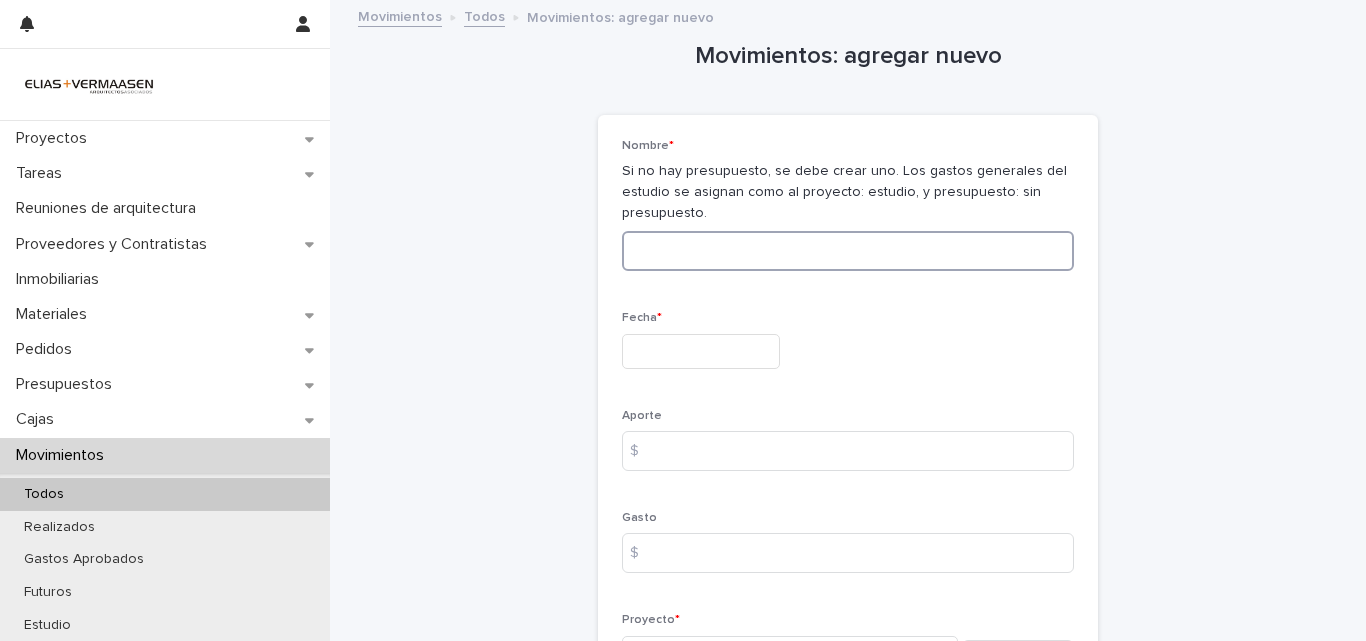 click at bounding box center [848, 251] 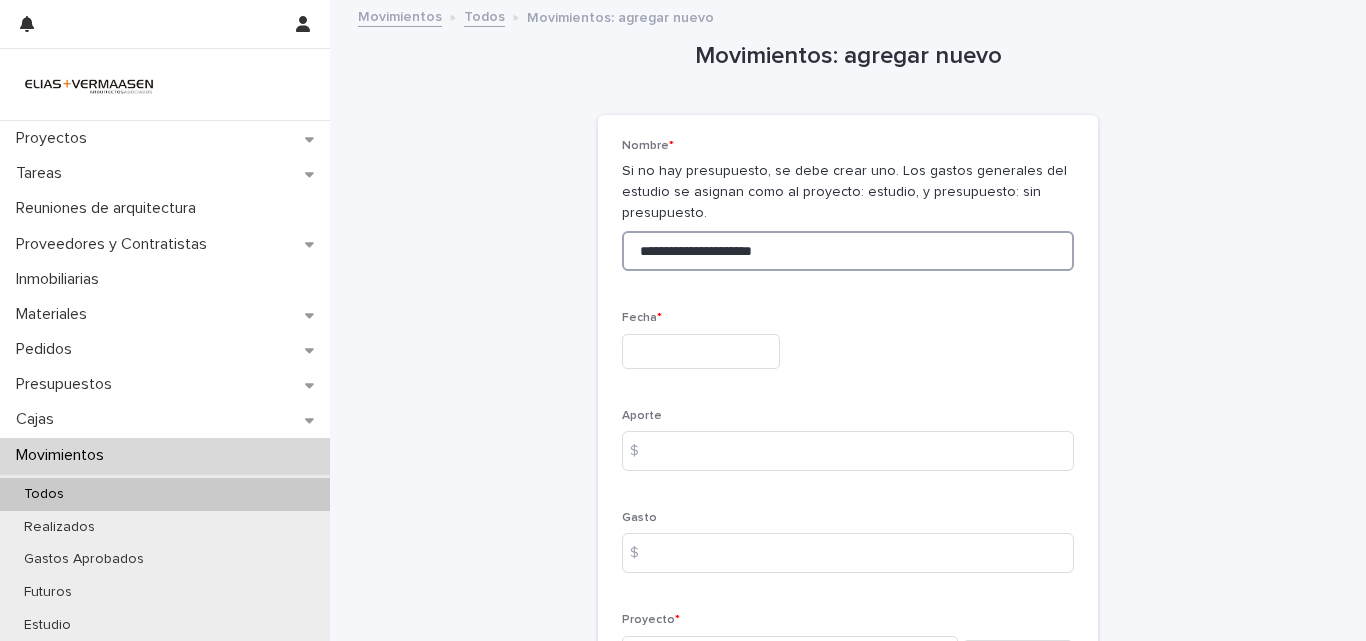 click on "**********" at bounding box center [848, 251] 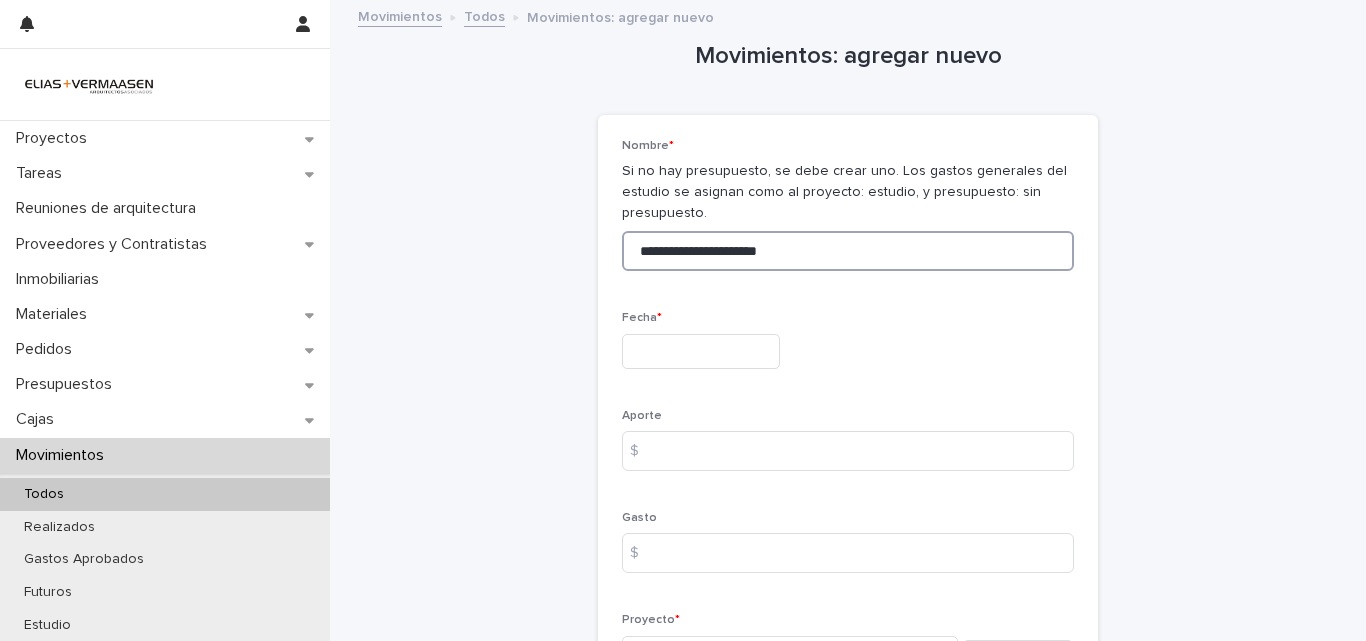 click on "**********" at bounding box center [848, 251] 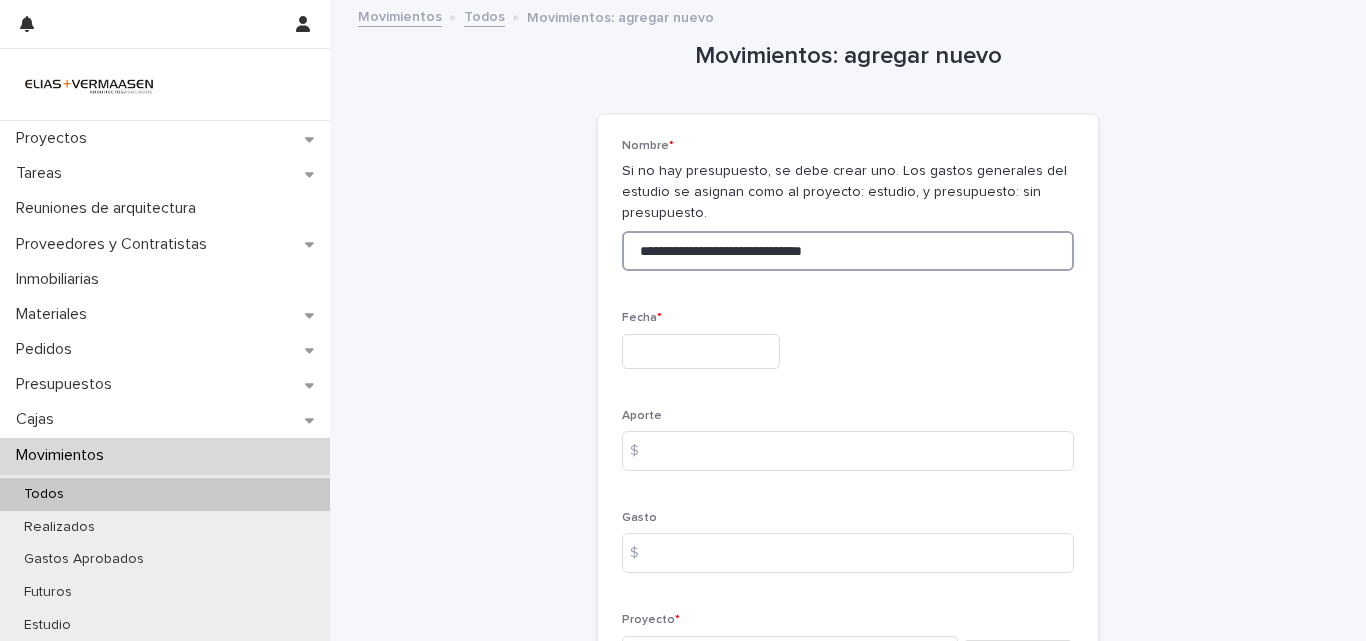 type on "**********" 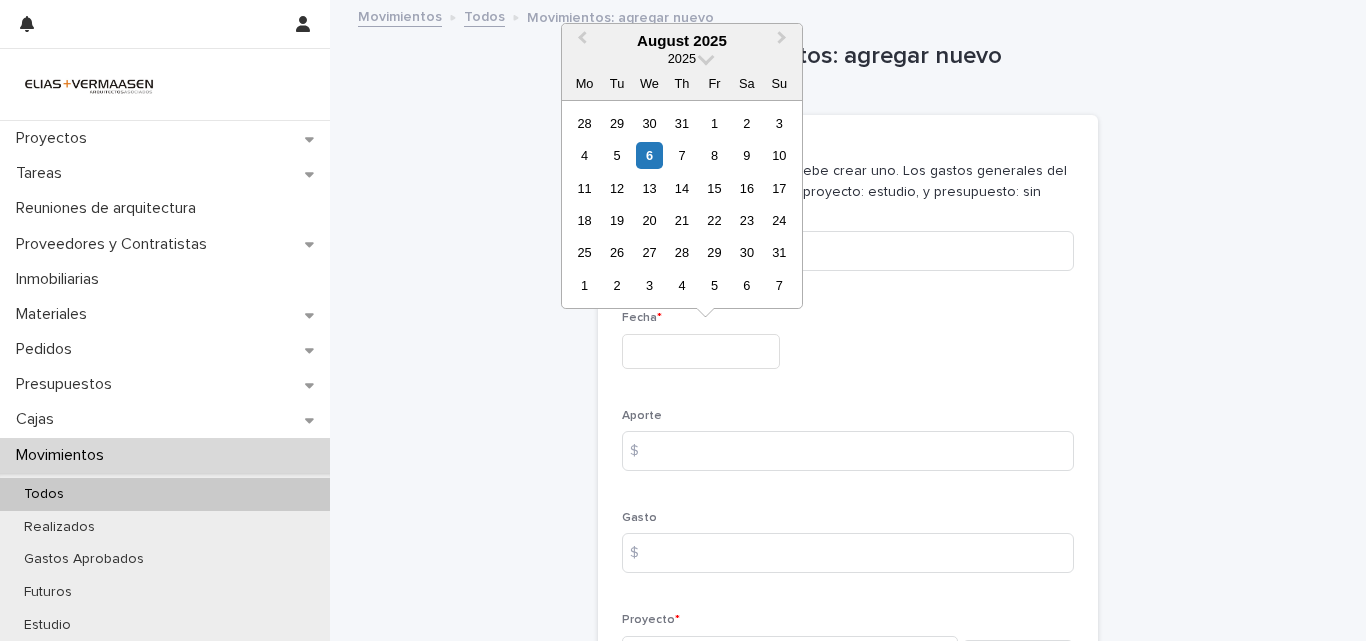 click at bounding box center (701, 351) 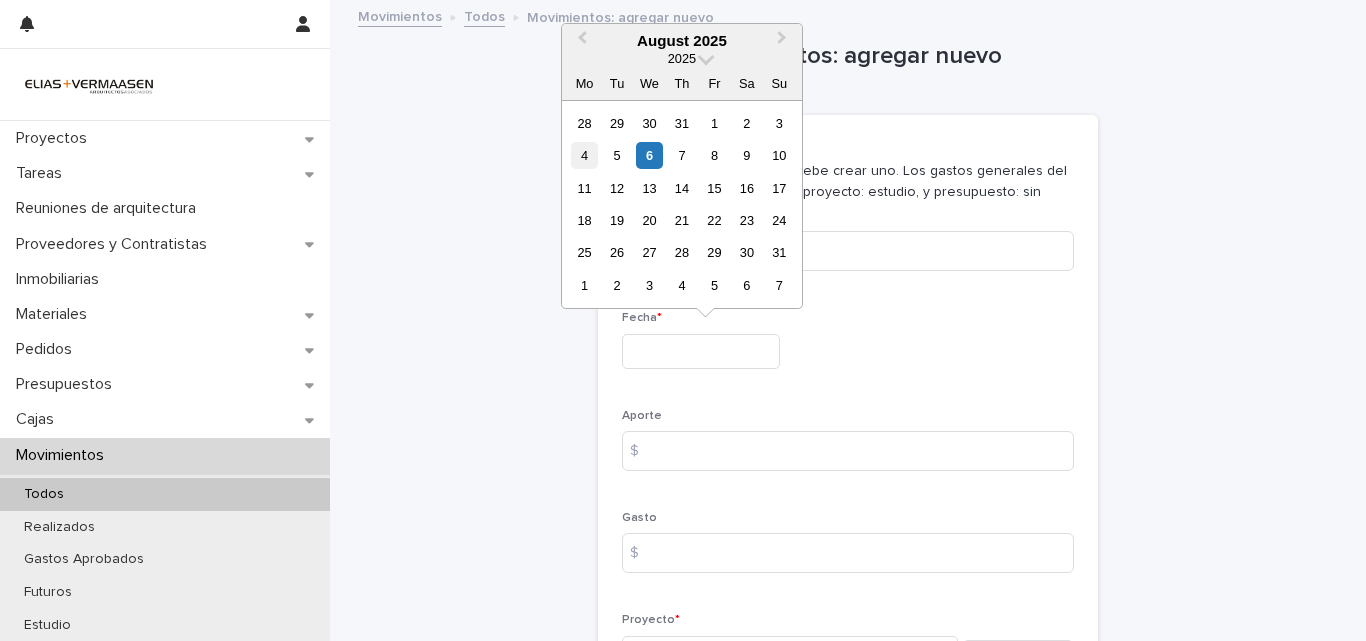 click on "4" at bounding box center [584, 155] 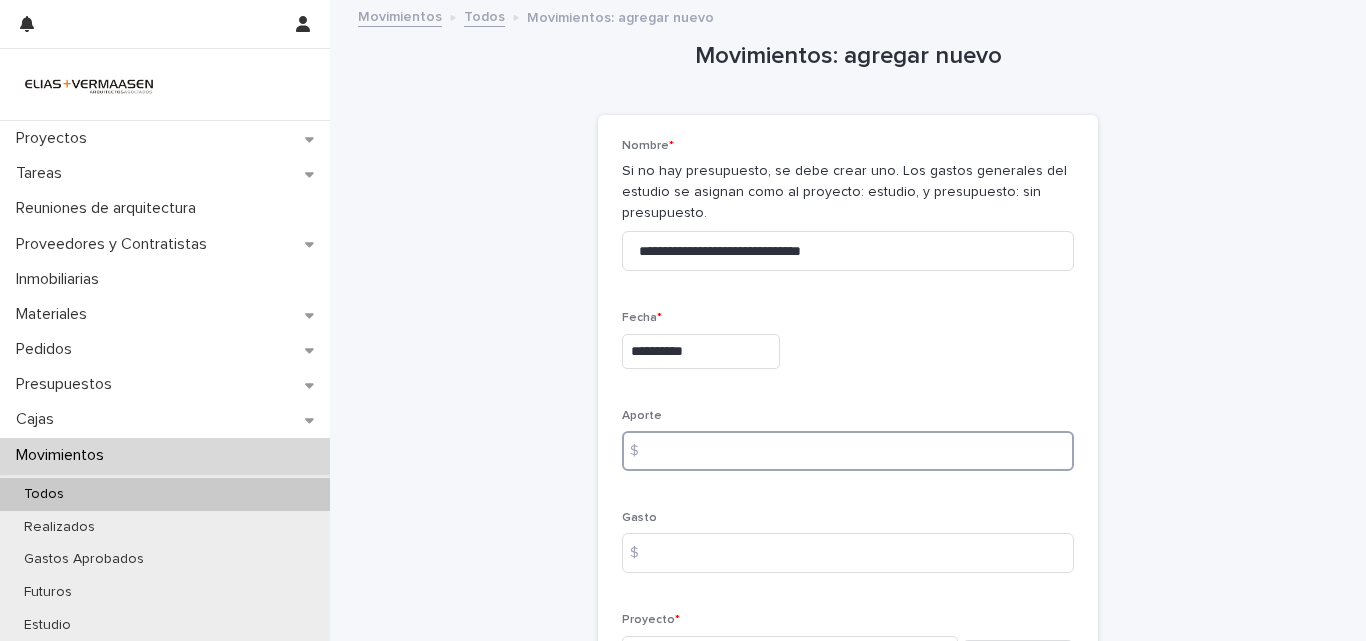 click at bounding box center (848, 451) 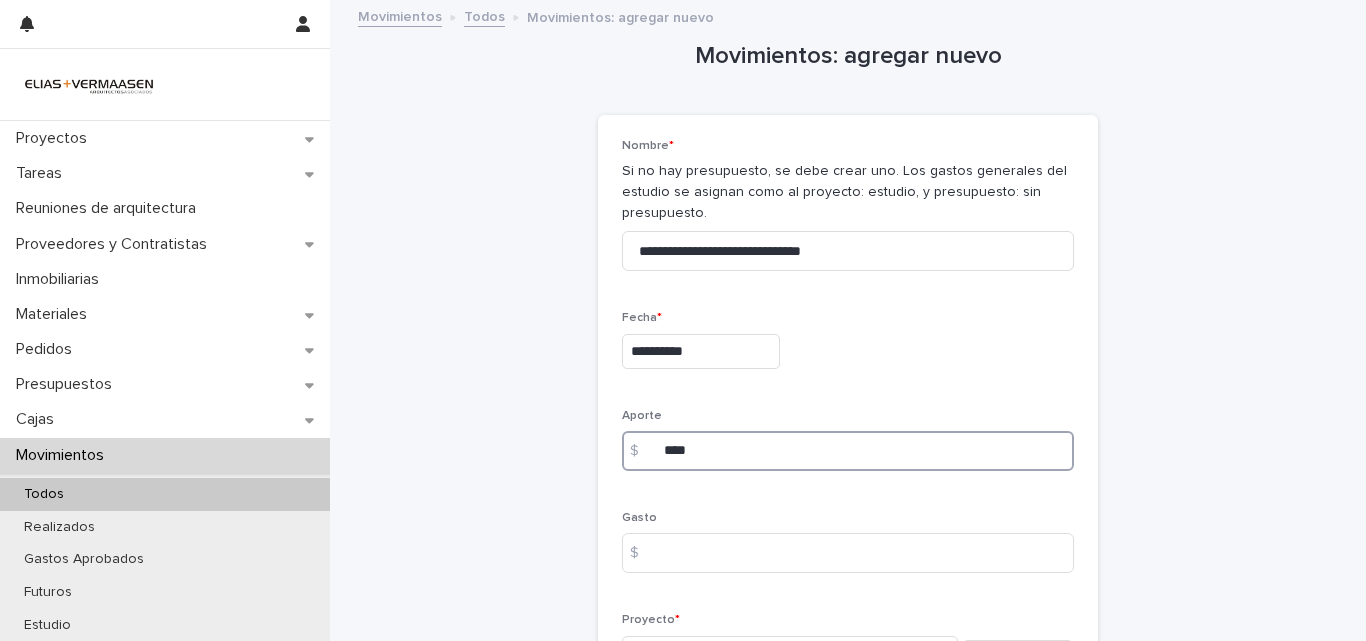 type on "****" 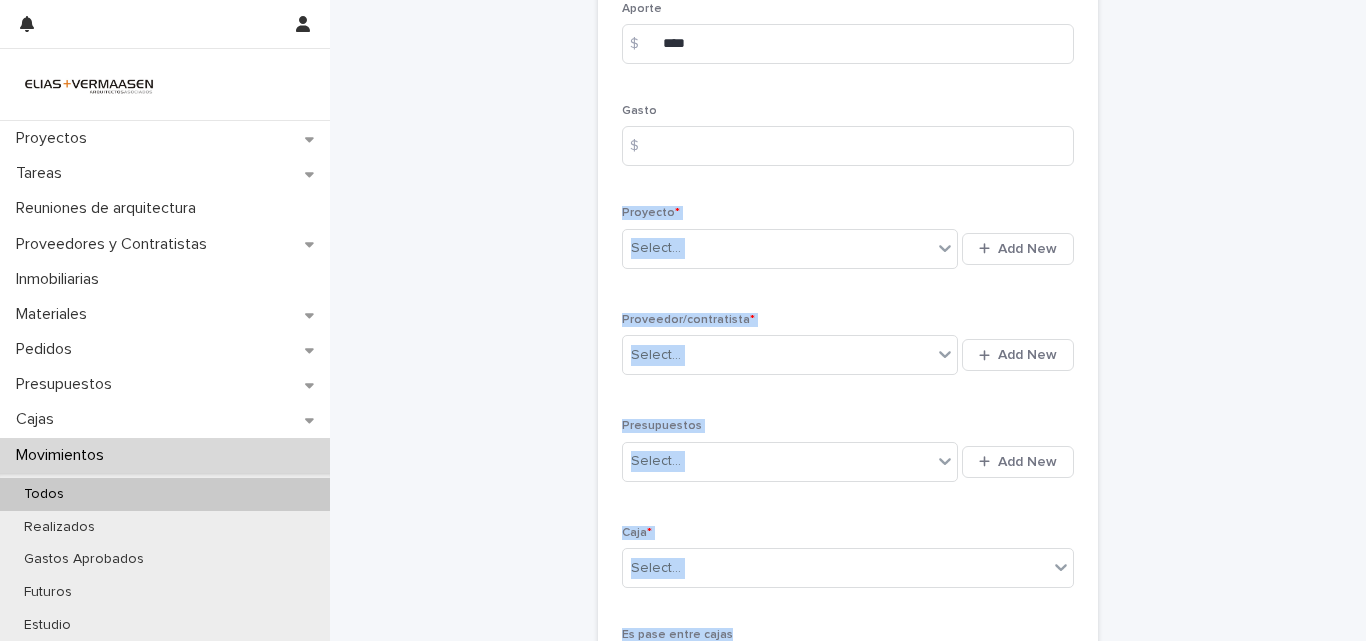 drag, startPoint x: 1226, startPoint y: 597, endPoint x: 1353, endPoint y: 625, distance: 130.04999 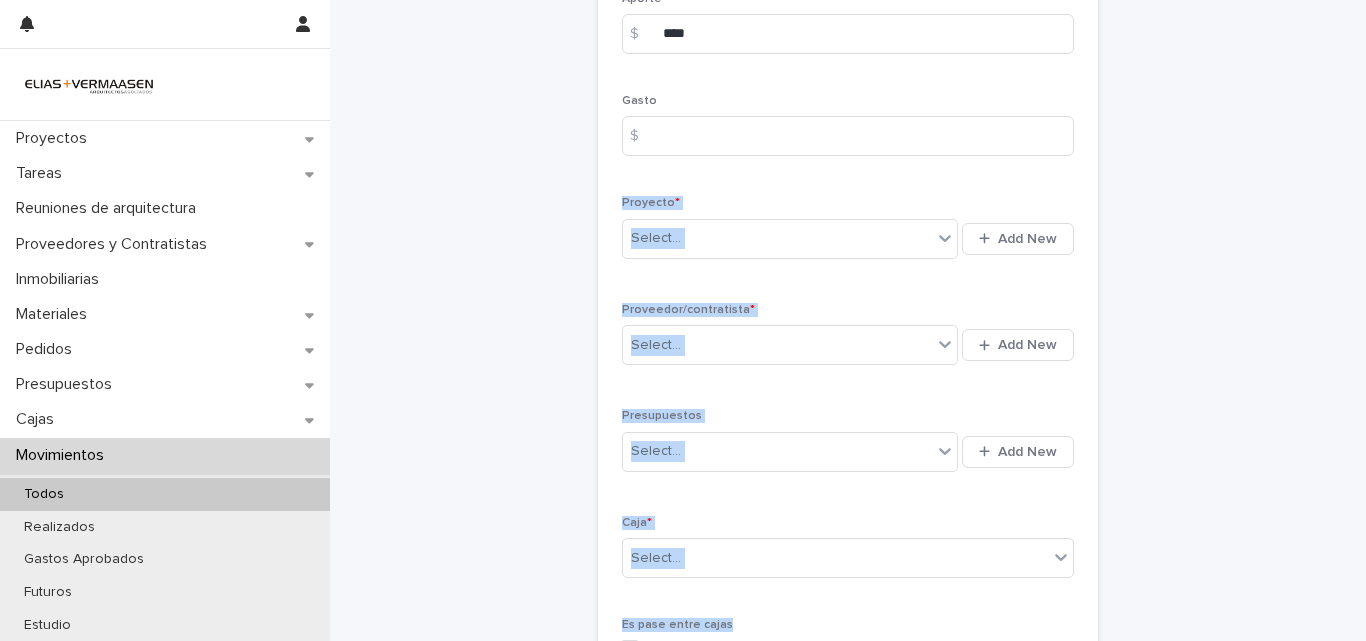 click on "**********" at bounding box center (848, 343) 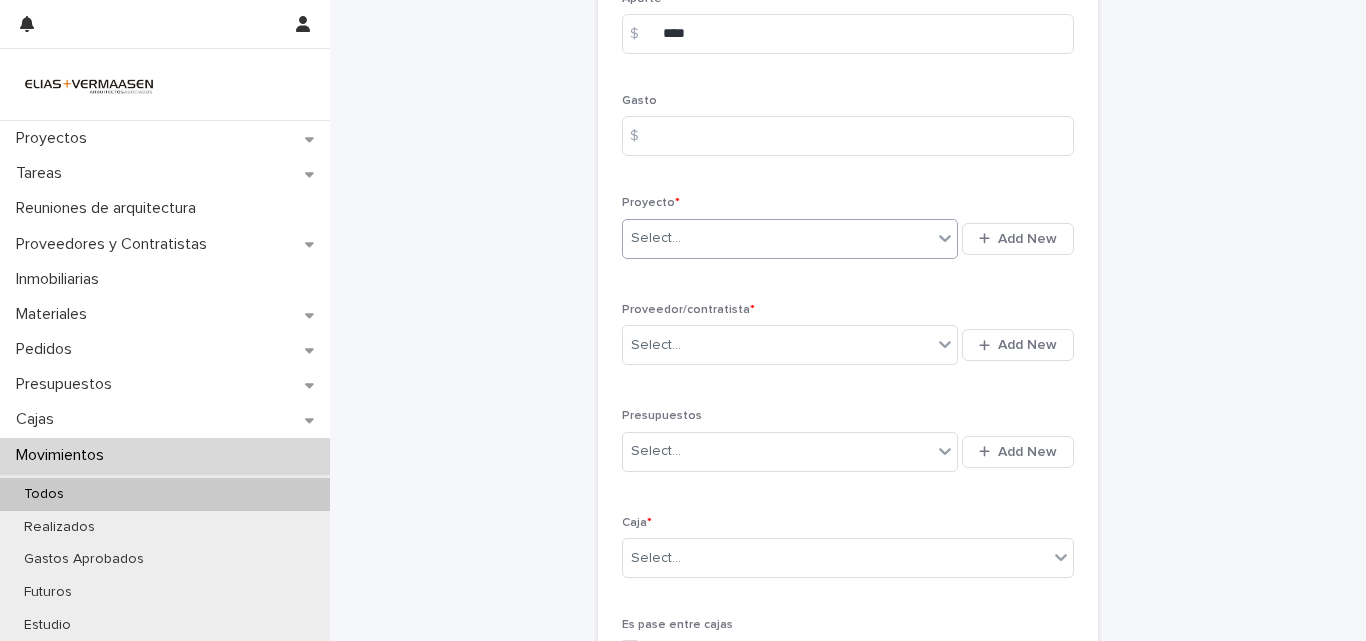 click on "Select..." at bounding box center (777, 238) 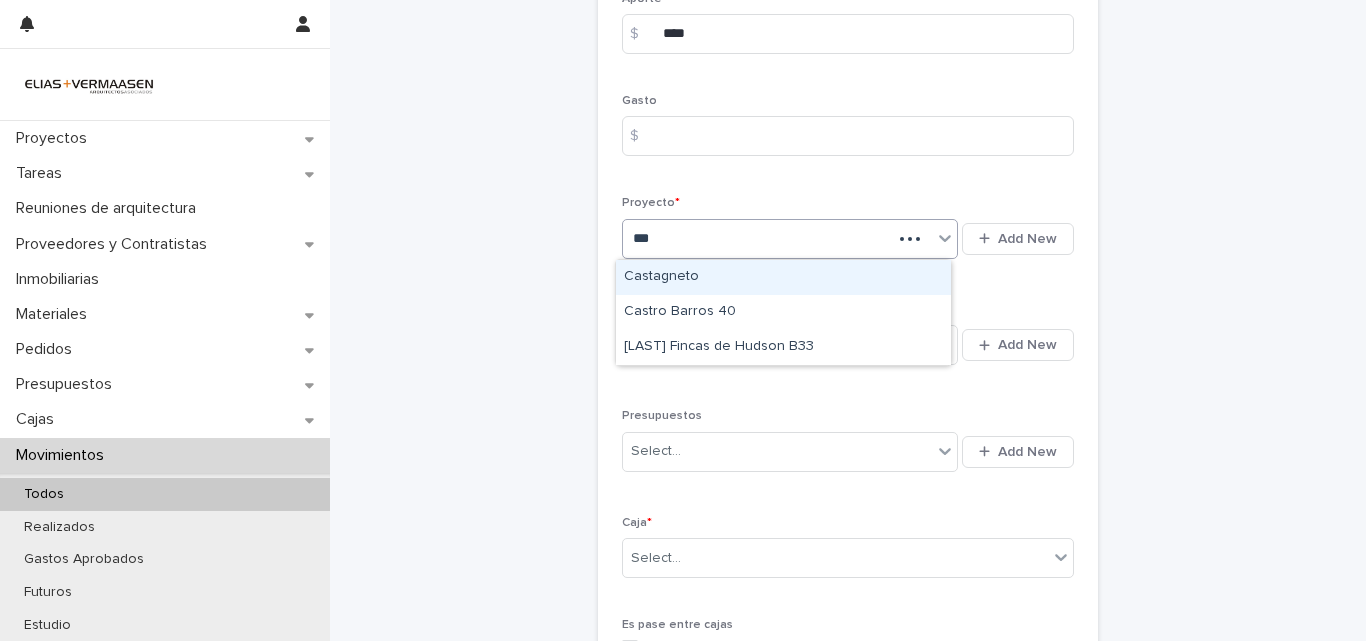 type on "****" 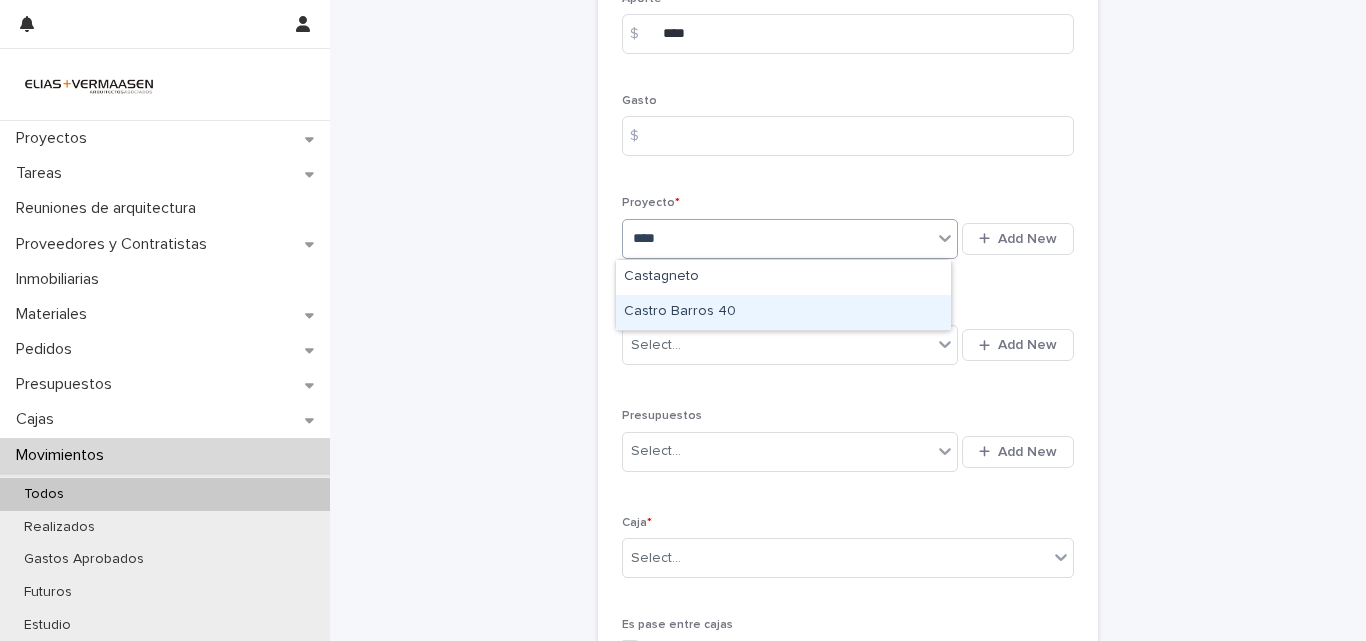 click on "Castro Barros 40" at bounding box center (783, 312) 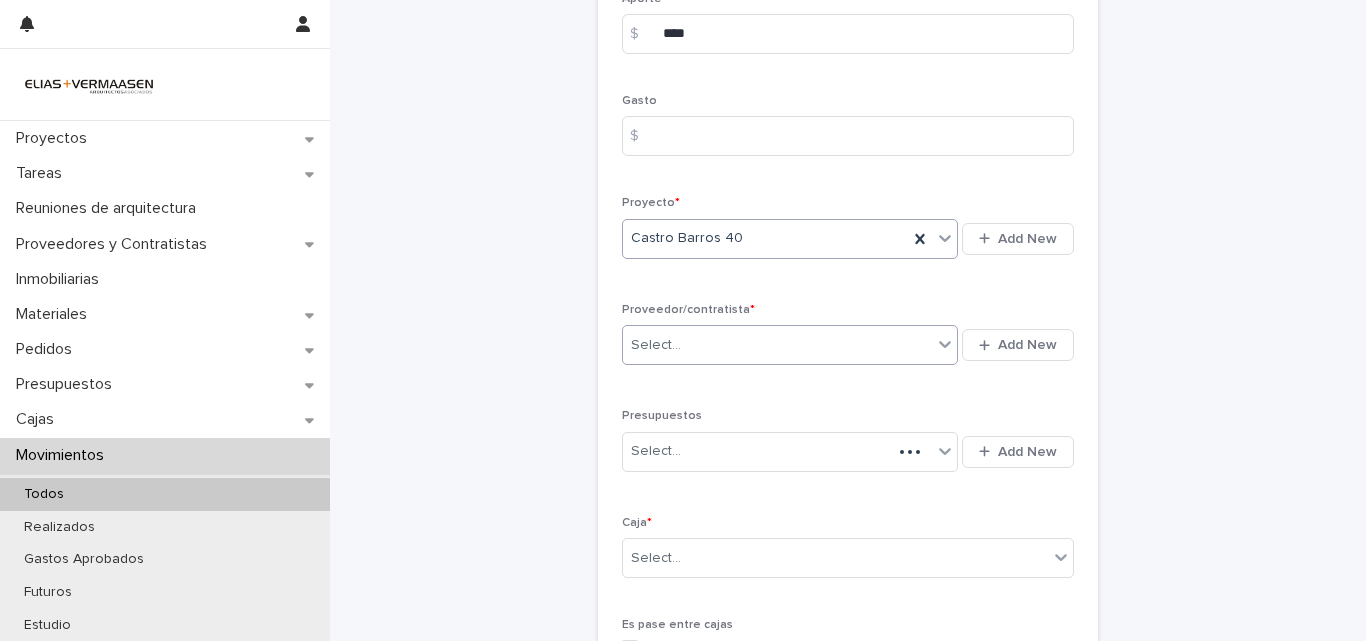 click on "Select..." at bounding box center [777, 345] 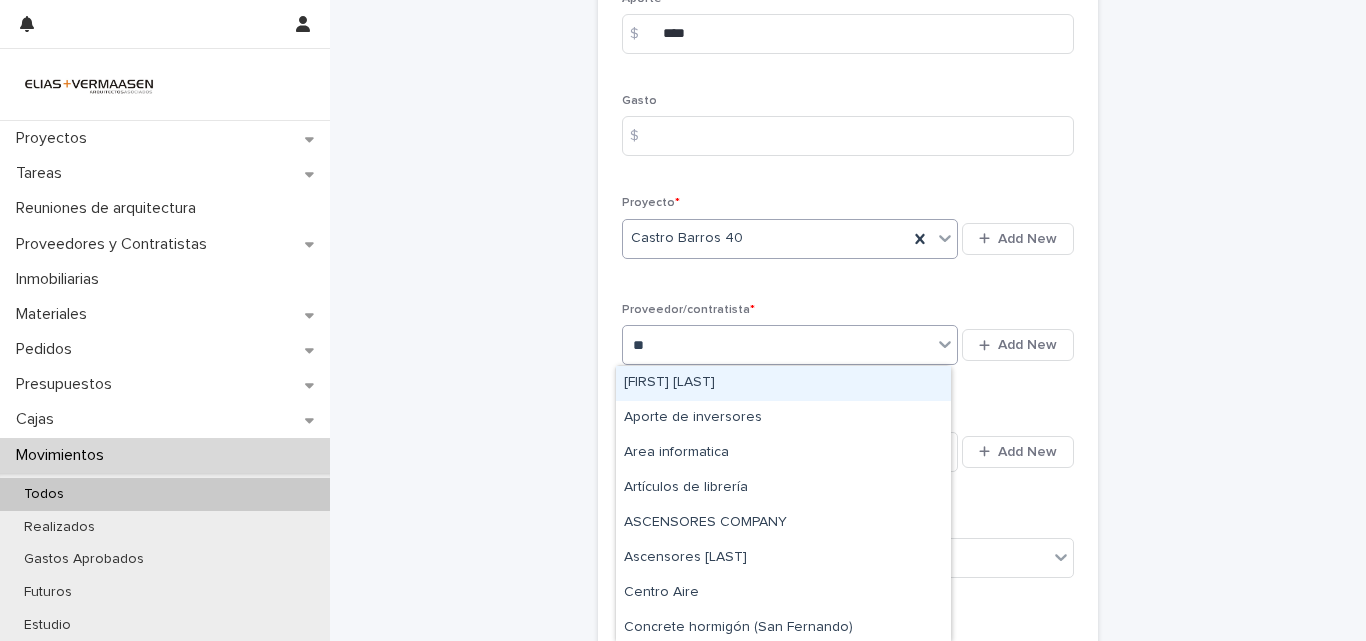 type on "***" 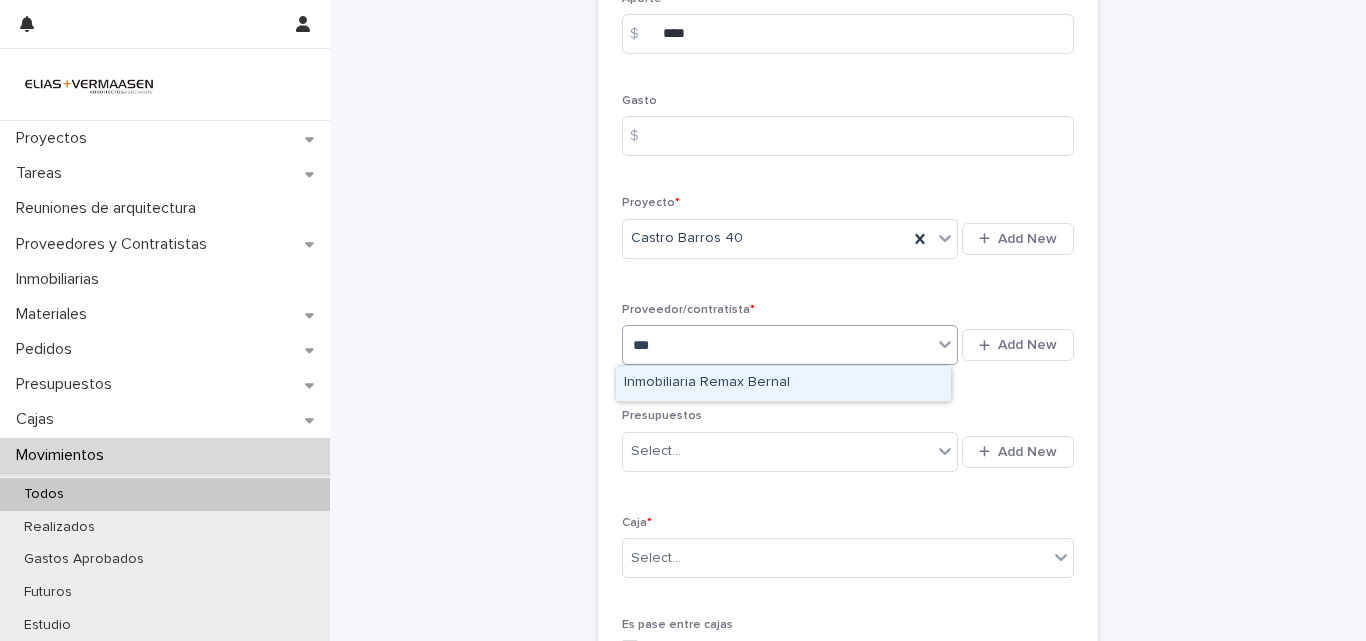 click on "Inmobiliaria Remax Bernal" at bounding box center (783, 383) 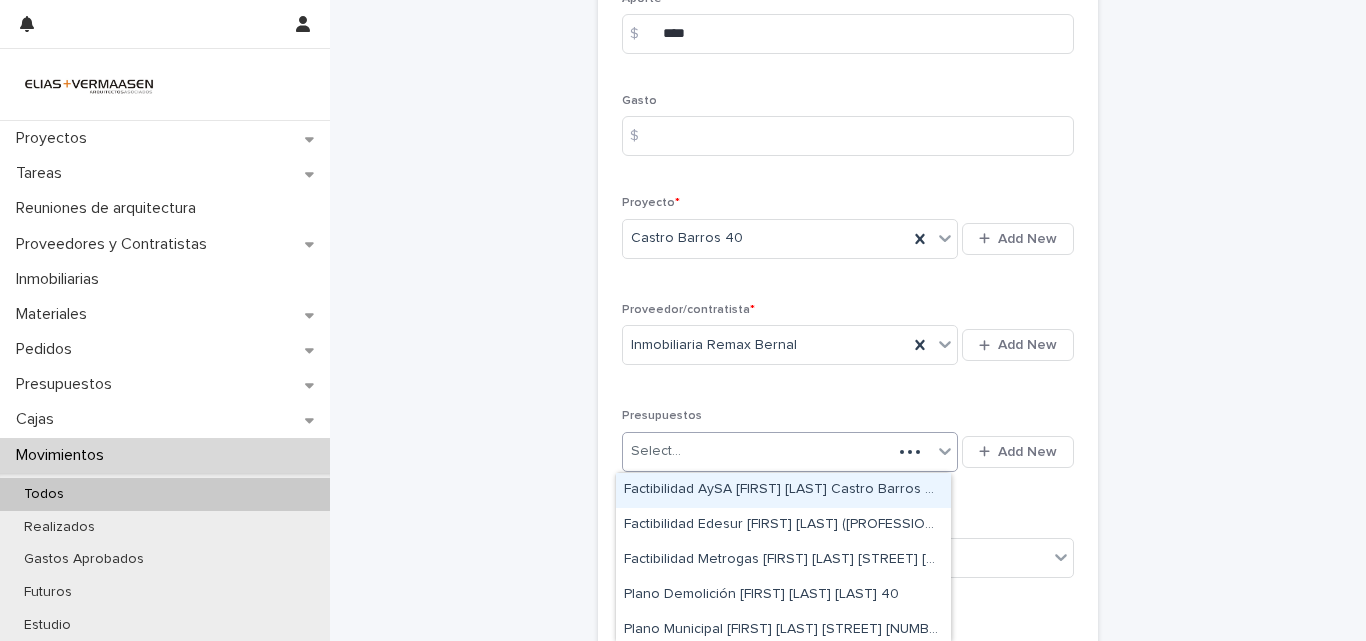 click on "Select..." at bounding box center [757, 451] 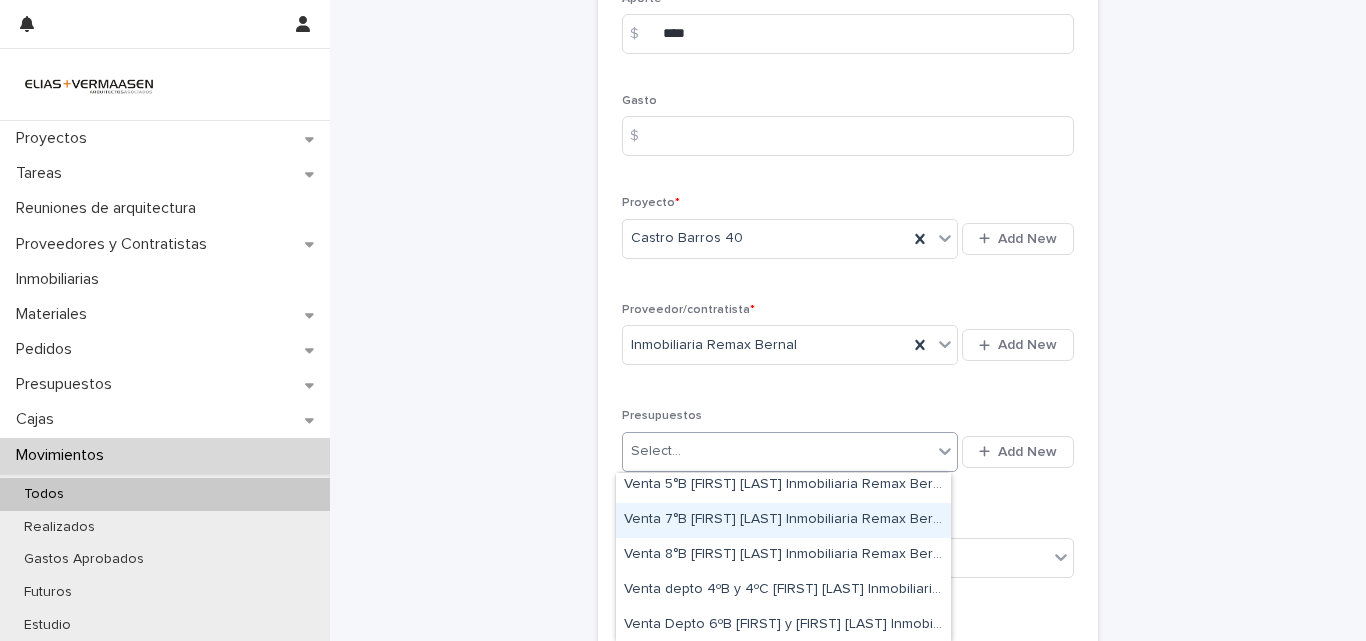 scroll, scrollTop: 111, scrollLeft: 0, axis: vertical 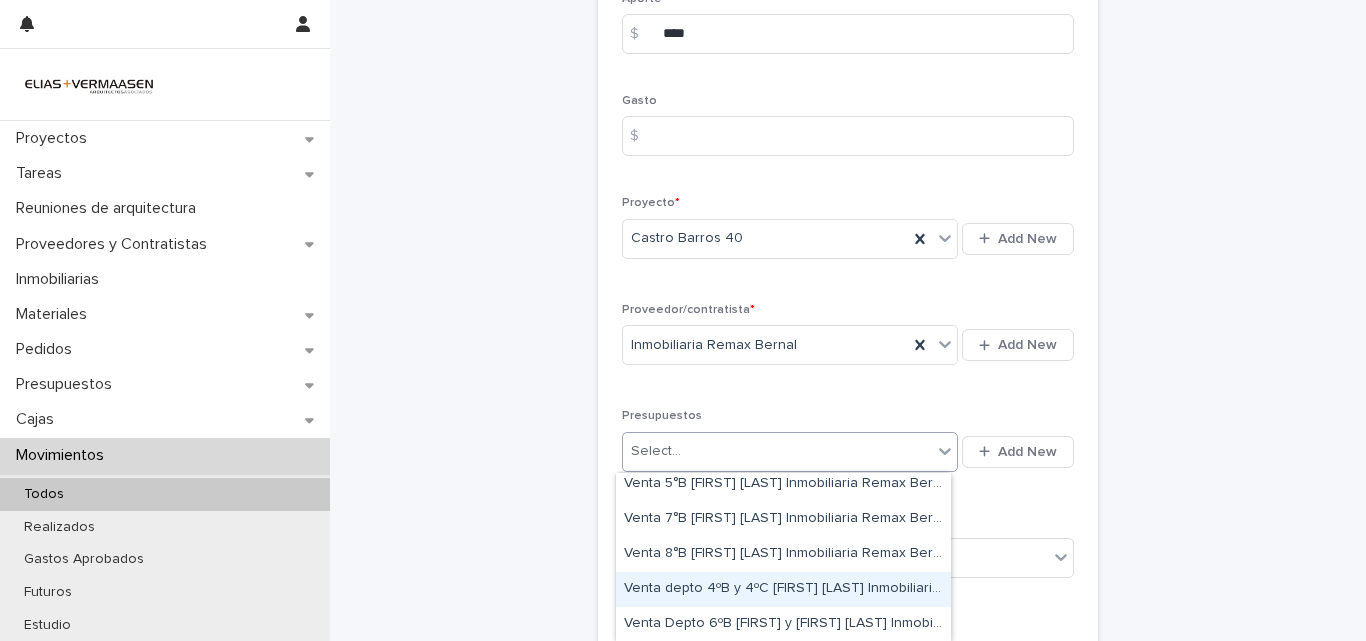 click on "Venta depto 4ºB y 4ºC [FIRST] [LAST] Inmobiliaria Remax Bernal [STREET] [NUMBER]" at bounding box center (783, 589) 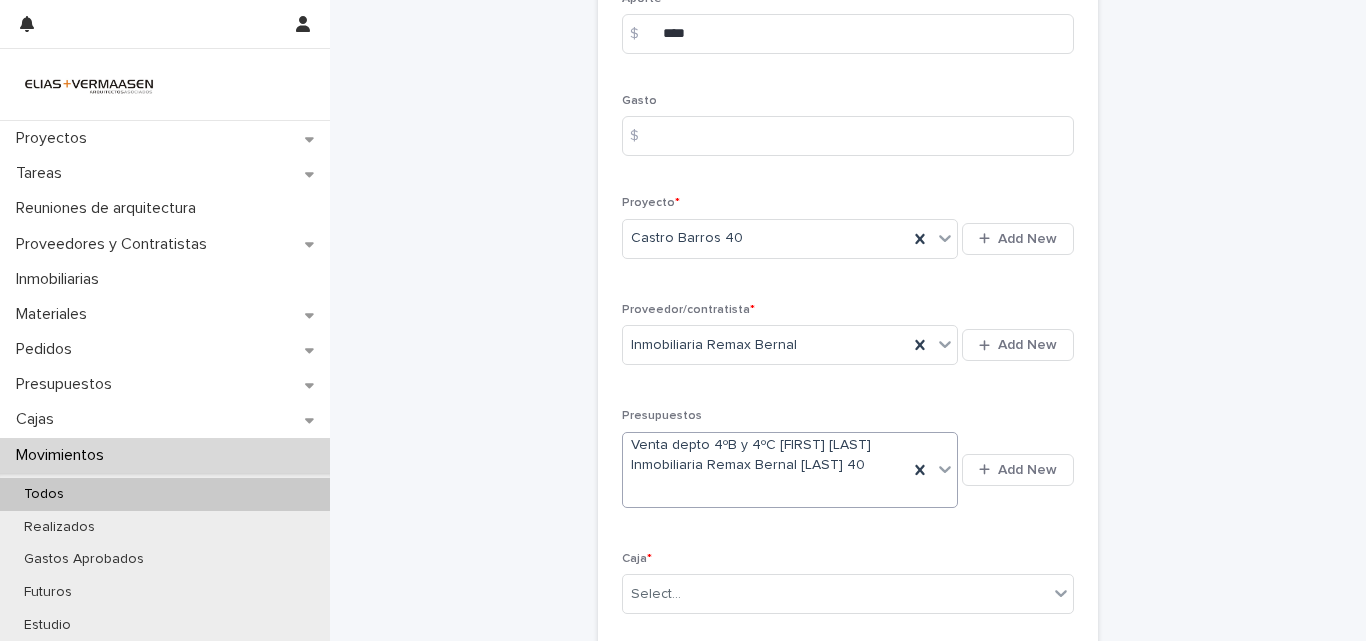 scroll, scrollTop: 435, scrollLeft: 0, axis: vertical 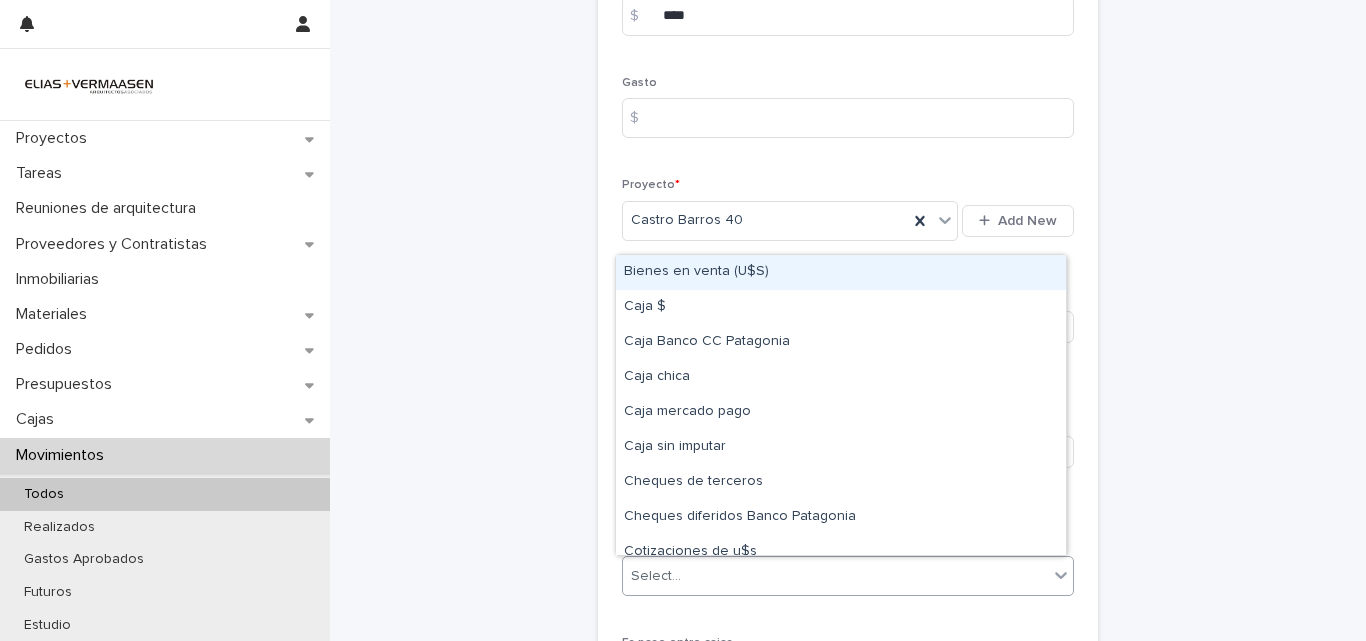 click on "Select..." at bounding box center (835, 576) 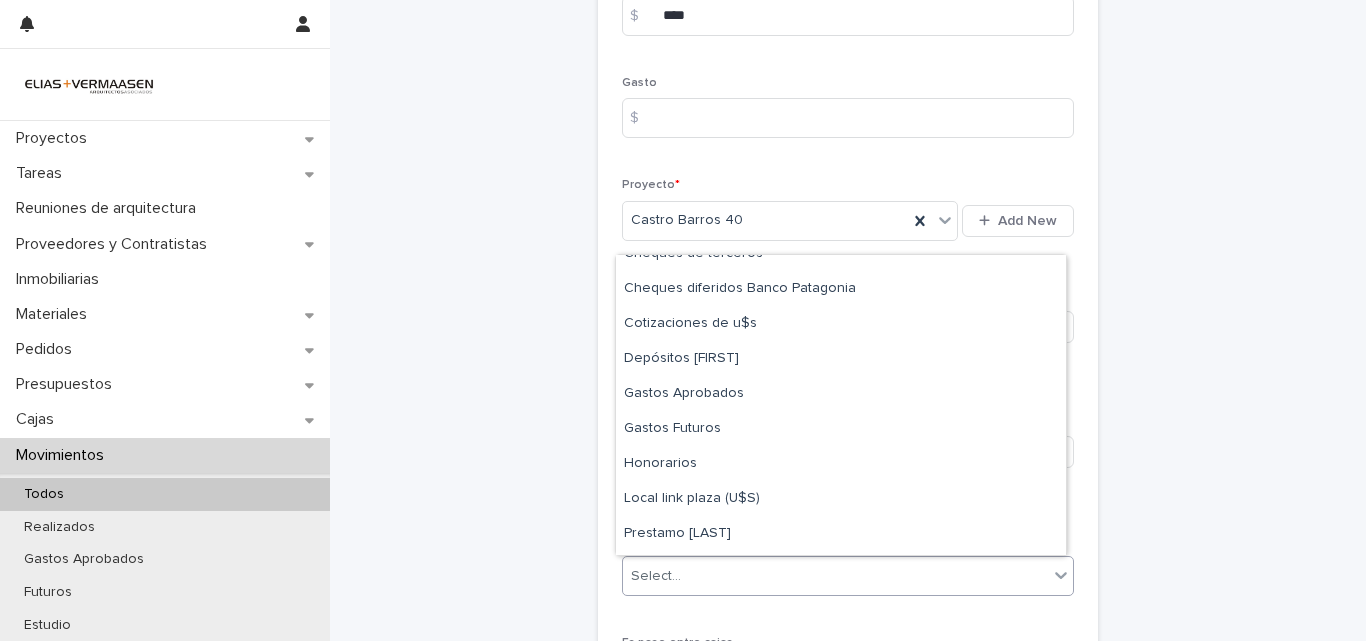 scroll, scrollTop: 402, scrollLeft: 0, axis: vertical 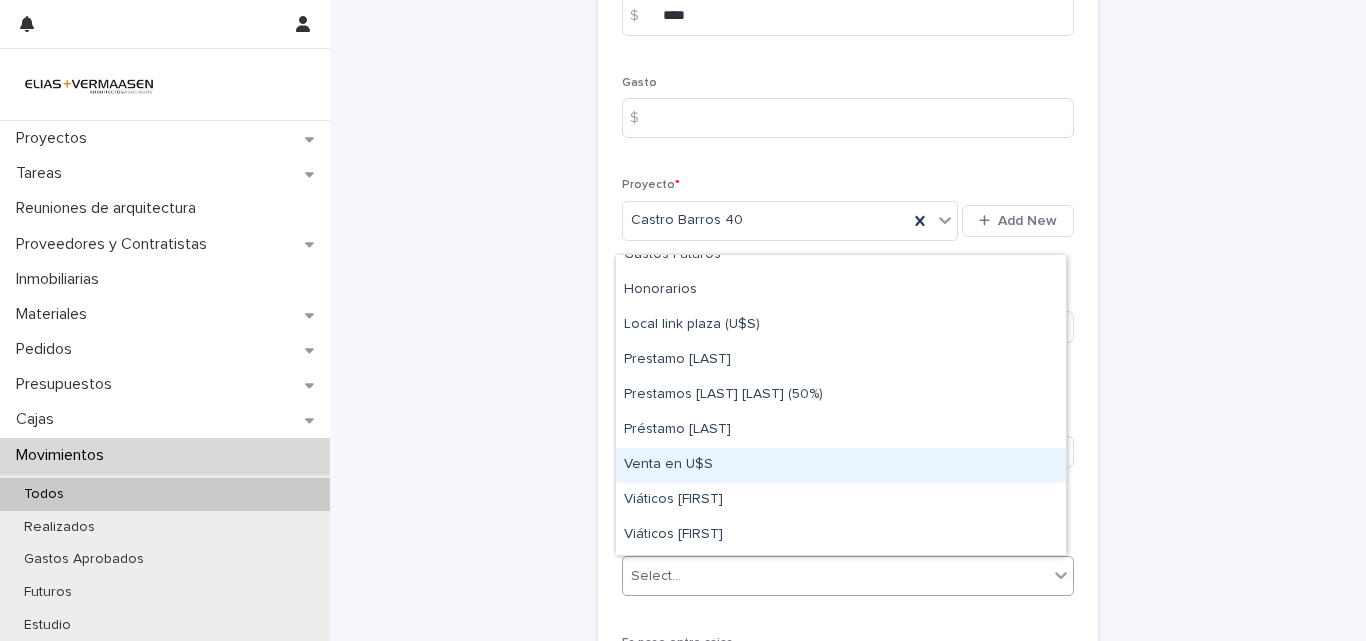 click on "Venta en U$S" at bounding box center (841, 465) 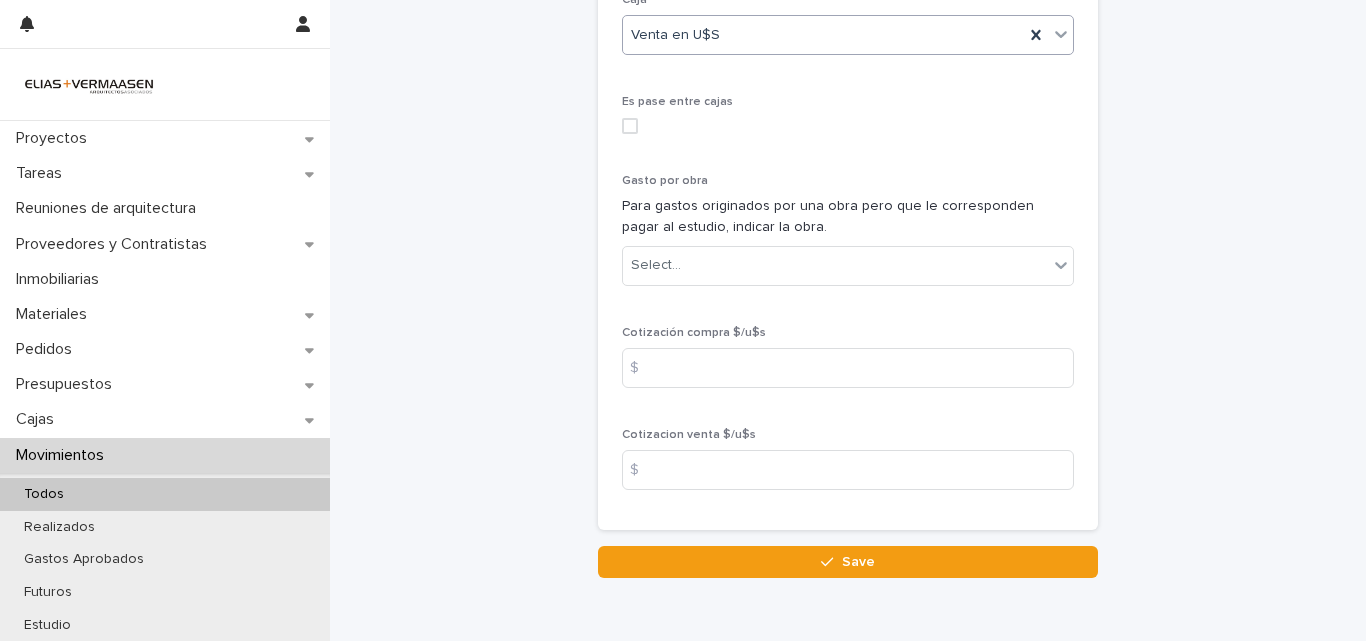 scroll, scrollTop: 1070, scrollLeft: 0, axis: vertical 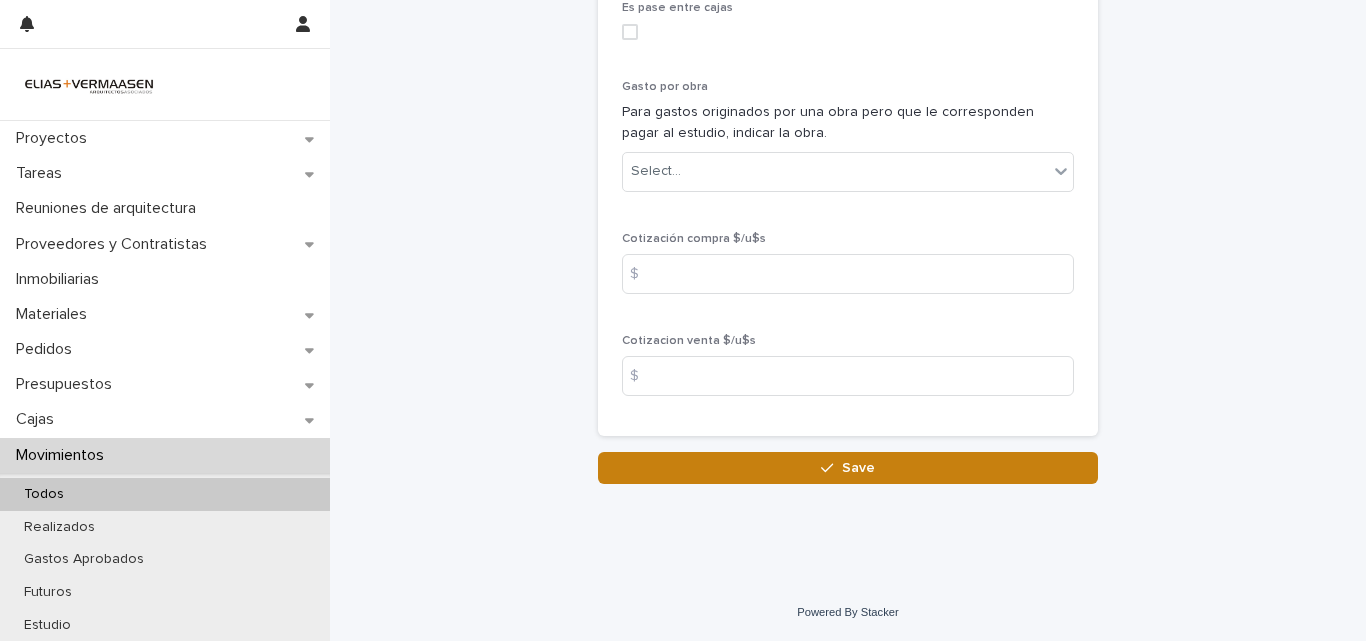 click on "Save" at bounding box center (848, 468) 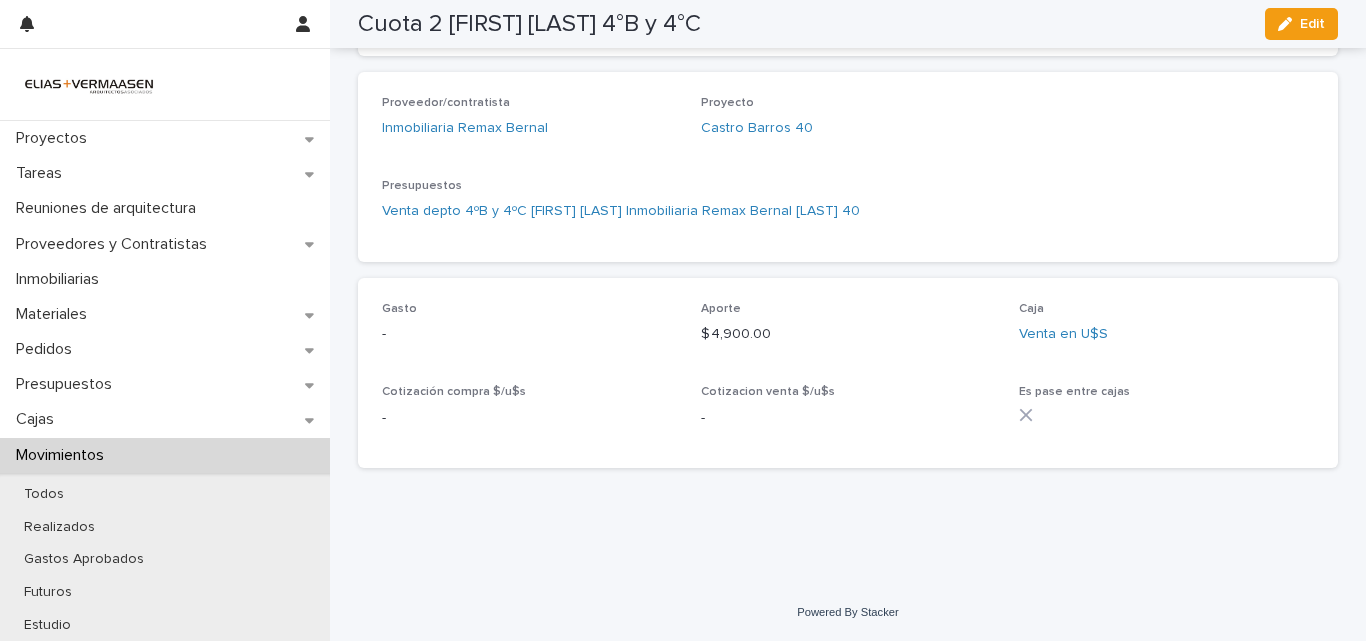 scroll, scrollTop: 547, scrollLeft: 0, axis: vertical 